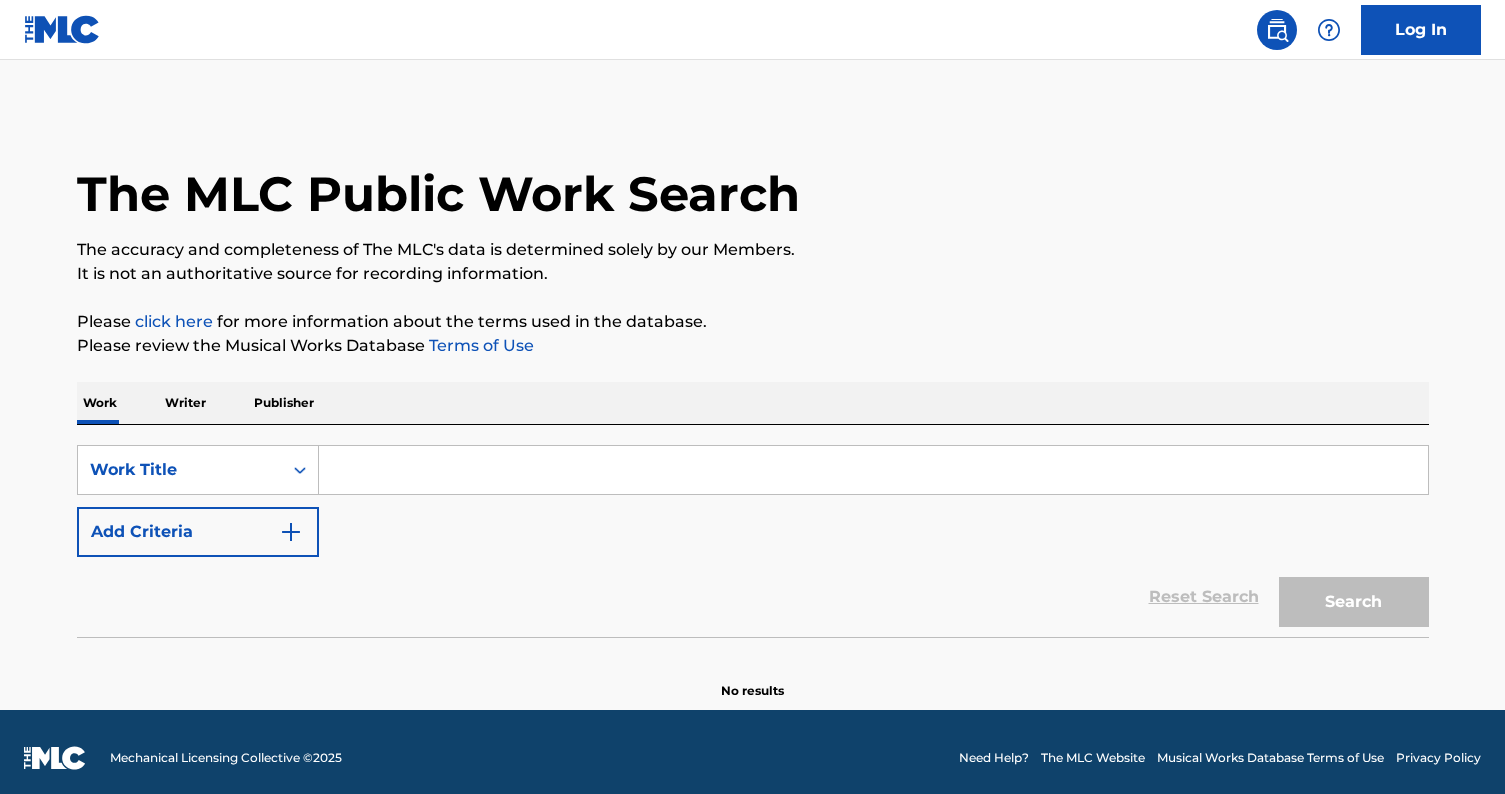 scroll, scrollTop: 0, scrollLeft: 0, axis: both 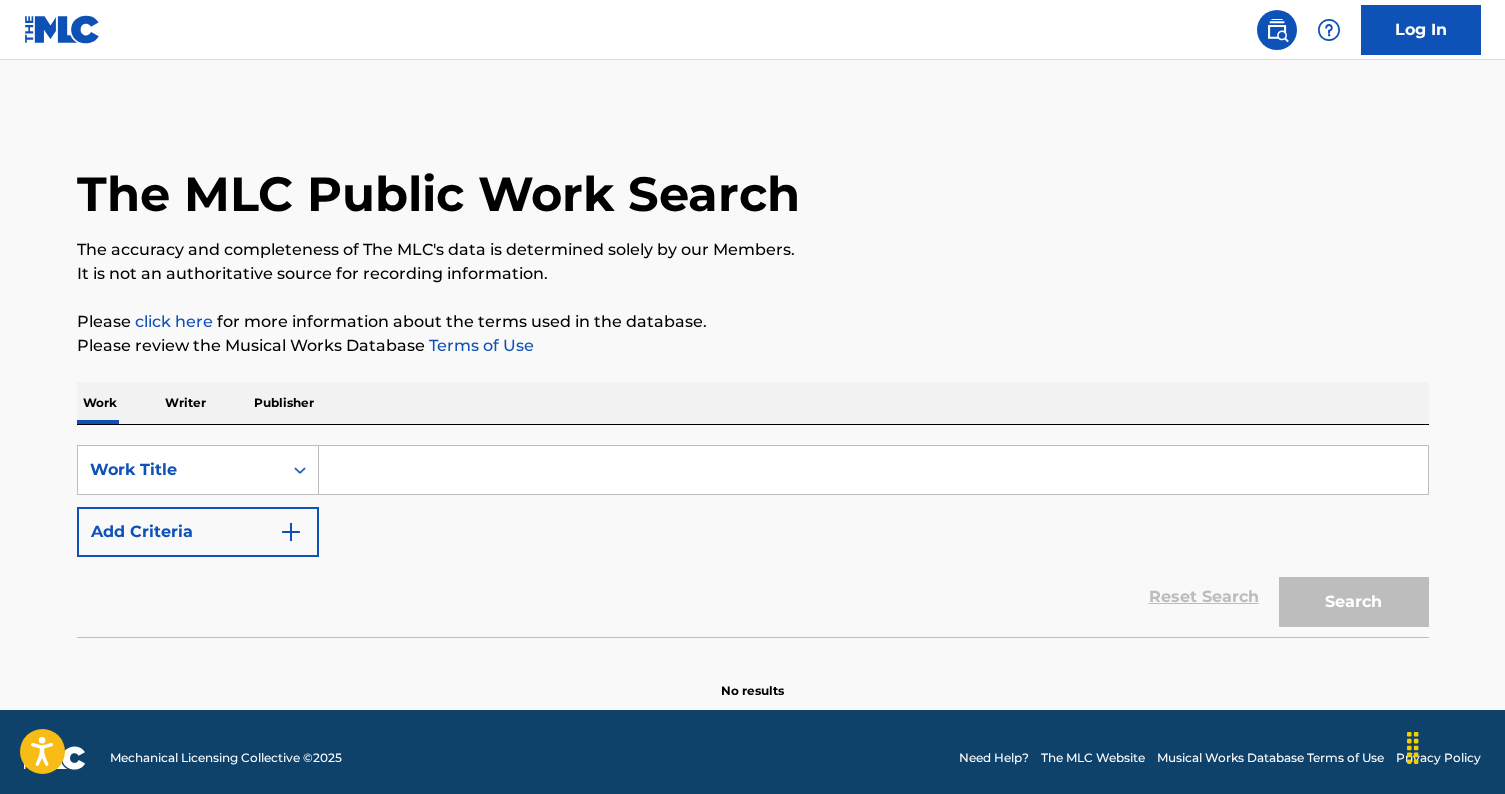 click at bounding box center (873, 470) 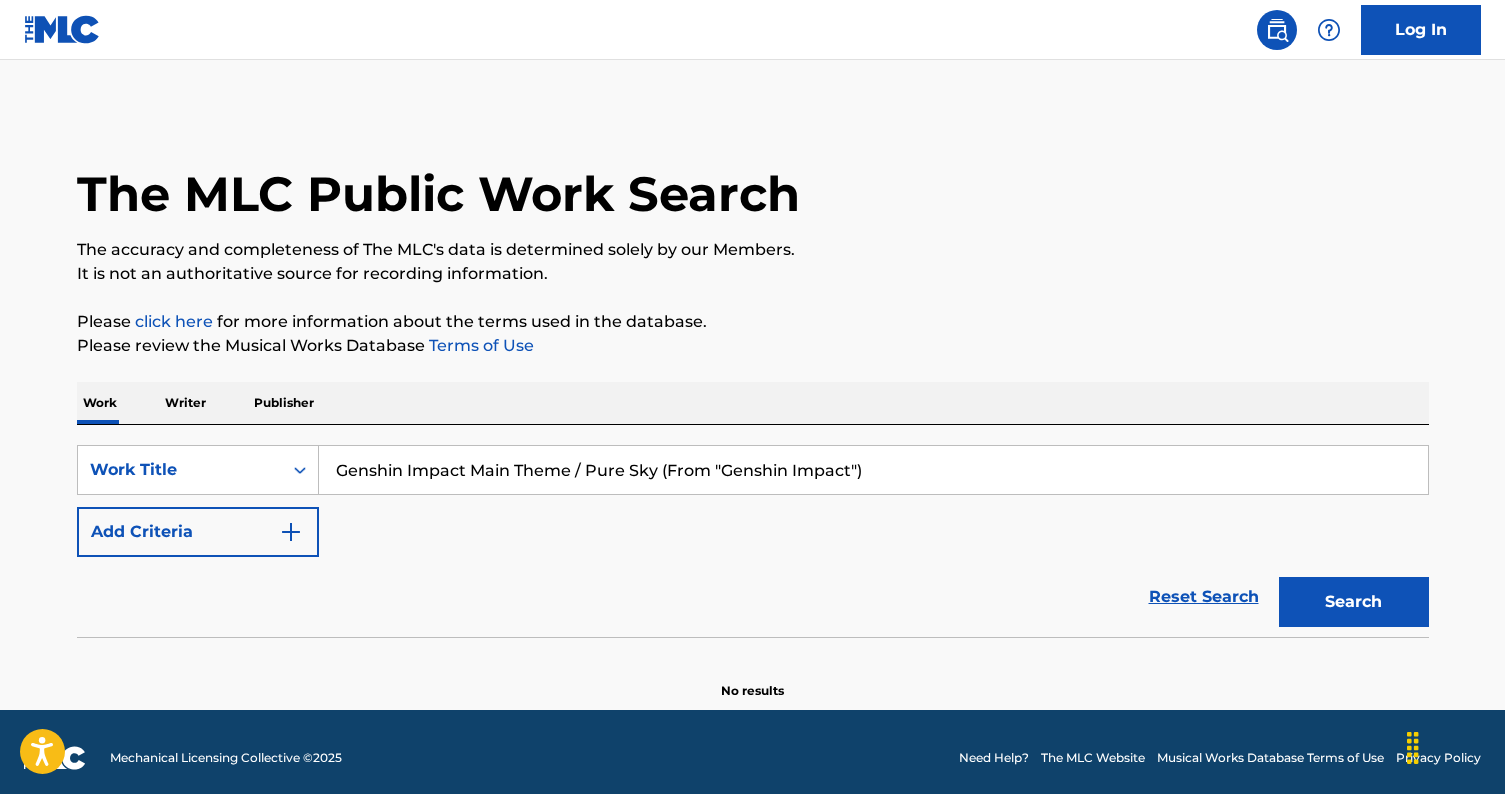 type on "Genshin Impact Main Theme / Pure Sky (From "Genshin Impact")" 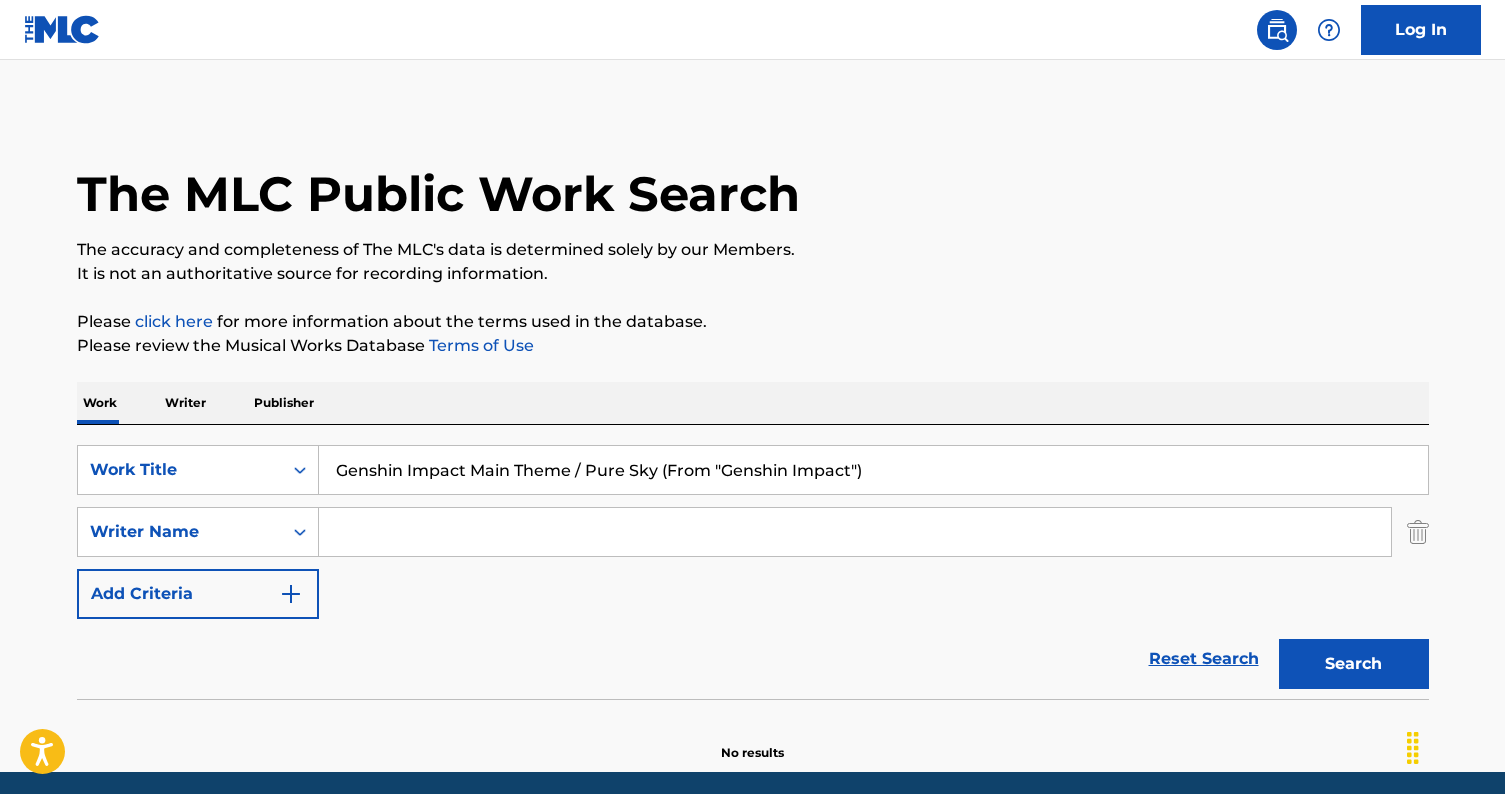 click on "Work Writer Publisher" at bounding box center [753, 403] 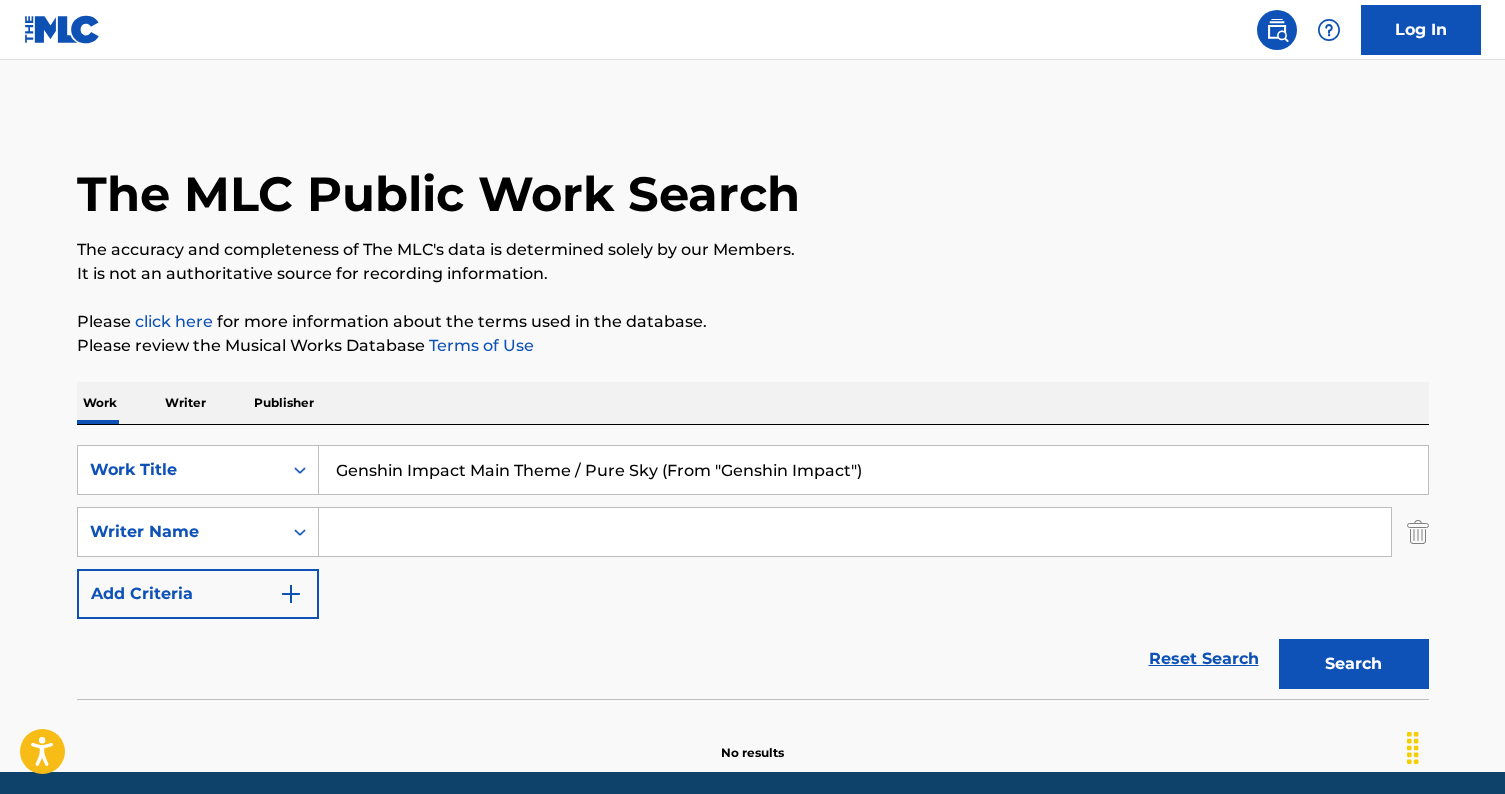 click at bounding box center (855, 532) 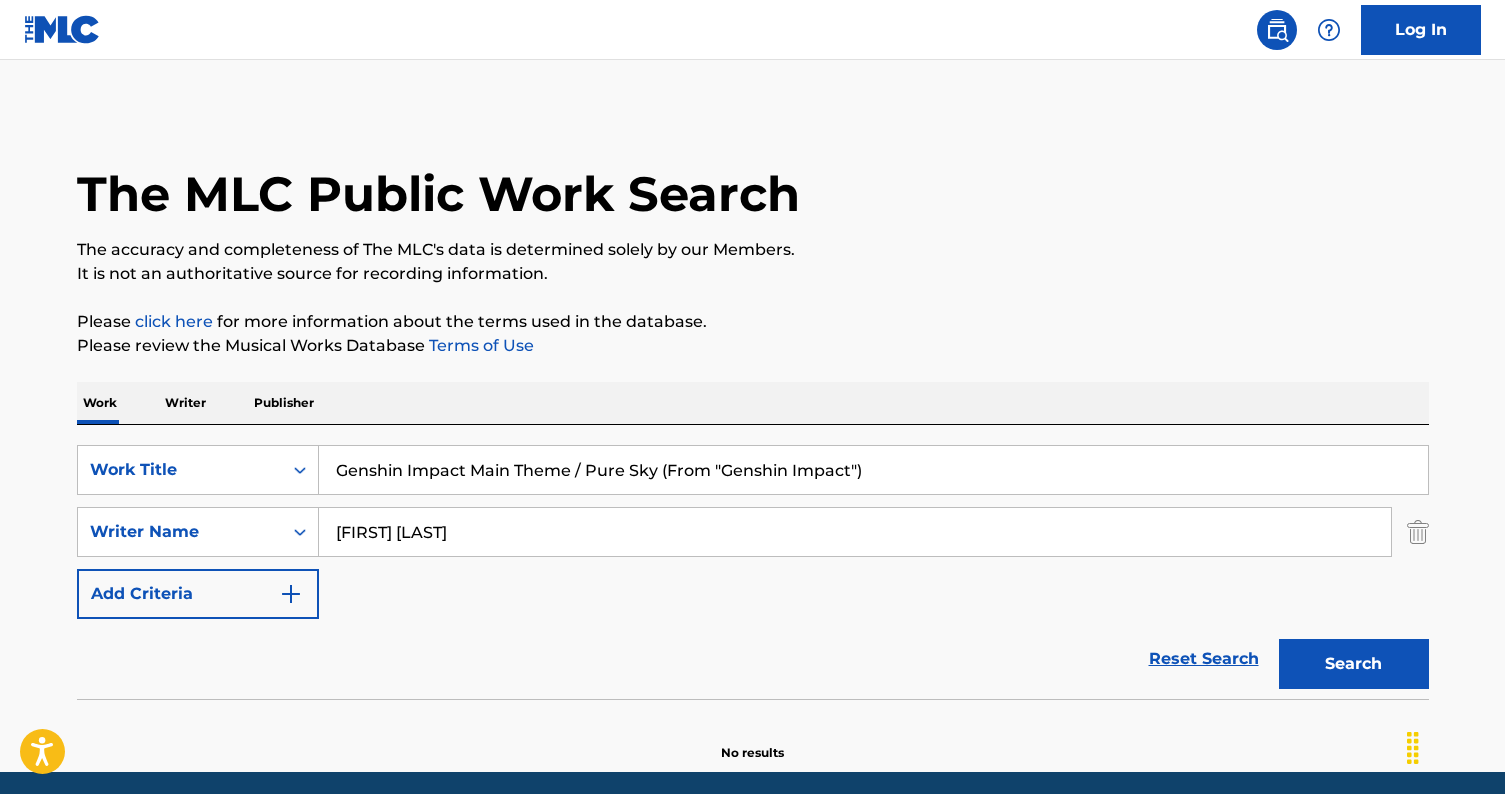 type on "[FIRST] [LAST]" 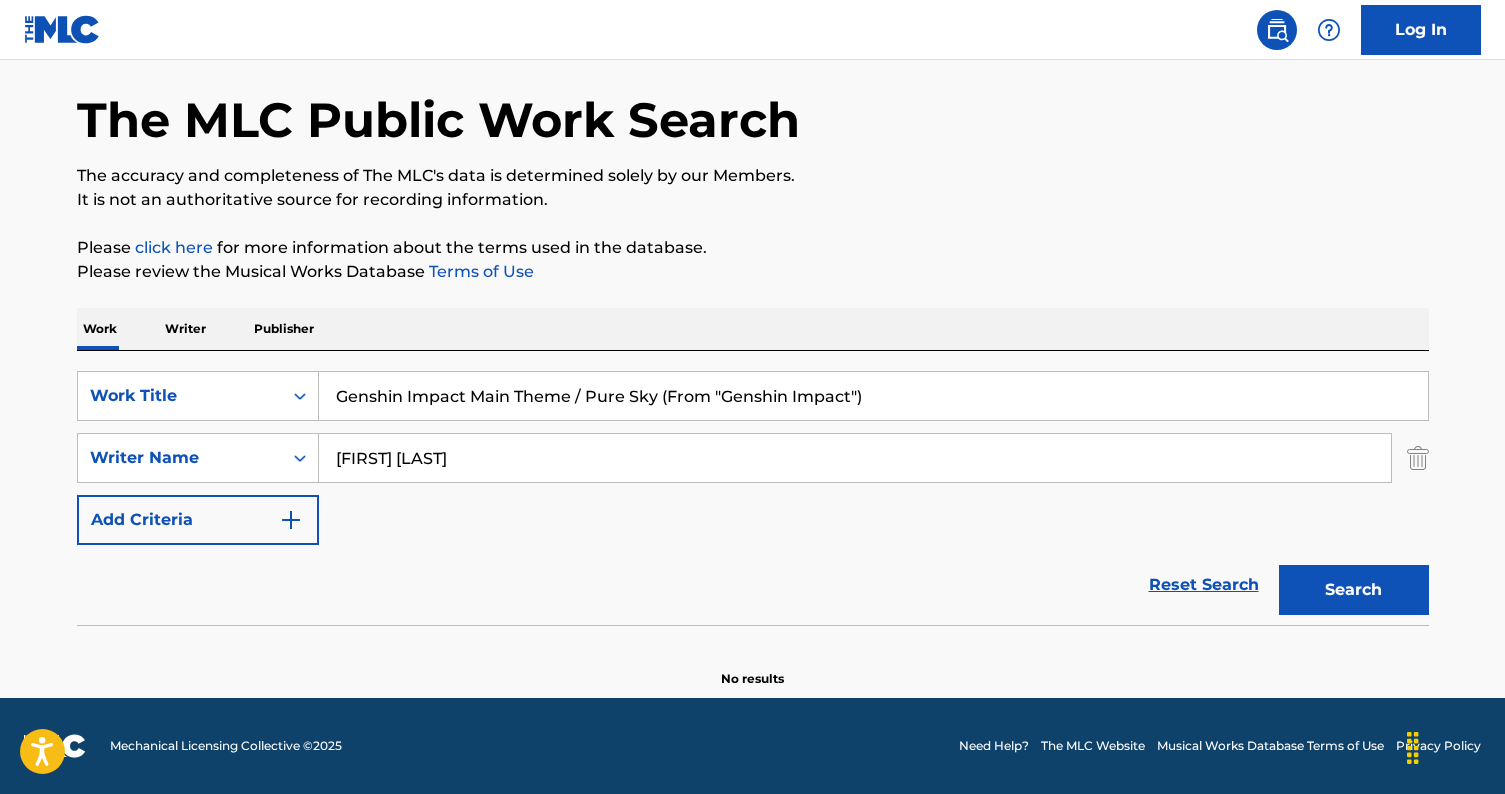 drag, startPoint x: 576, startPoint y: 397, endPoint x: 948, endPoint y: 402, distance: 372.0336 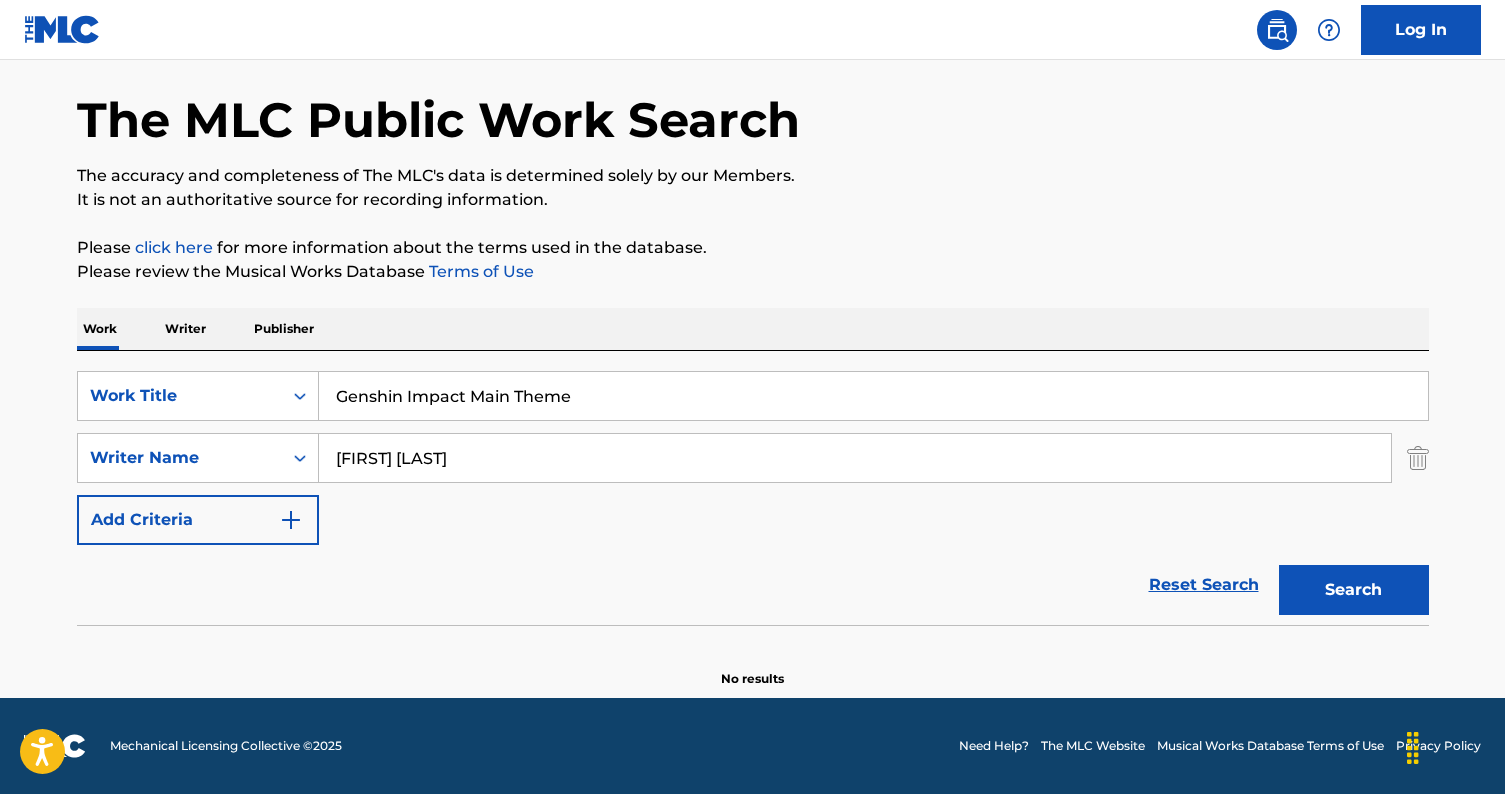 click on "Search" at bounding box center [1354, 590] 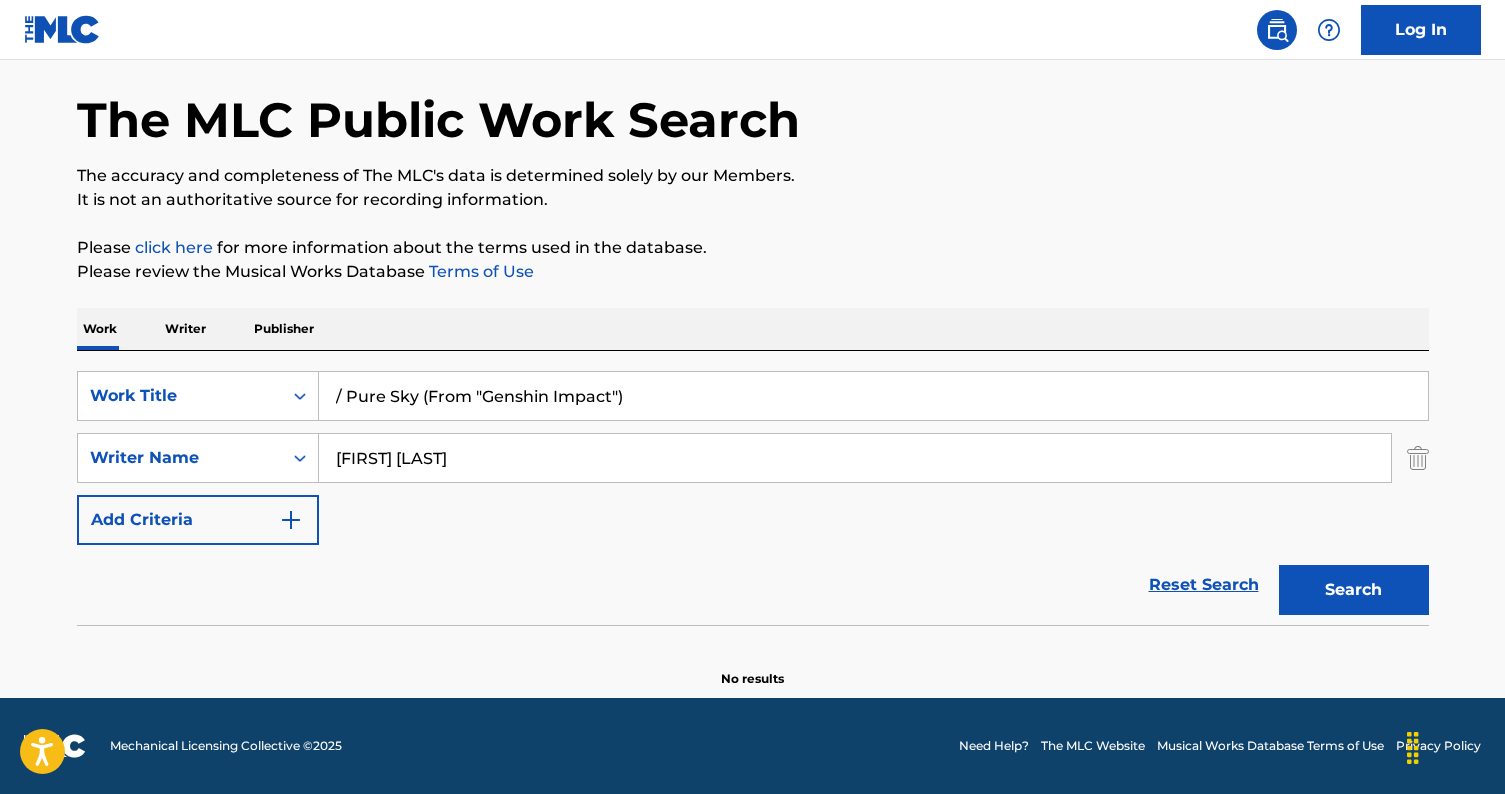 drag, startPoint x: 344, startPoint y: 397, endPoint x: 226, endPoint y: 358, distance: 124.277916 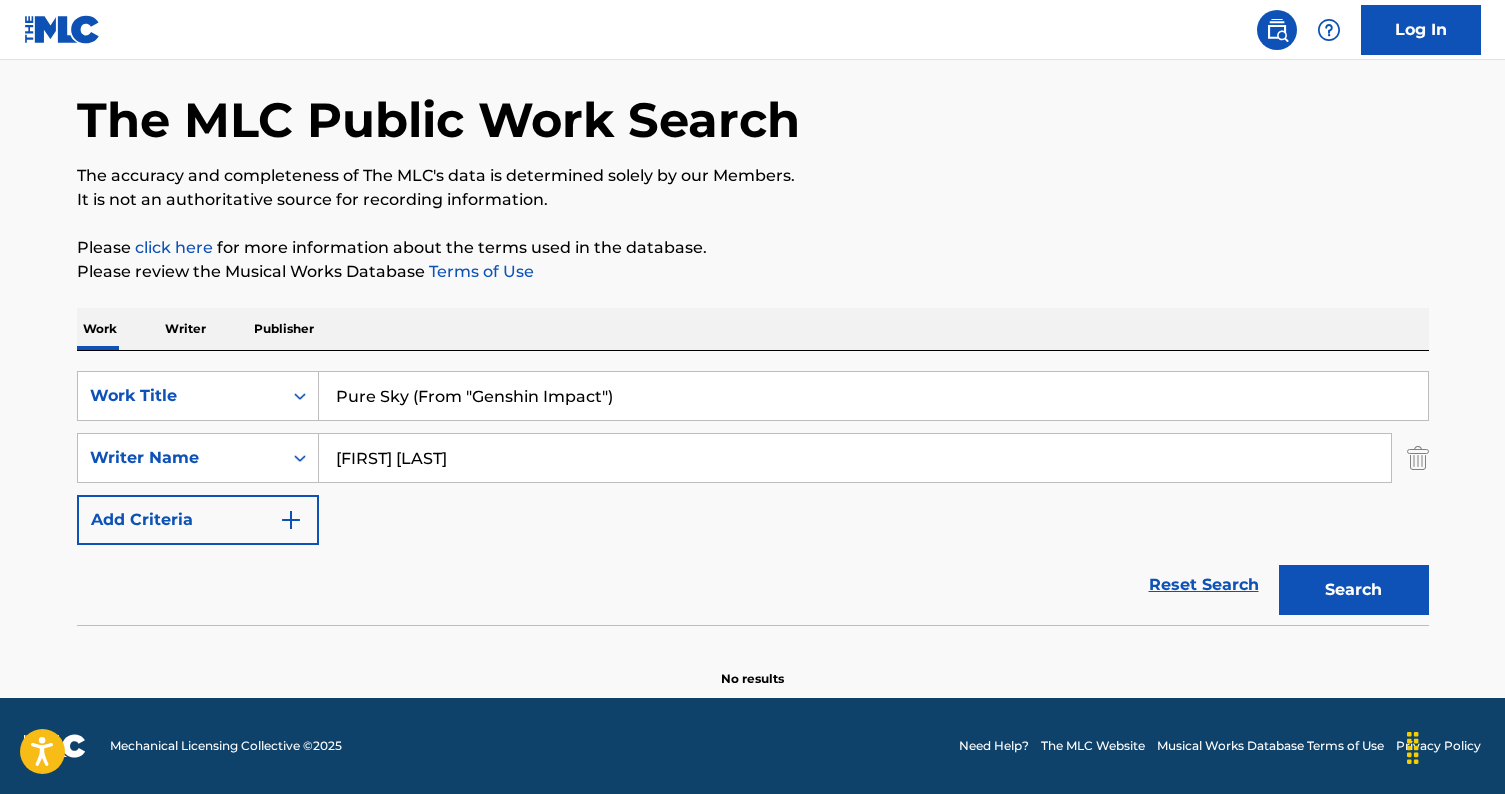 click on "Search" at bounding box center (1354, 590) 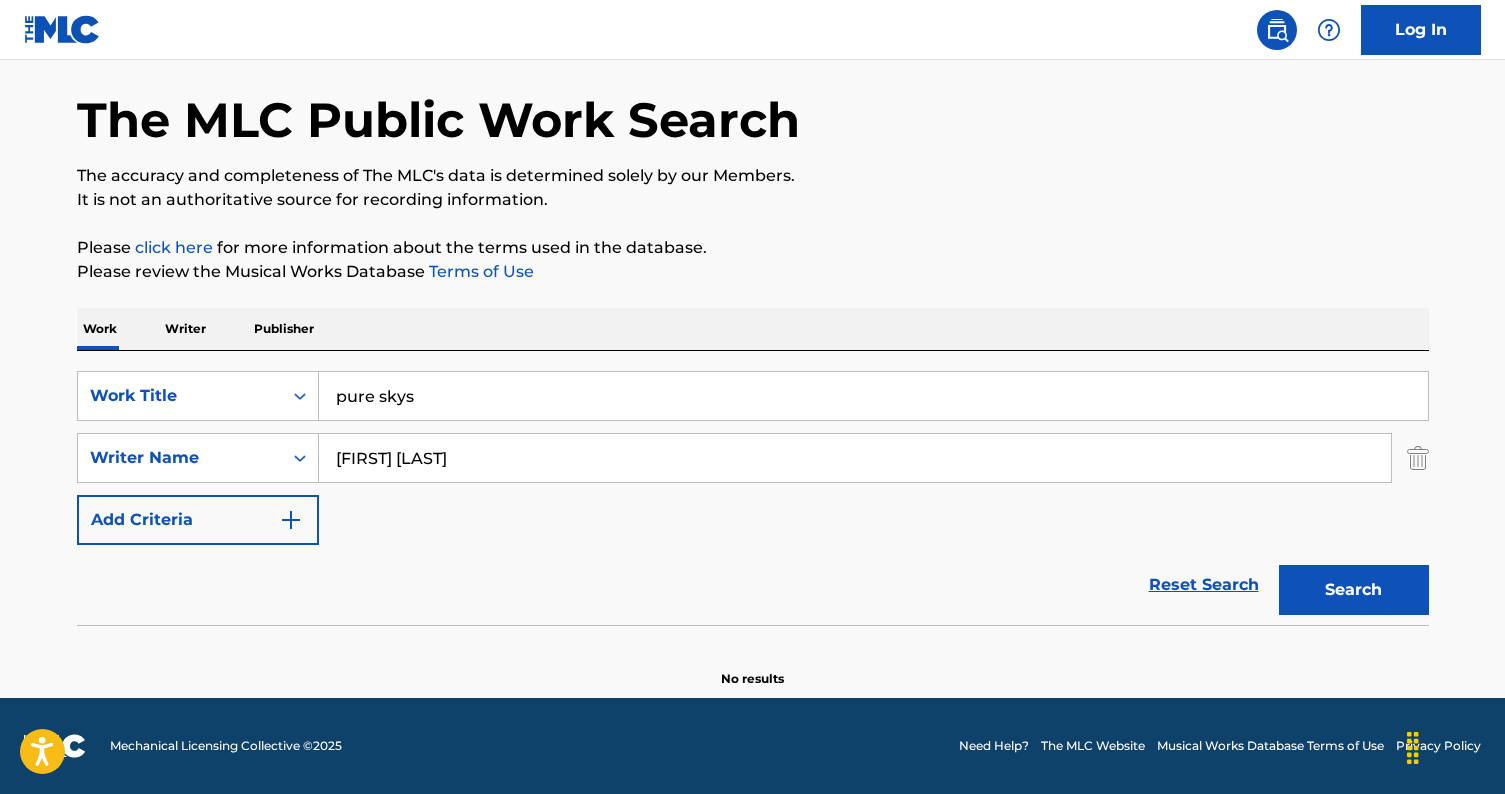 click on "pure skys" at bounding box center (873, 396) 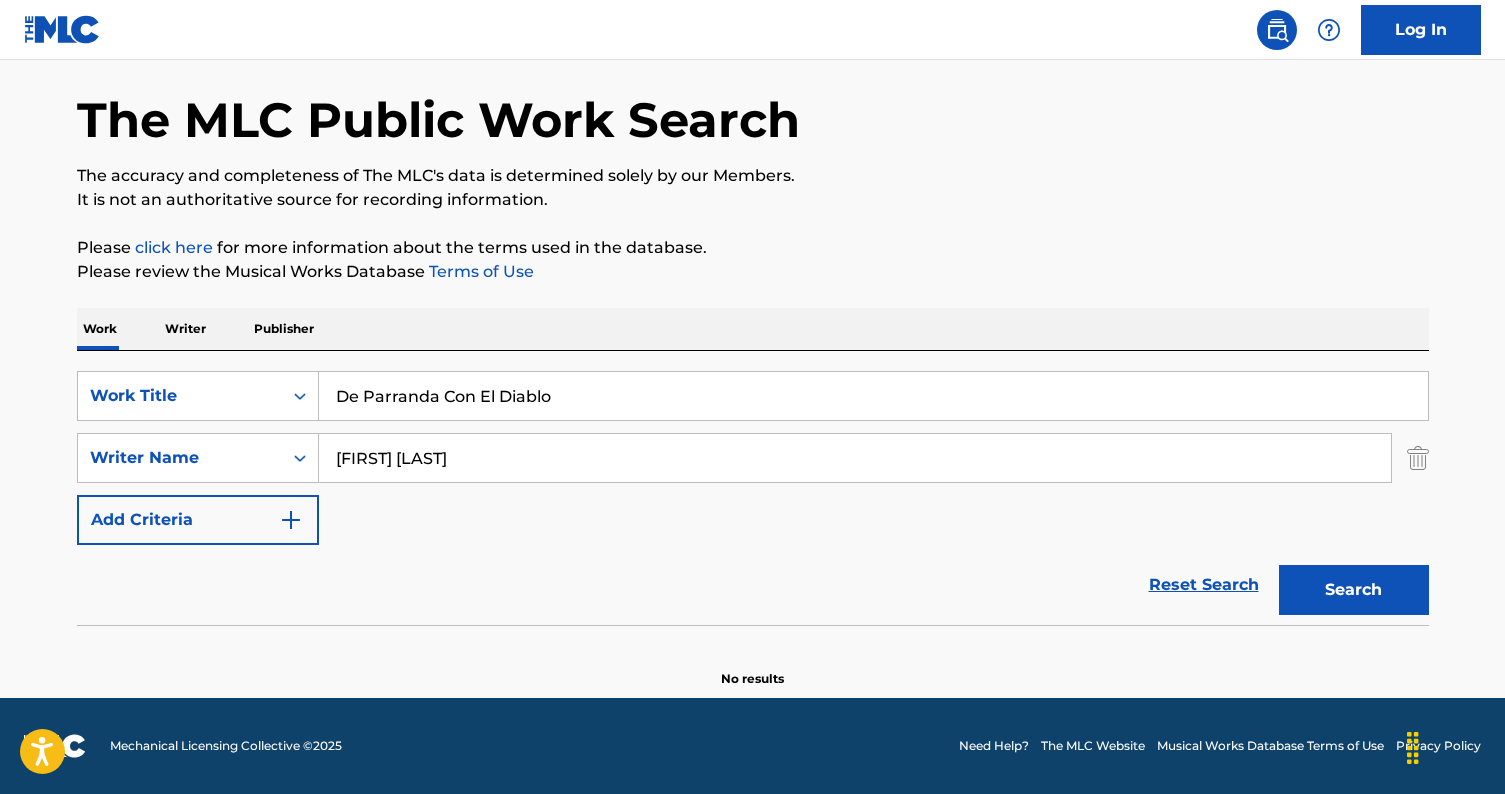 type on "De Parranda Con El Diablo" 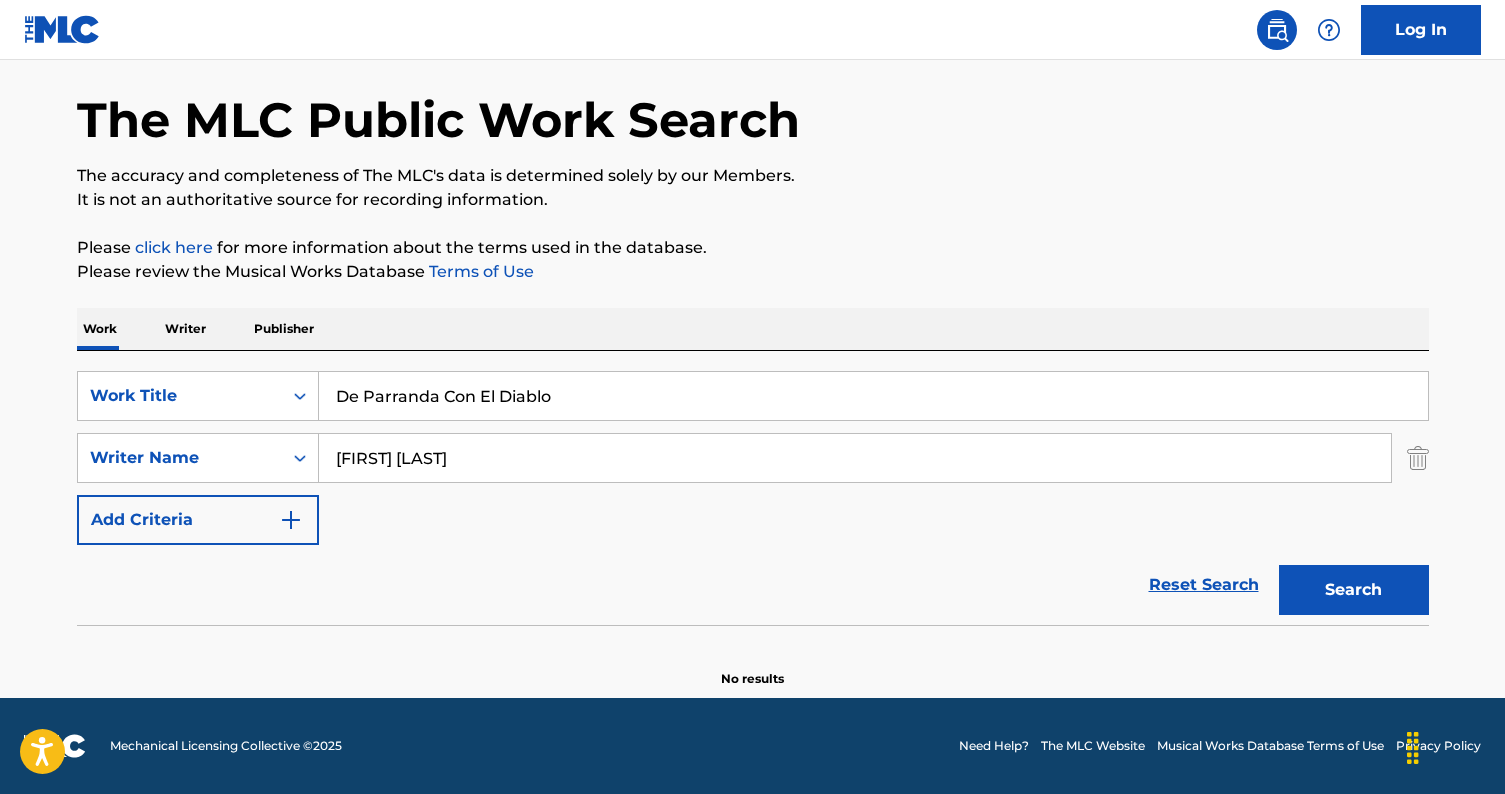 click on "Yu-Peng Chen" at bounding box center (855, 458) 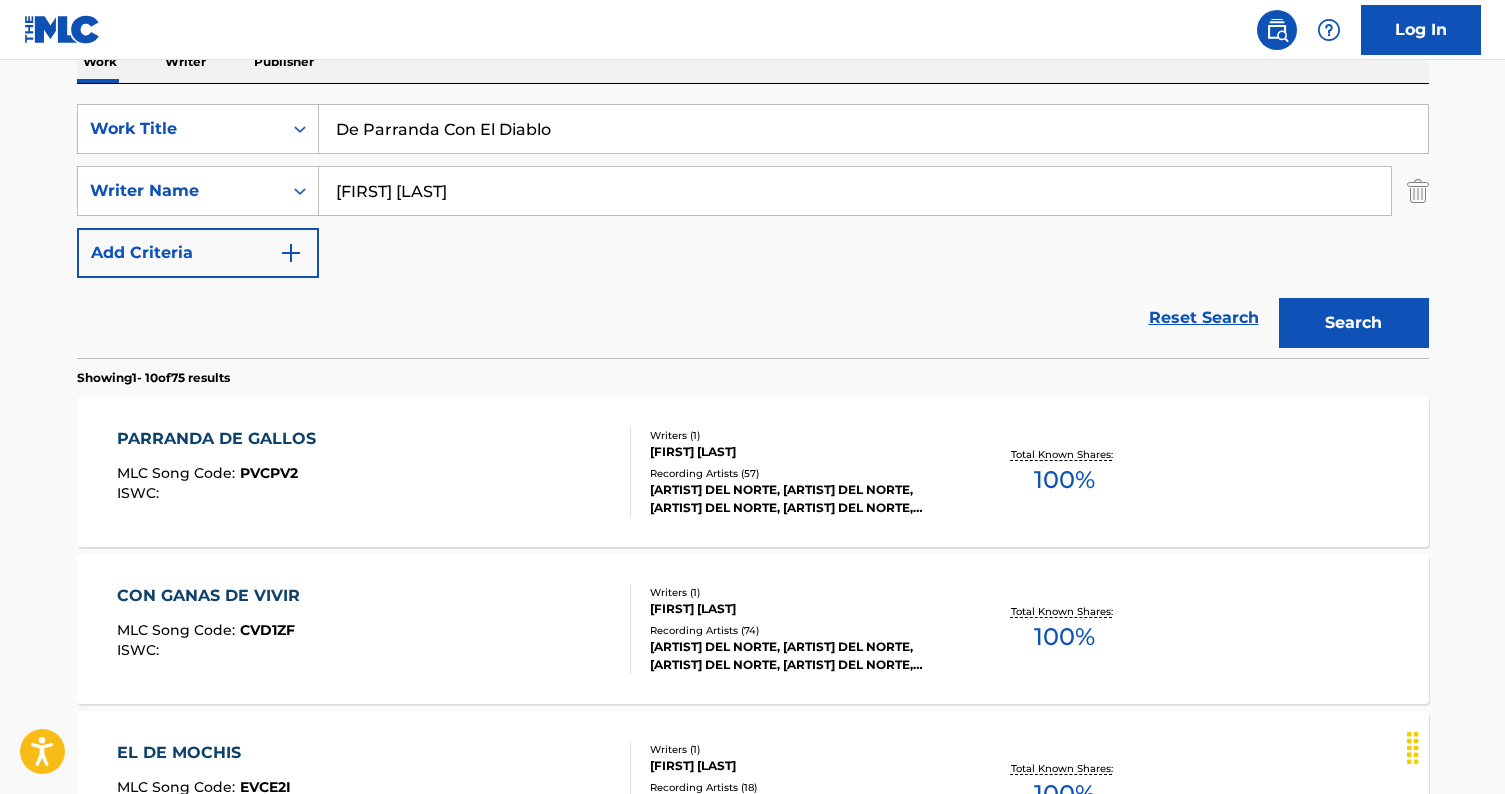 scroll, scrollTop: 344, scrollLeft: 0, axis: vertical 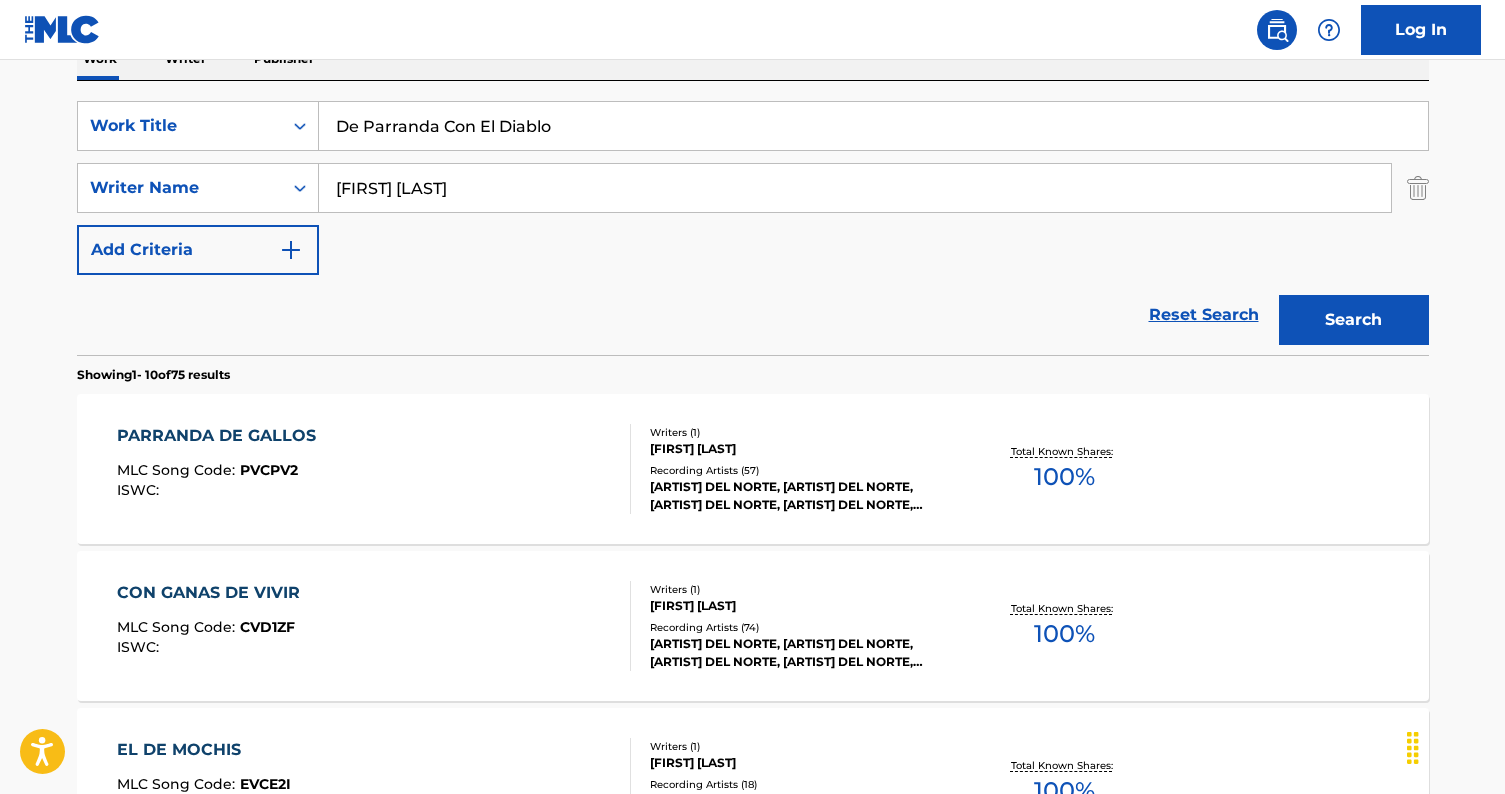click on "SearchWithCriteria7c394858-912a-42c1-b333-d75d4555b873 Work Title De Parranda Con El Diablo SearchWithCriteria2f23a807-28b3-4b90-ab82-7968d07a0ba9 Writer Name Felipe Meza Add Criteria" at bounding box center (753, 188) 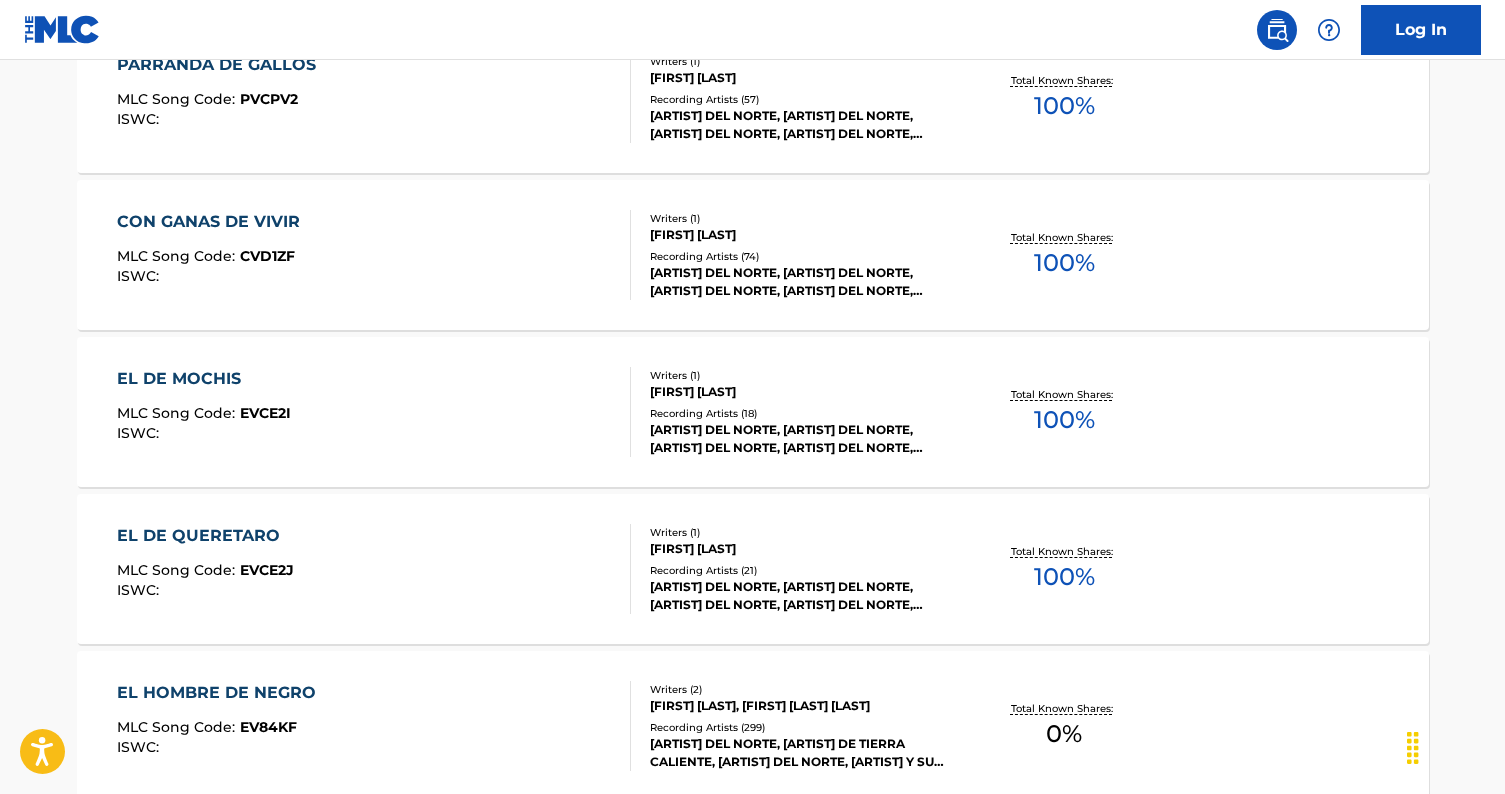 scroll, scrollTop: 0, scrollLeft: 0, axis: both 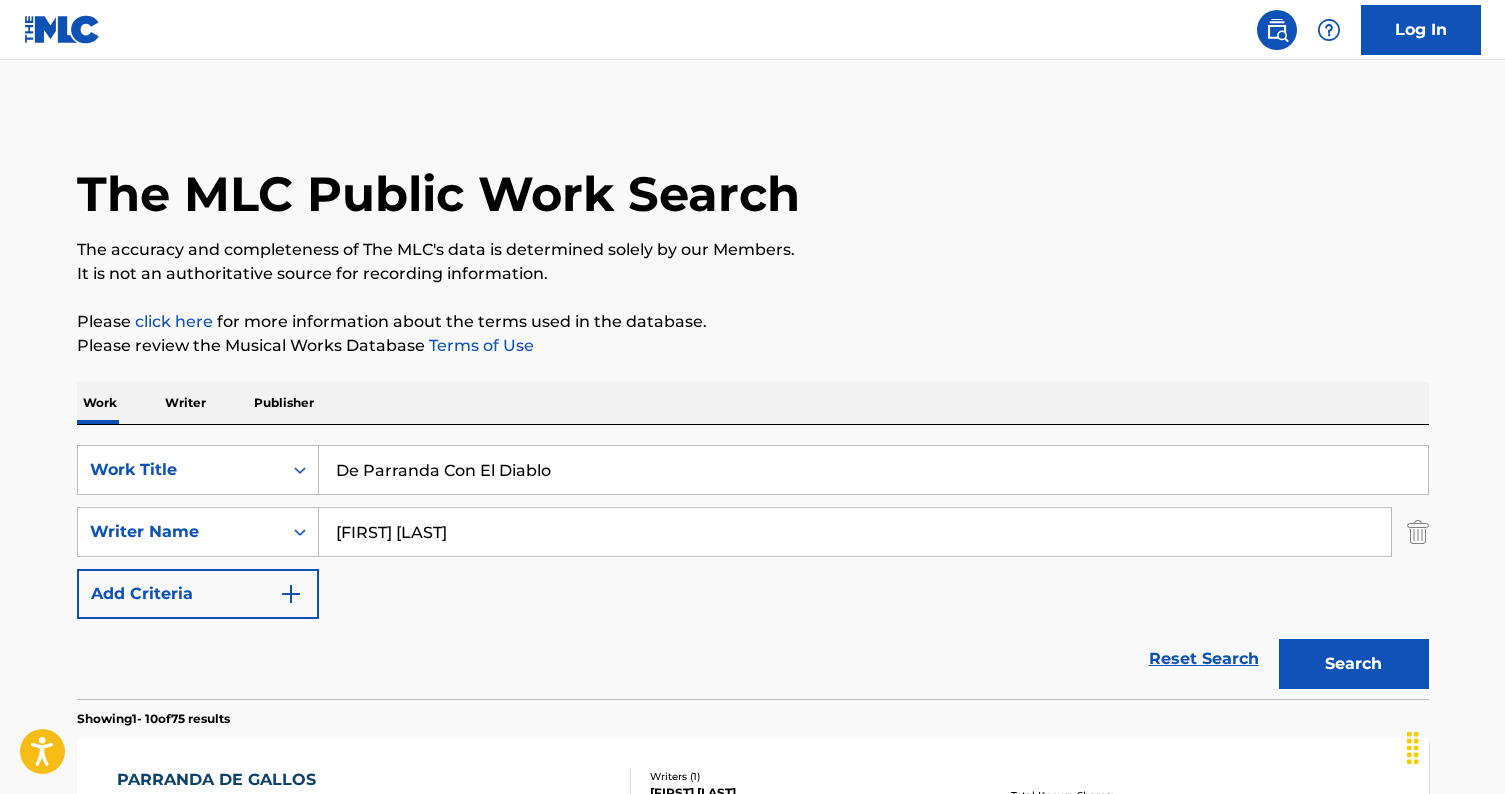 click on "Felipe Meza" at bounding box center [855, 532] 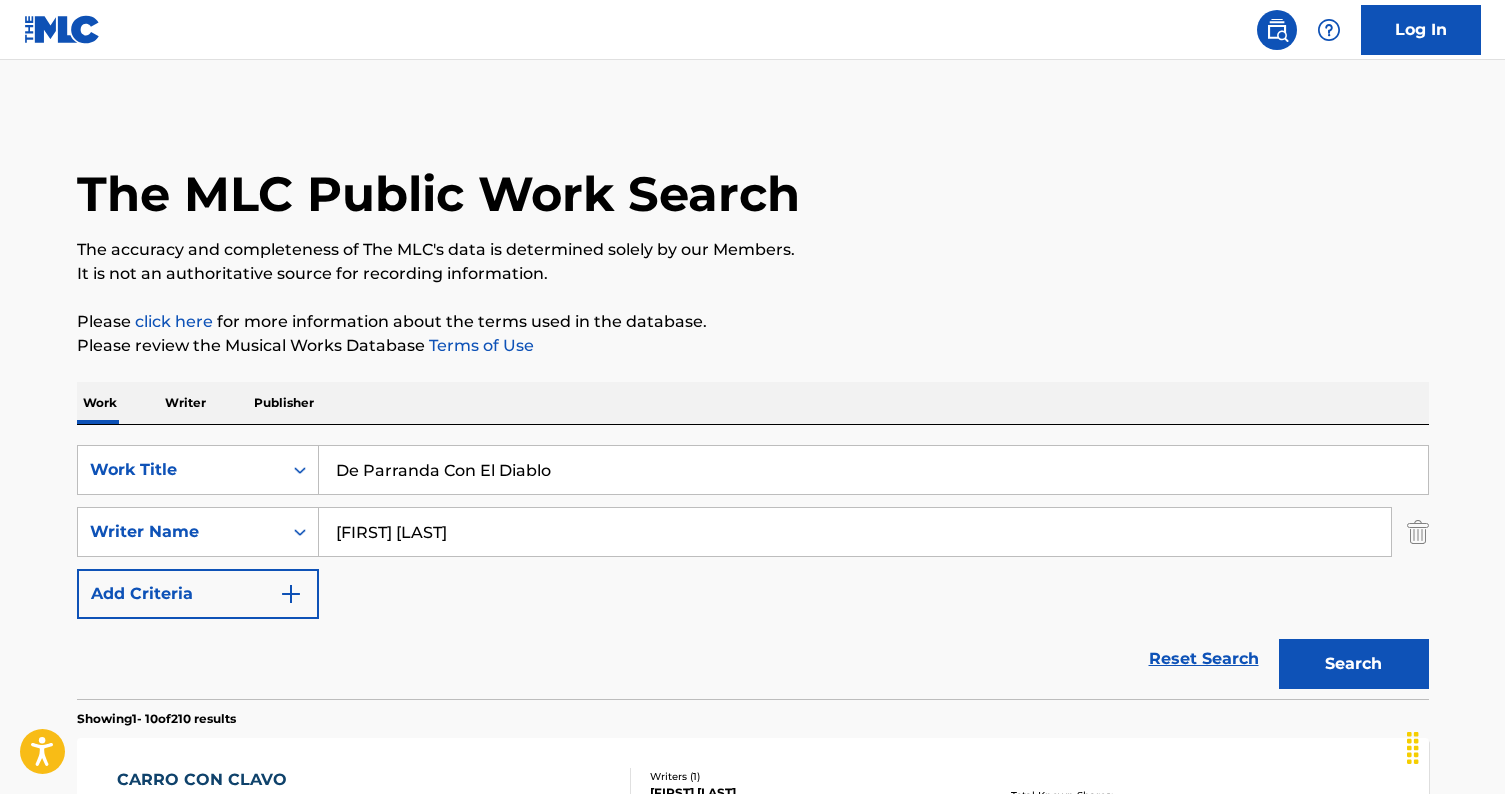 click on "Reset Search Search" at bounding box center [753, 659] 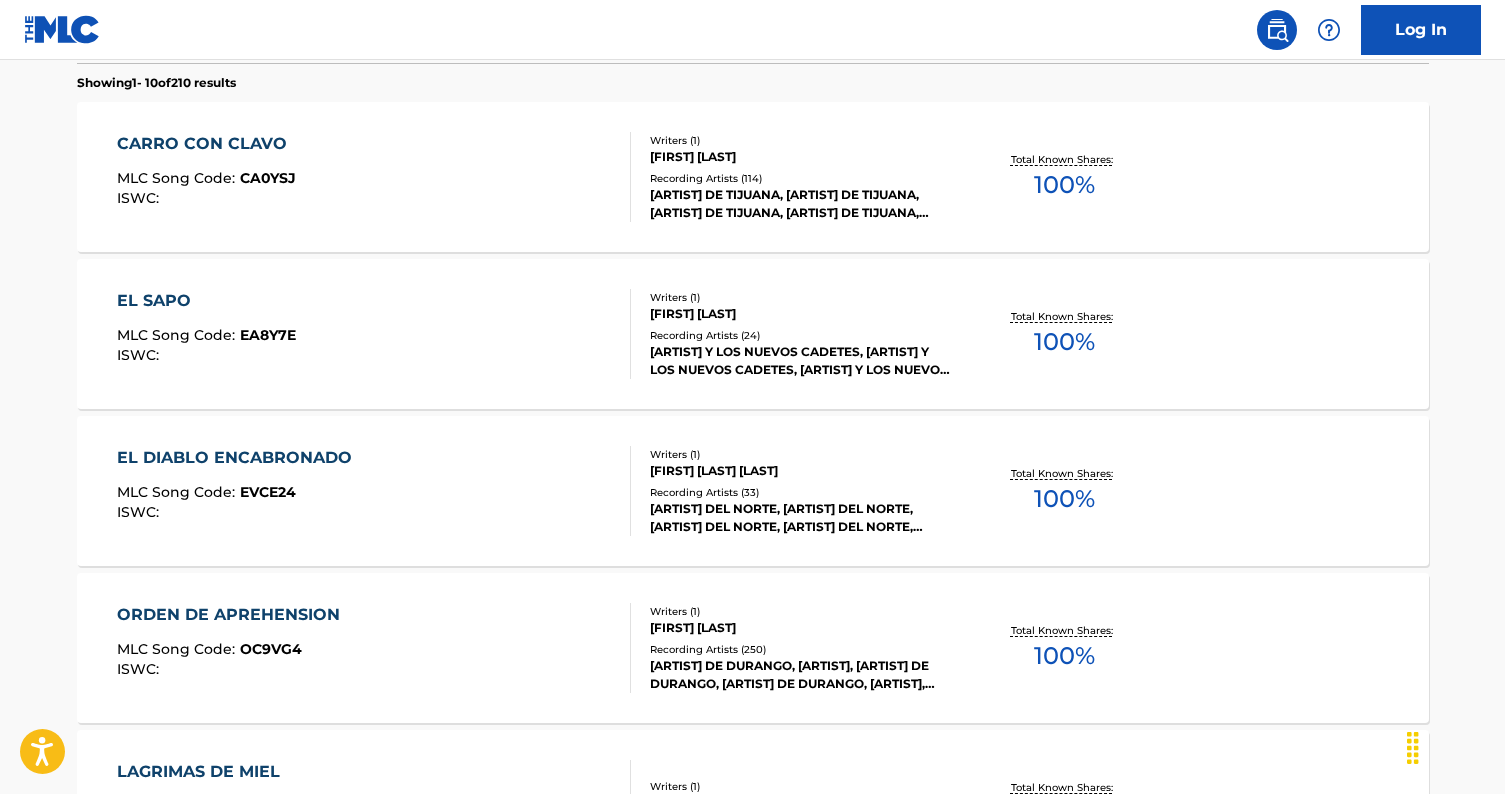 scroll, scrollTop: 635, scrollLeft: 0, axis: vertical 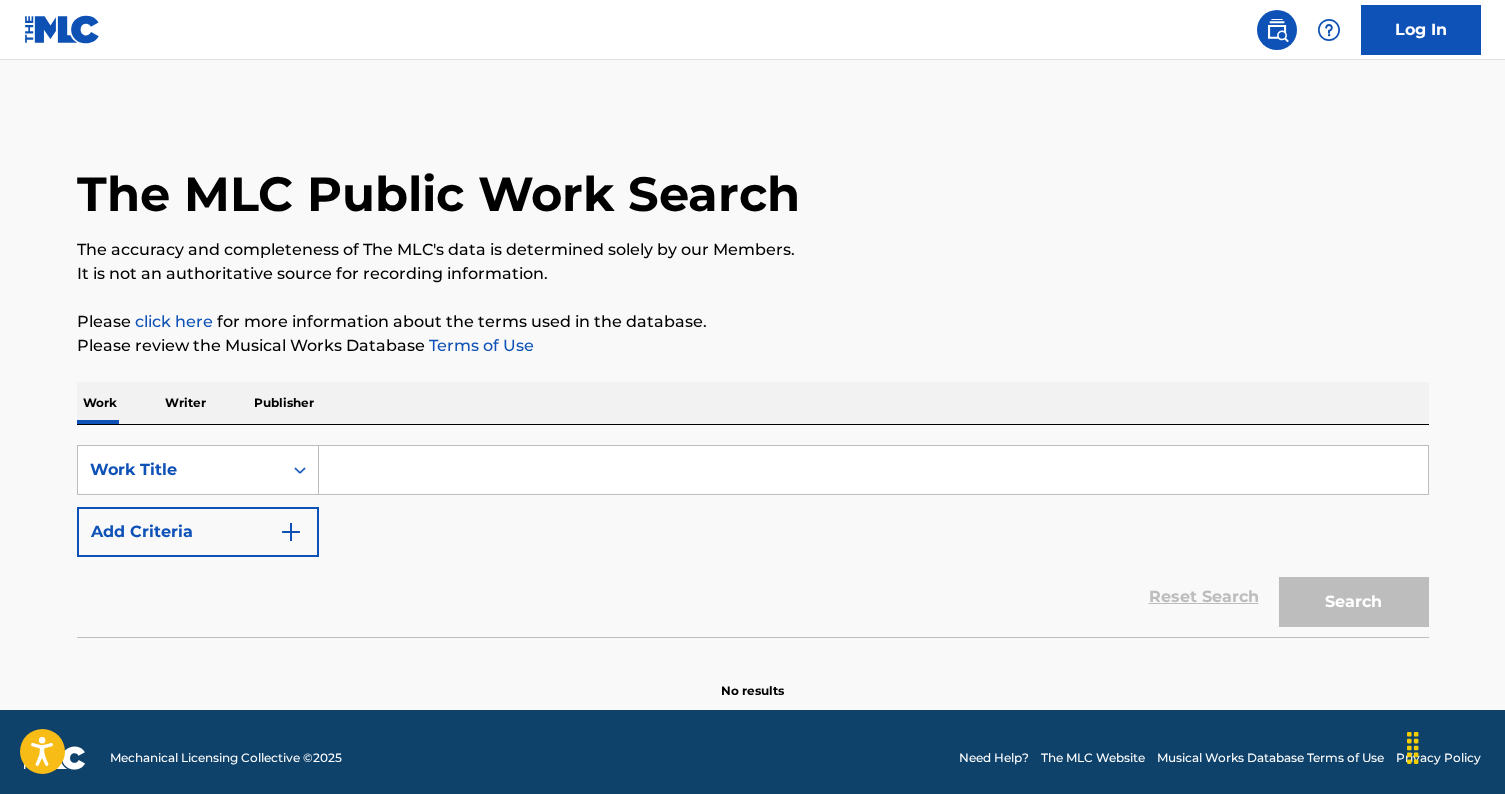 click at bounding box center (873, 470) 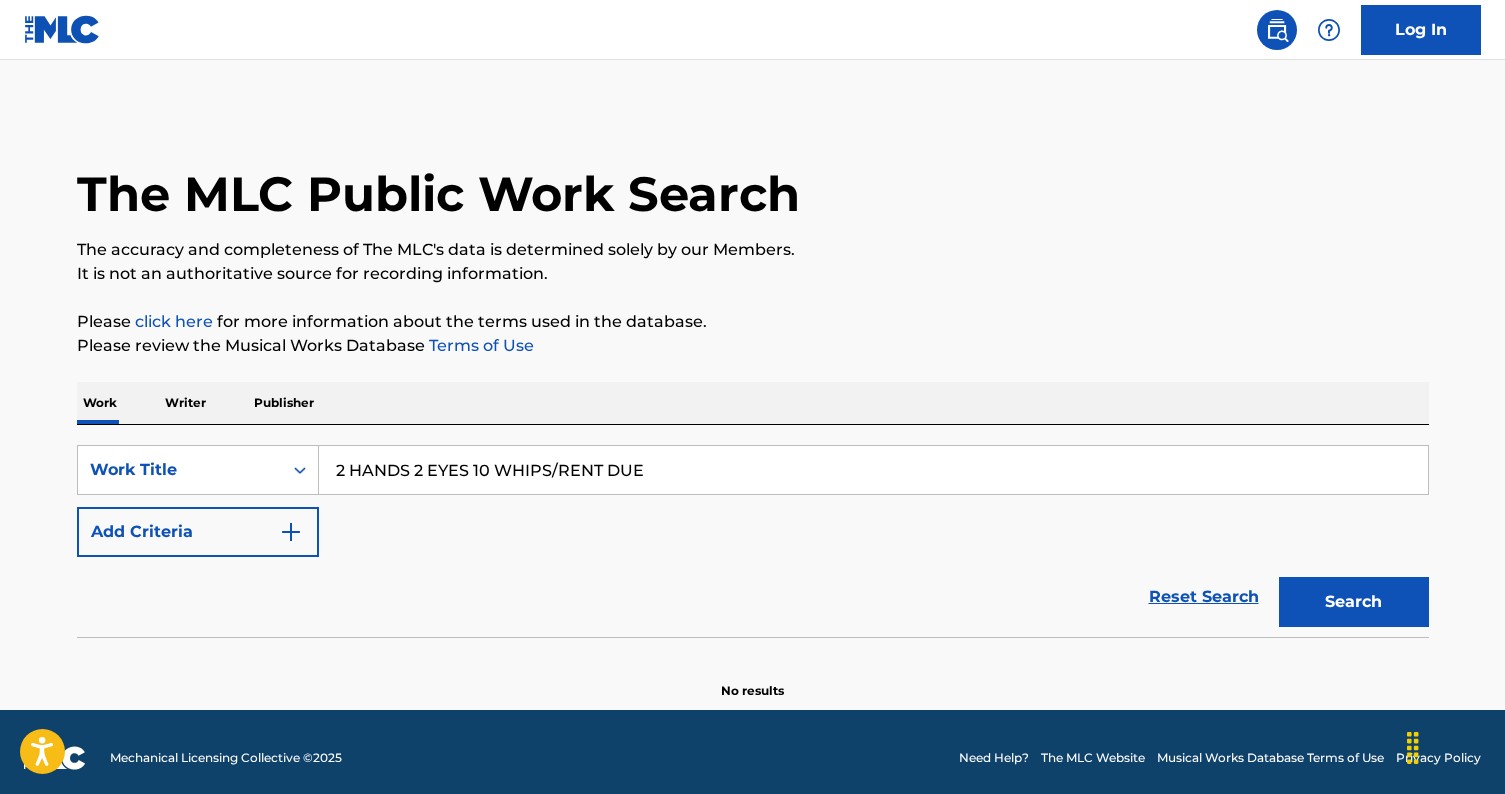 type on "2 HANDS 2 EYES 10 WHIPS/RENT DUE" 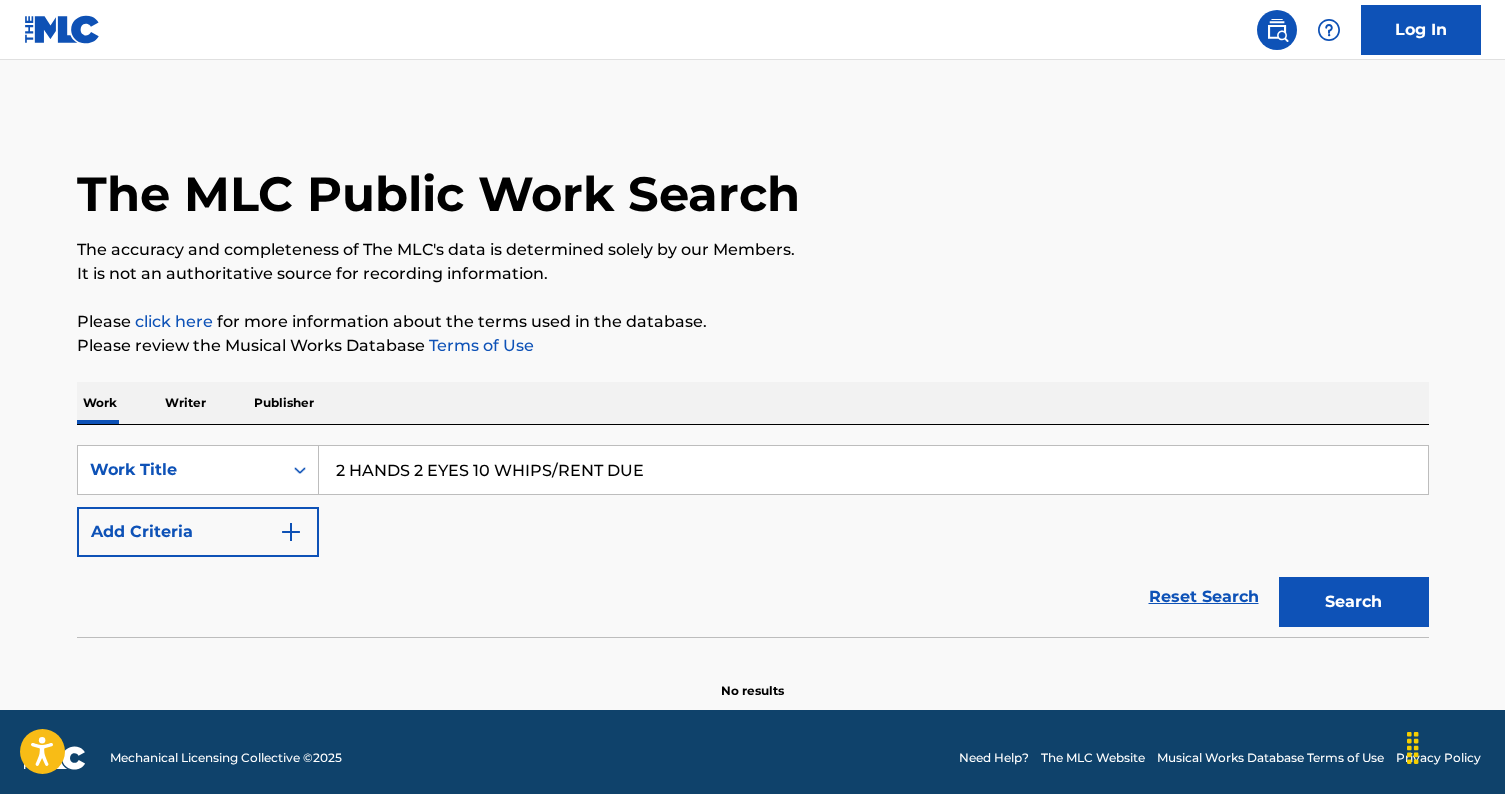 click on "Add Criteria" at bounding box center [198, 532] 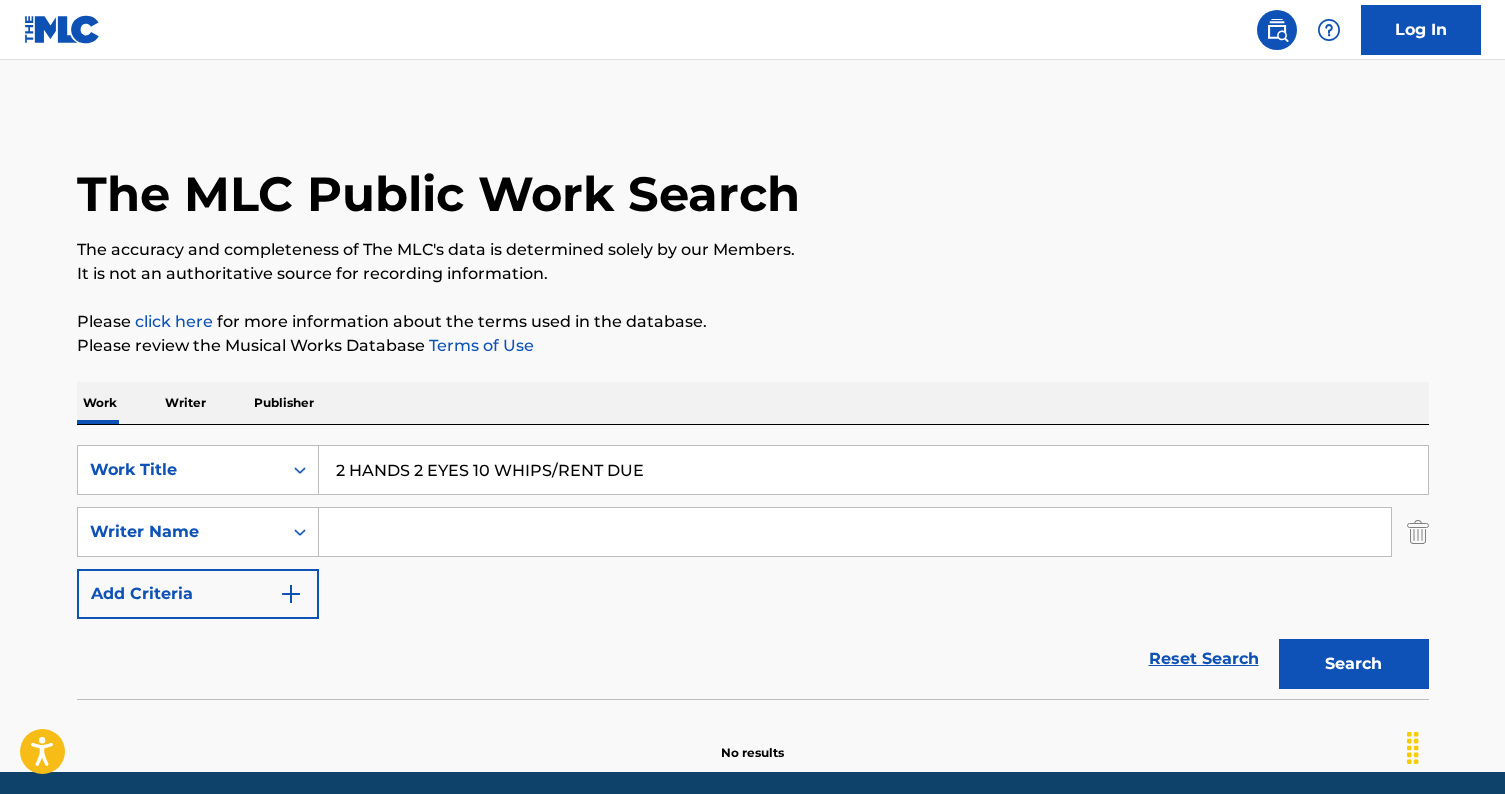 click at bounding box center (855, 532) 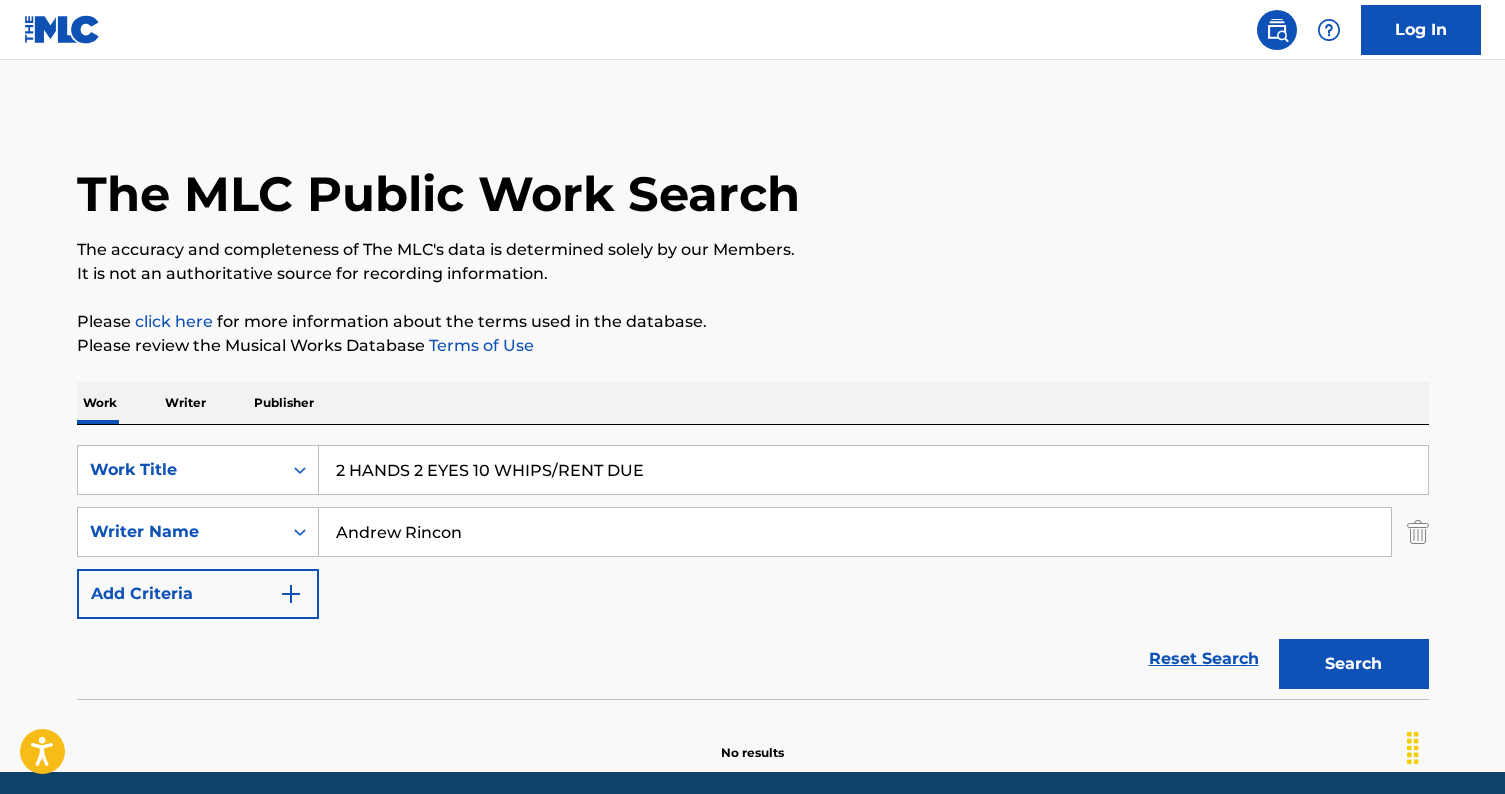 type on "Andrew Rincon" 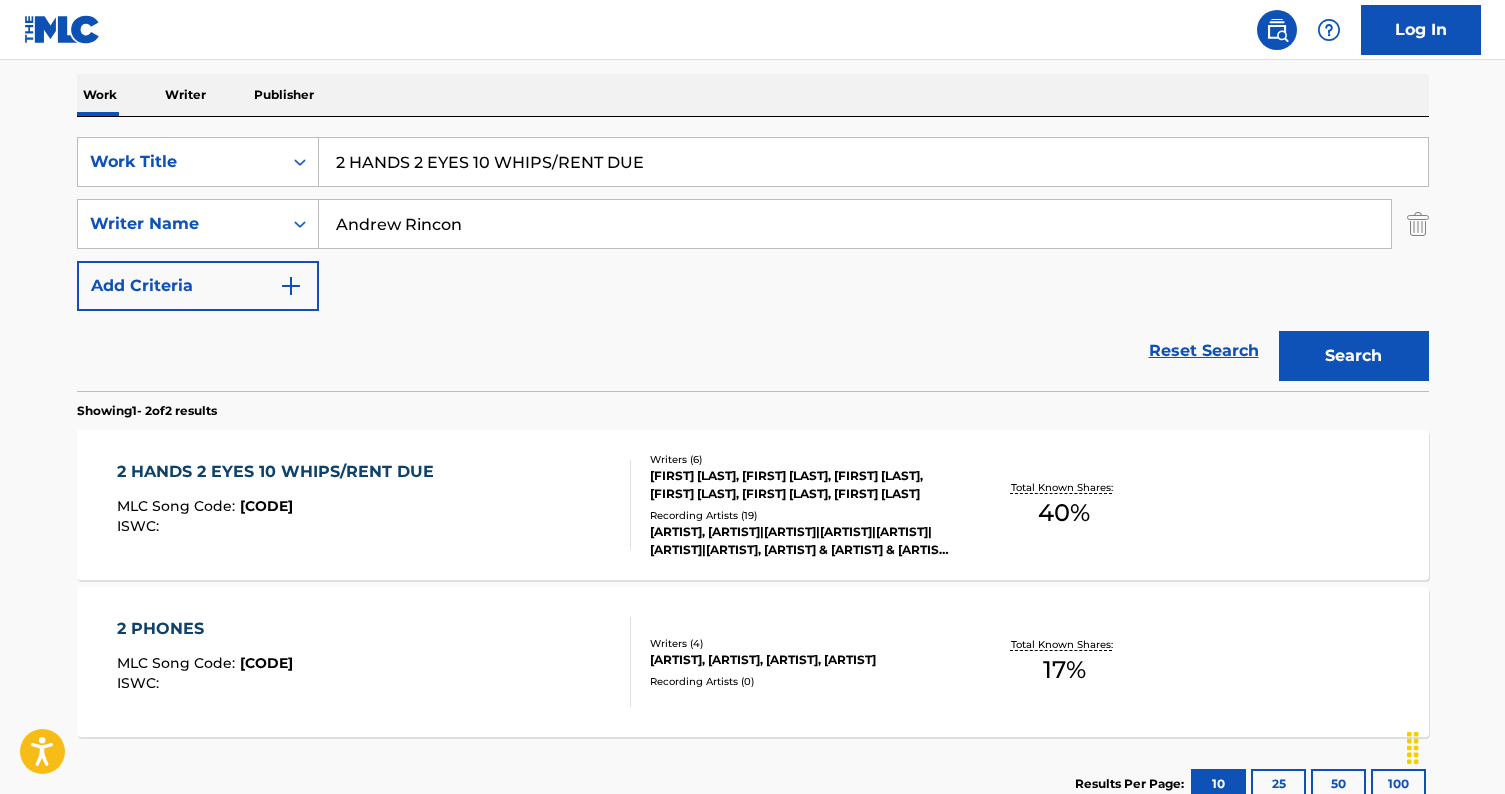 scroll, scrollTop: 320, scrollLeft: 0, axis: vertical 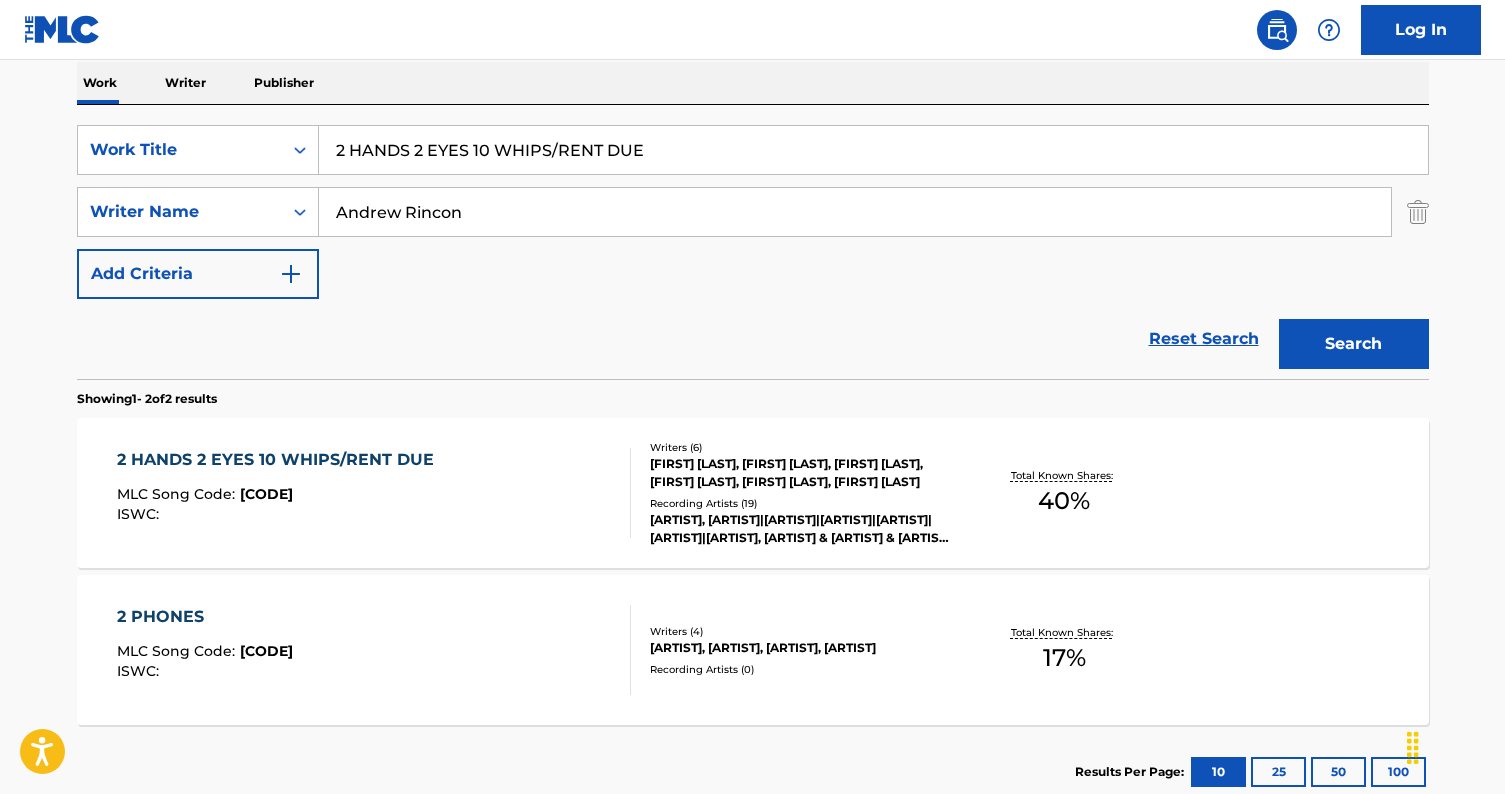 click on "KARRAH SCHUSTER, SAMANTHA SANCHEZ, MILES PARKS MCCOLLUM, JUSTIN JAVONN DANIELS, CAMERON BUTTS, ANDREW RINCON" at bounding box center [801, 473] 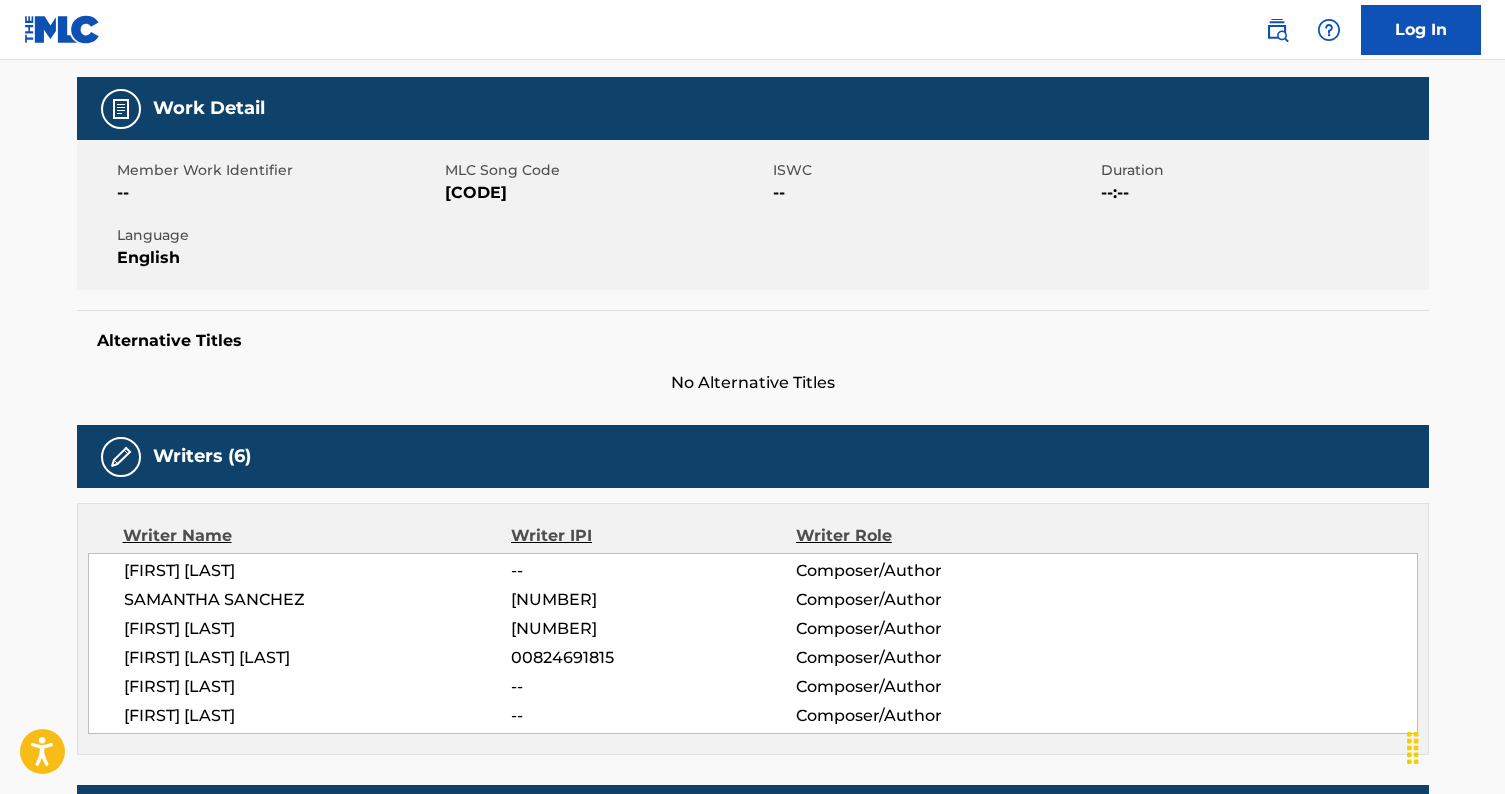 scroll, scrollTop: 303, scrollLeft: 0, axis: vertical 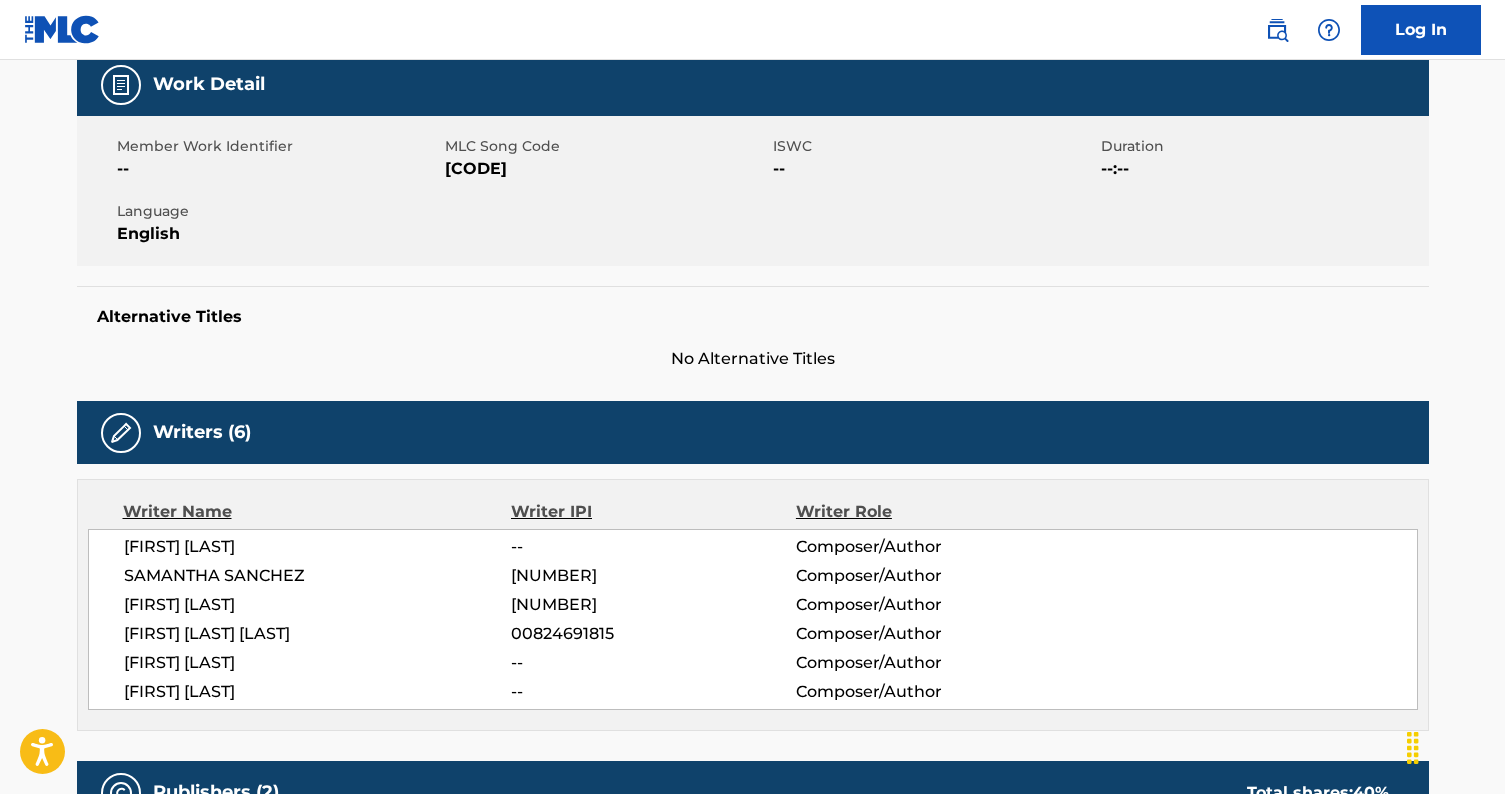 click on "Writer Name Writer IPI Writer Role KARRAH SCHUSTER -- Composer/Author SAMANTHA SANCHEZ 01012600239 Composer/Author MILES PARKS MCCOLLUM 00819974779 Composer/Author JUSTIN JAVONN DANIELS 00824691815 Composer/Author CAMERON BUTTS -- Composer/Author ANDREW RINCON -- Composer/Author" at bounding box center (753, 605) 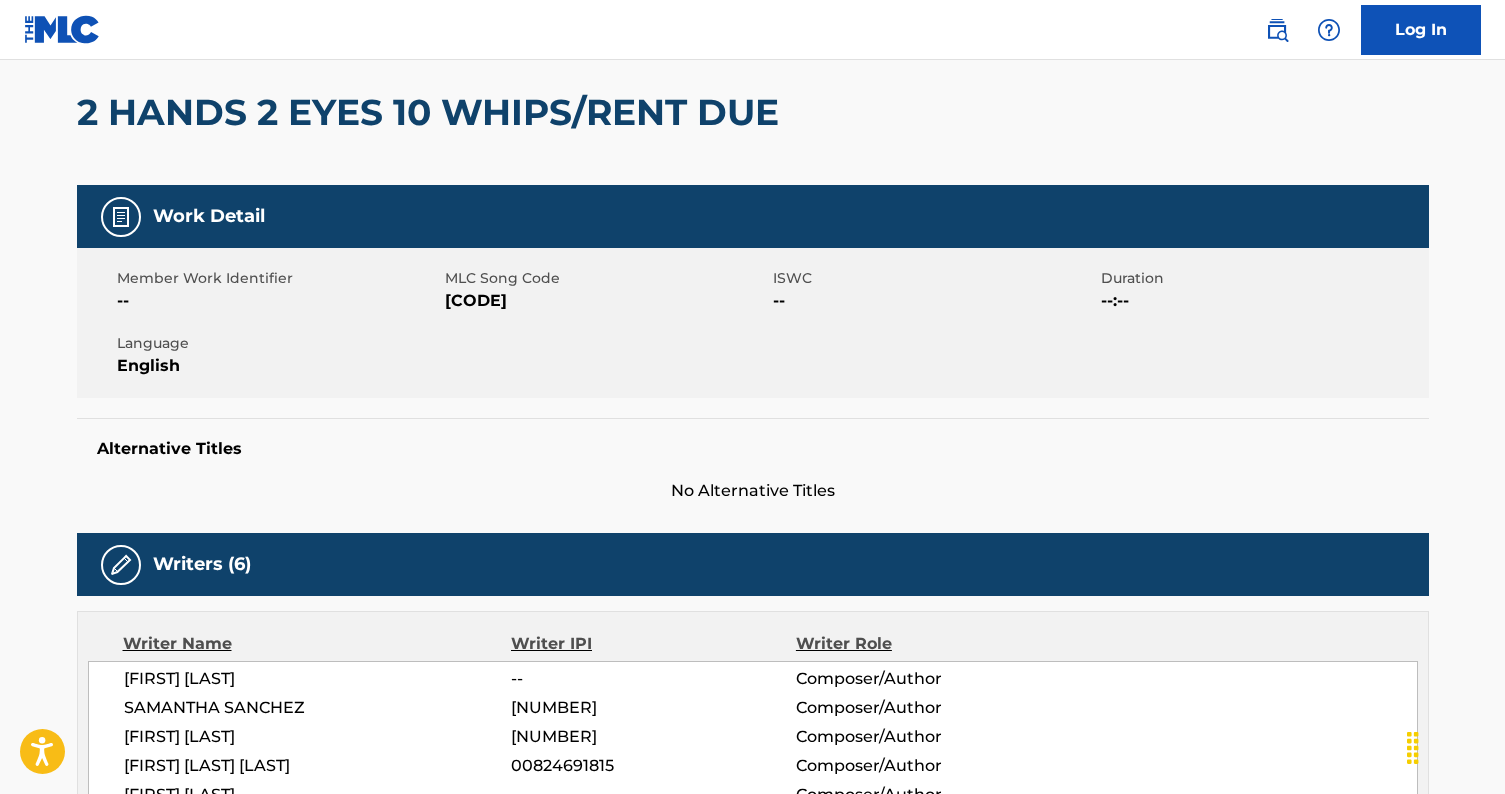 scroll, scrollTop: 0, scrollLeft: 0, axis: both 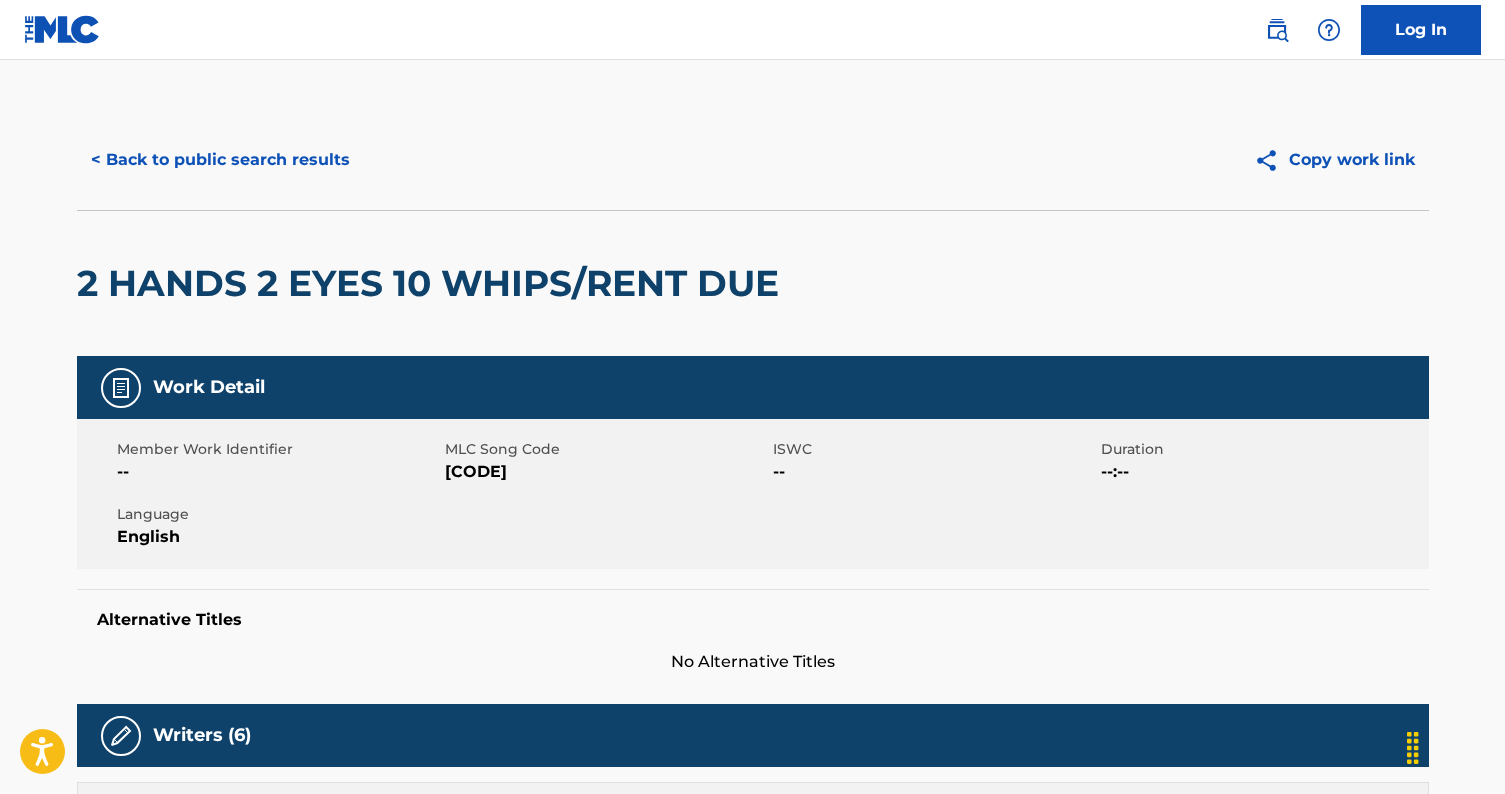 click on "2M0PY1" at bounding box center (606, 472) 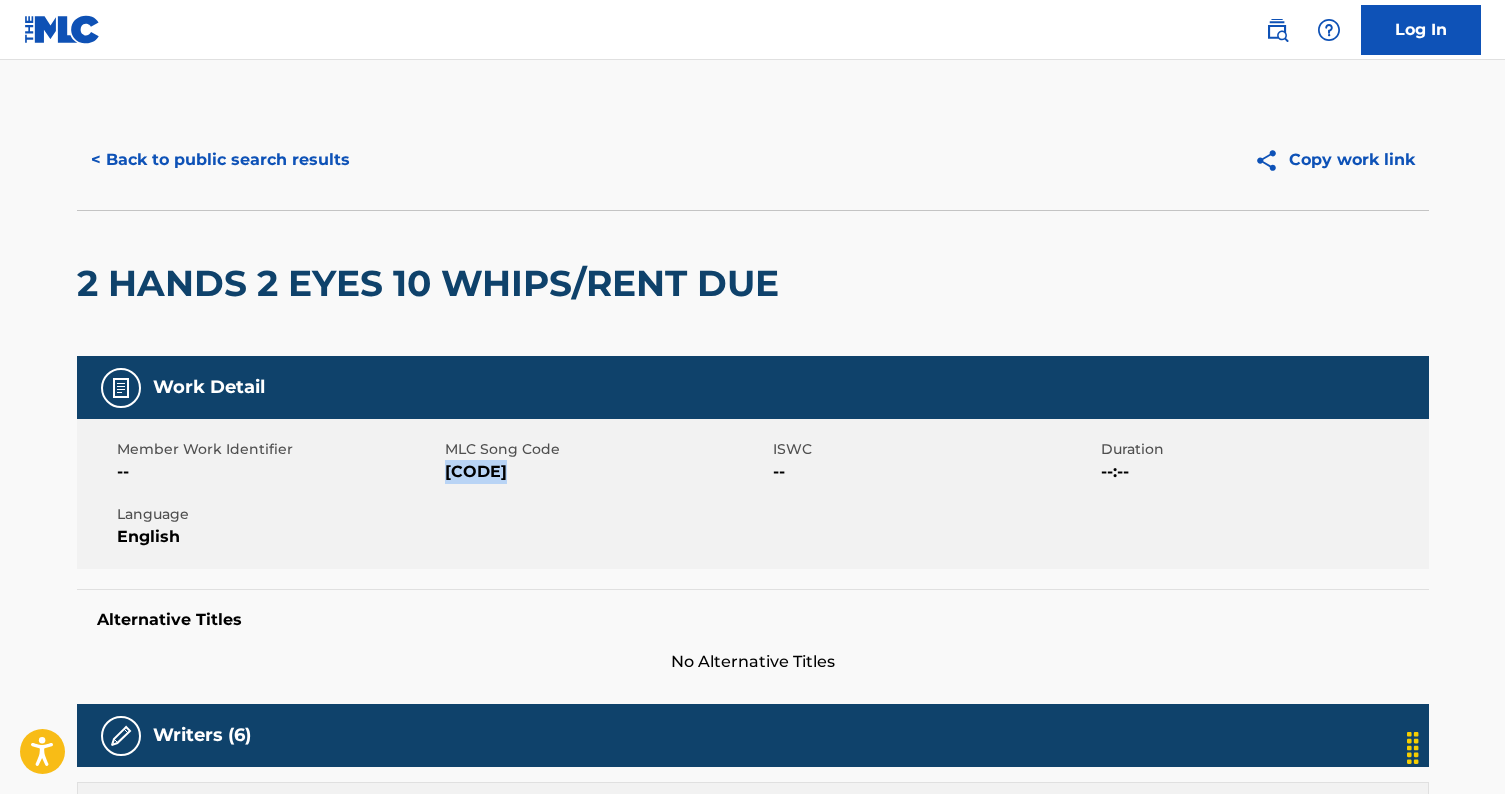 click on "2M0PY1" at bounding box center (606, 472) 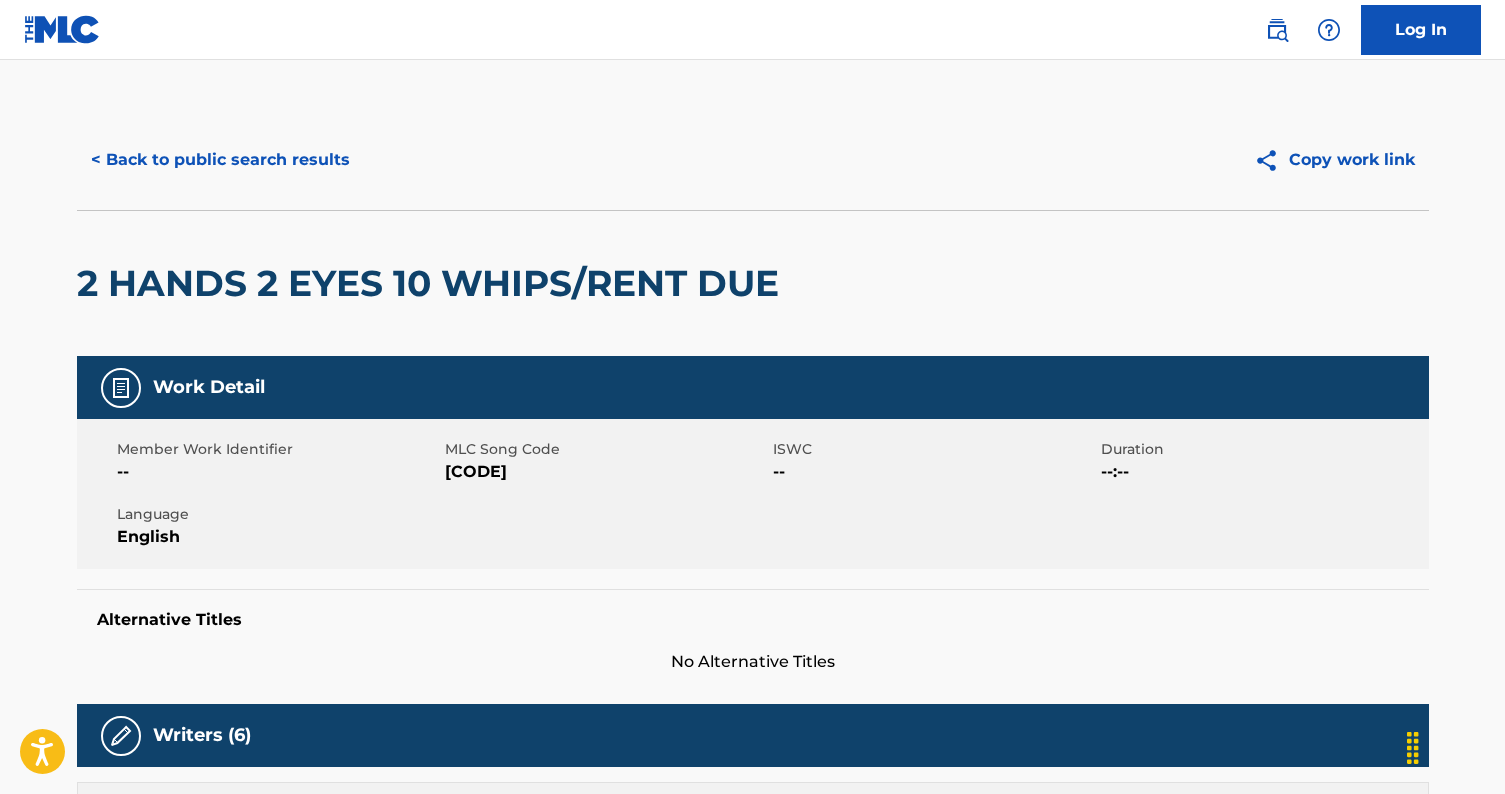 click on "< Back to public search results Copy work link" at bounding box center [753, 160] 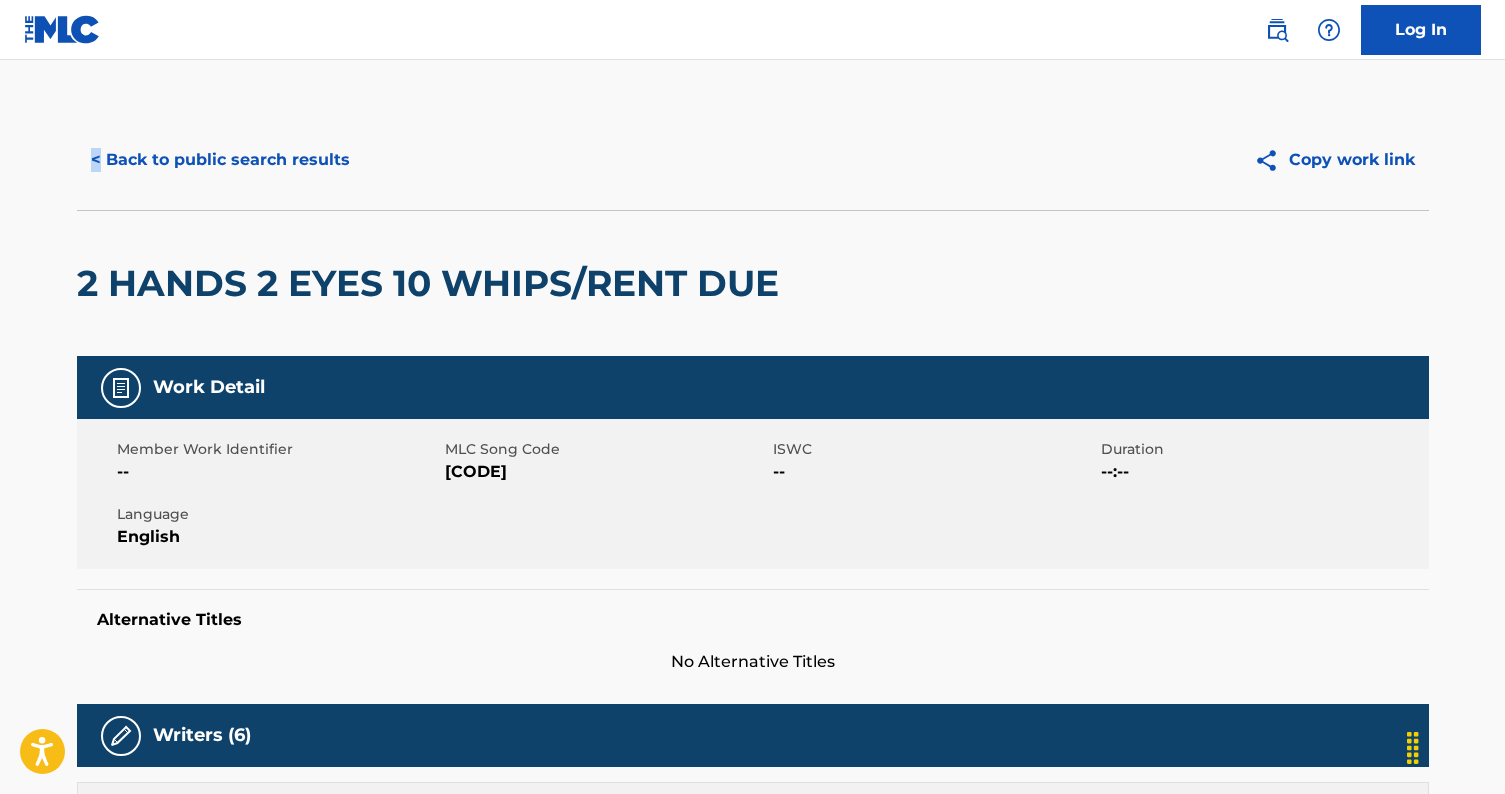 click on "< Back to public search results Copy work link" at bounding box center [753, 160] 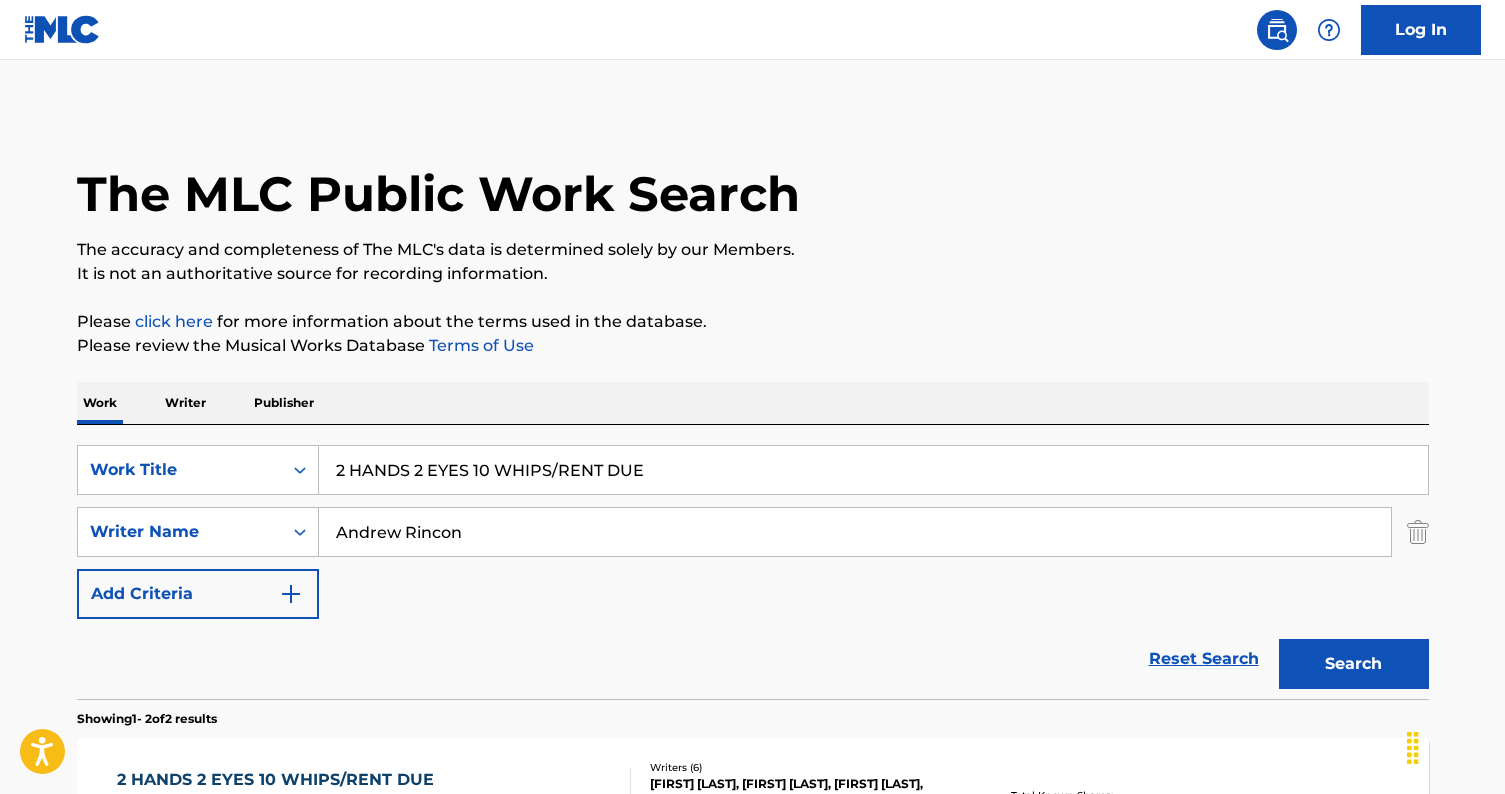 scroll, scrollTop: 320, scrollLeft: 0, axis: vertical 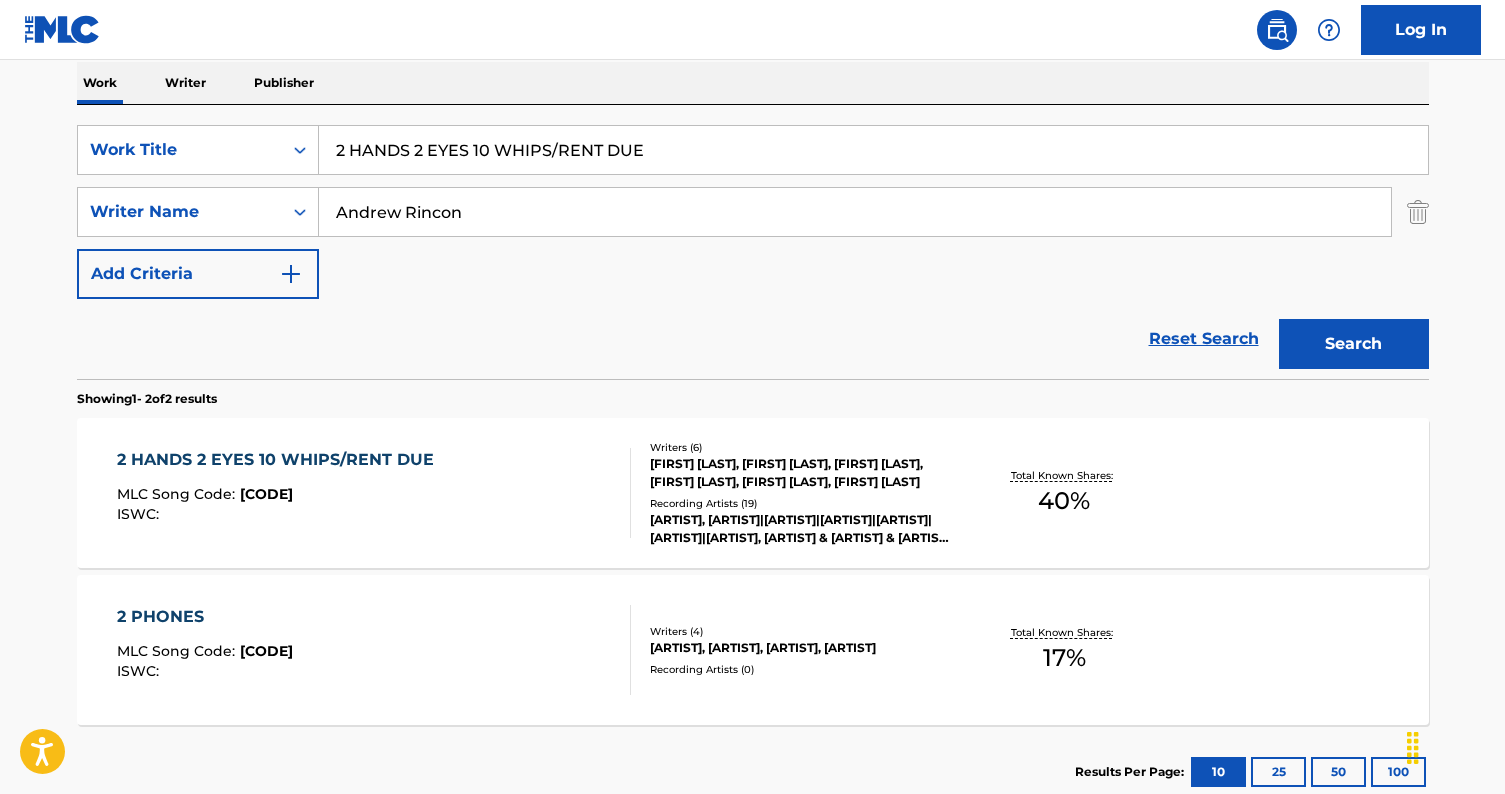 click on "Andrew Rincon" at bounding box center (855, 212) 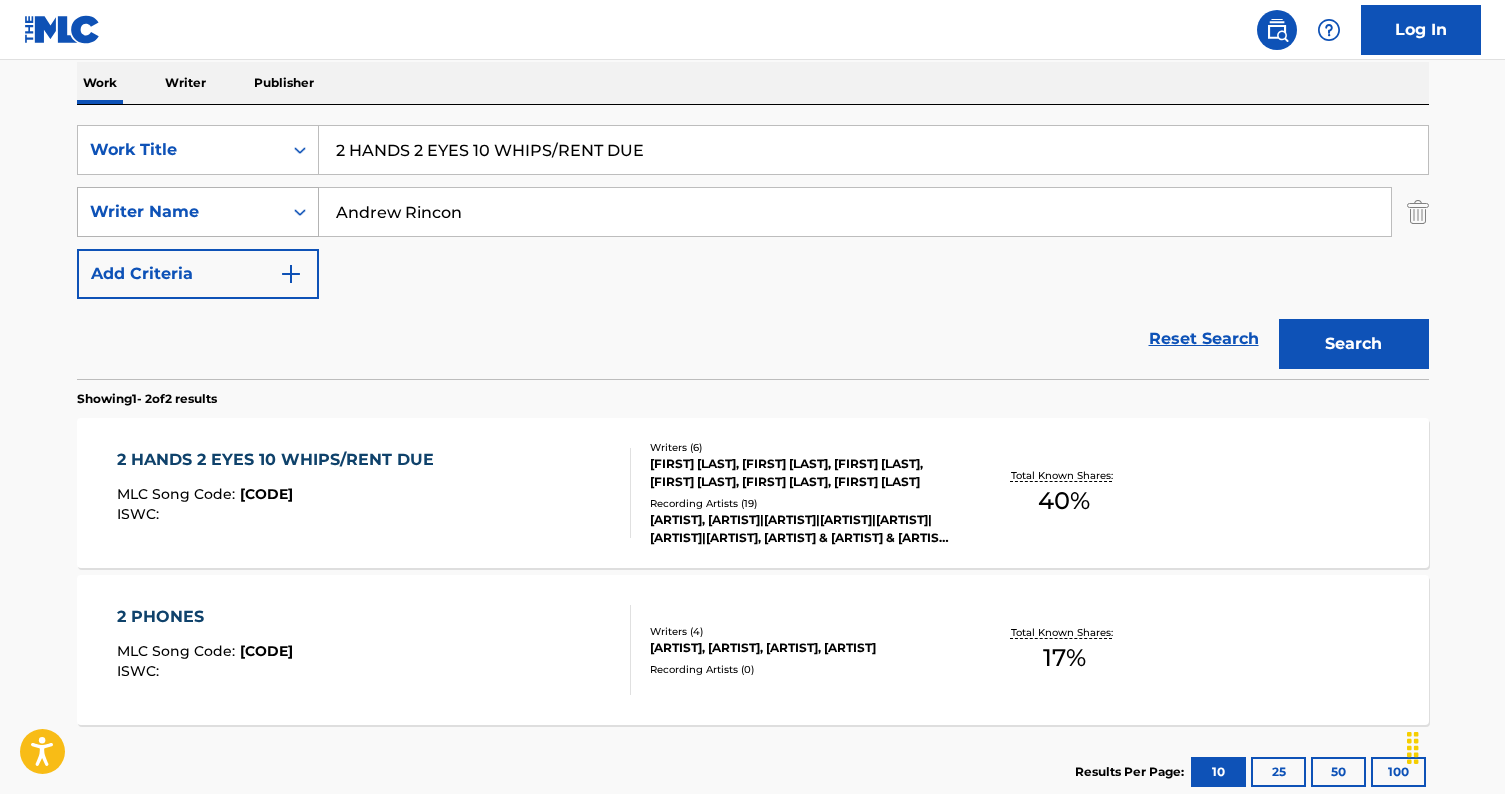 drag, startPoint x: 362, startPoint y: 227, endPoint x: 151, endPoint y: 206, distance: 212.04245 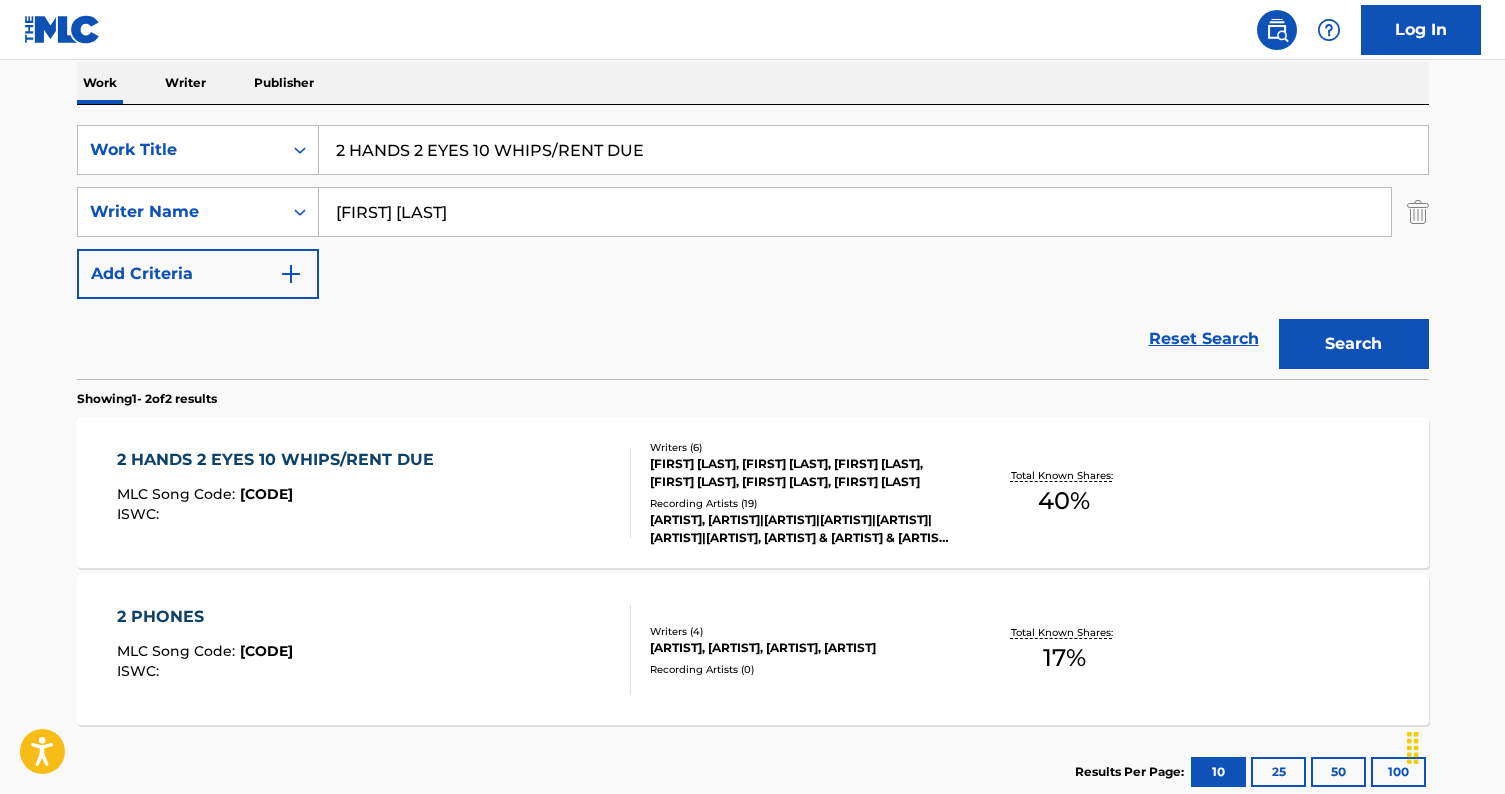type on "Flau'jae Johnson" 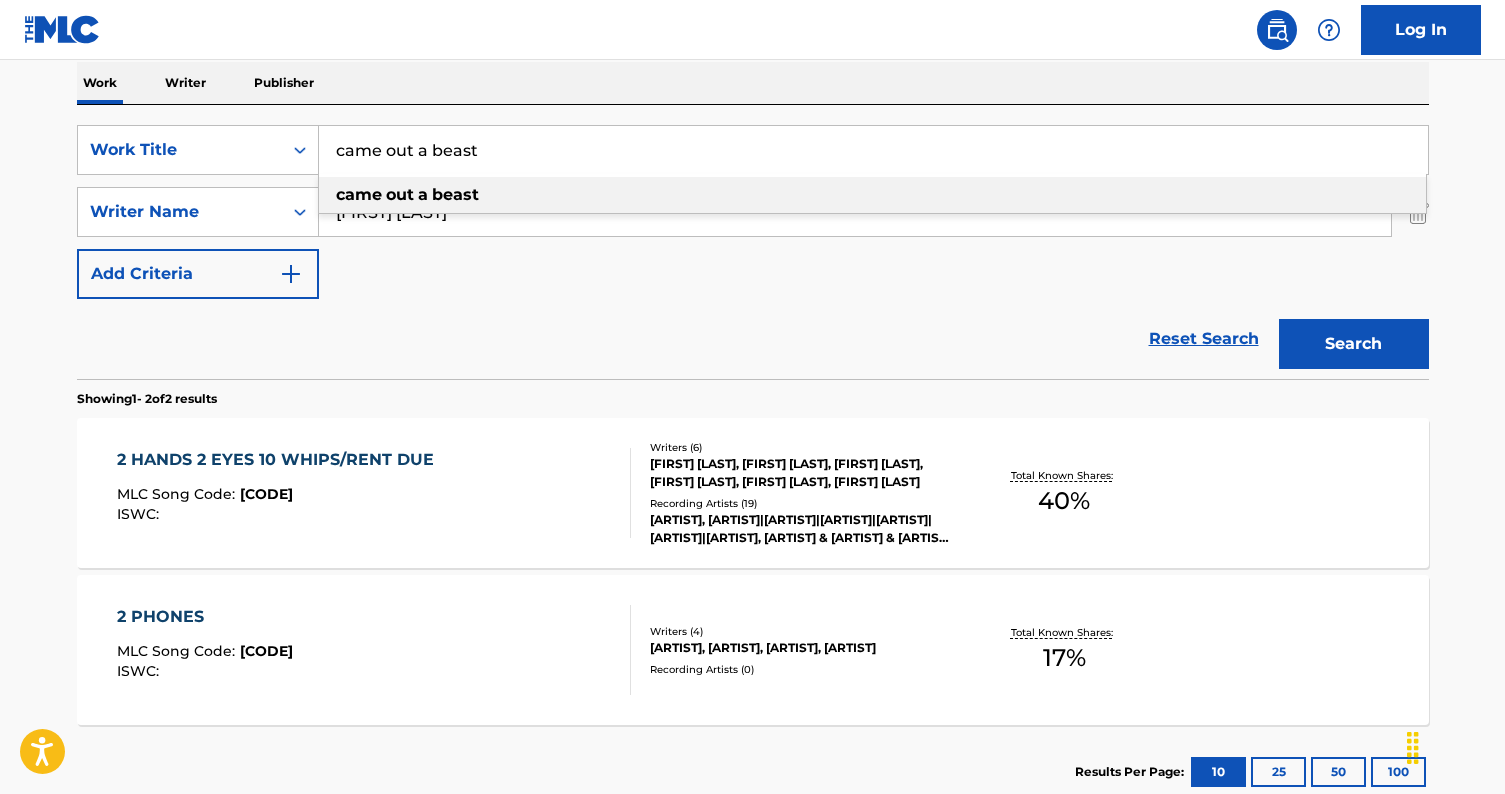 click on "came out a beast" at bounding box center [873, 150] 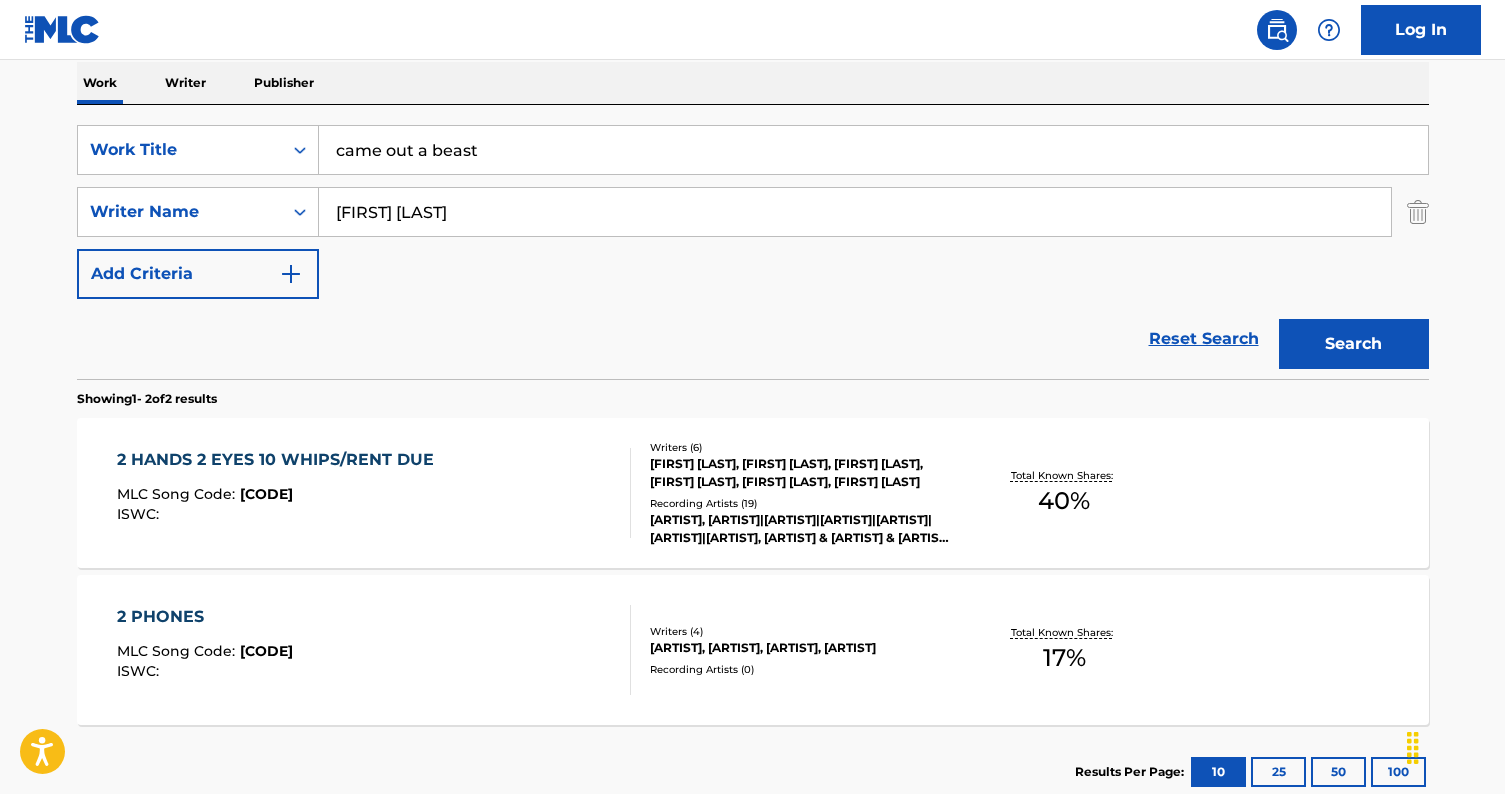 click on "Search" at bounding box center (1354, 344) 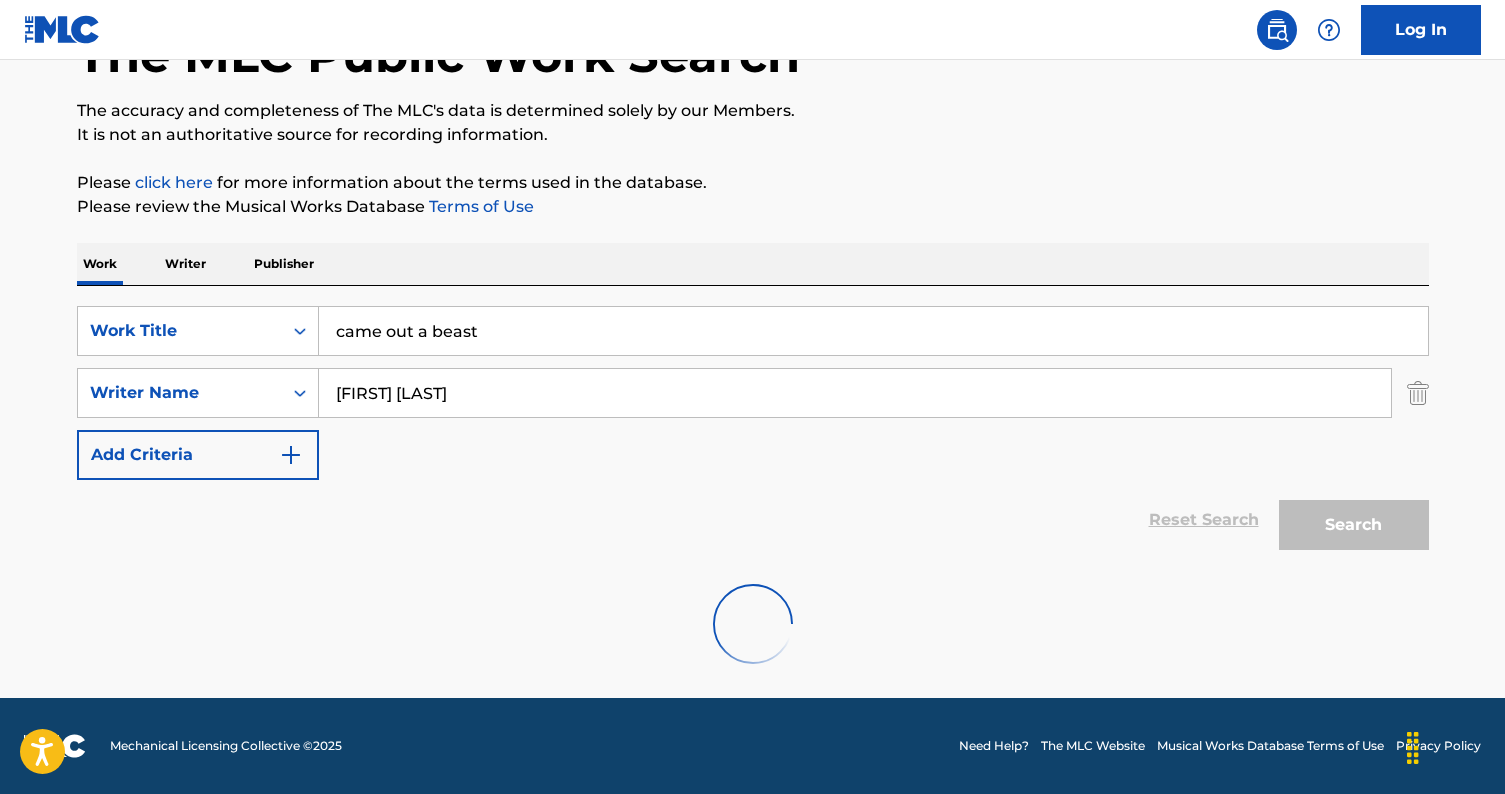 scroll, scrollTop: 320, scrollLeft: 0, axis: vertical 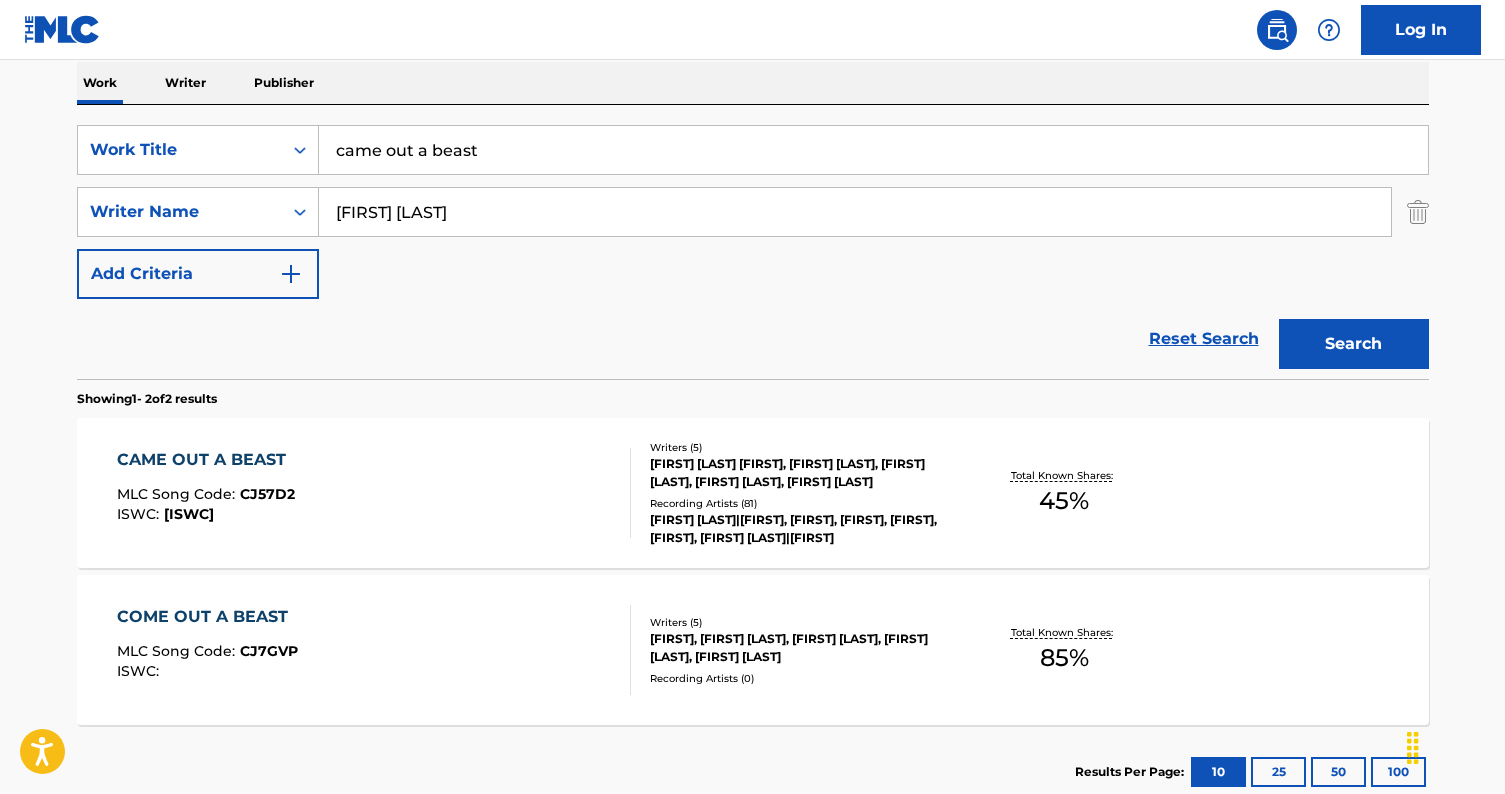 click on "LIL WAYNE|FLAU'JAE, FLAU'JAE, FLAU'JAE,LIL WAYNE, FLAU'JAE,LIL WAYNE, LIL WAYNE|FLAU'JAE" at bounding box center [801, 529] 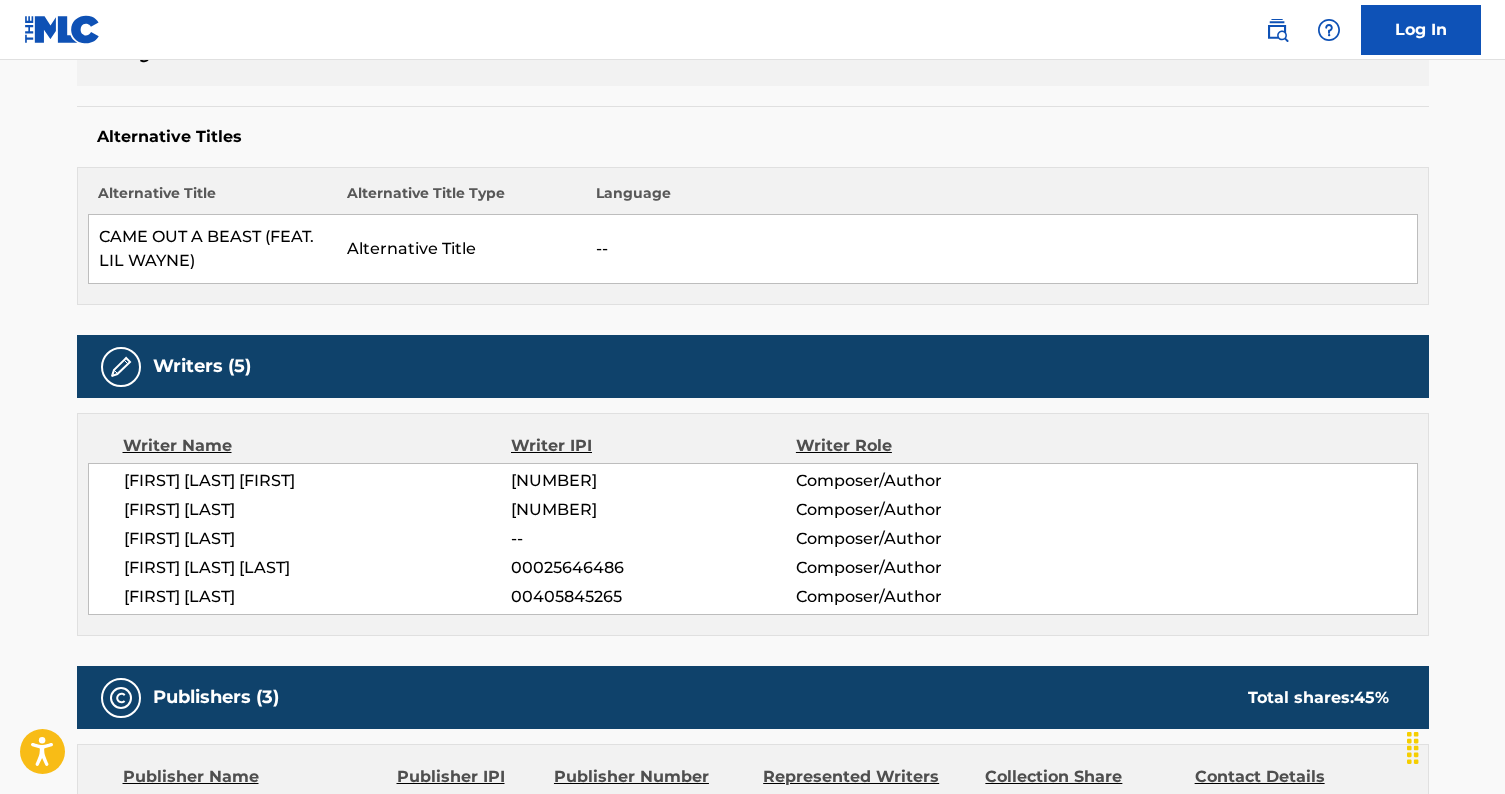 scroll, scrollTop: 482, scrollLeft: 0, axis: vertical 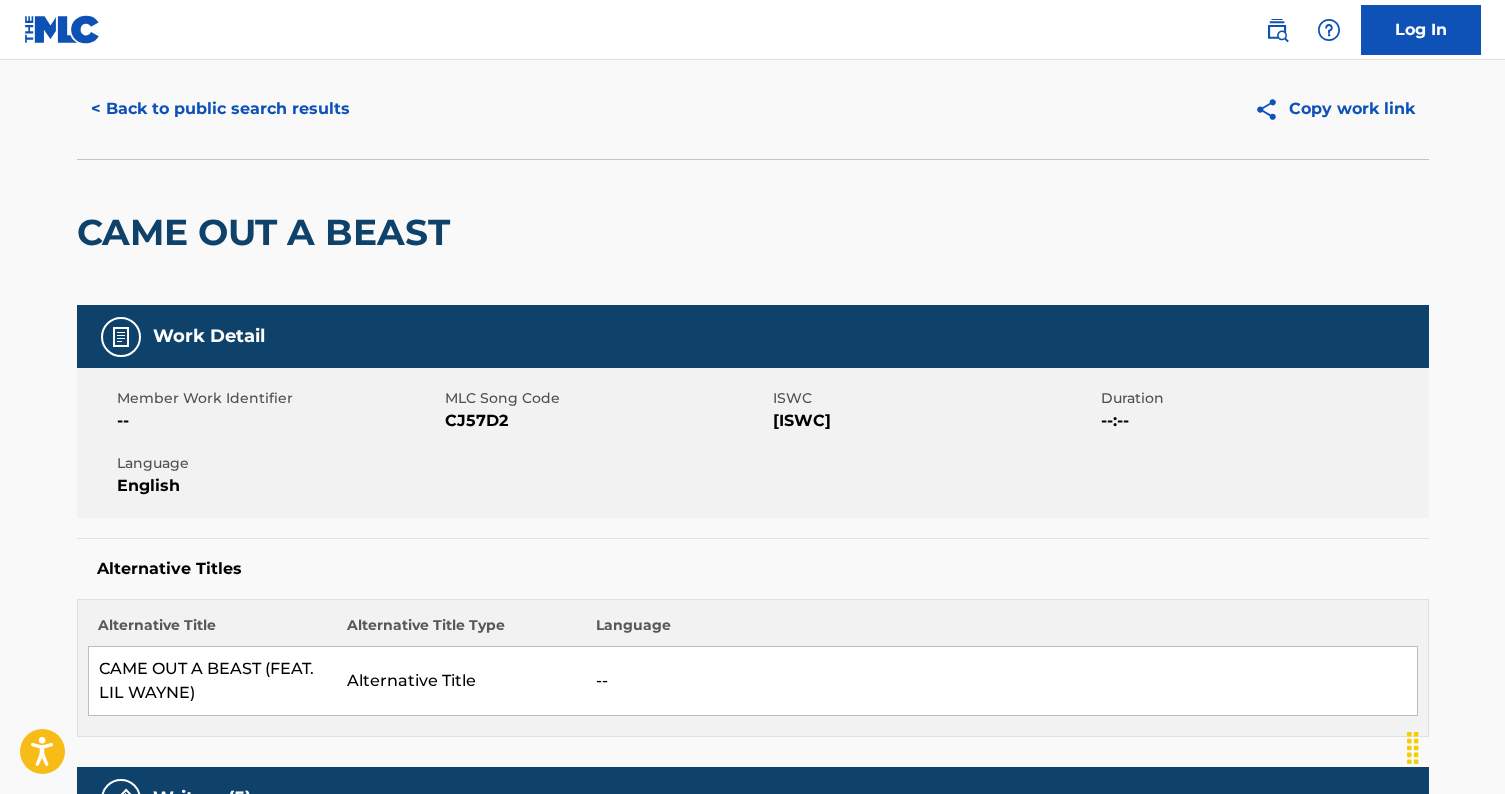 click on "< Back to public search results" at bounding box center (220, 109) 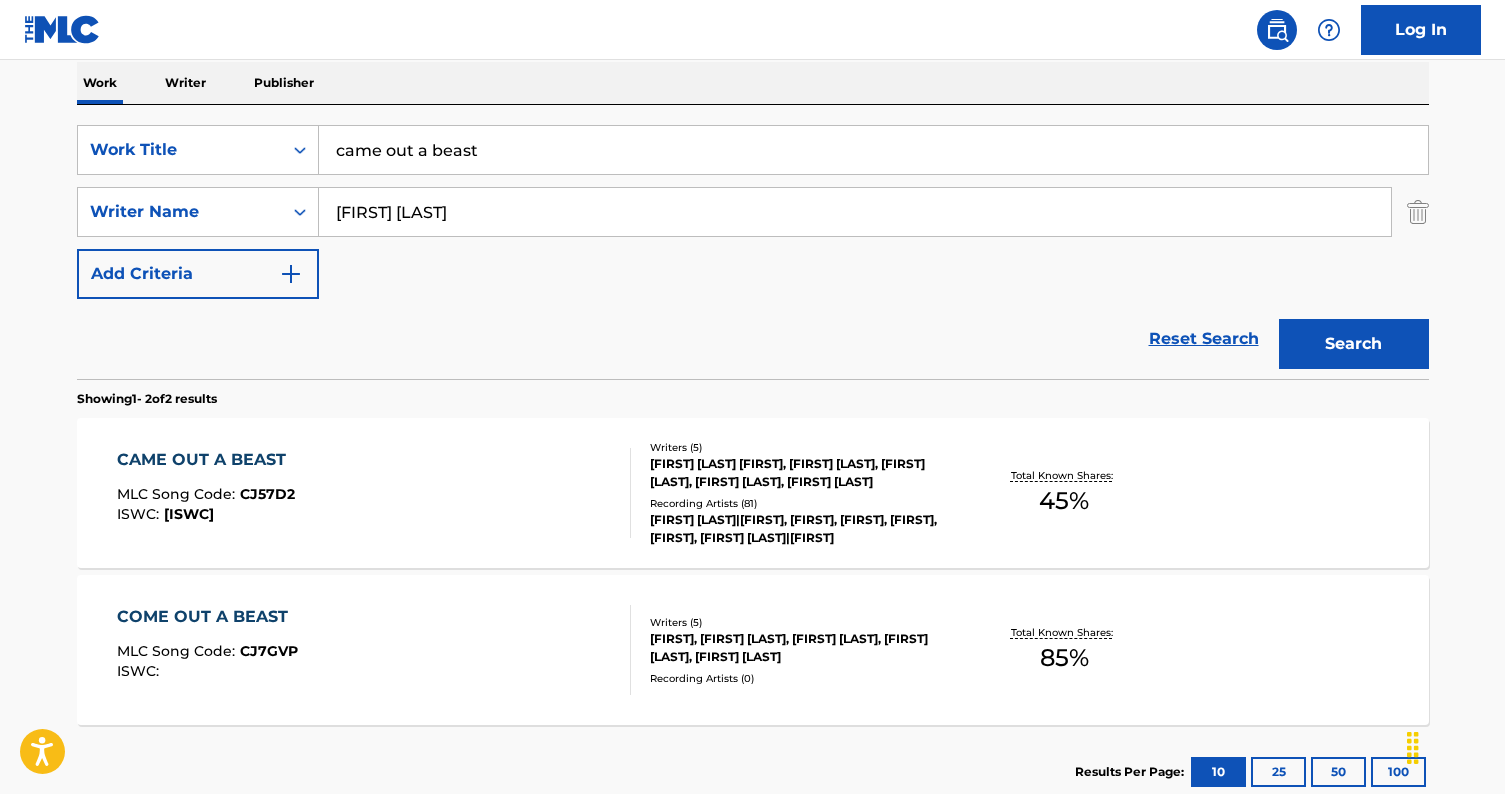 scroll, scrollTop: 451, scrollLeft: 0, axis: vertical 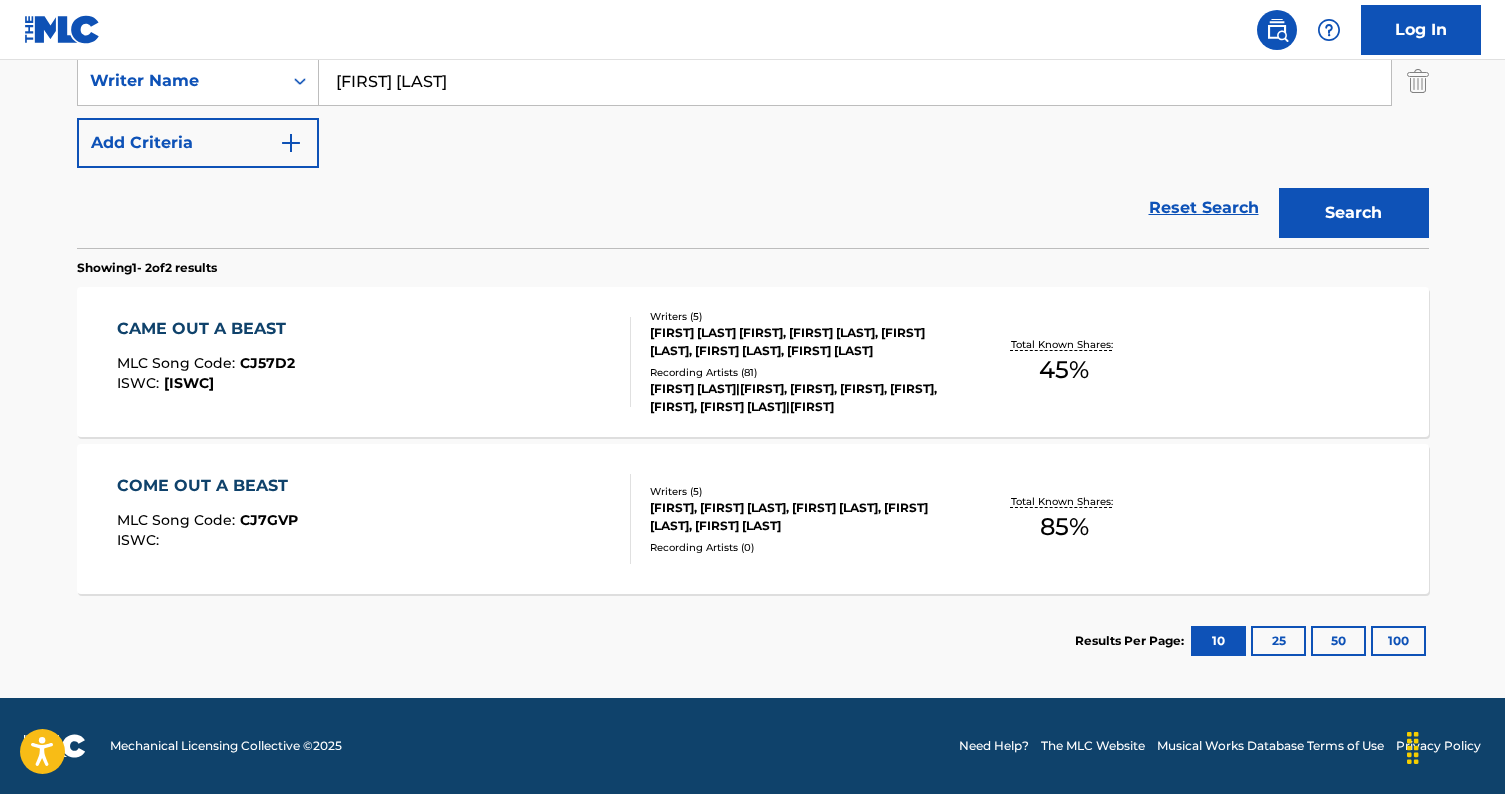 click on "COME OUT A BEAST MLC Song Code : CJ7GVP ISWC :" at bounding box center [374, 519] 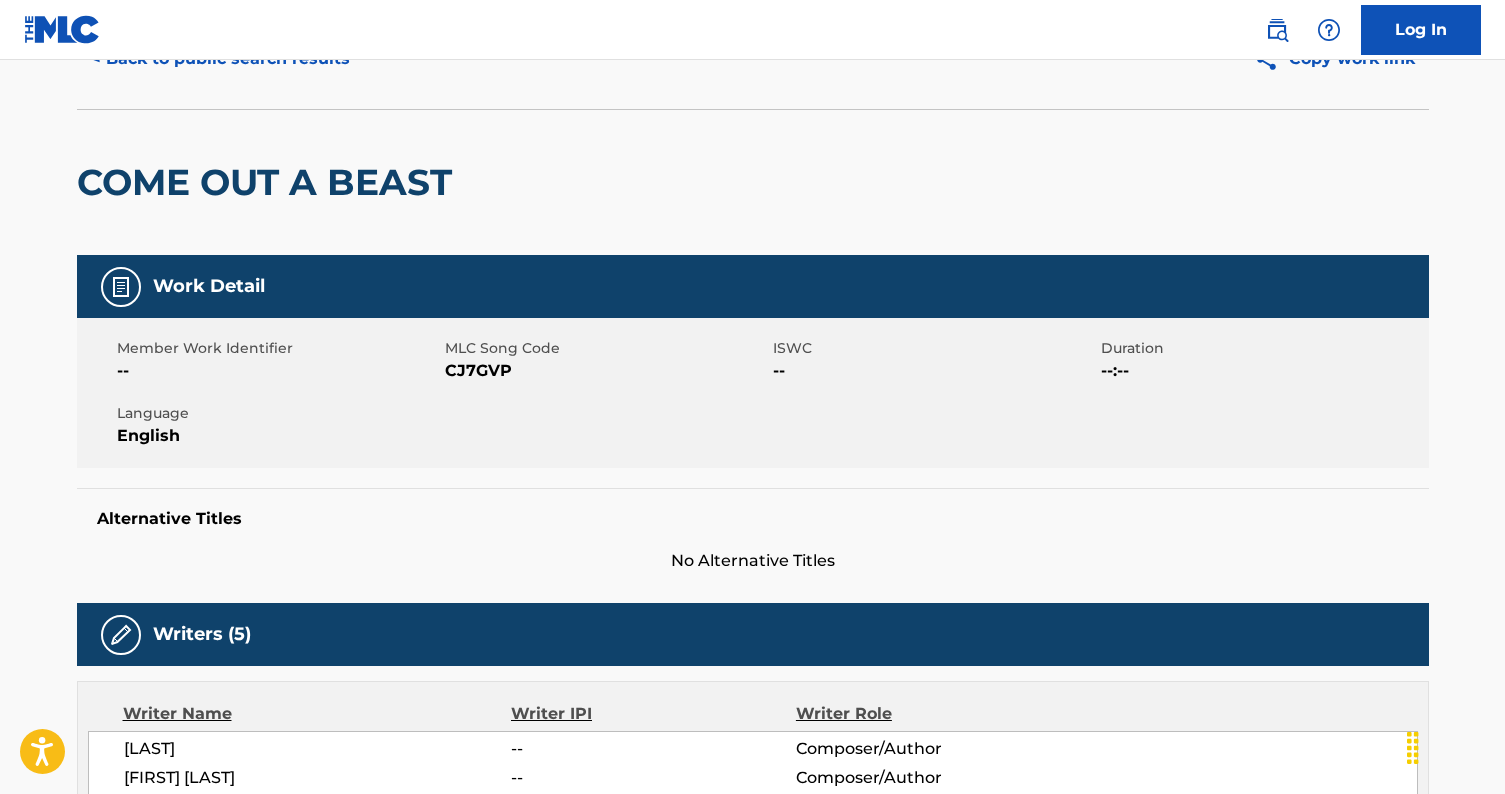scroll, scrollTop: 0, scrollLeft: 0, axis: both 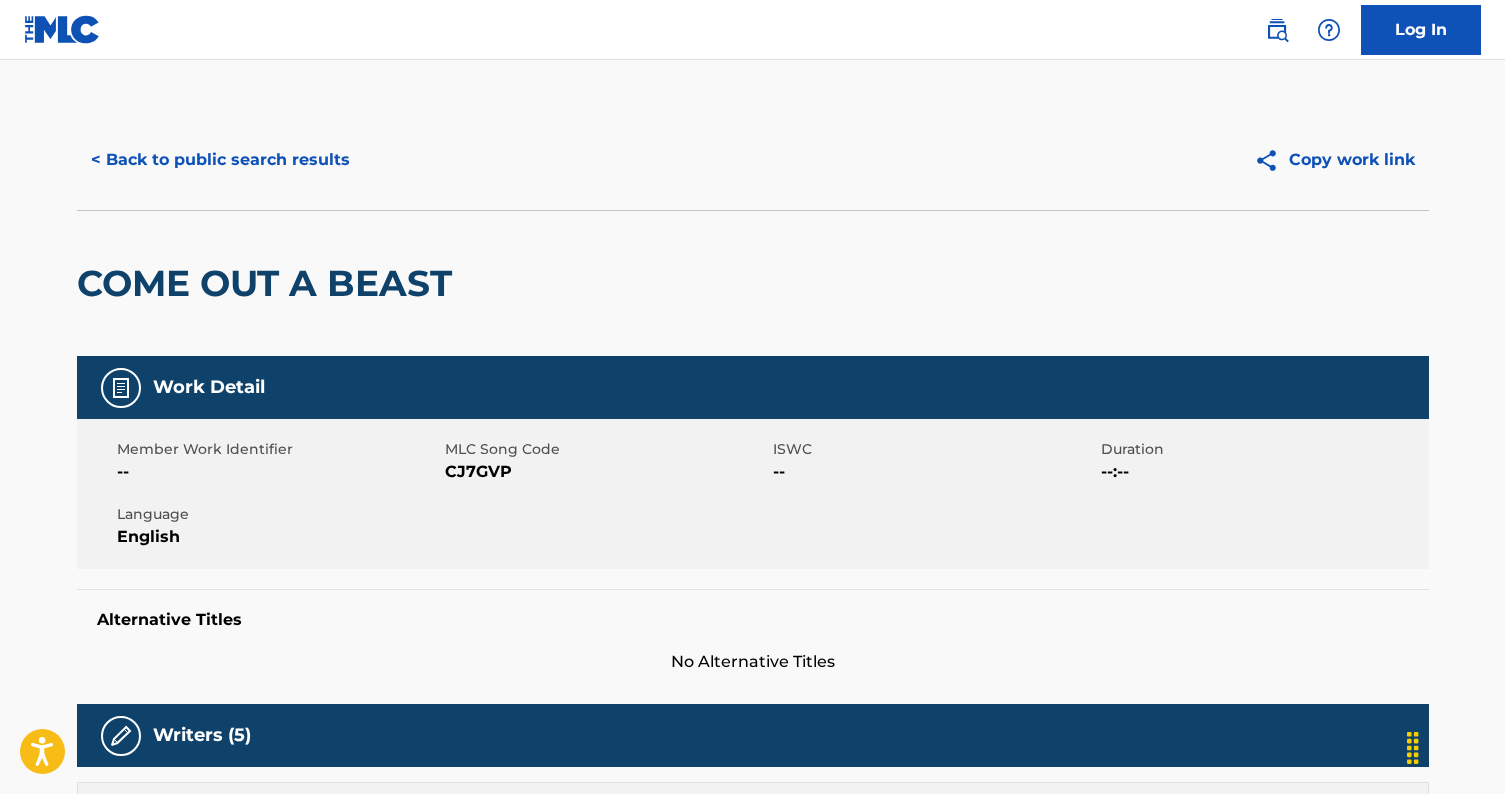 click on "< Back to public search results" at bounding box center (220, 160) 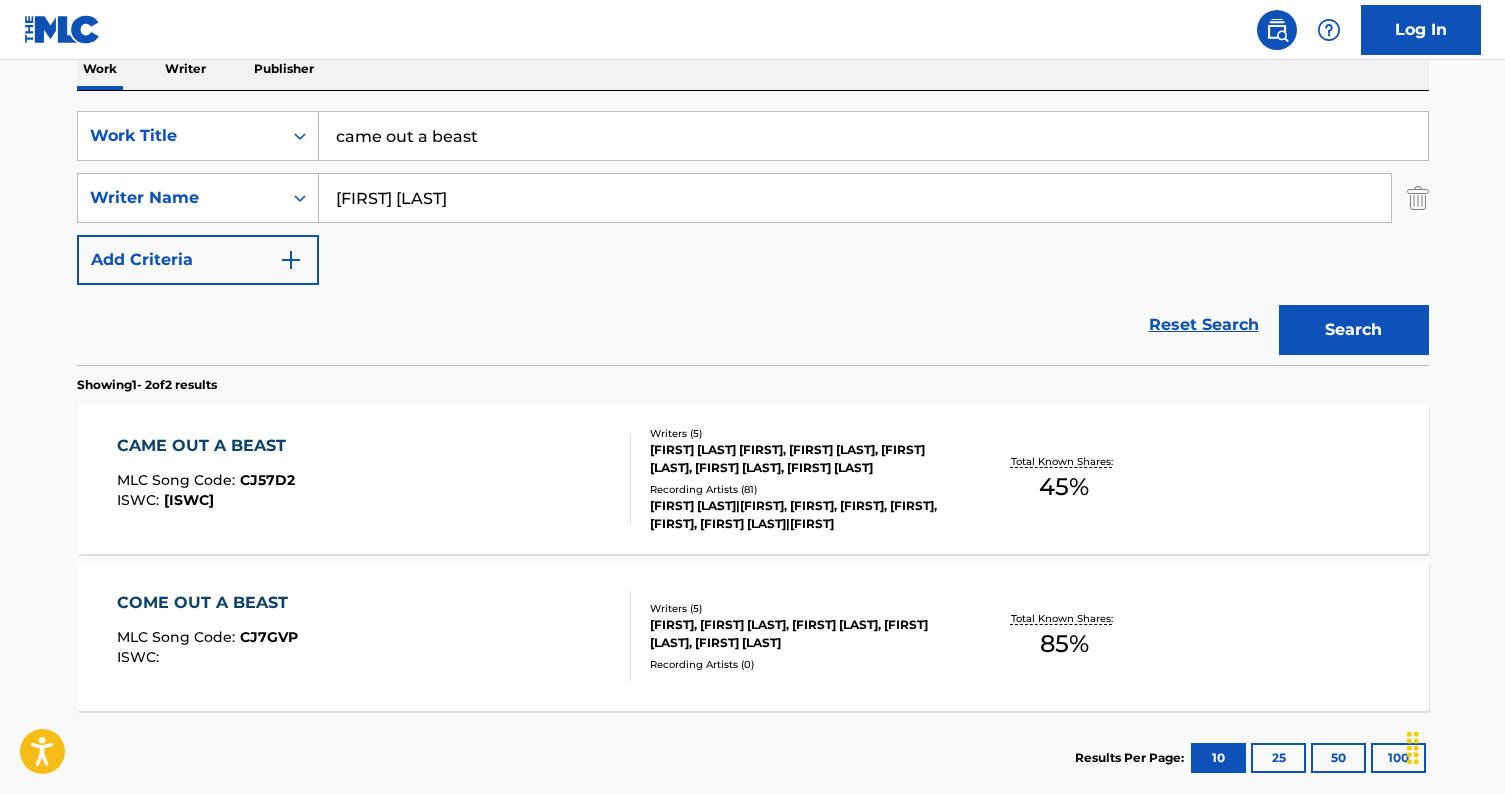 click on "LIL WAYNE|FLAU'JAE, FLAU'JAE, FLAU'JAE,LIL WAYNE, FLAU'JAE,LIL WAYNE, LIL WAYNE|FLAU'JAE" at bounding box center (801, 515) 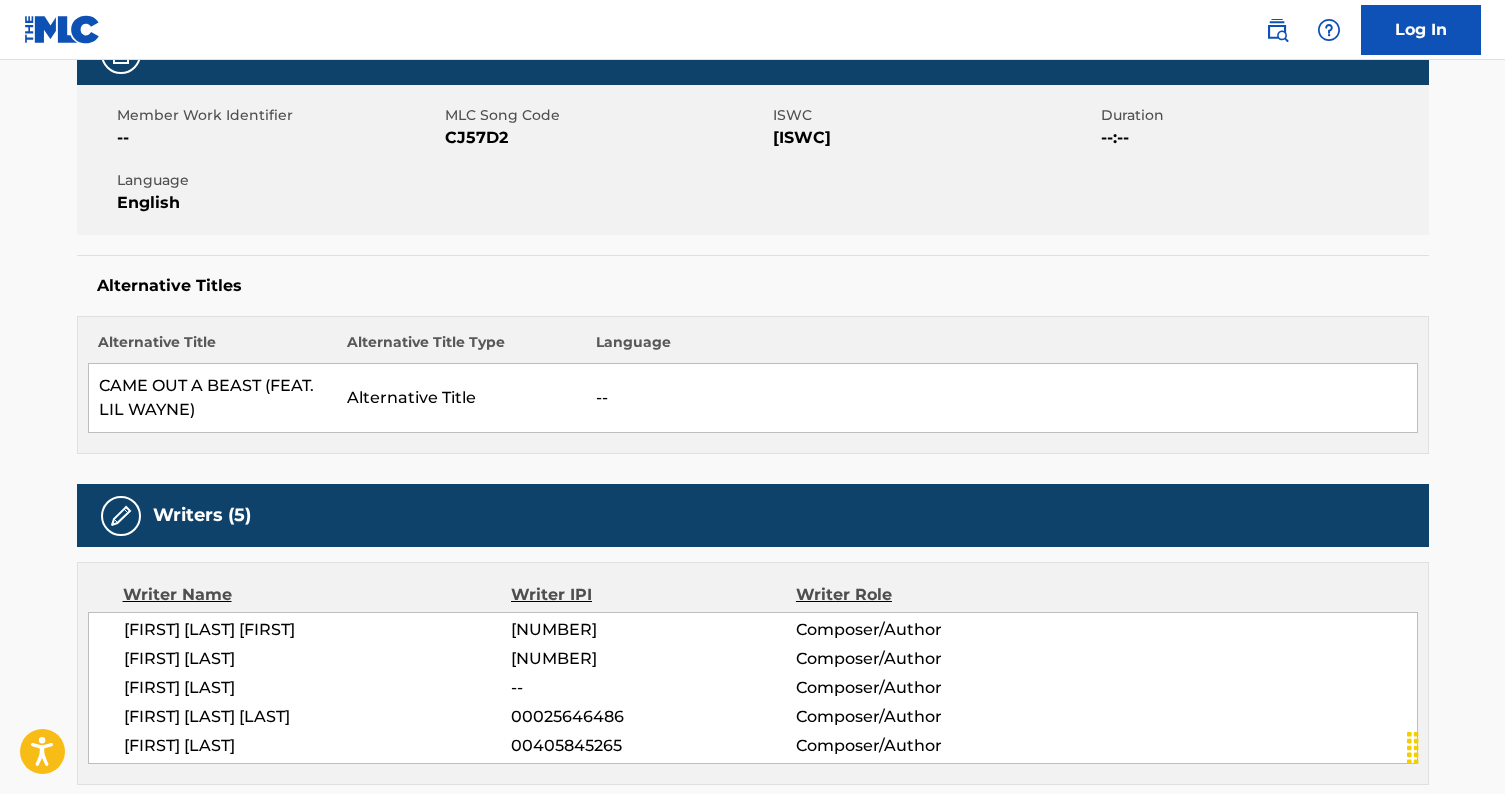 scroll, scrollTop: 0, scrollLeft: 0, axis: both 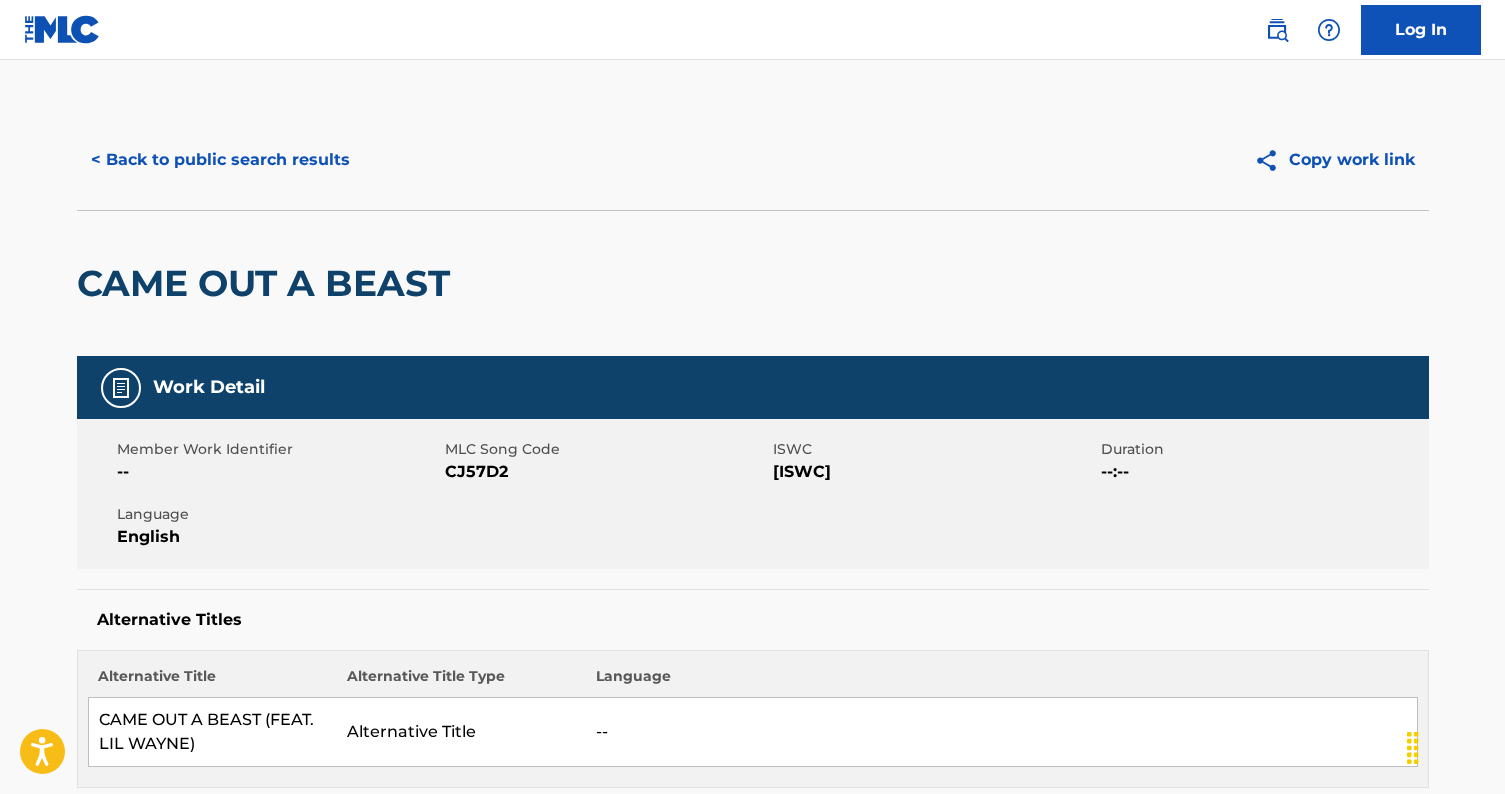 click on "CJ57D2" at bounding box center [606, 472] 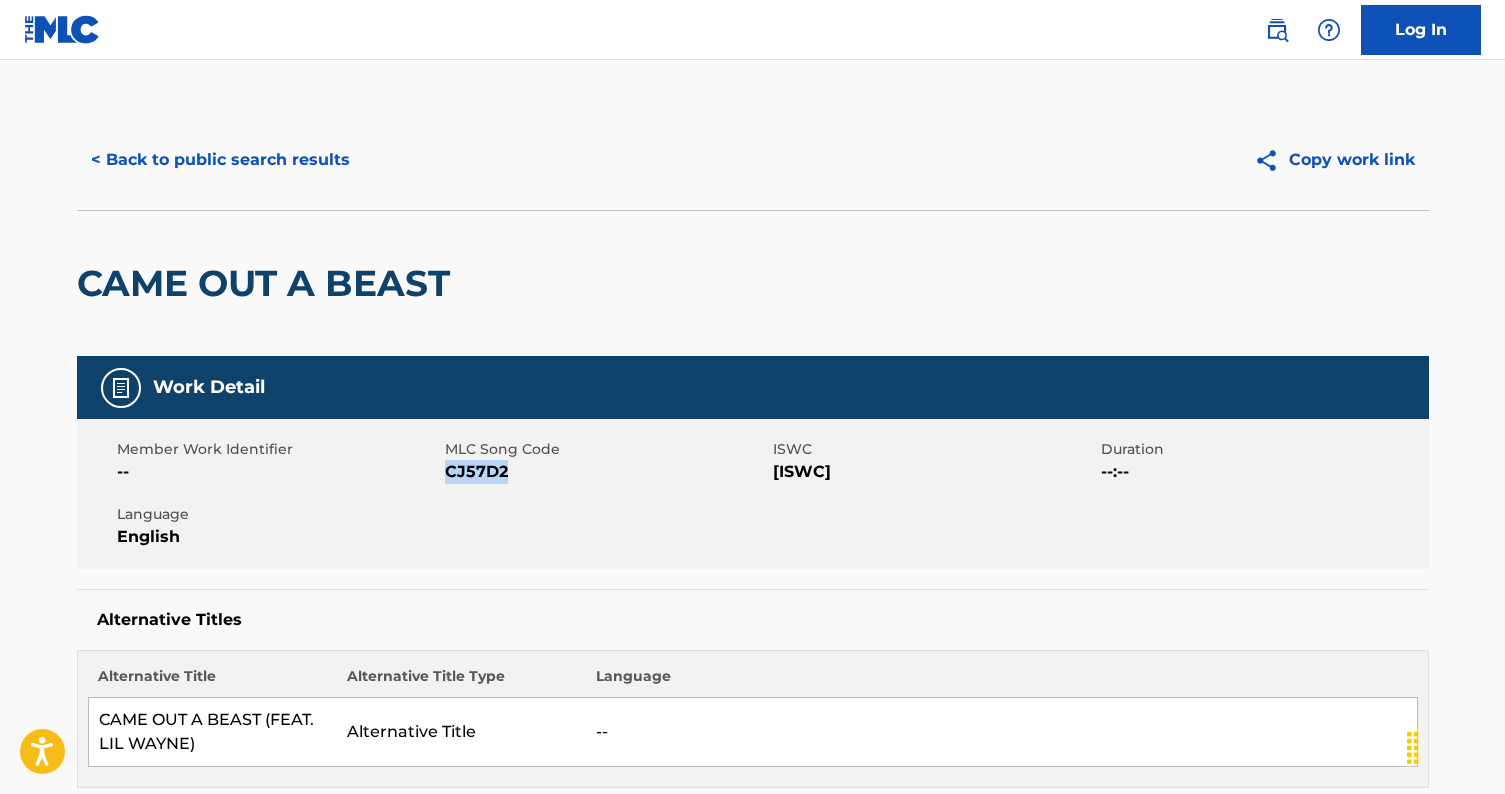 click on "CJ57D2" at bounding box center (606, 472) 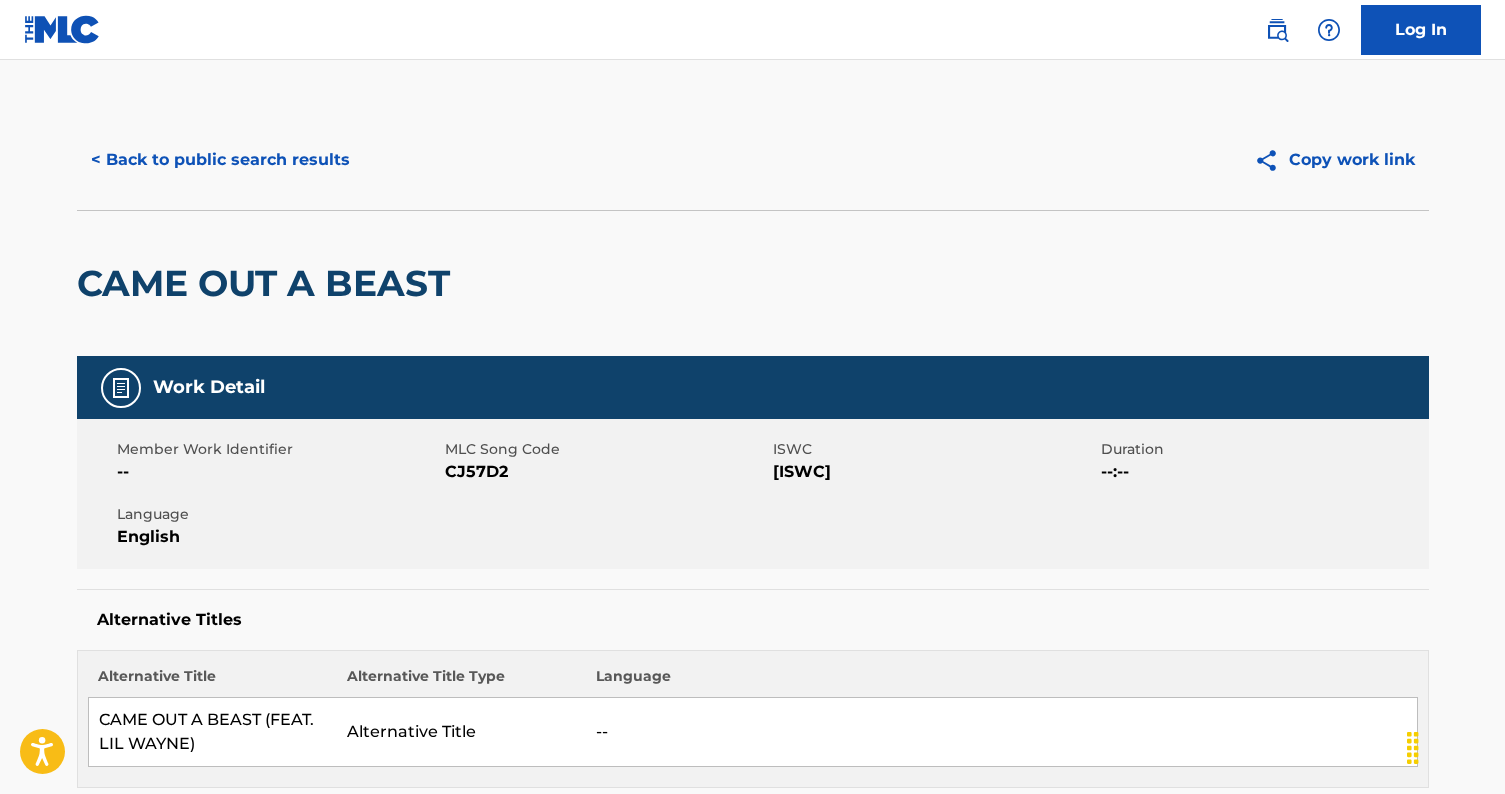 click on "< Back to public search results Copy work link" at bounding box center [753, 160] 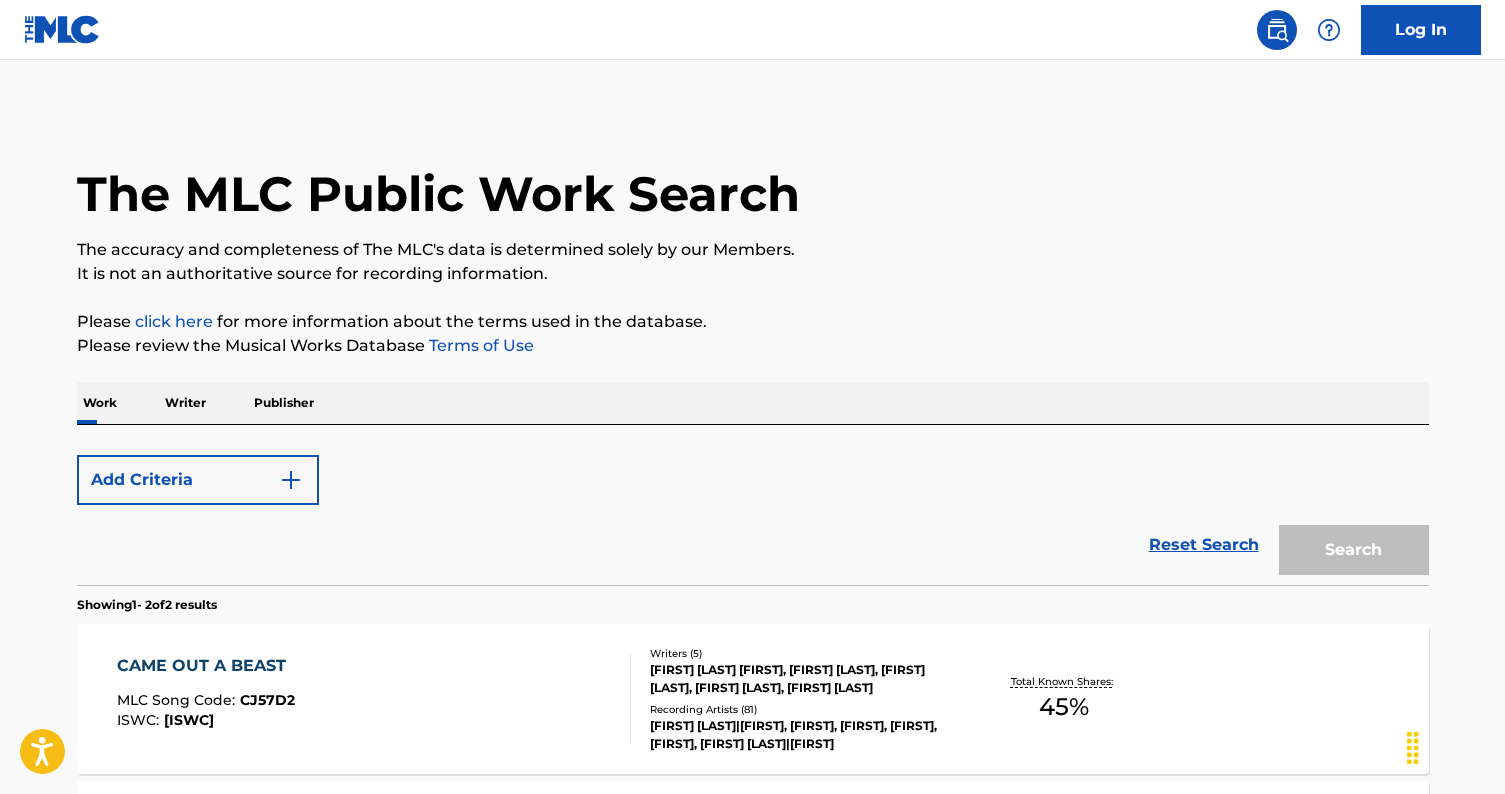 scroll, scrollTop: 334, scrollLeft: 0, axis: vertical 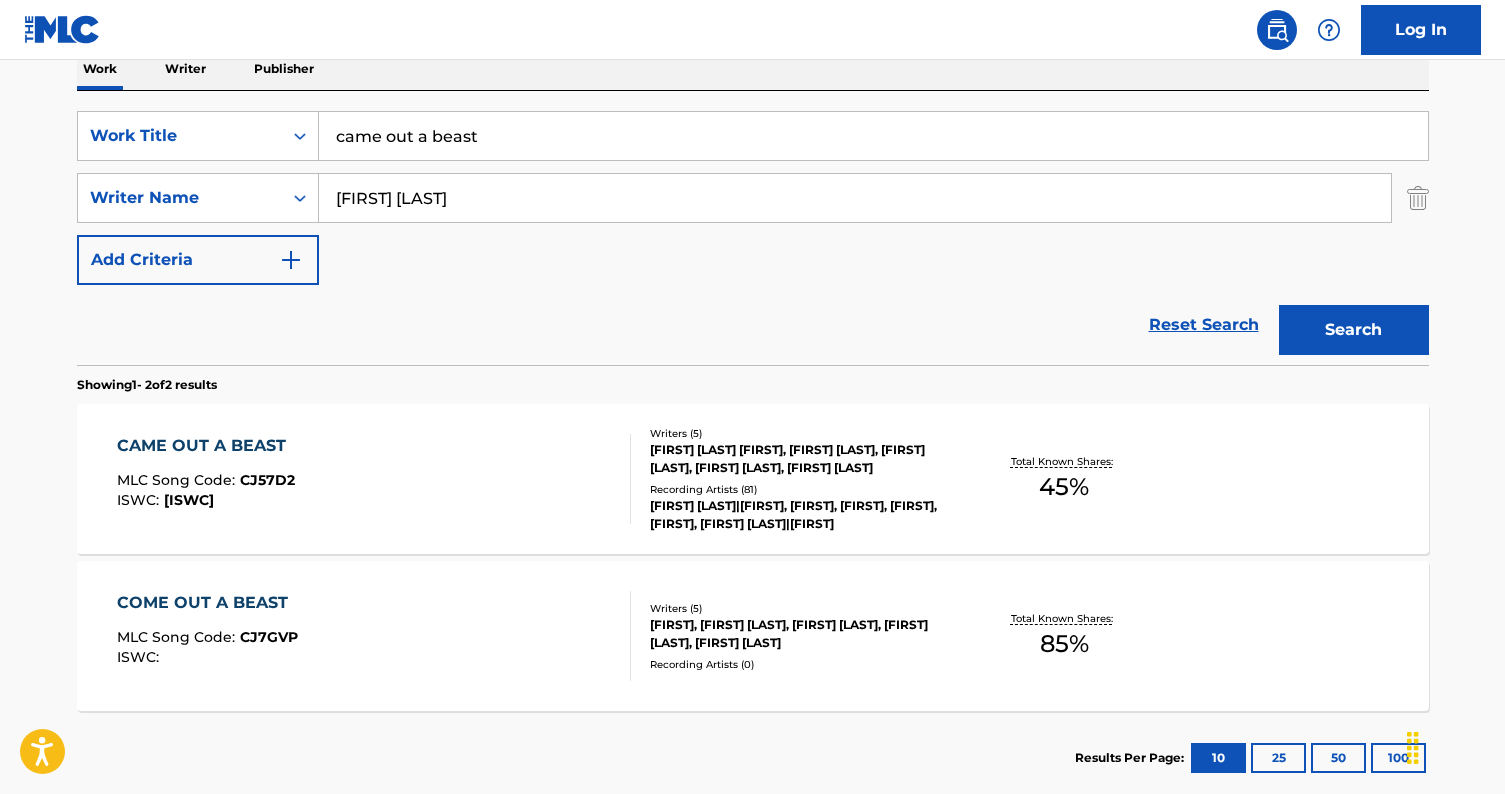 click on "COME OUT A BEAST MLC Song Code : CJ7GVP ISWC :" at bounding box center [374, 636] 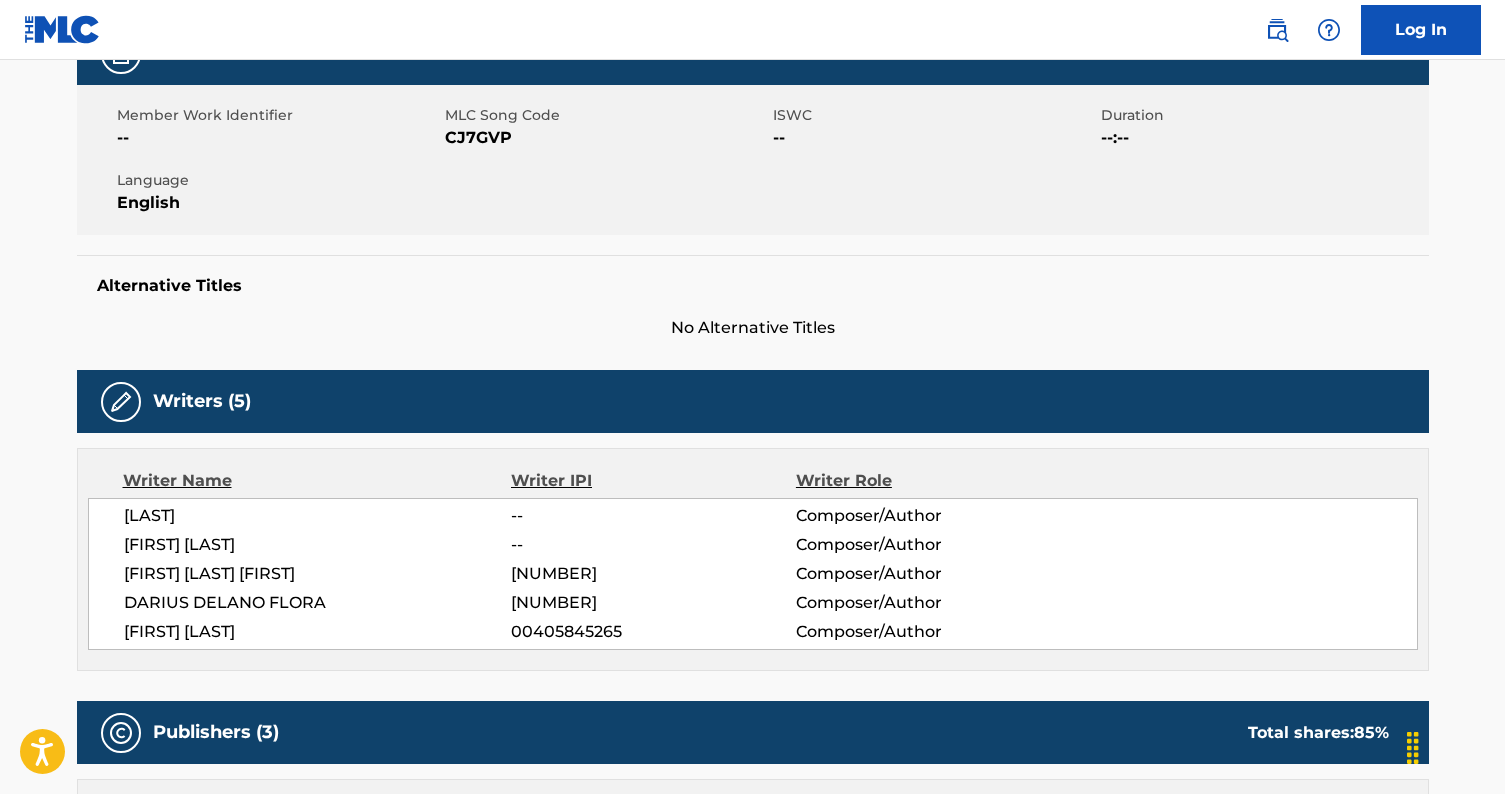 scroll, scrollTop: 0, scrollLeft: 0, axis: both 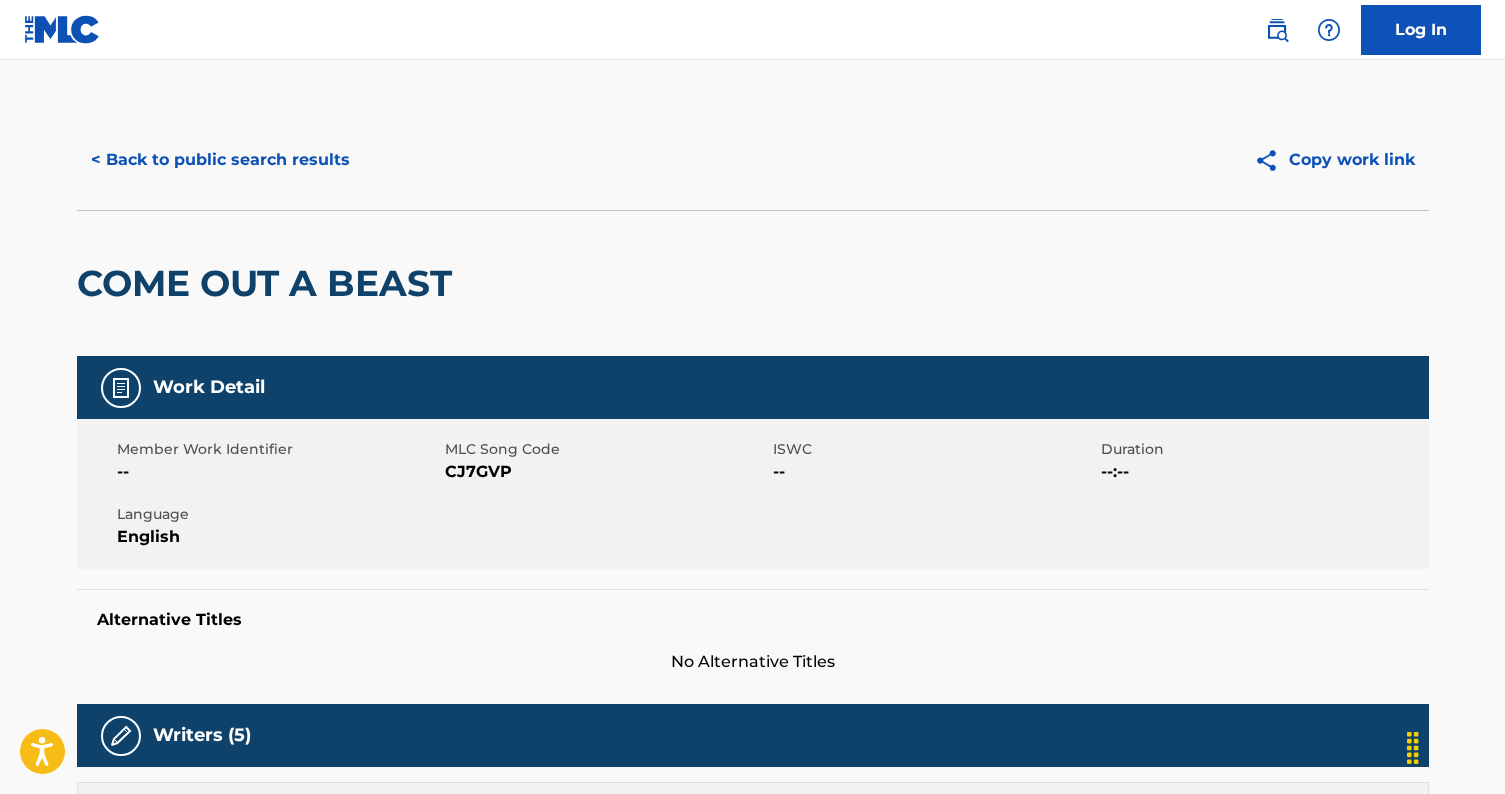 click on "CJ7GVP" at bounding box center [606, 472] 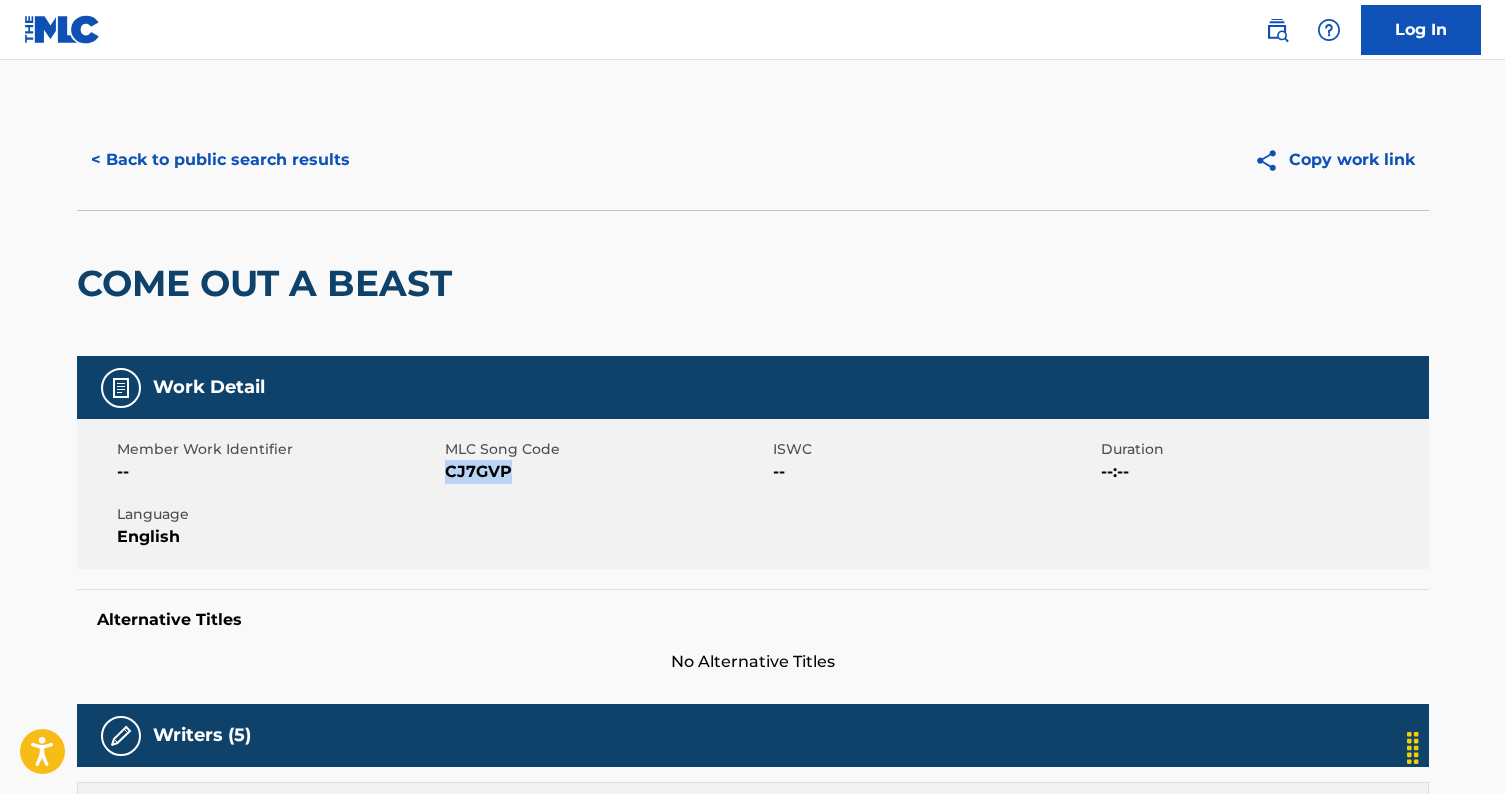 click on "CJ7GVP" at bounding box center [606, 472] 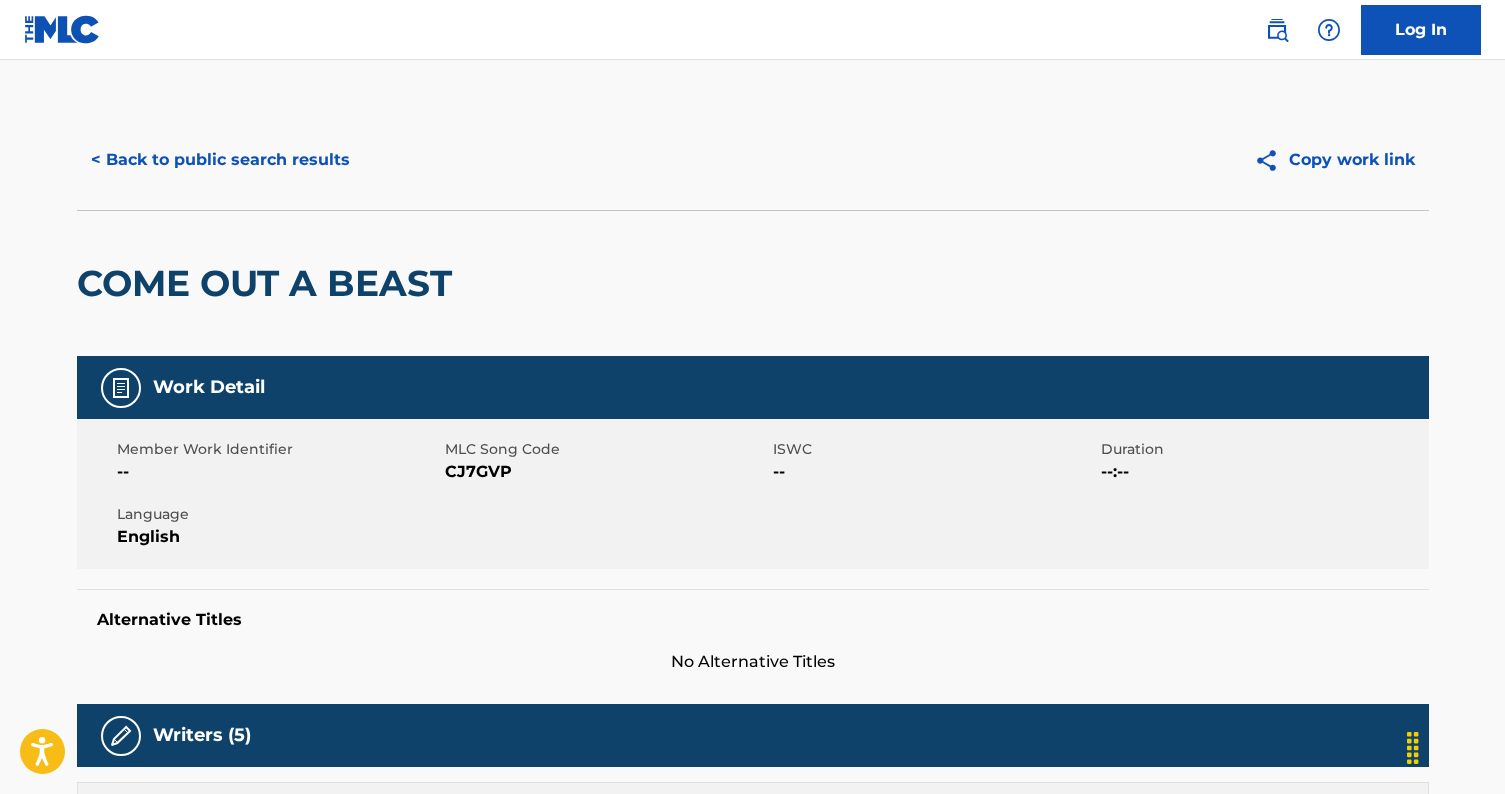 scroll, scrollTop: 334, scrollLeft: 0, axis: vertical 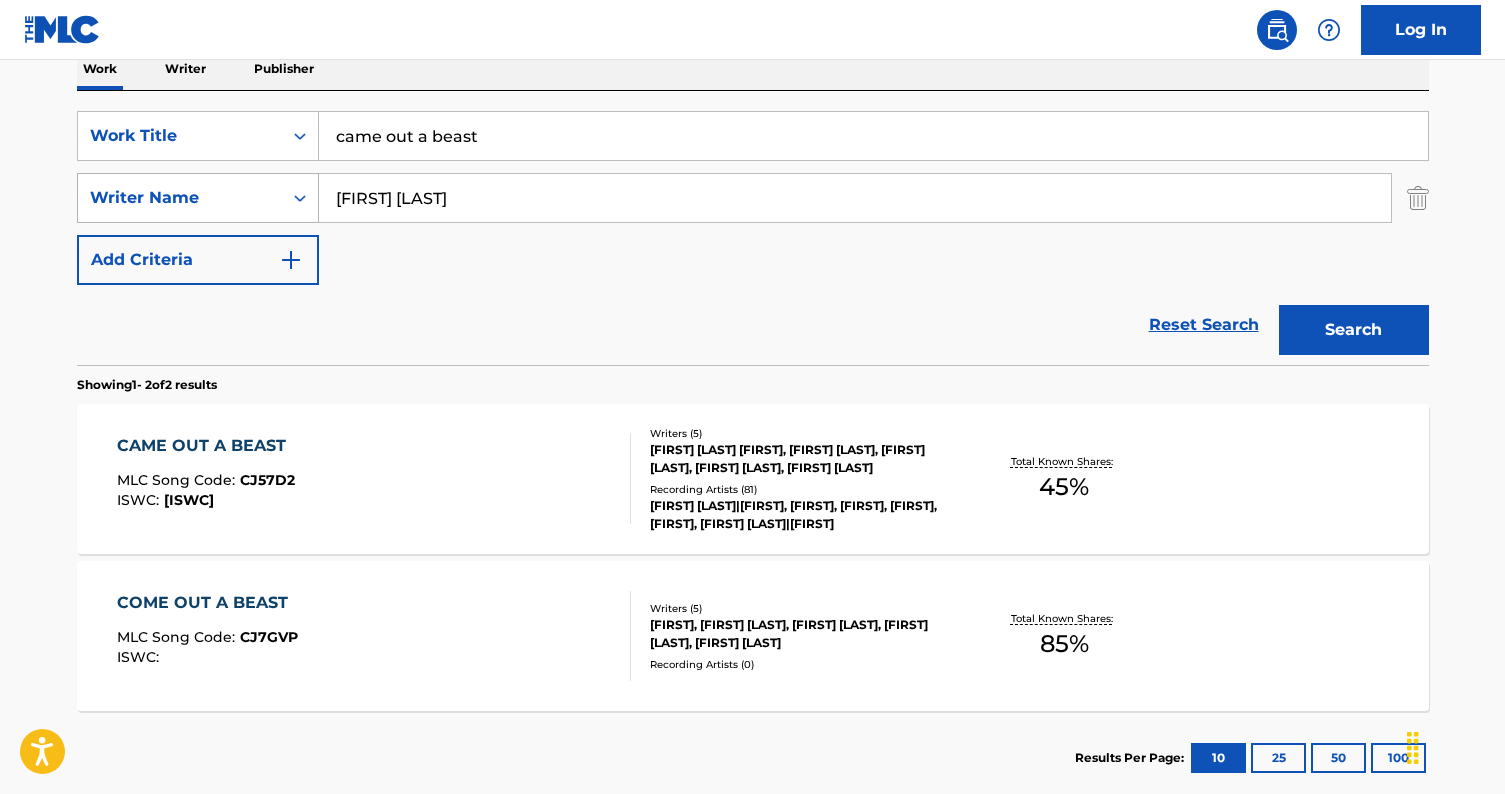 drag, startPoint x: 268, startPoint y: 196, endPoint x: 77, endPoint y: 196, distance: 191 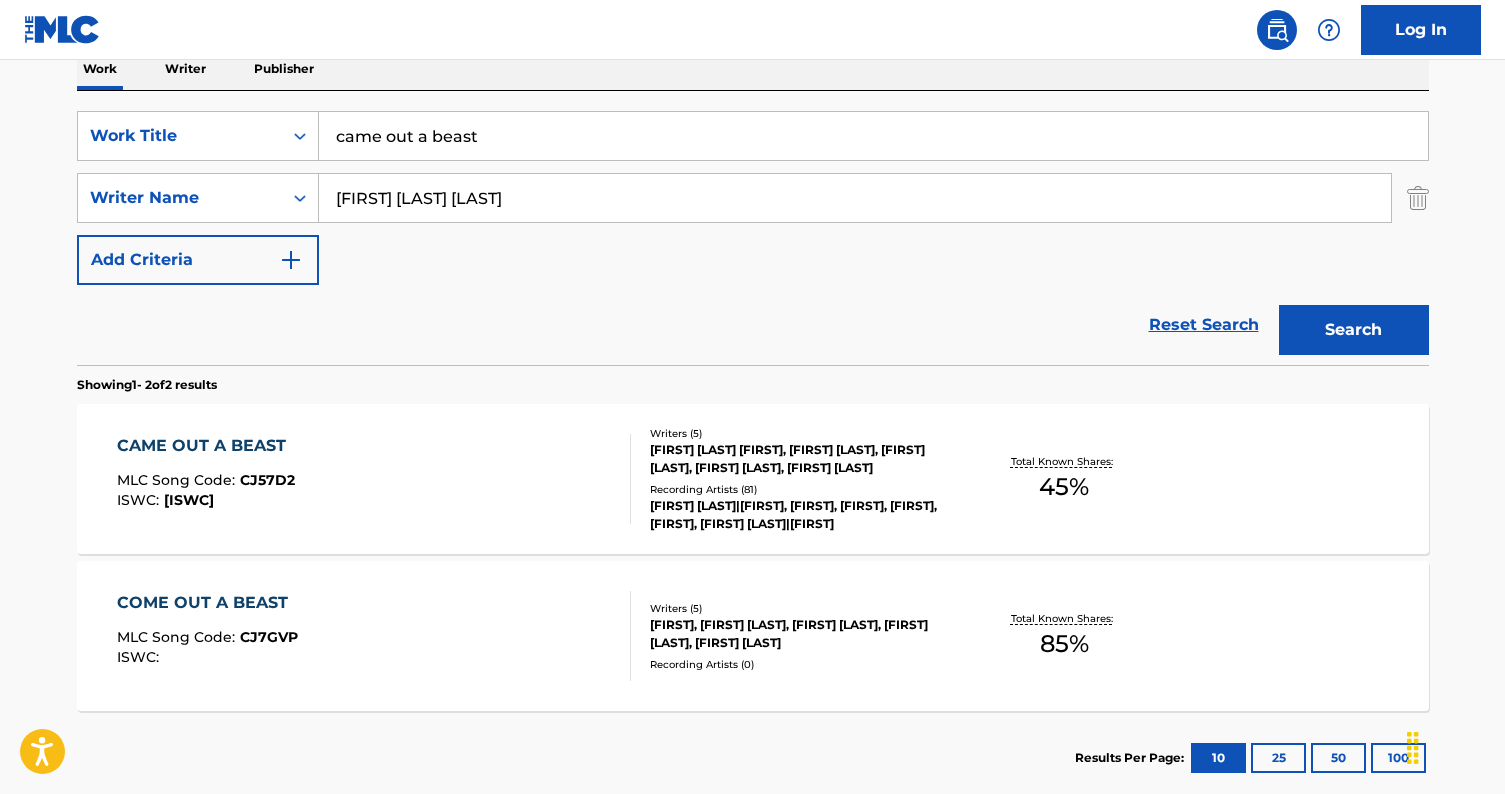 type on "Dane Anders Benson" 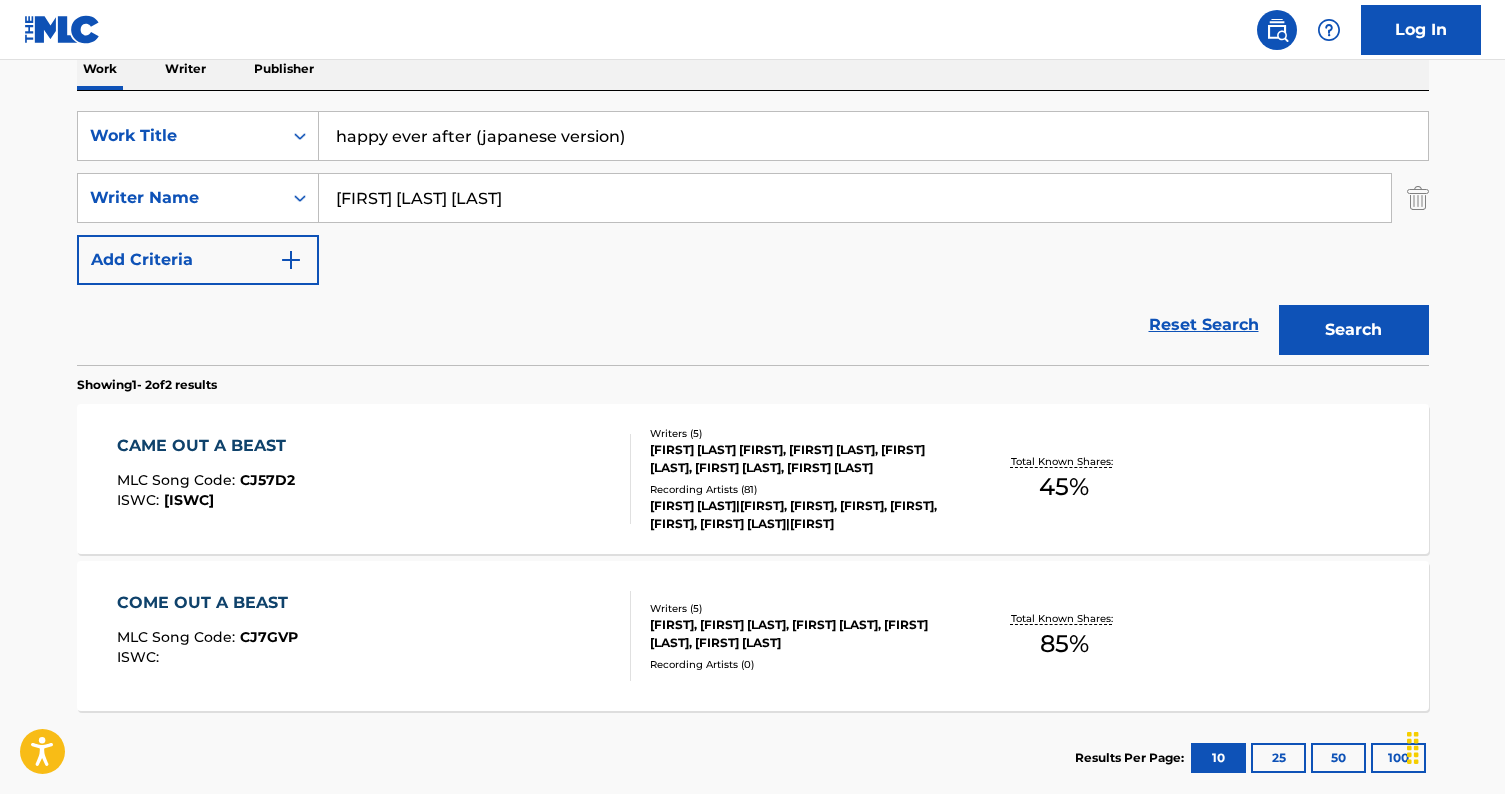 drag, startPoint x: 674, startPoint y: 140, endPoint x: 74, endPoint y: 132, distance: 600.05334 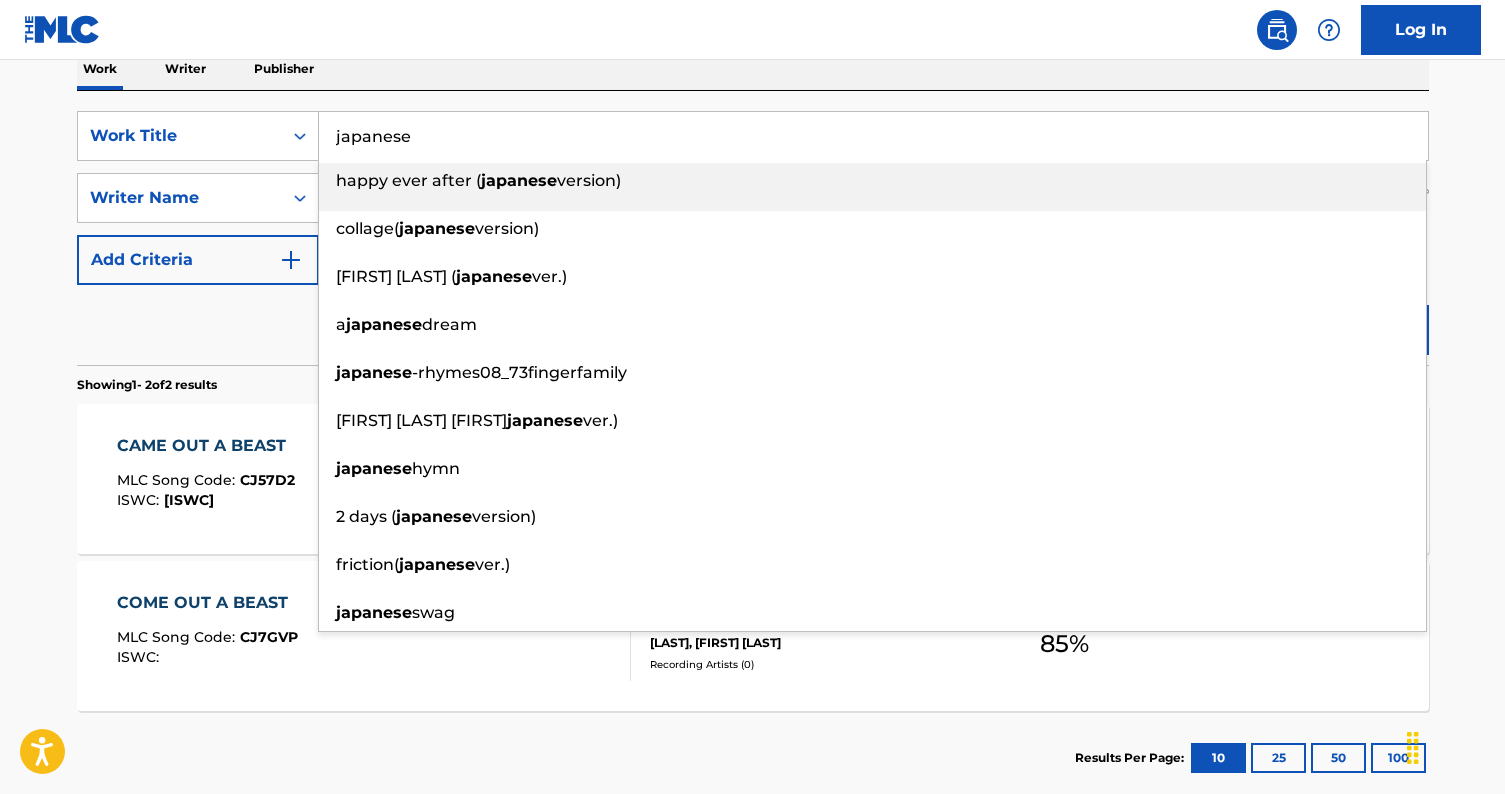 click on "japanese" at bounding box center [873, 136] 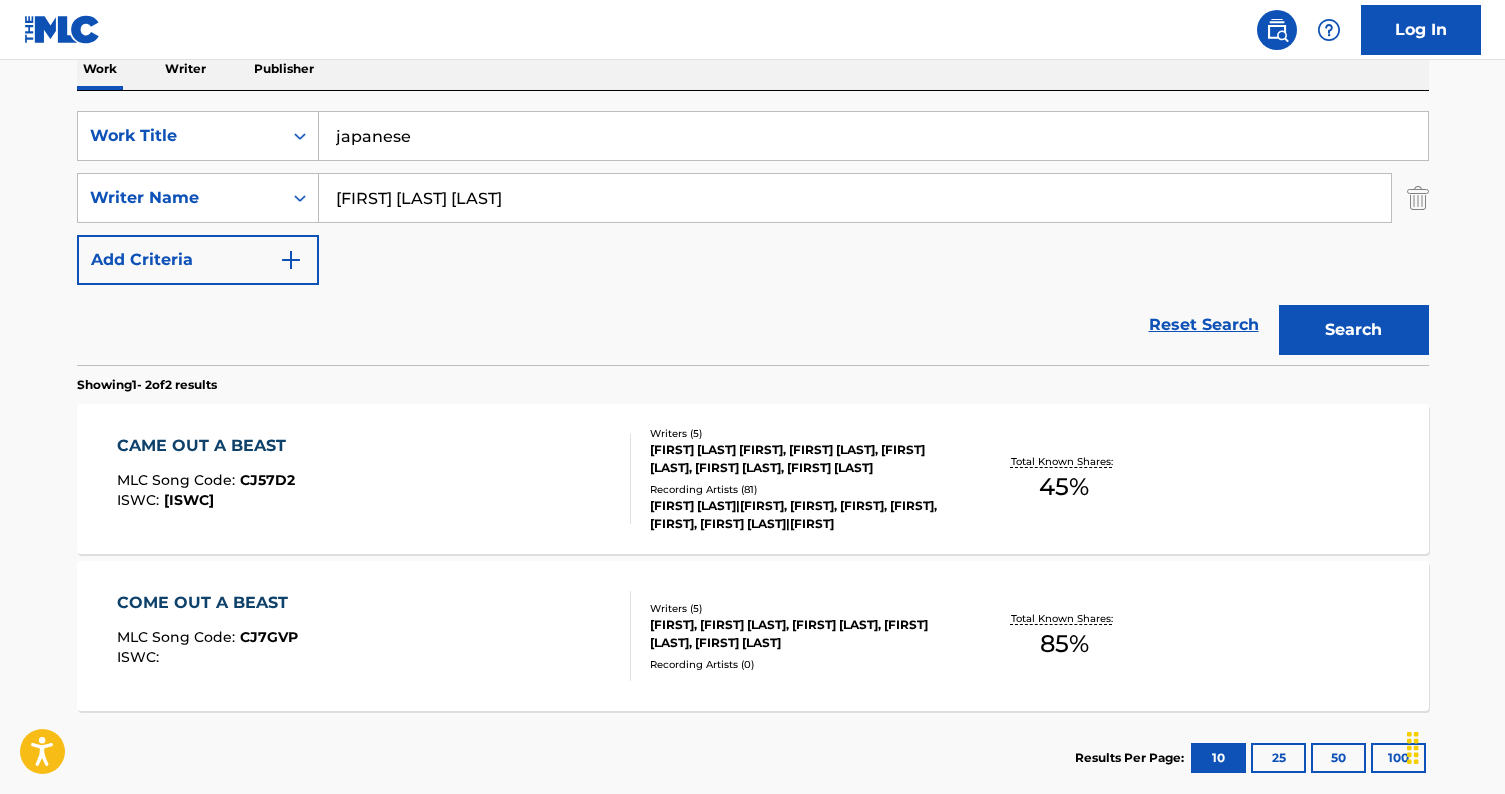 click on "SearchWithCriteriae0e3c4a1-39d6-4417-a390-ef9f7fbd11a3 Work Title japanese SearchWithCriteriadaf8b58b-9e4b-485b-8b1d-d5dc42efbb7e Writer Name Dane Anders Benson Add Criteria Reset Search Search" at bounding box center [753, 228] 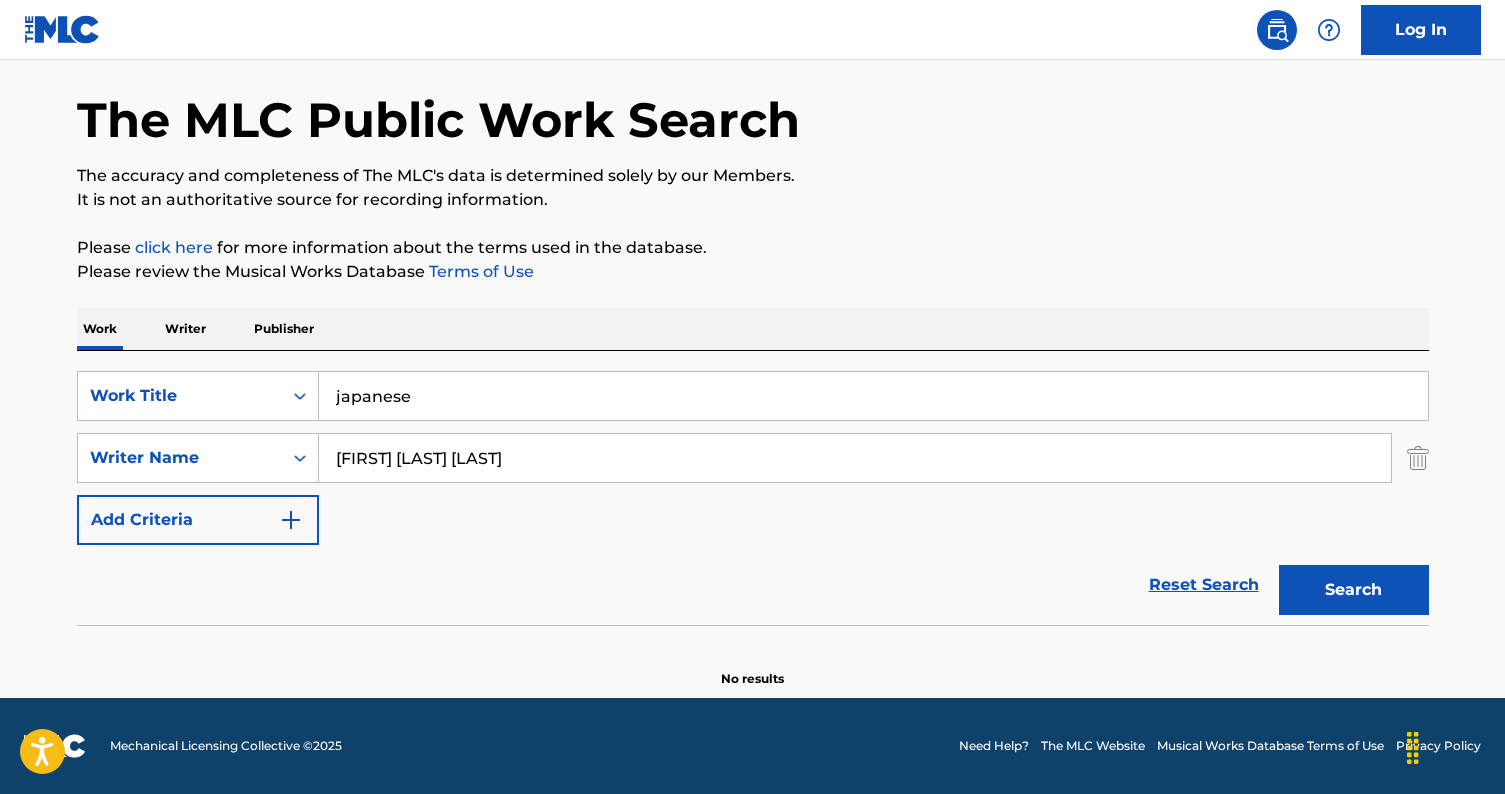 scroll, scrollTop: 74, scrollLeft: 0, axis: vertical 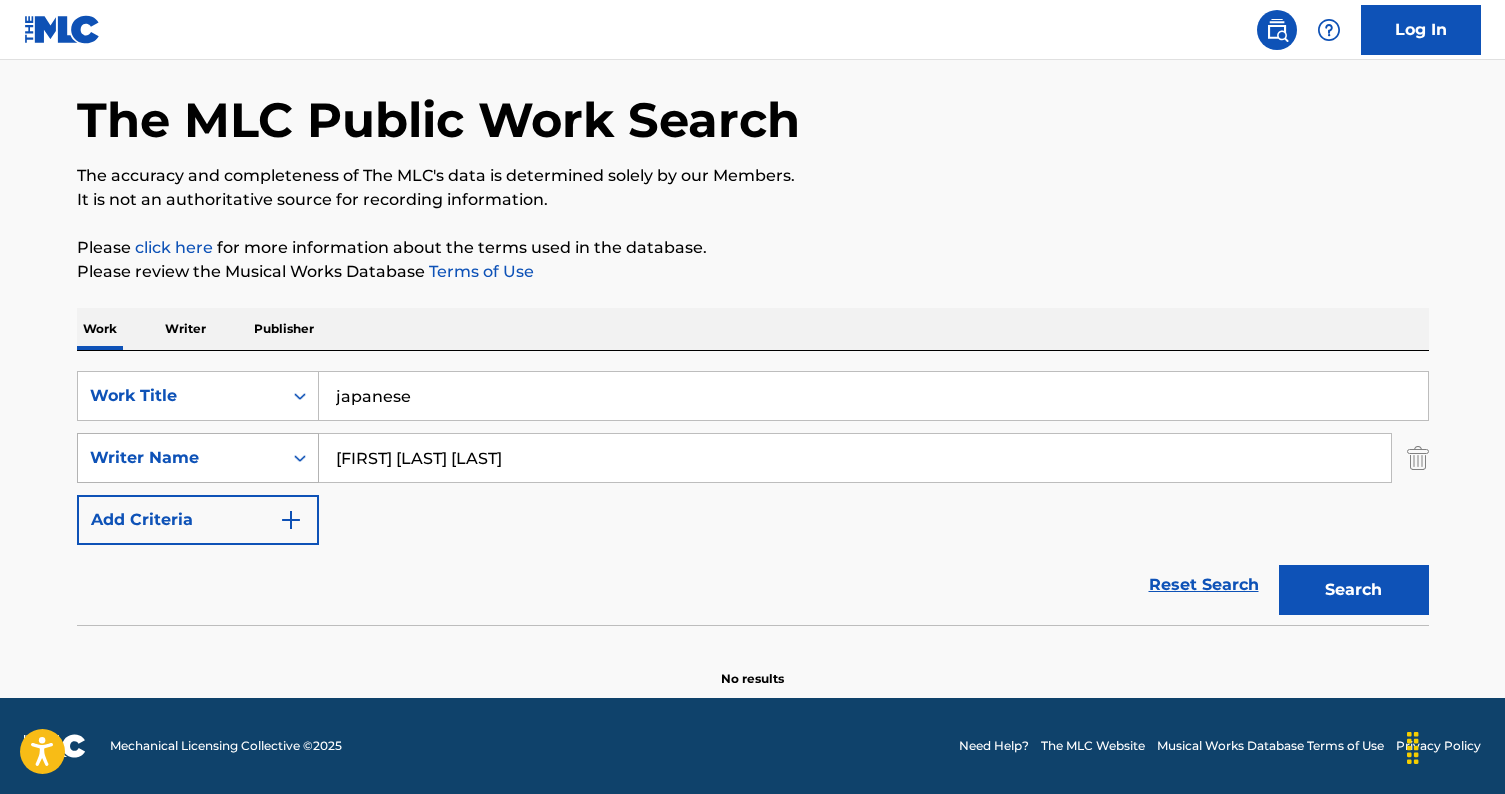 drag, startPoint x: 650, startPoint y: 458, endPoint x: 115, endPoint y: 453, distance: 535.0234 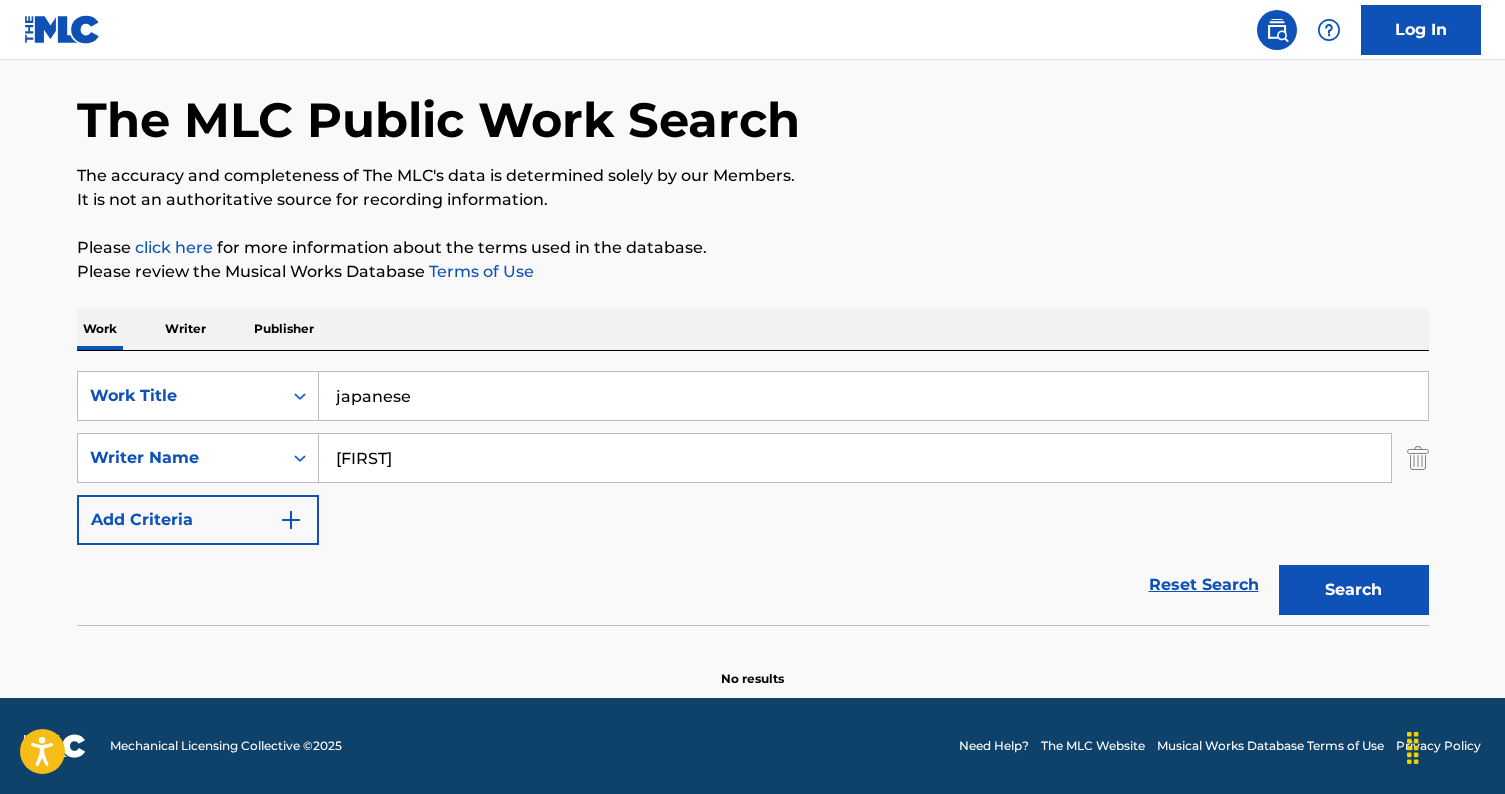 type on "Gang'Nem" 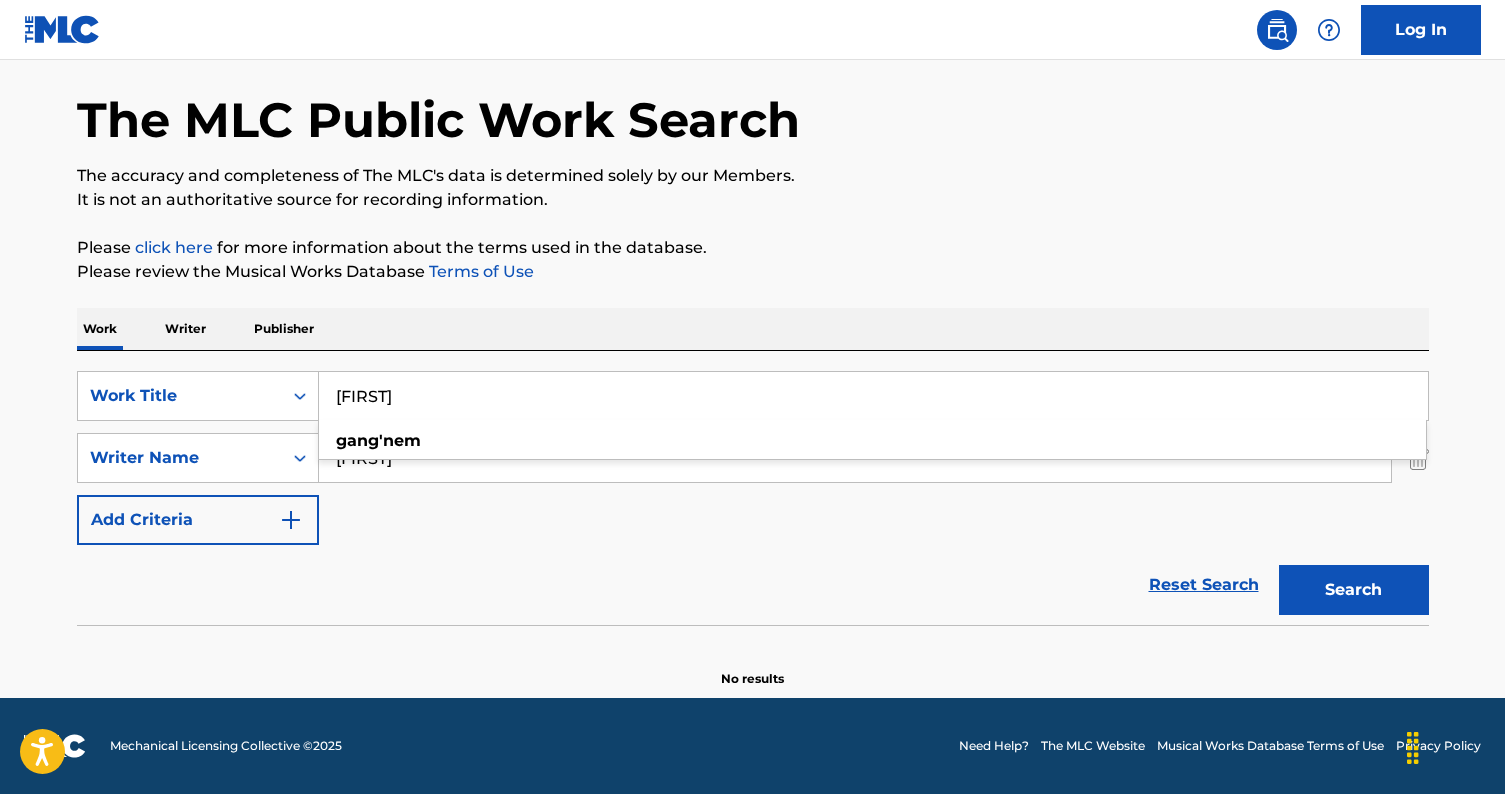 type on "Gang'Nem" 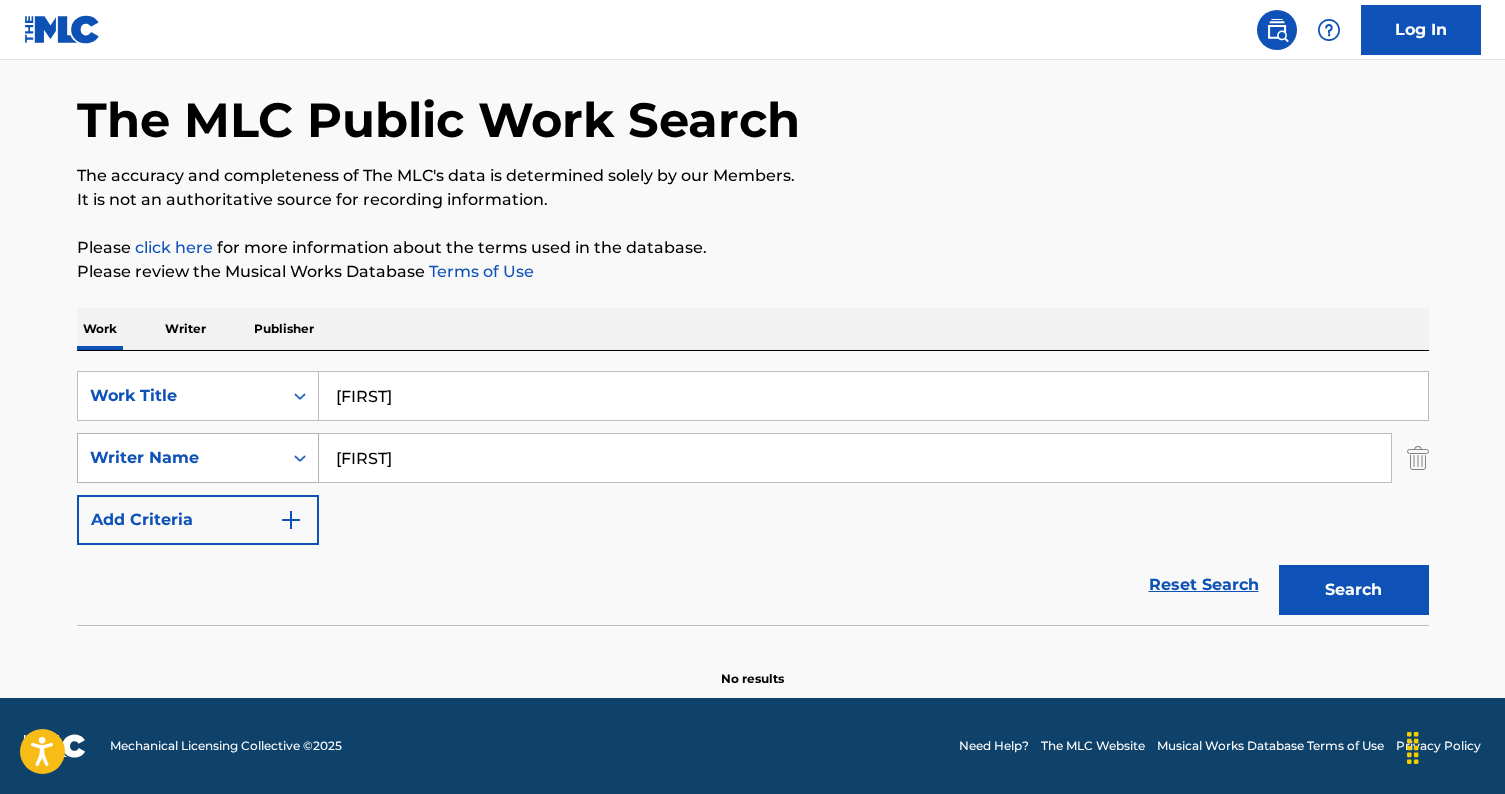 drag, startPoint x: 483, startPoint y: 460, endPoint x: 104, endPoint y: 432, distance: 380.0329 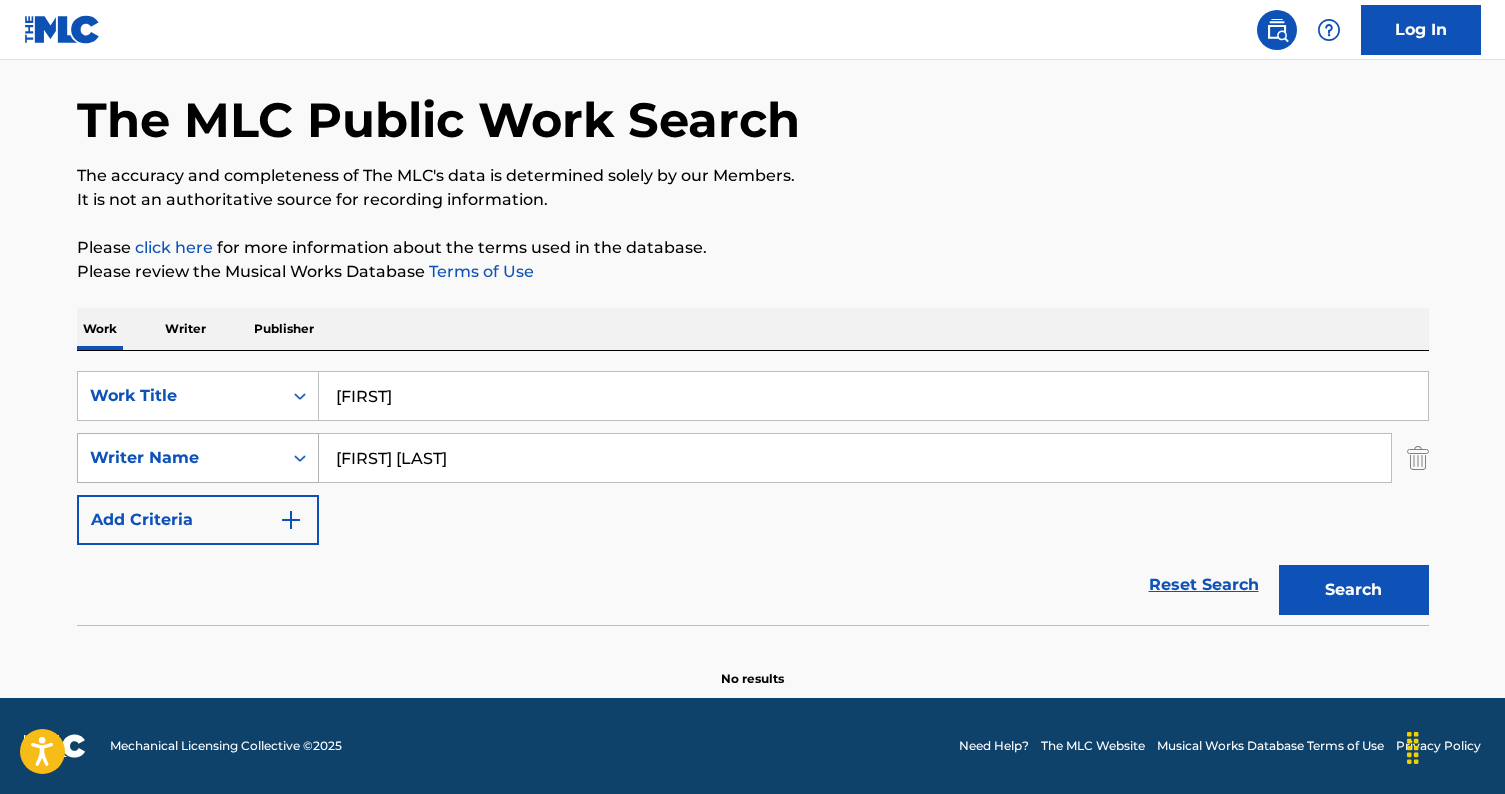 type on "mark spears" 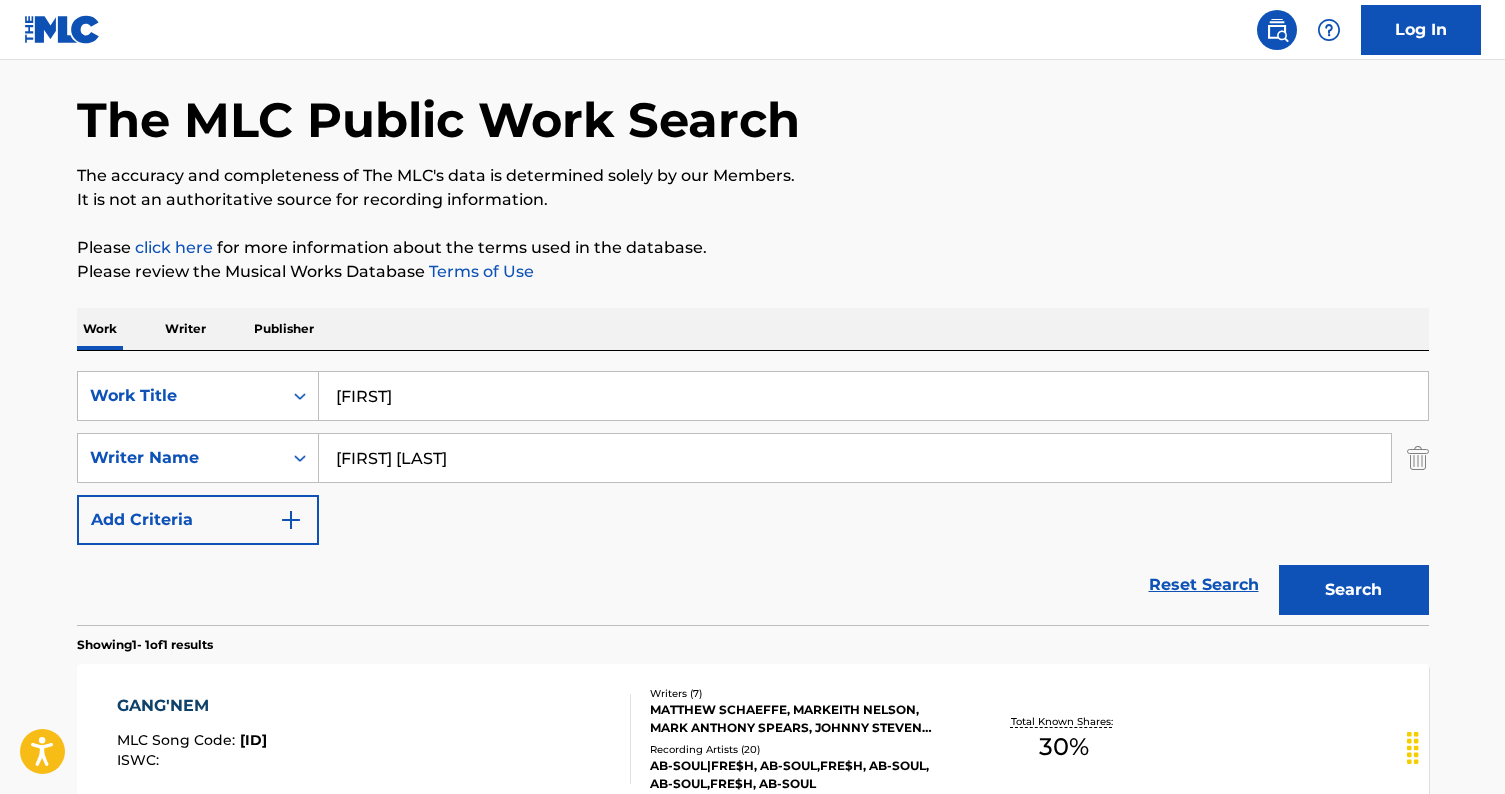 click on "Showing  1  -   1  of  1   results" at bounding box center (753, 639) 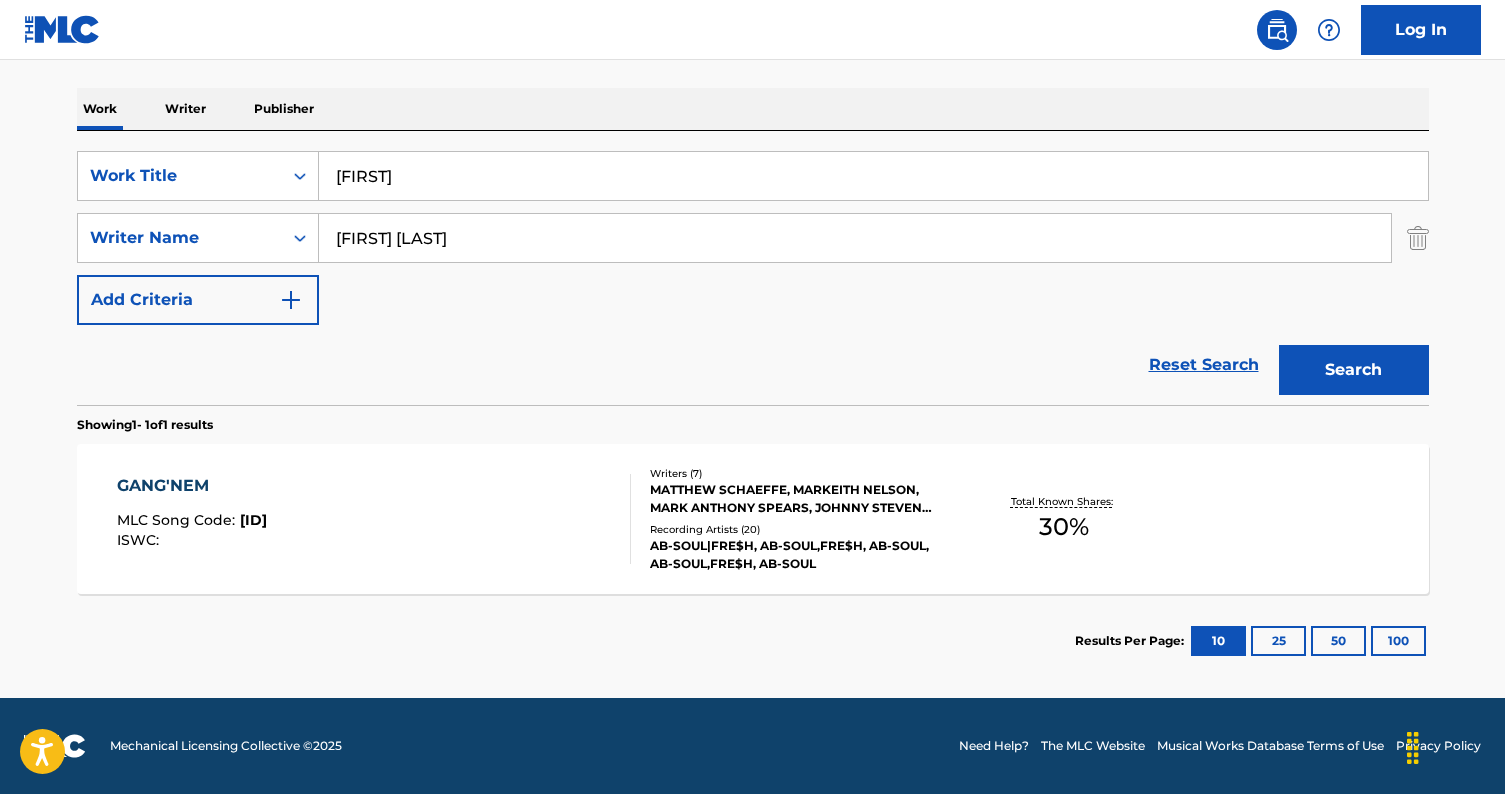 click on "MATTHEW SCHAEFFE, MARKEITH NELSON, MARK ANTHONY SPEARS, JOHNNY STEVEN KOSICH, JAKE KOSICH, HERBERT ANTHONY STEVENS, SUPREME WILLIAMS" at bounding box center [801, 499] 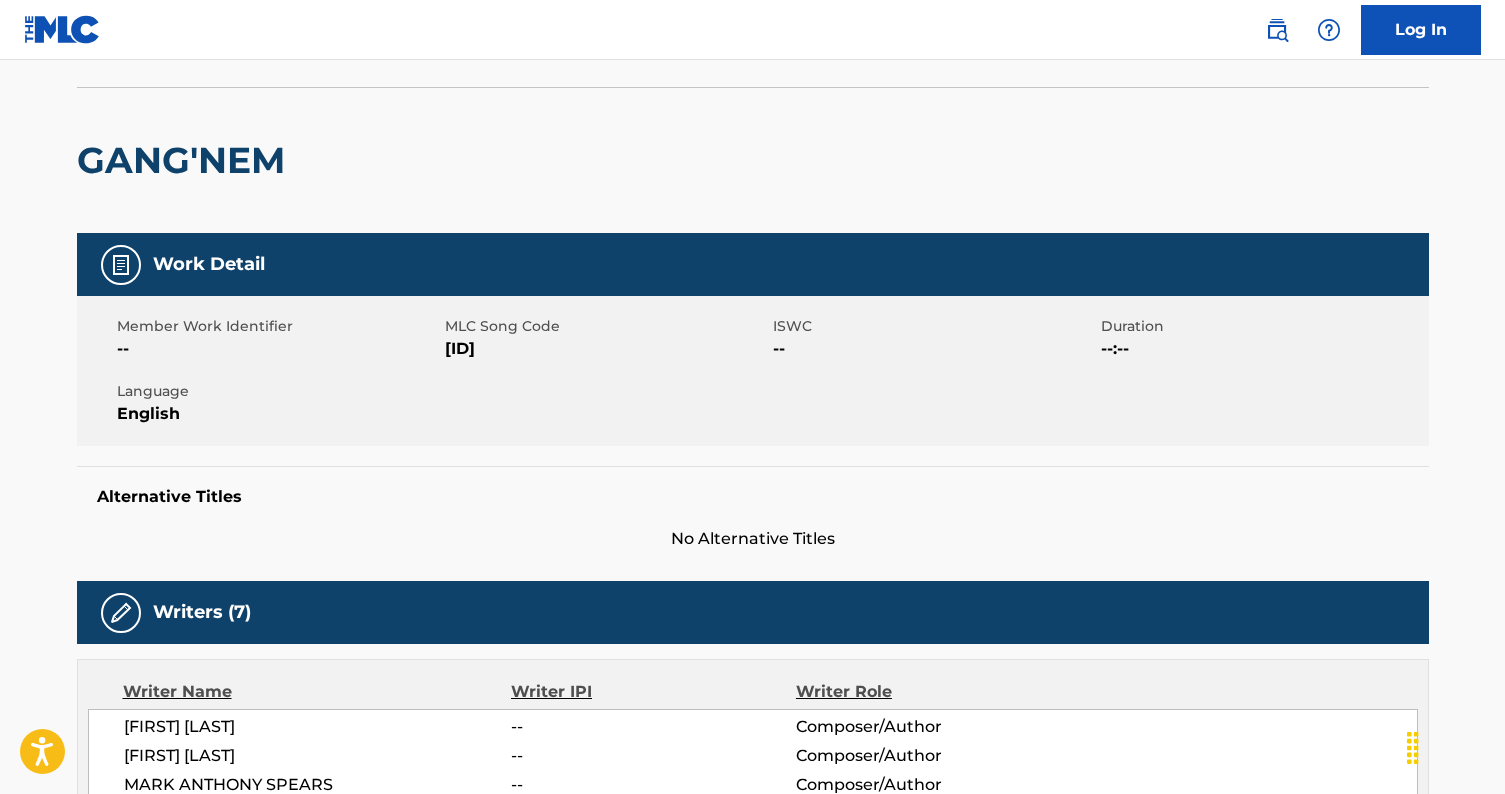 scroll, scrollTop: 78, scrollLeft: 0, axis: vertical 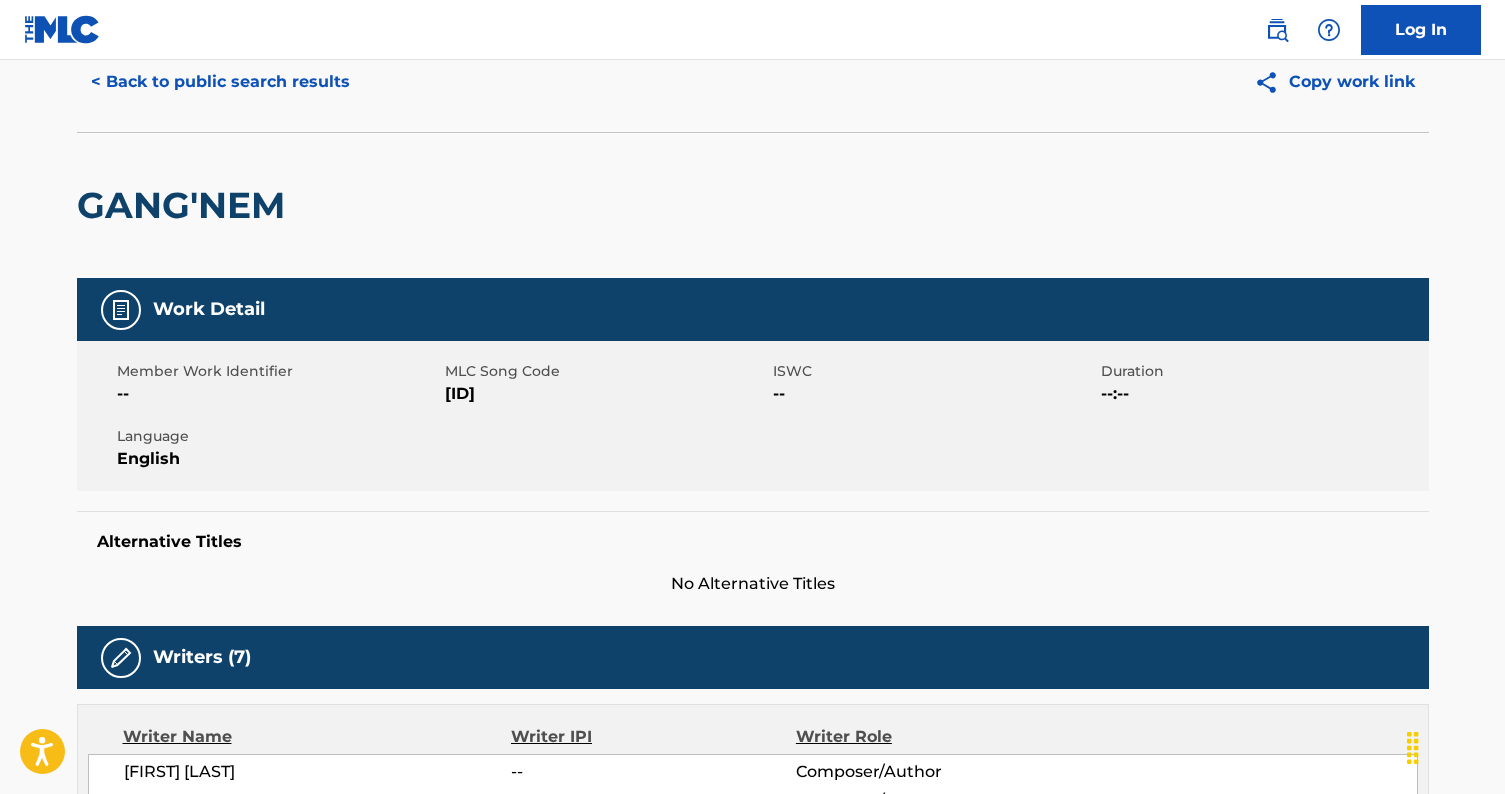click on "GB58NQ" at bounding box center [606, 394] 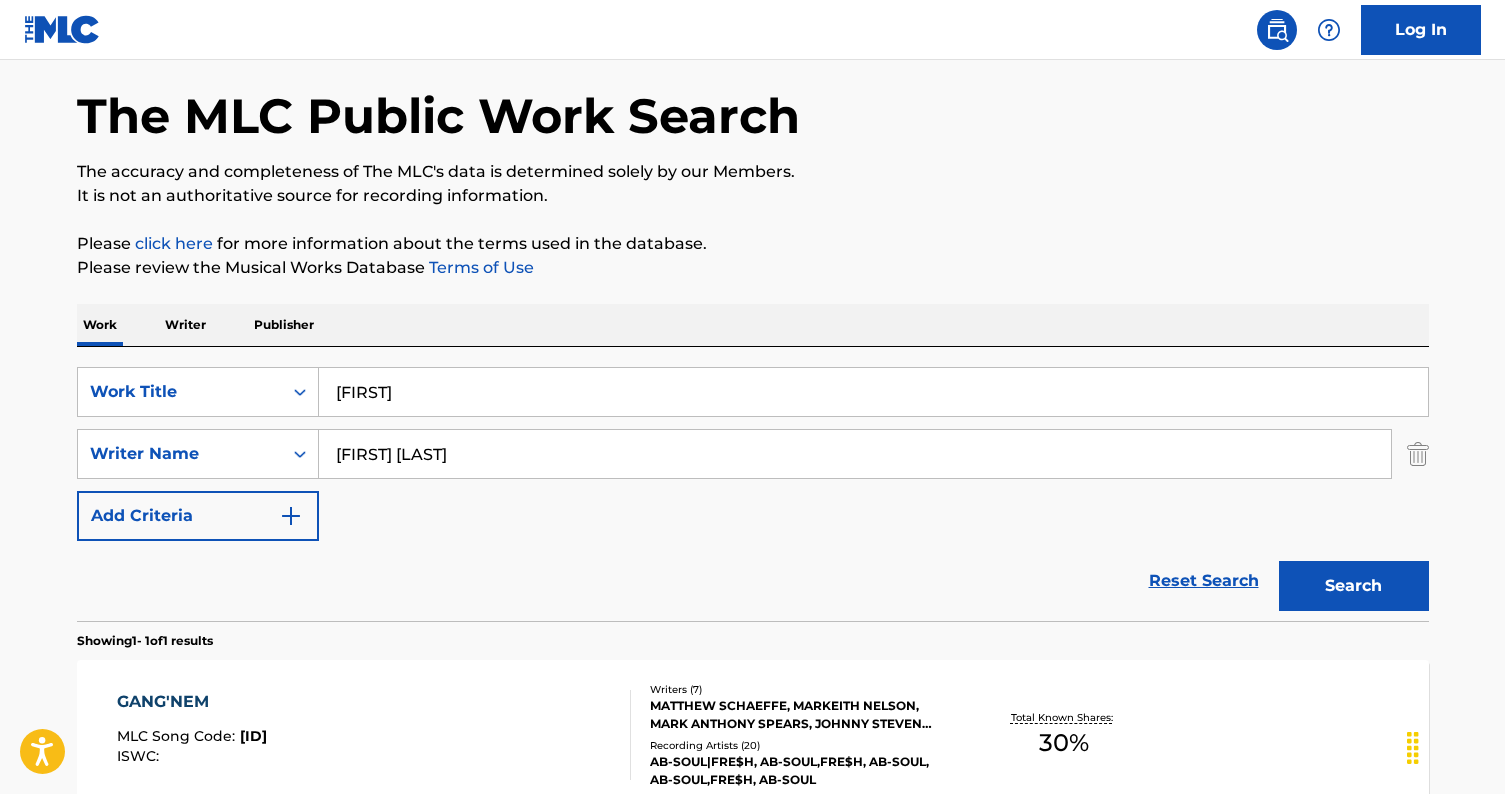 scroll, scrollTop: 180, scrollLeft: 0, axis: vertical 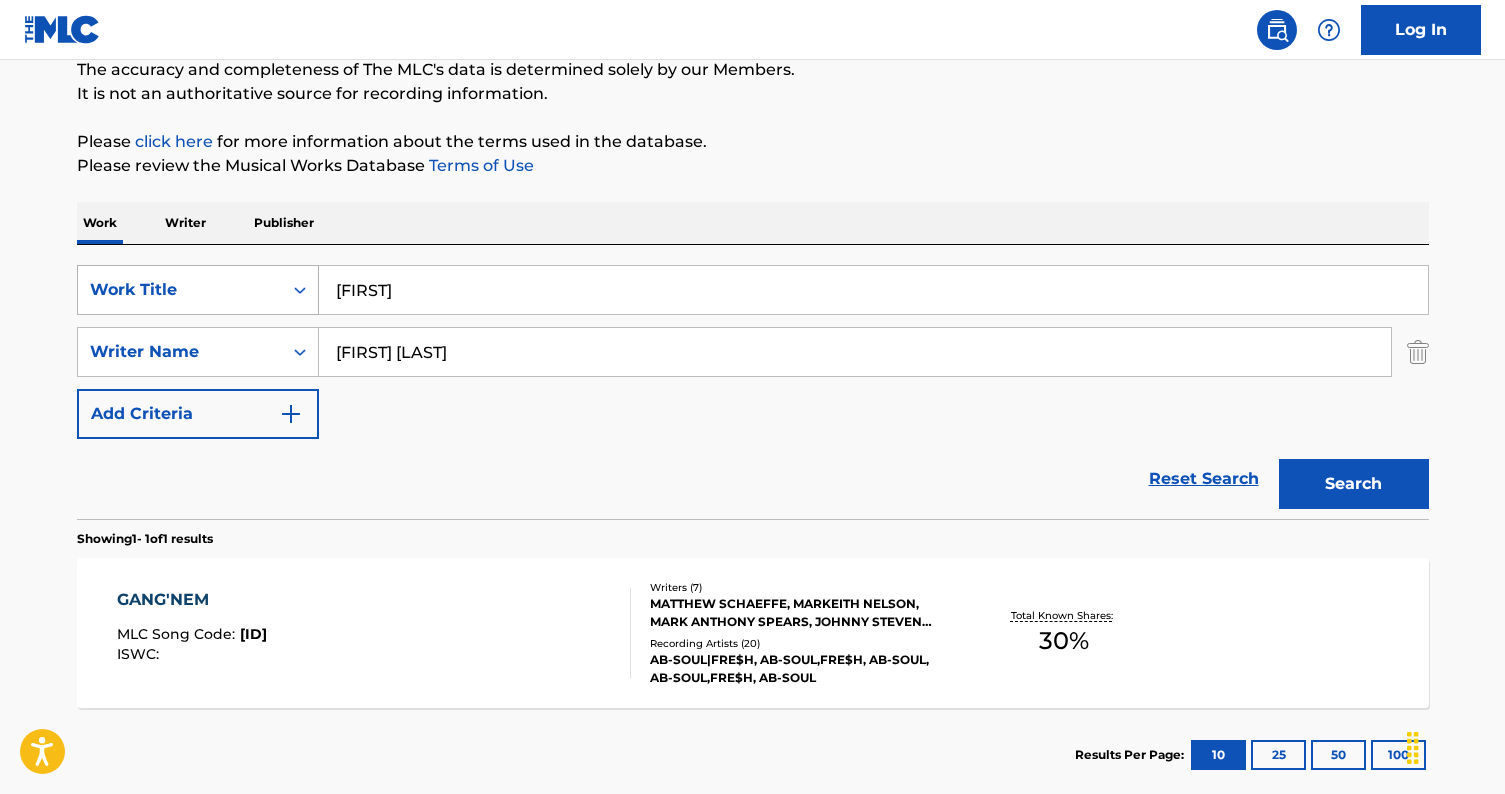 drag, startPoint x: 260, startPoint y: 287, endPoint x: 209, endPoint y: 287, distance: 51 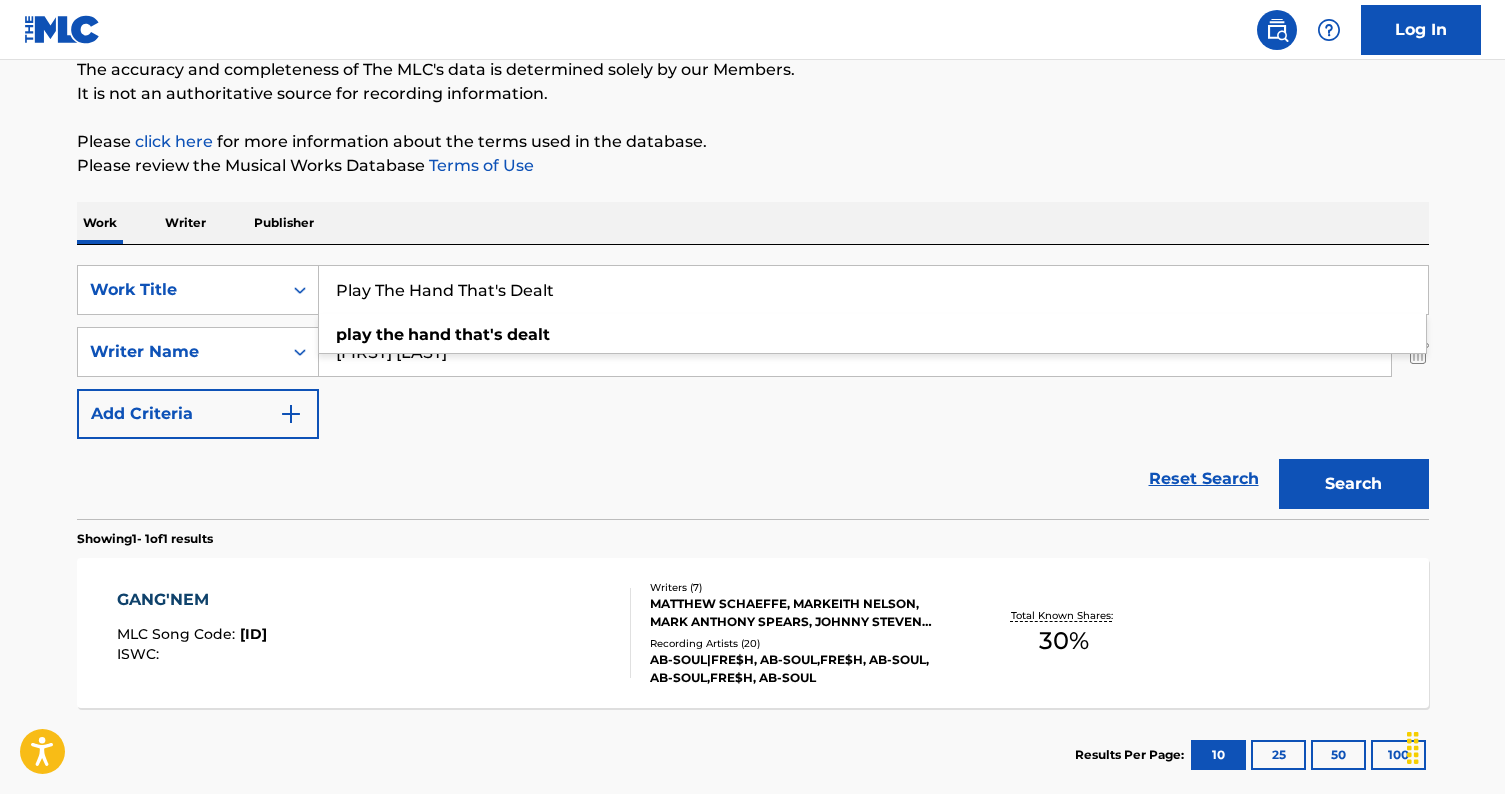 type on "Play The Hand That's Dealt" 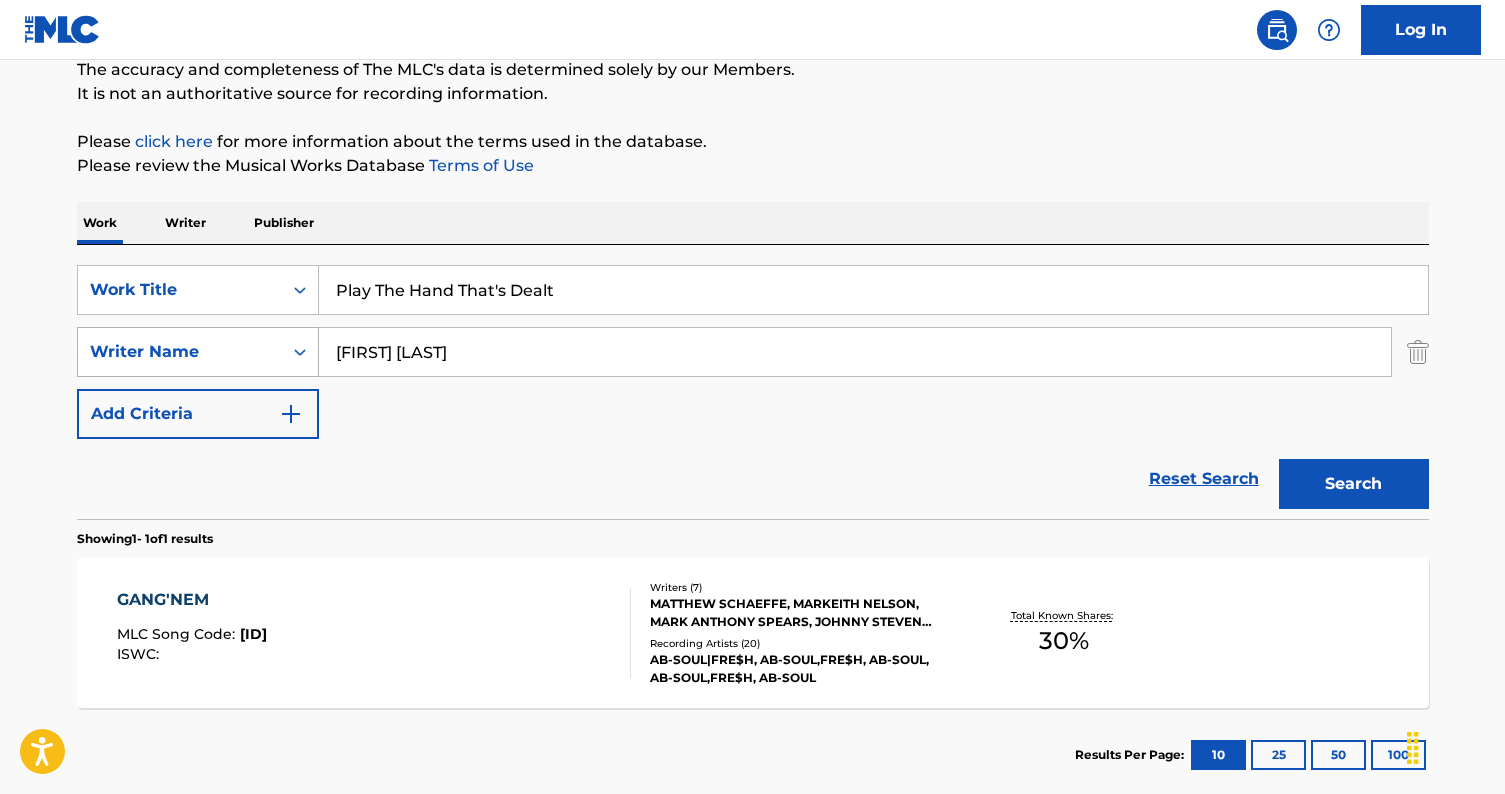 drag, startPoint x: 516, startPoint y: 357, endPoint x: 182, endPoint y: 335, distance: 334.72375 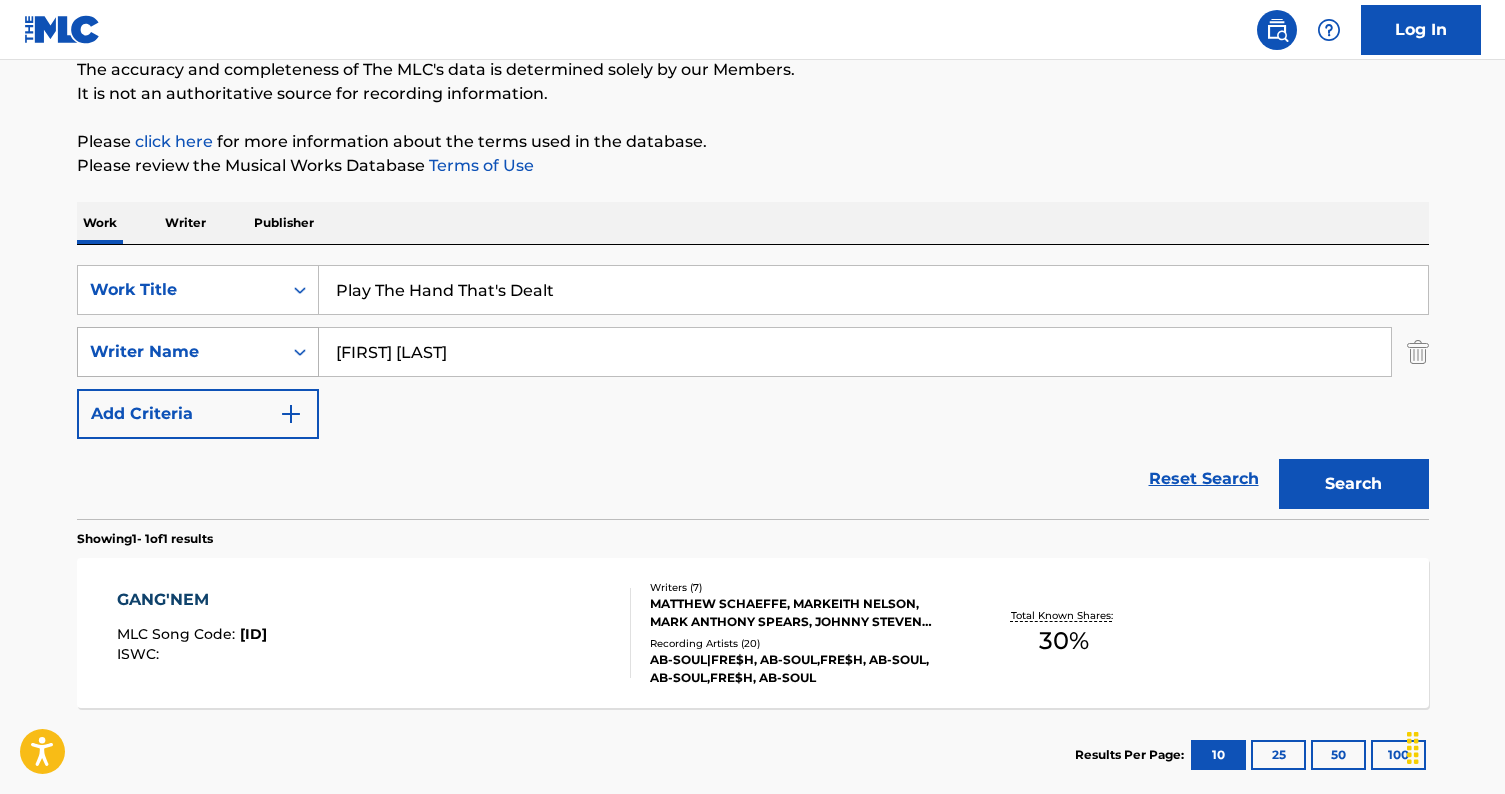 click on "Search" at bounding box center [1354, 484] 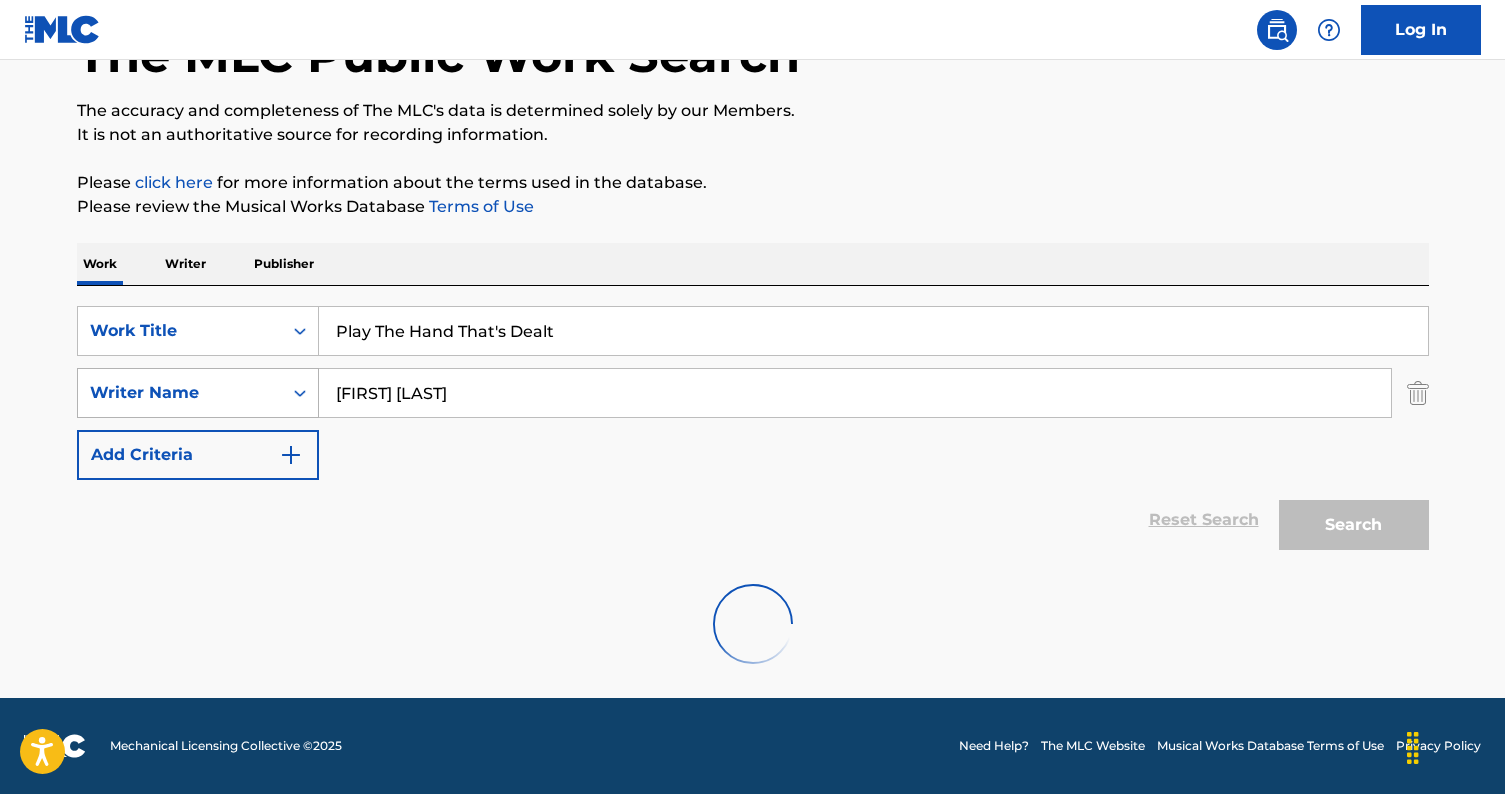 scroll, scrollTop: 74, scrollLeft: 0, axis: vertical 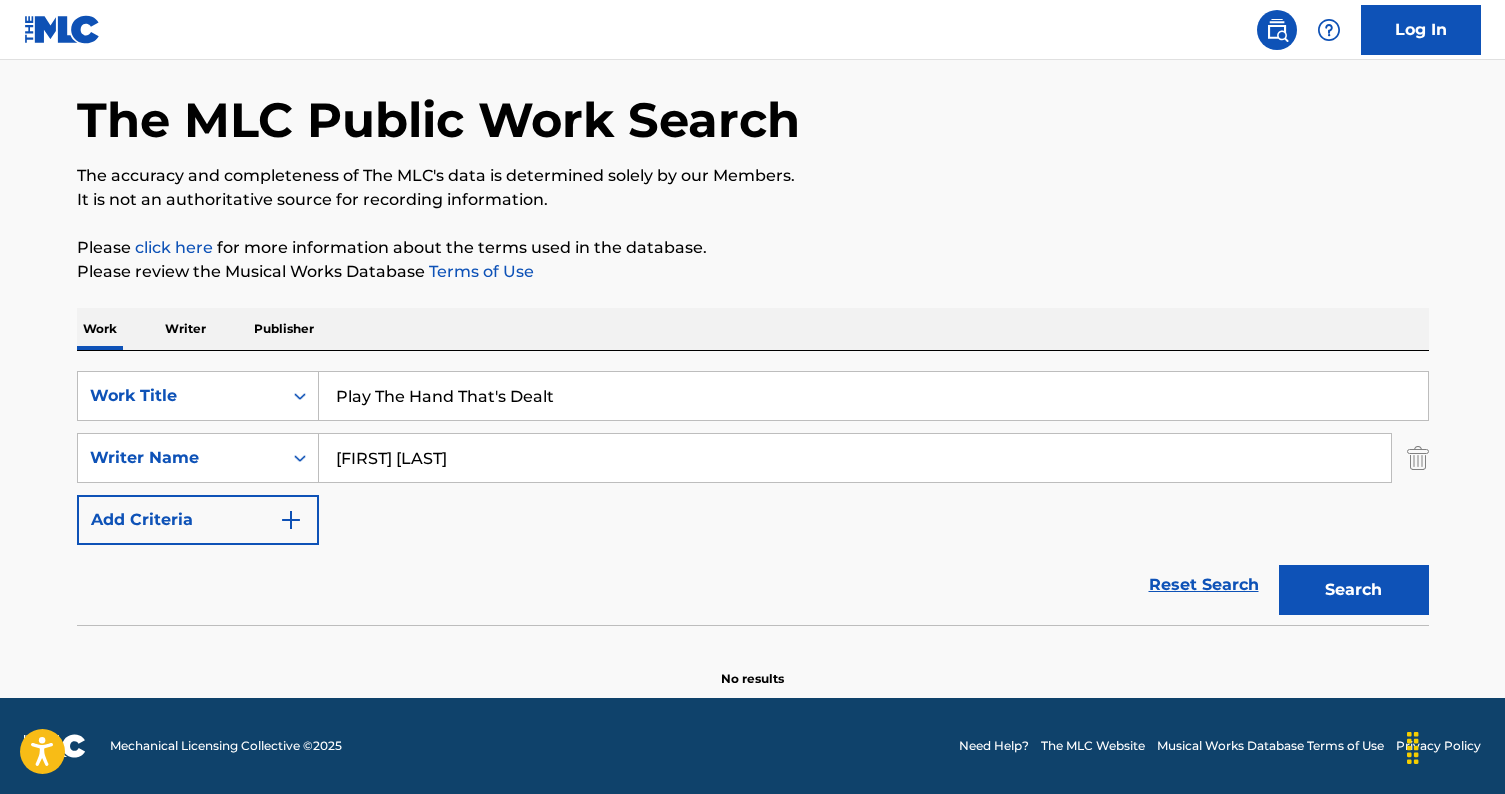 click on "jayden laughline" at bounding box center [855, 458] 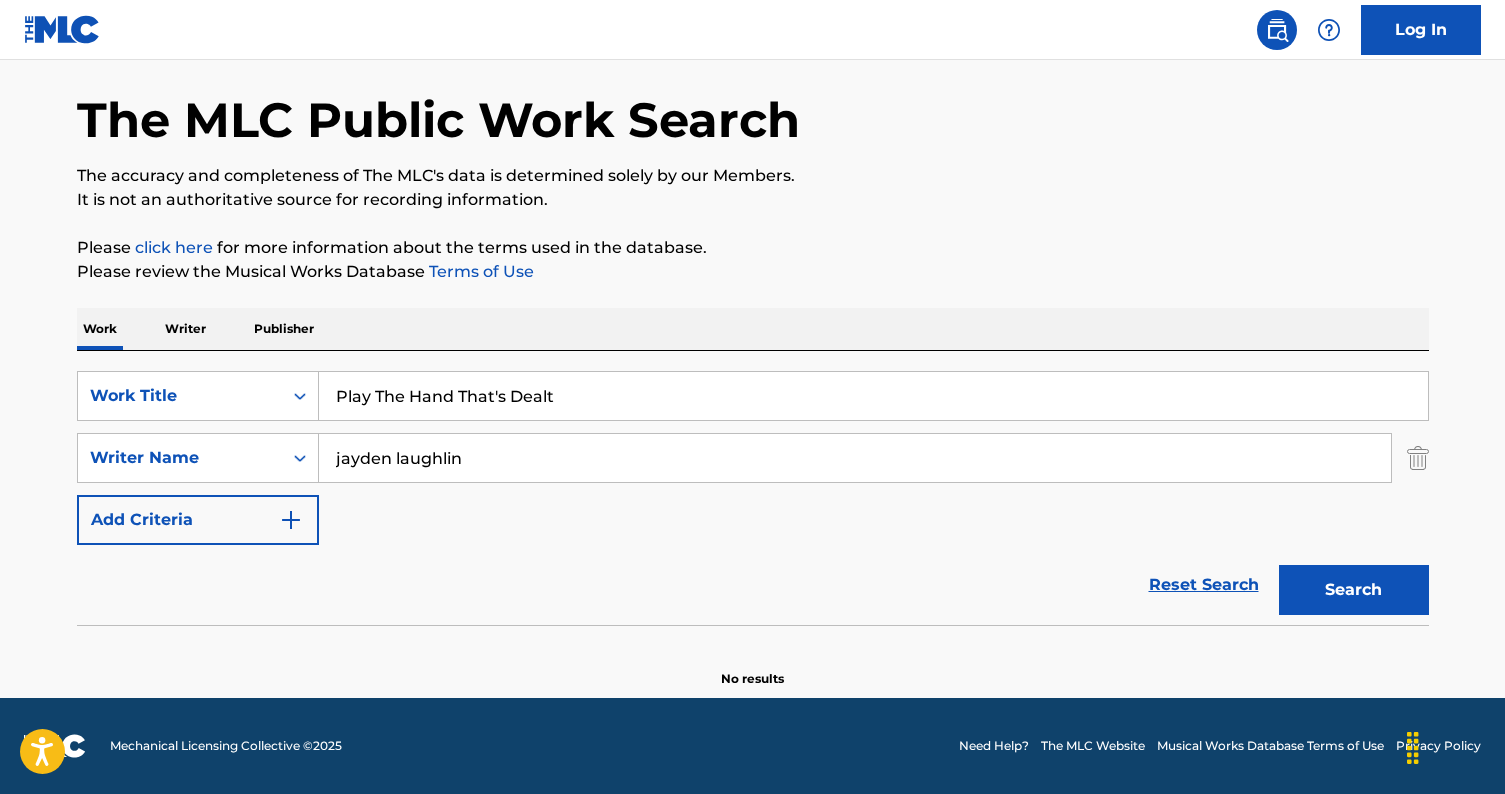 type on "jayden laughlin" 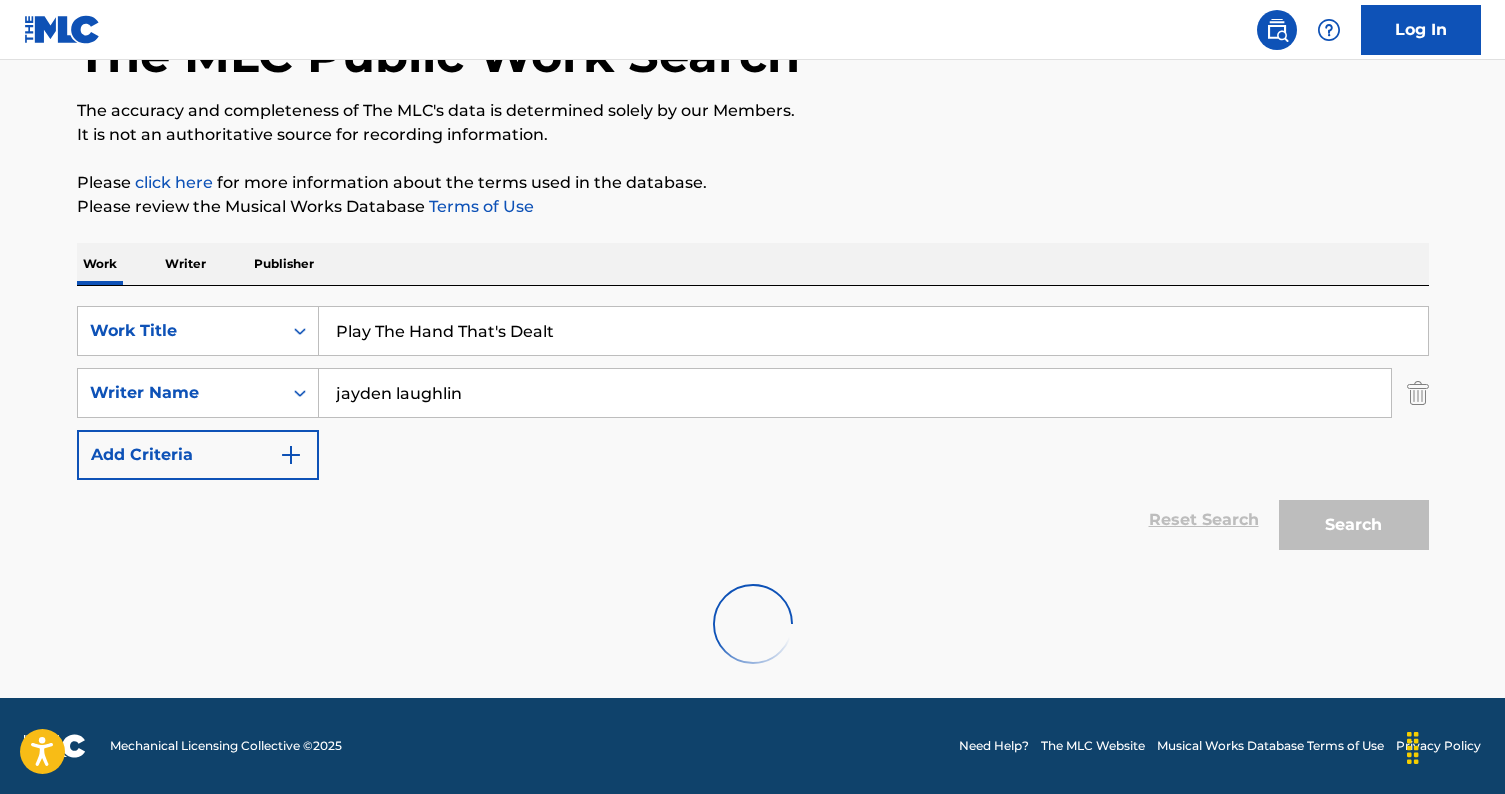 scroll, scrollTop: 180, scrollLeft: 0, axis: vertical 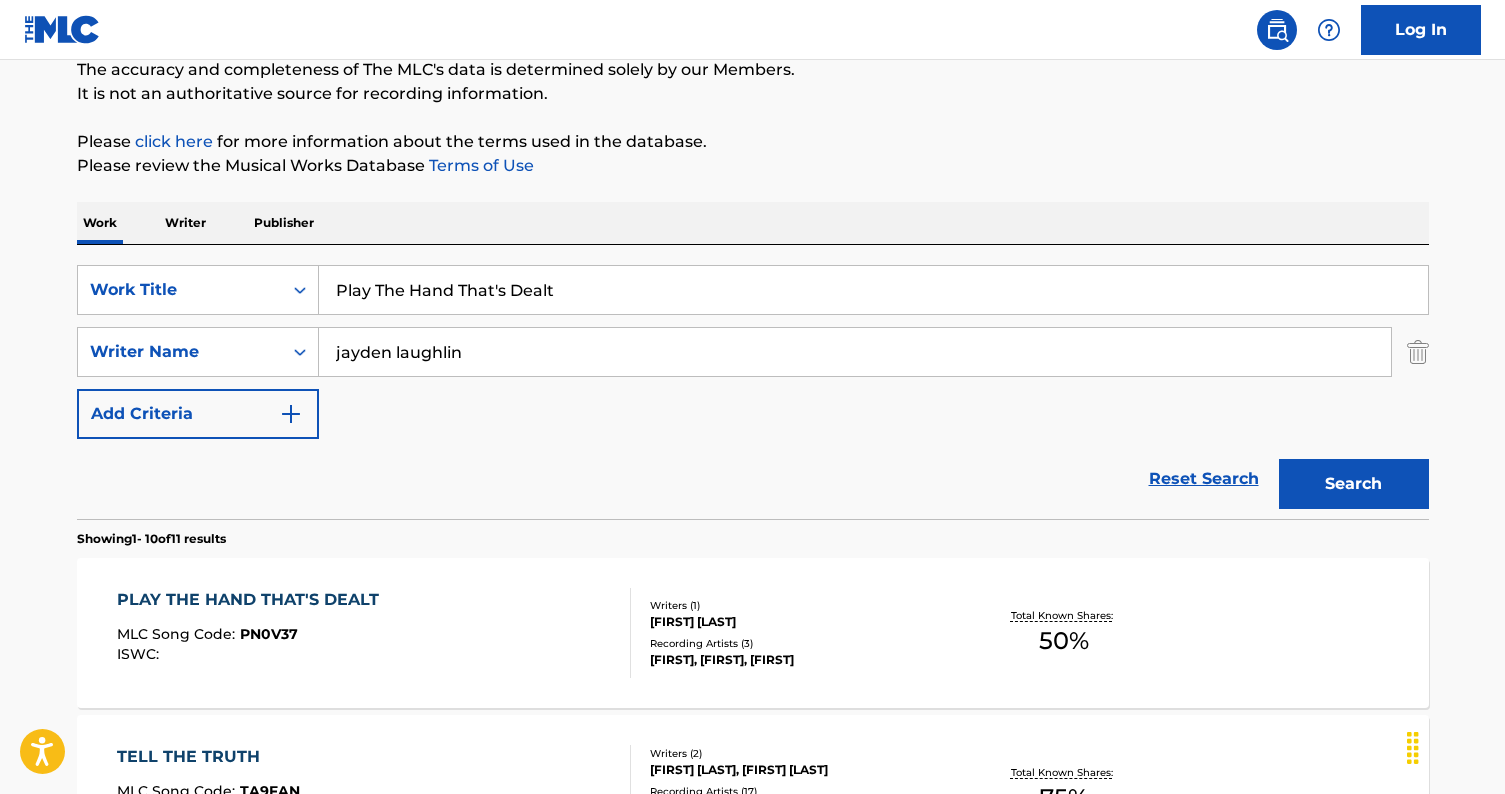 click on "Reset Search Search" at bounding box center [753, 479] 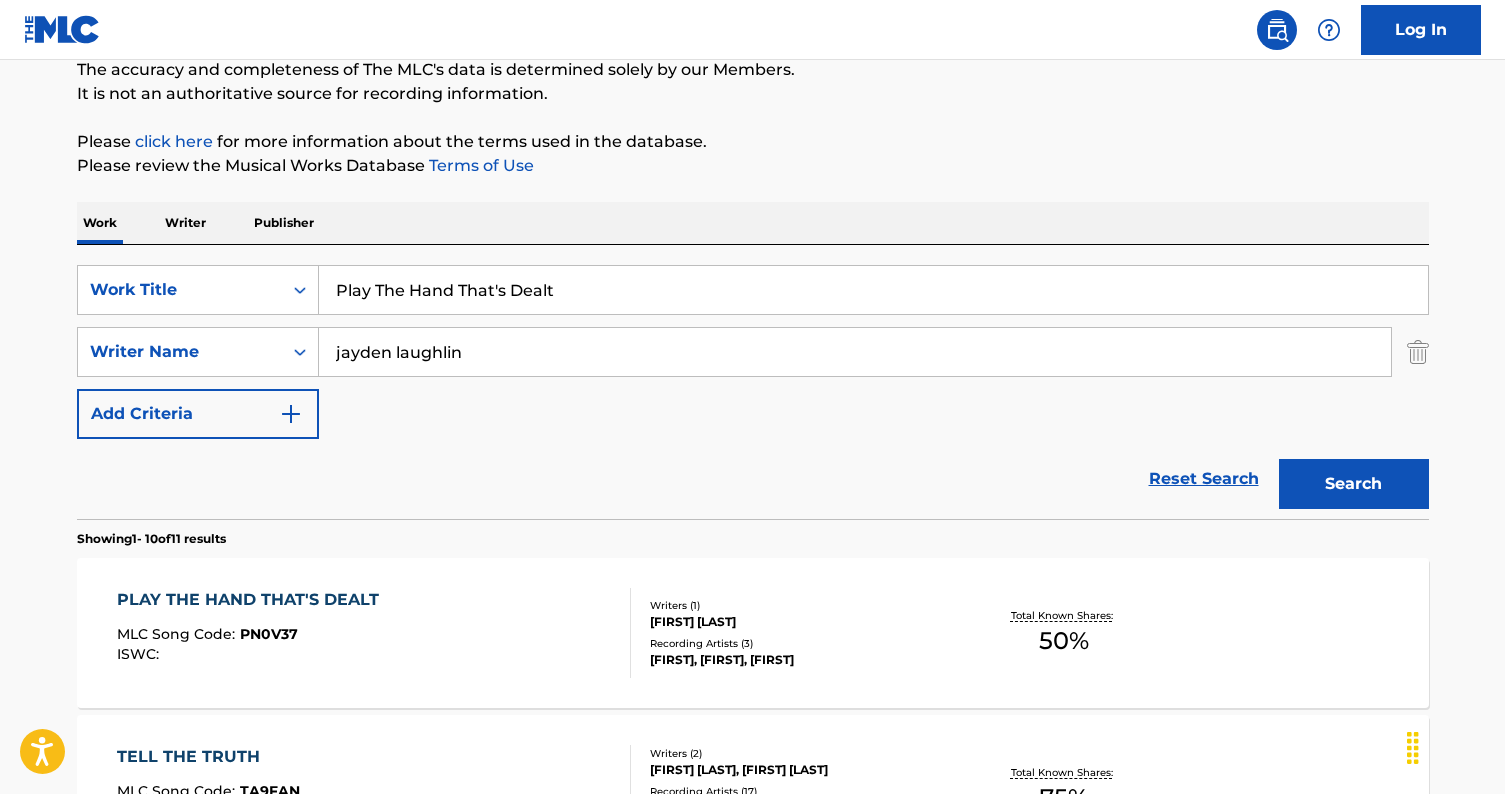 scroll, scrollTop: 324, scrollLeft: 0, axis: vertical 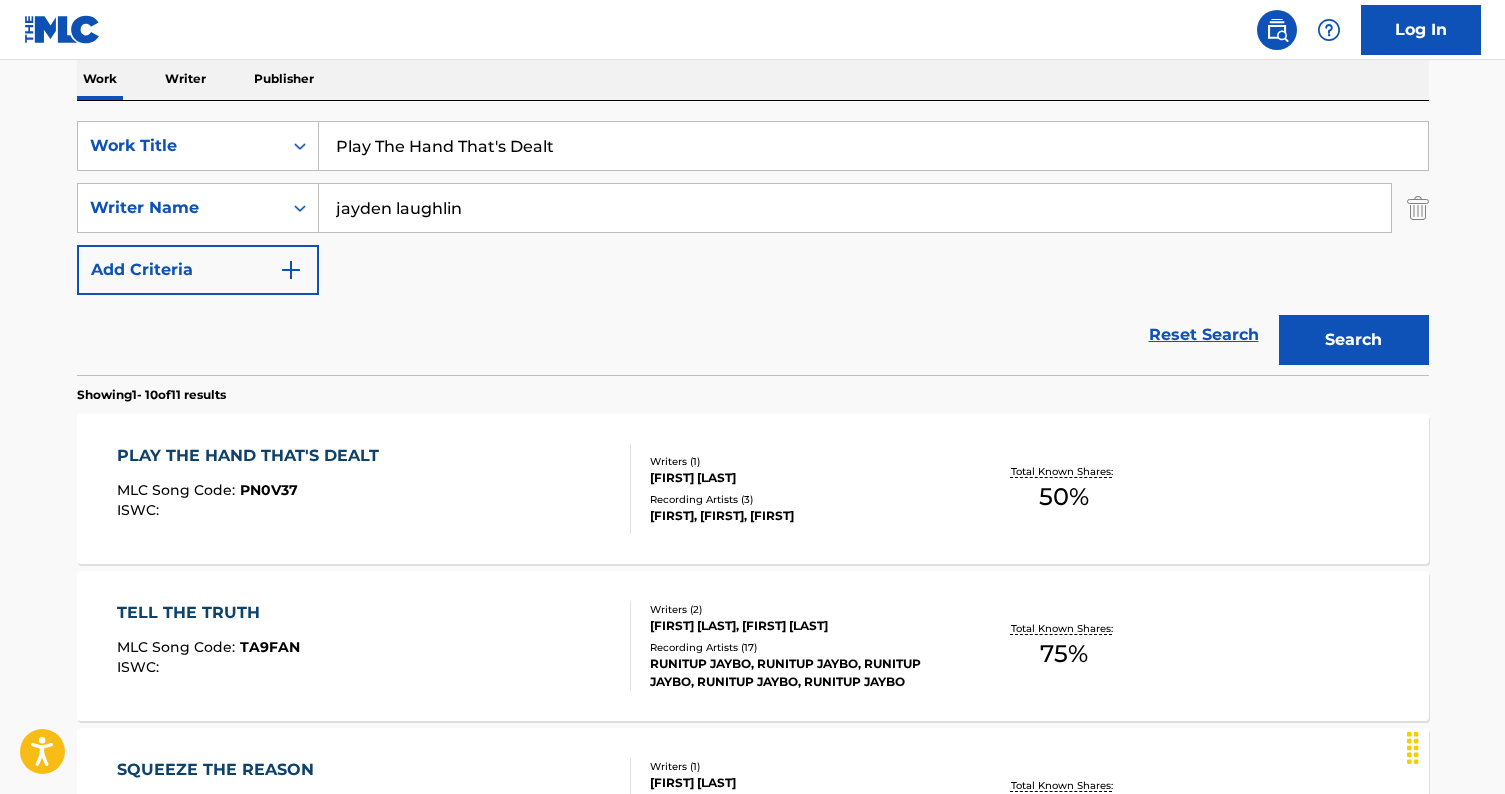 click on "PLAY THE HAND THAT'S DEALT MLC Song Code : PN0V37 ISWC :" at bounding box center [374, 489] 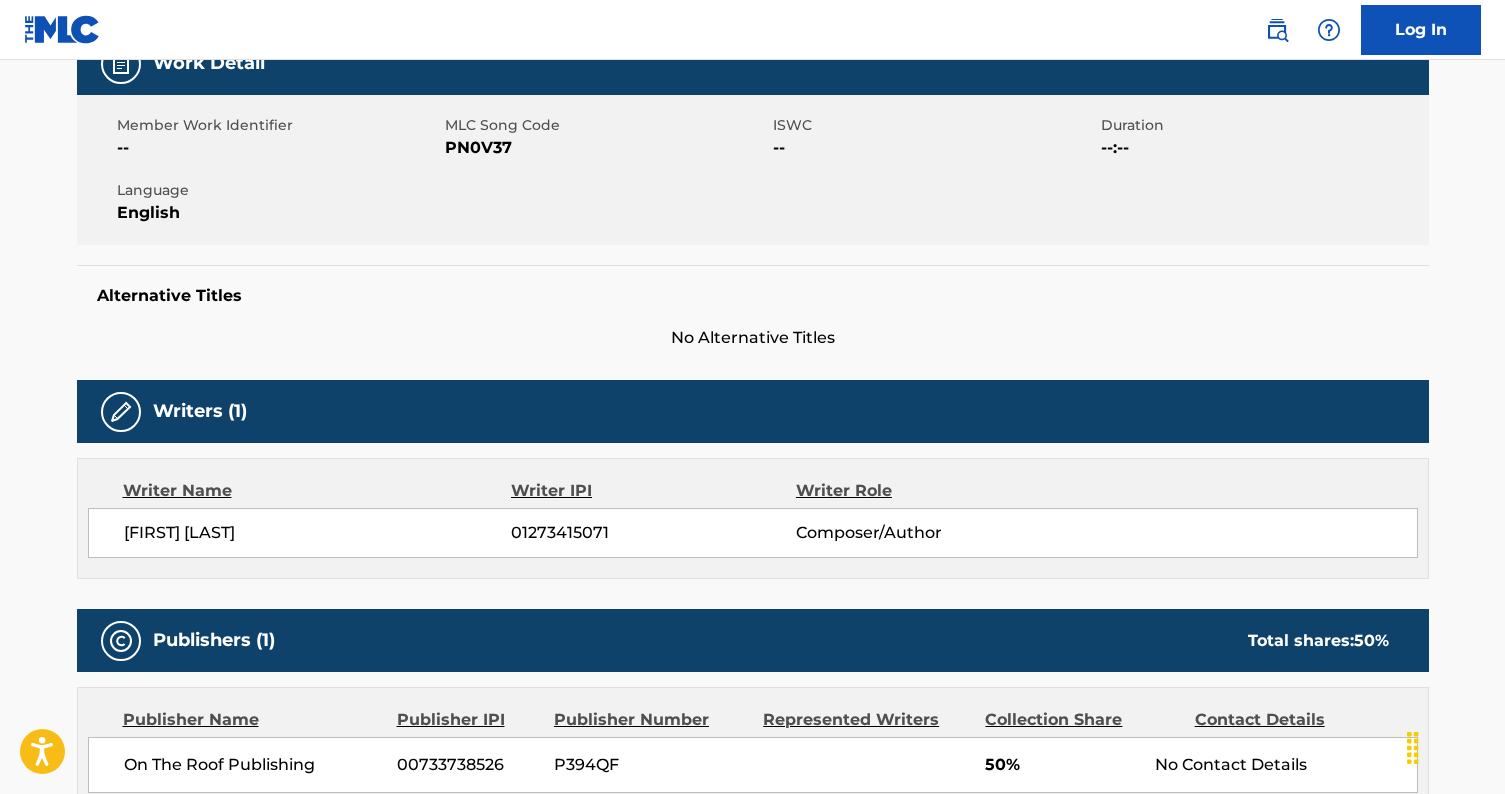 scroll, scrollTop: 0, scrollLeft: 0, axis: both 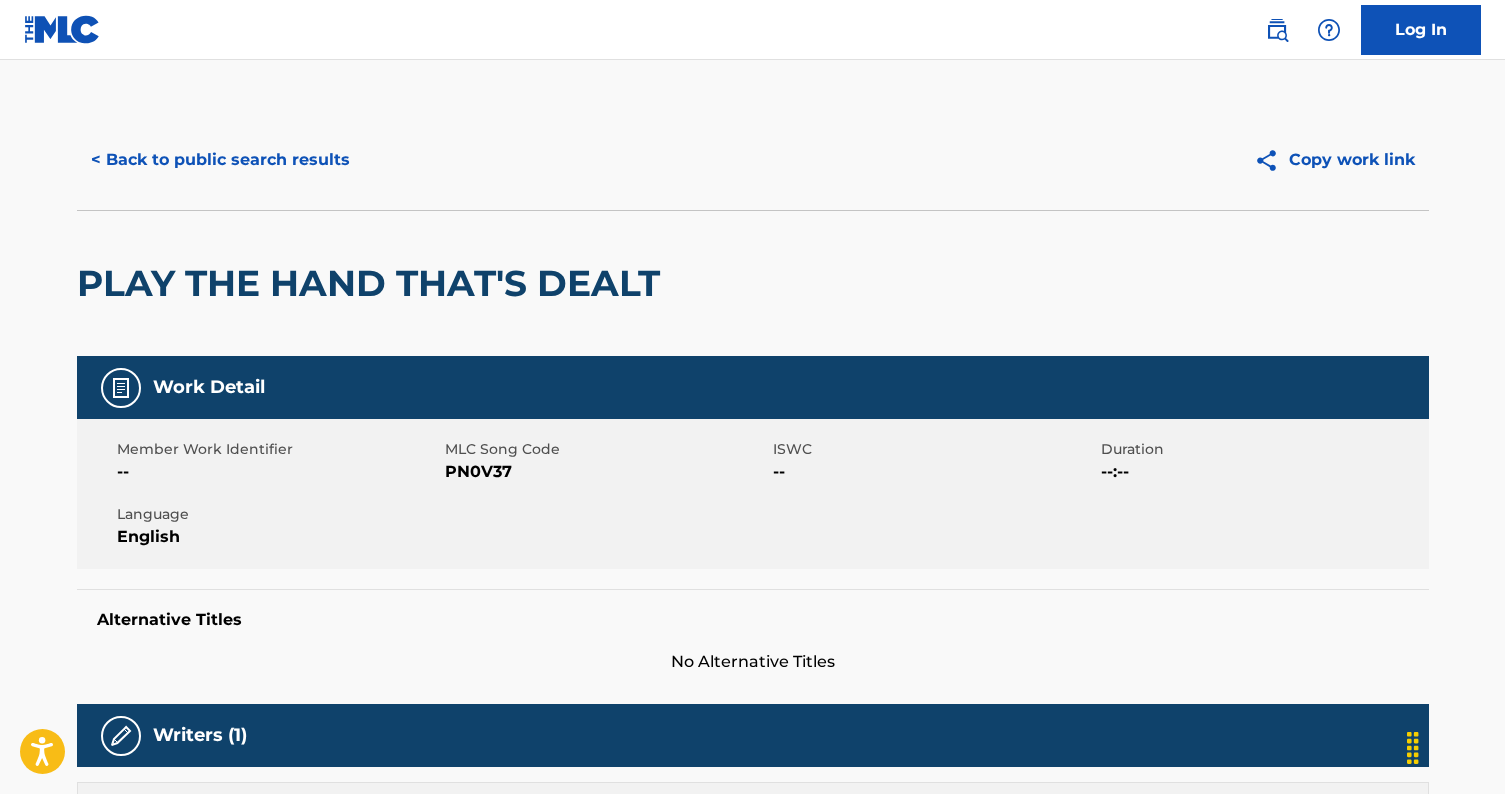 click on "PN0V37" at bounding box center (606, 472) 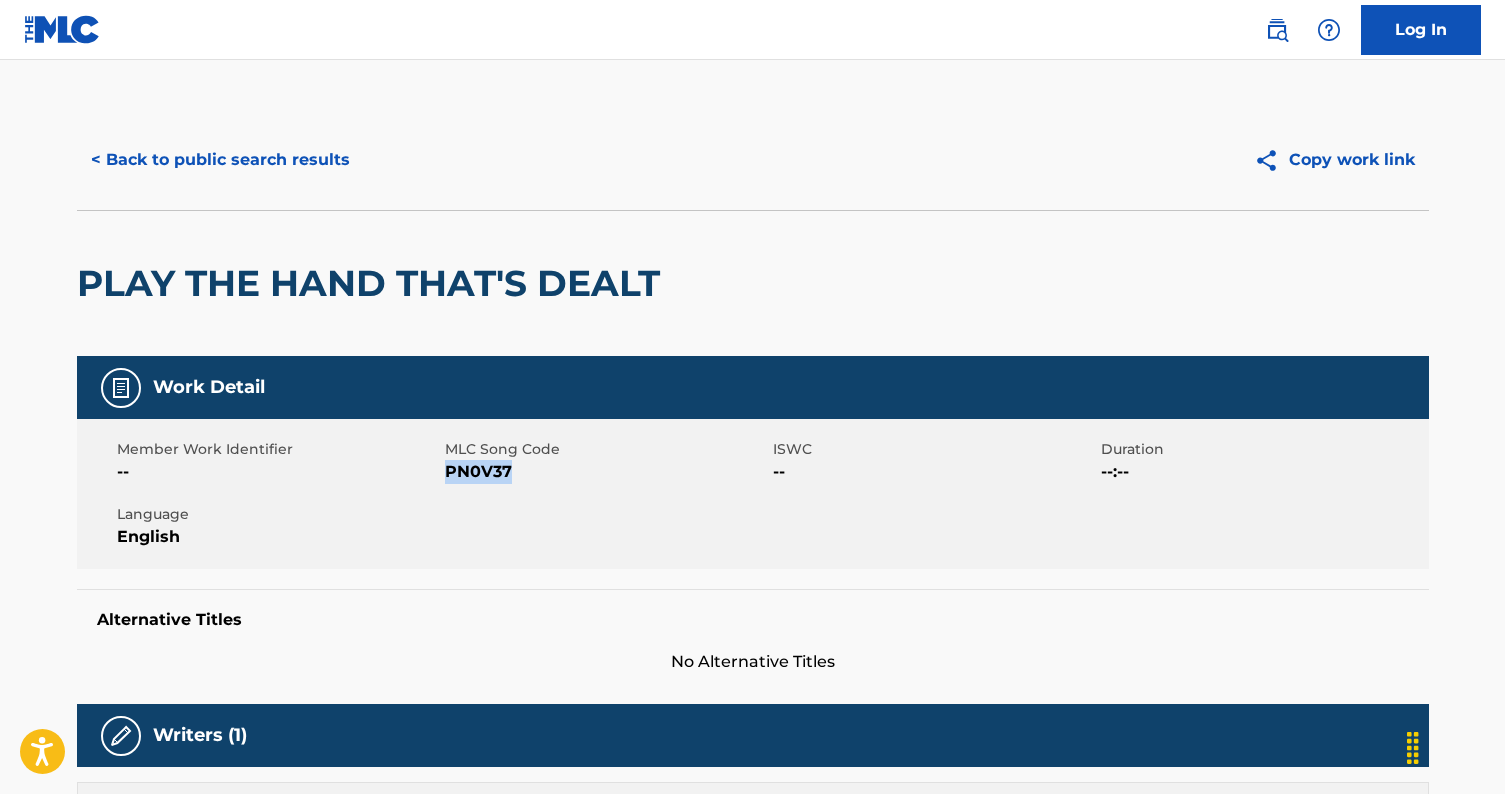 click on "PN0V37" at bounding box center [606, 472] 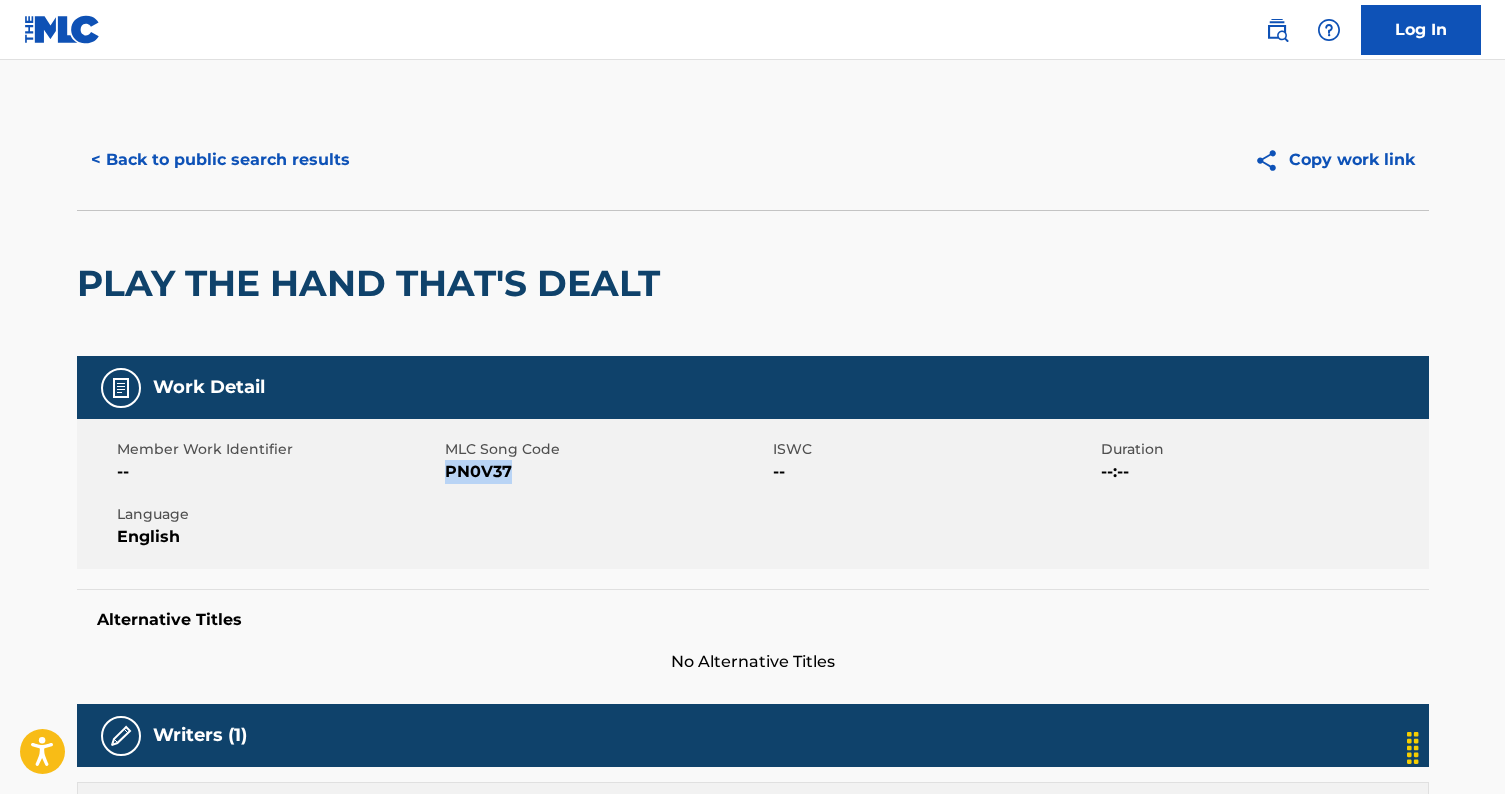 click on "< Back to public search results" at bounding box center [220, 160] 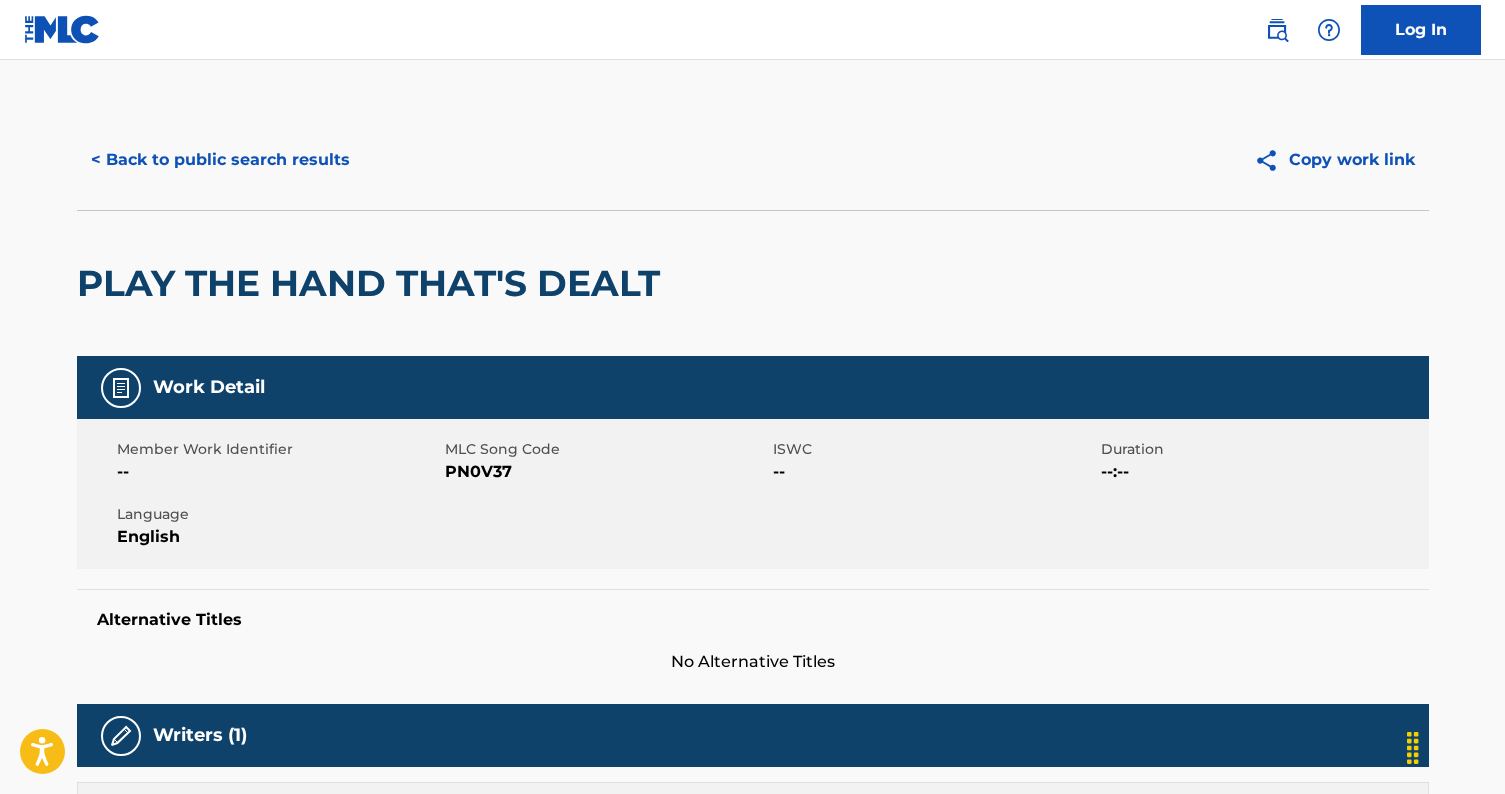 scroll, scrollTop: 324, scrollLeft: 0, axis: vertical 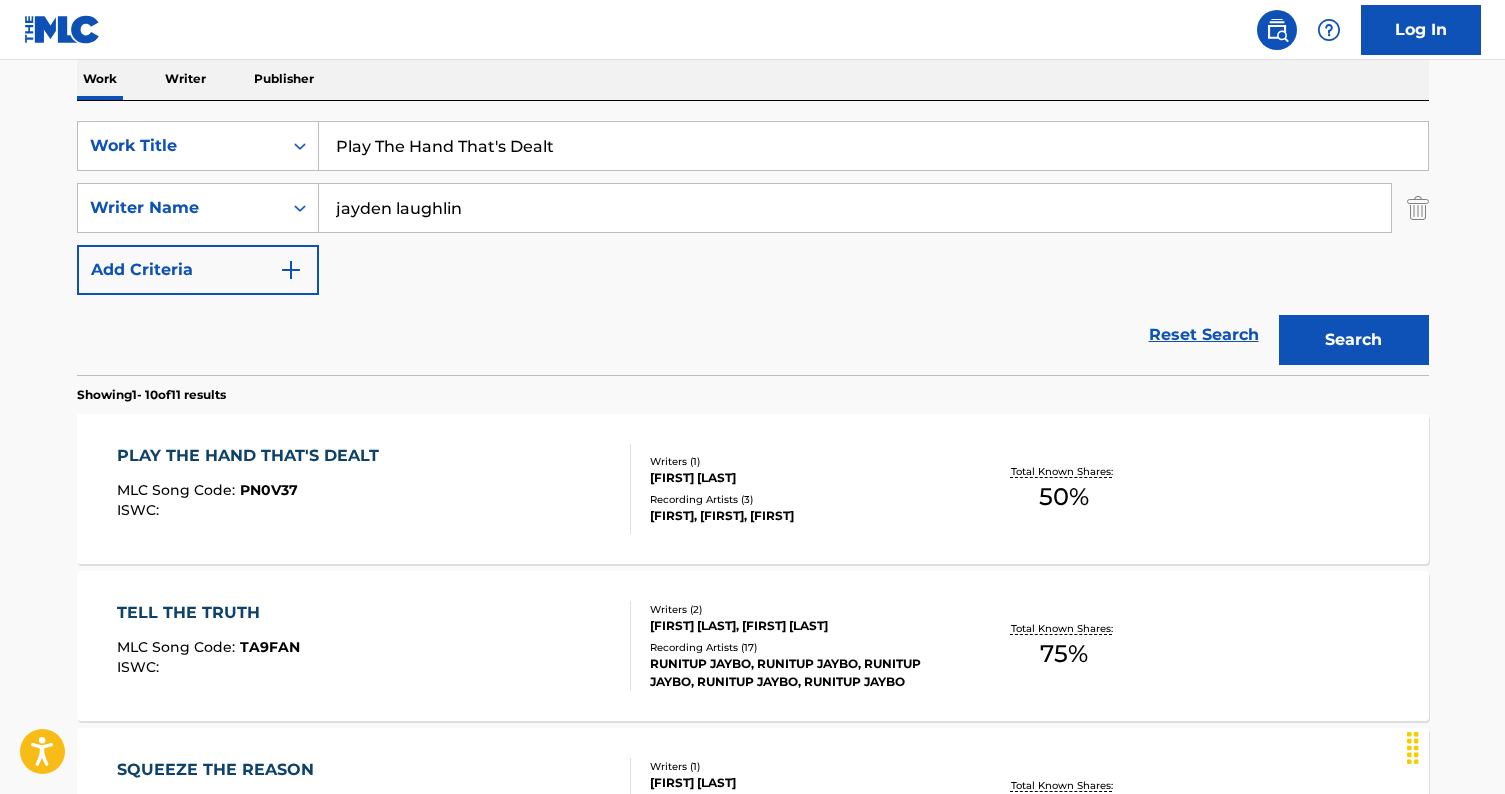 drag, startPoint x: 596, startPoint y: 151, endPoint x: 52, endPoint y: 151, distance: 544 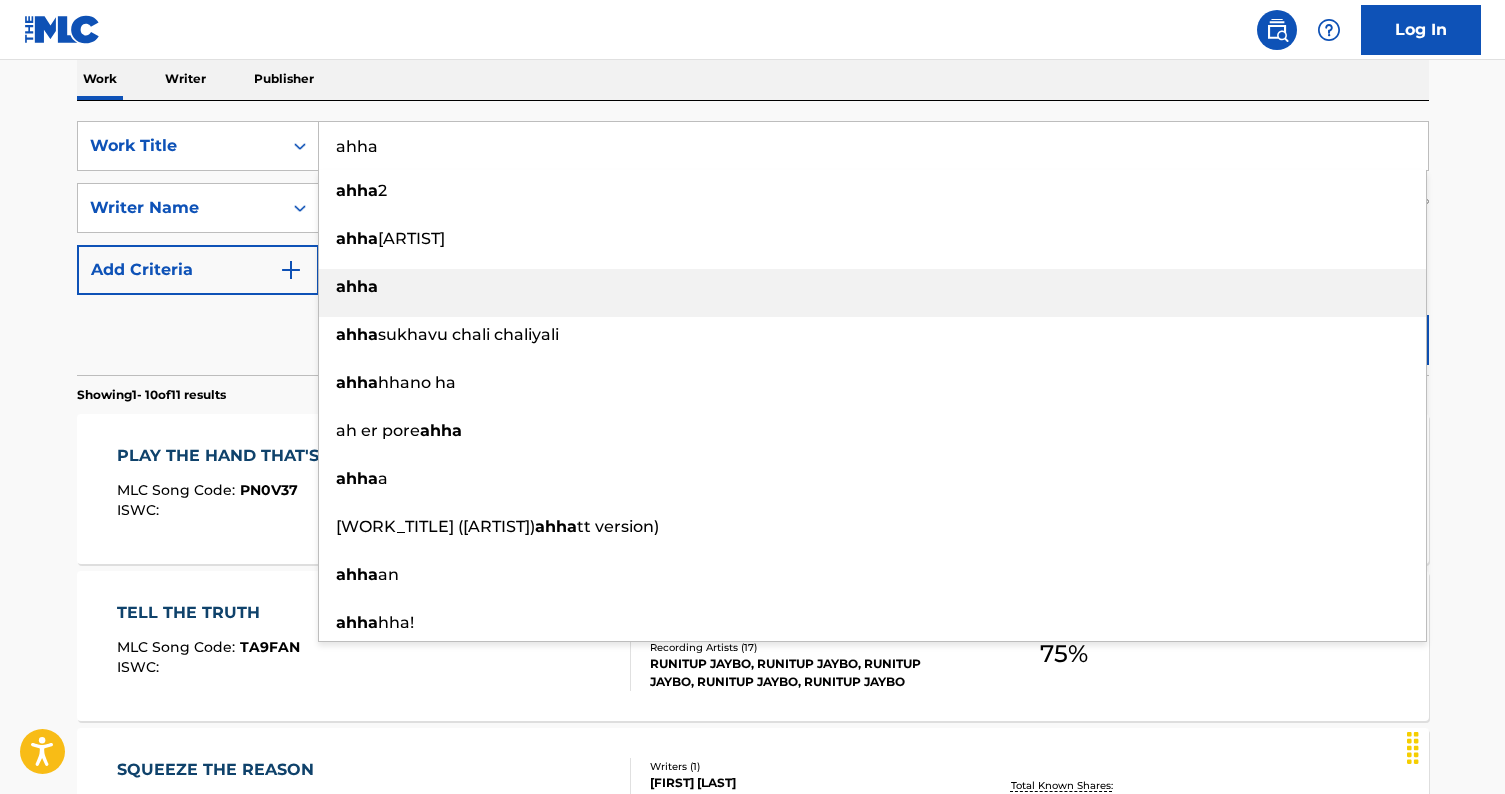 type on "ahha" 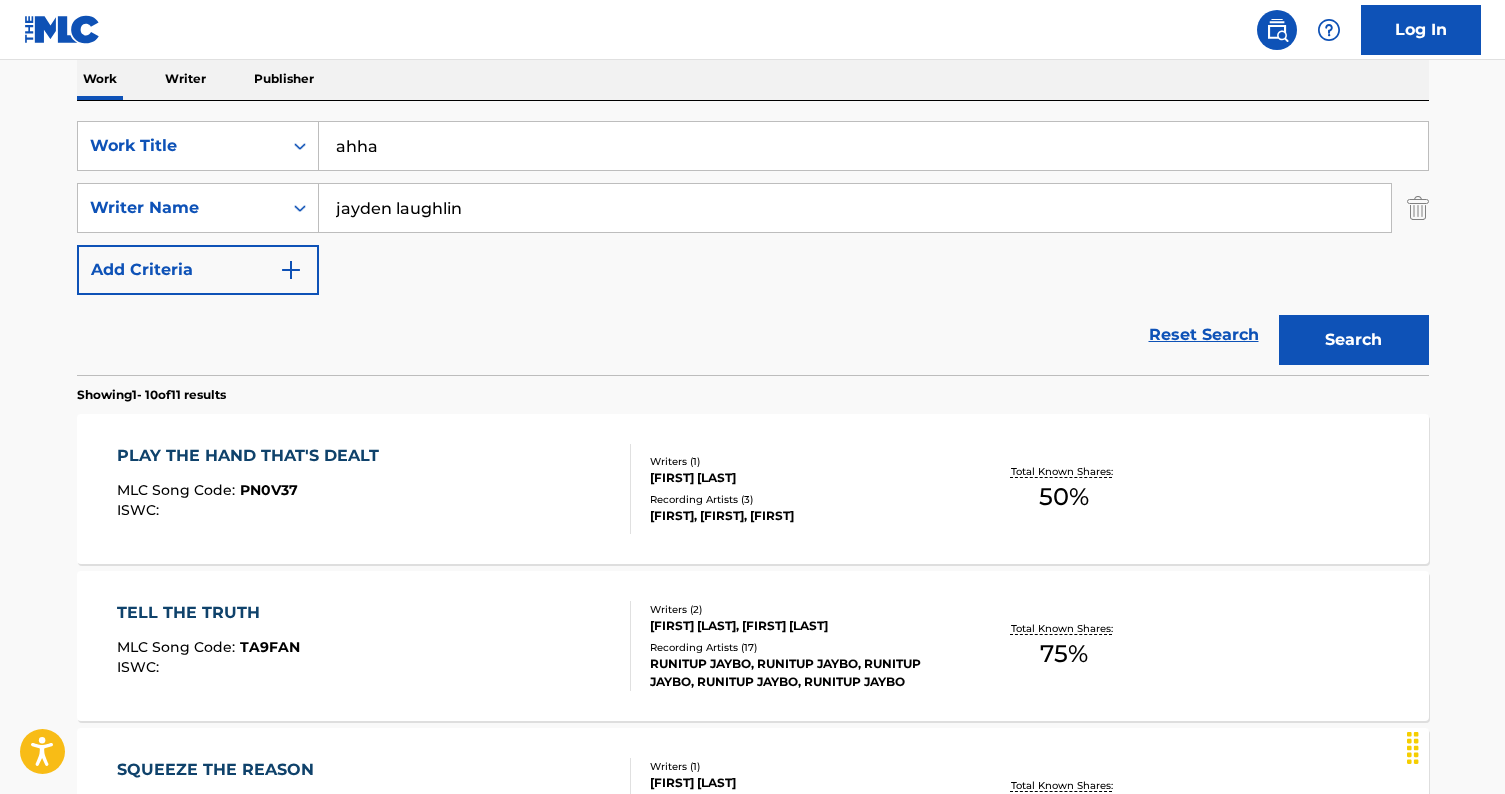 click on "The MLC Public Work Search The accuracy and completeness of The MLC's data is determined solely by our Members. It is not an authoritative source for recording information. Please   click here   for more information about the terms used in the database. Please review the Musical Works Database   Terms of Use Work Writer Publisher SearchWithCriteriae0e3c4a1-39d6-4417-a390-ef9f7fbd11a3 Work Title ahha SearchWithCriteriadaf8b58b-9e4b-485b-8b1d-d5dc42efbb7e Writer Name jayden laughlin Add Criteria Reset Search Search Showing  1  -   10  of  11   results   PLAY THE HAND THAT'S DEALT MLC Song Code : PN0V37 ISWC : Writers ( 1 ) JAYDEN LAUGHLIN Recording Artists ( 3 ) RUNITUP JAYBO, RUNITUP JAYBO, RUNITUP JAYBO Total Known Shares: 50 % TELL THE TRUTH MLC Song Code : TA9FAN ISWC : Writers ( 2 ) ADRIAN PANGILINAN, JAYDEN LAUGHLIN Recording Artists ( 17 ) RUNITUP JAYBO, RUNITUP JAYBO, RUNITUP JAYBO, RUNITUP JAYBO, RUNITUP JAYBO Total Known Shares: 75 % SQUEEZE THE REASON MLC Song Code : S66RYH ISWC : Writers ( 1 ) 5 )" at bounding box center [752, 913] 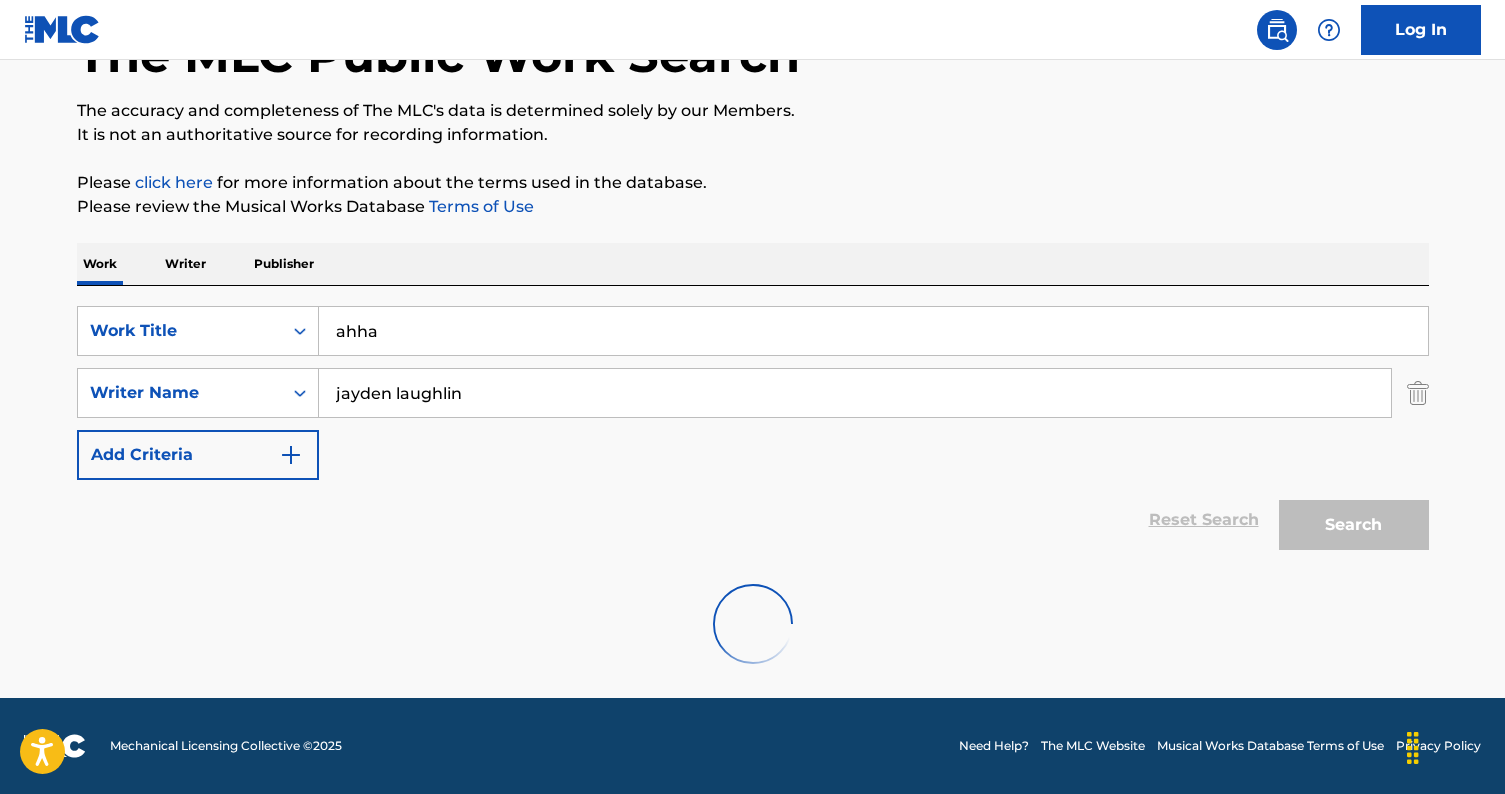 scroll, scrollTop: 294, scrollLeft: 0, axis: vertical 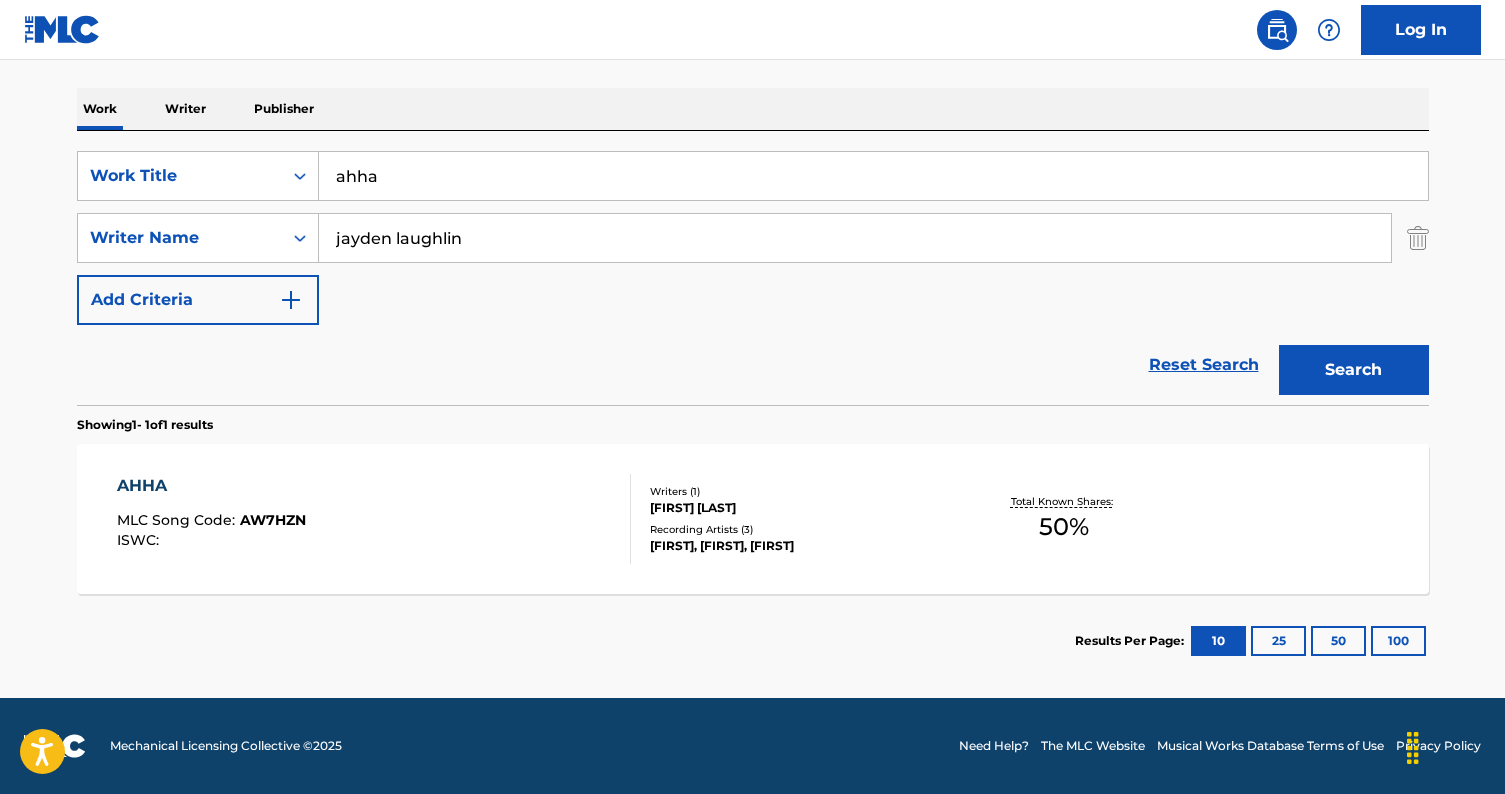 click on "AHHA MLC Song Code : AW7HZN ISWC : Writers ( 1 ) JAYDEN LAUGHLIN Recording Artists ( 3 ) RUNITUP JAYBO, RUNITUP JAYBO, RUNITUP JAYBO Total Known Shares: 50 %" at bounding box center (753, 519) 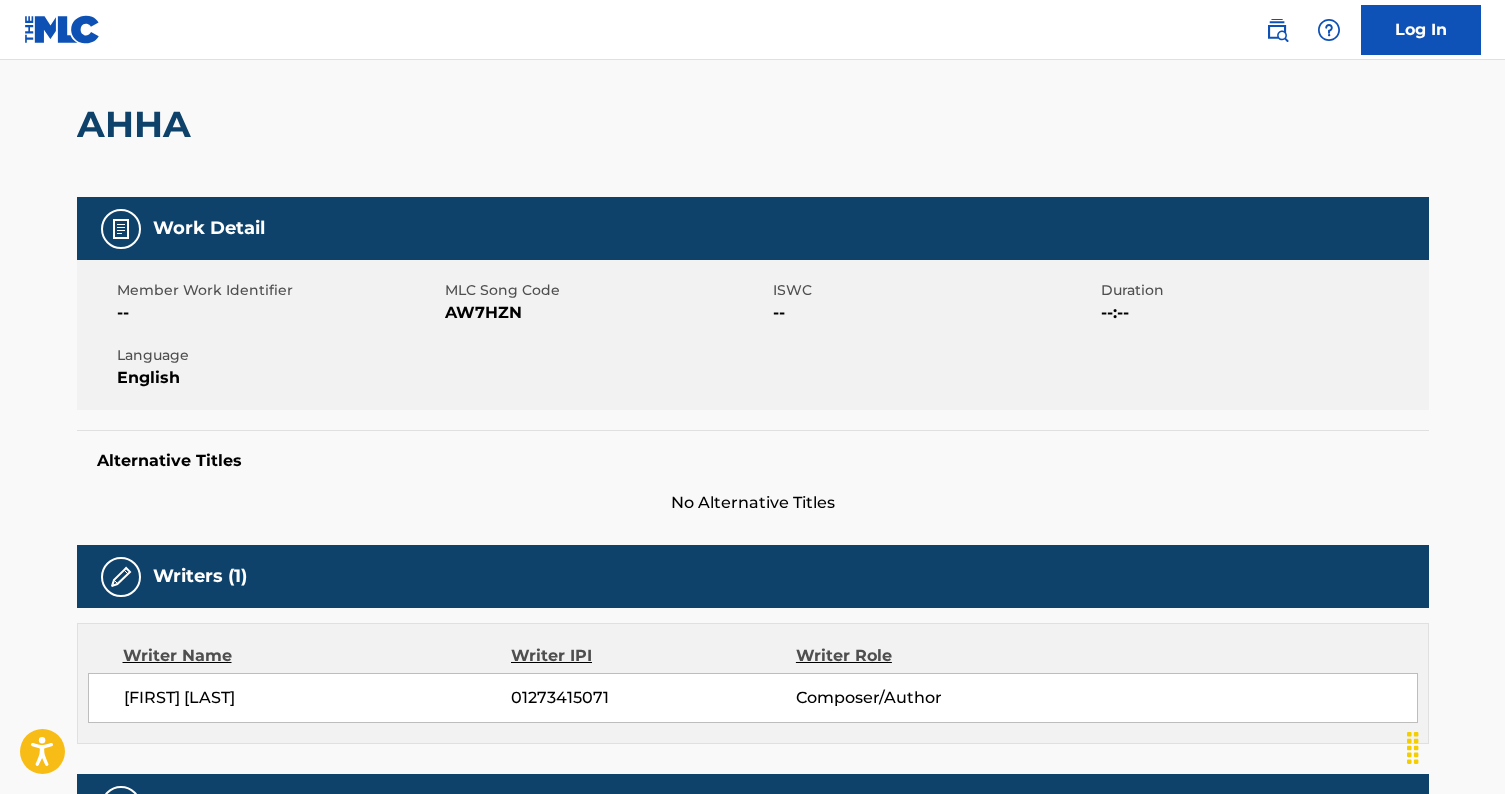 scroll, scrollTop: 172, scrollLeft: 0, axis: vertical 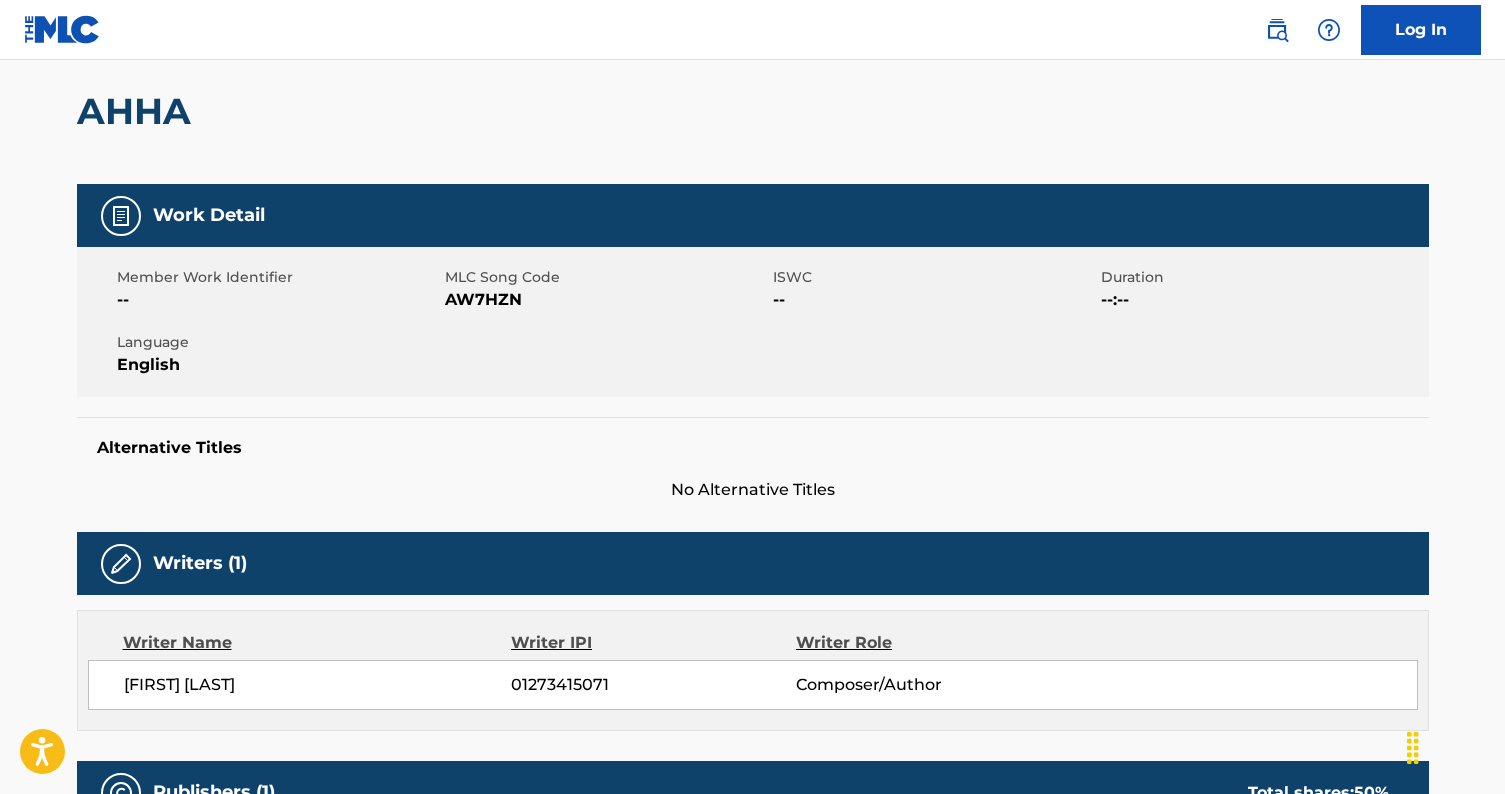 click on "AW7HZN" at bounding box center (606, 300) 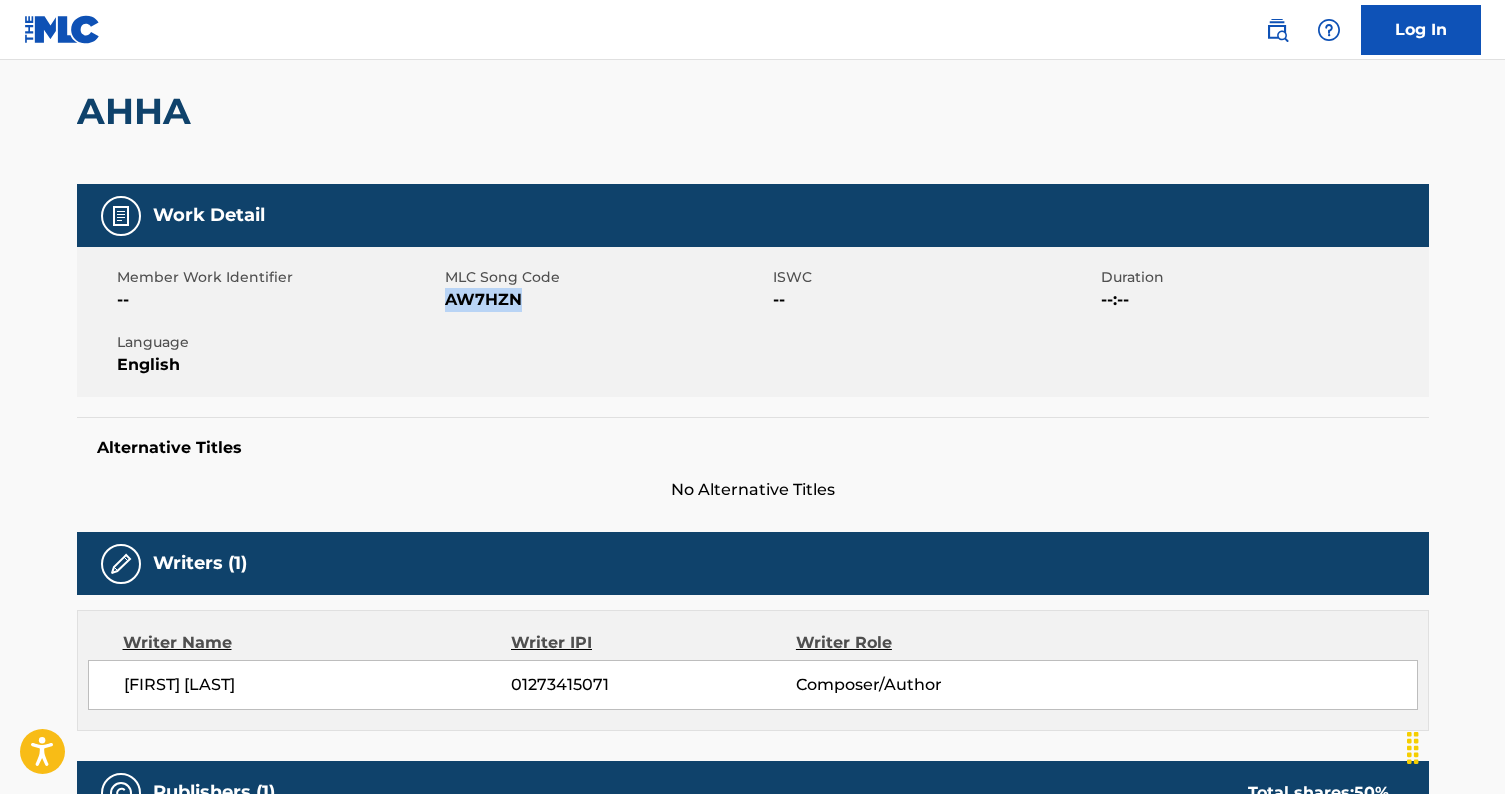 click on "AW7HZN" at bounding box center (606, 300) 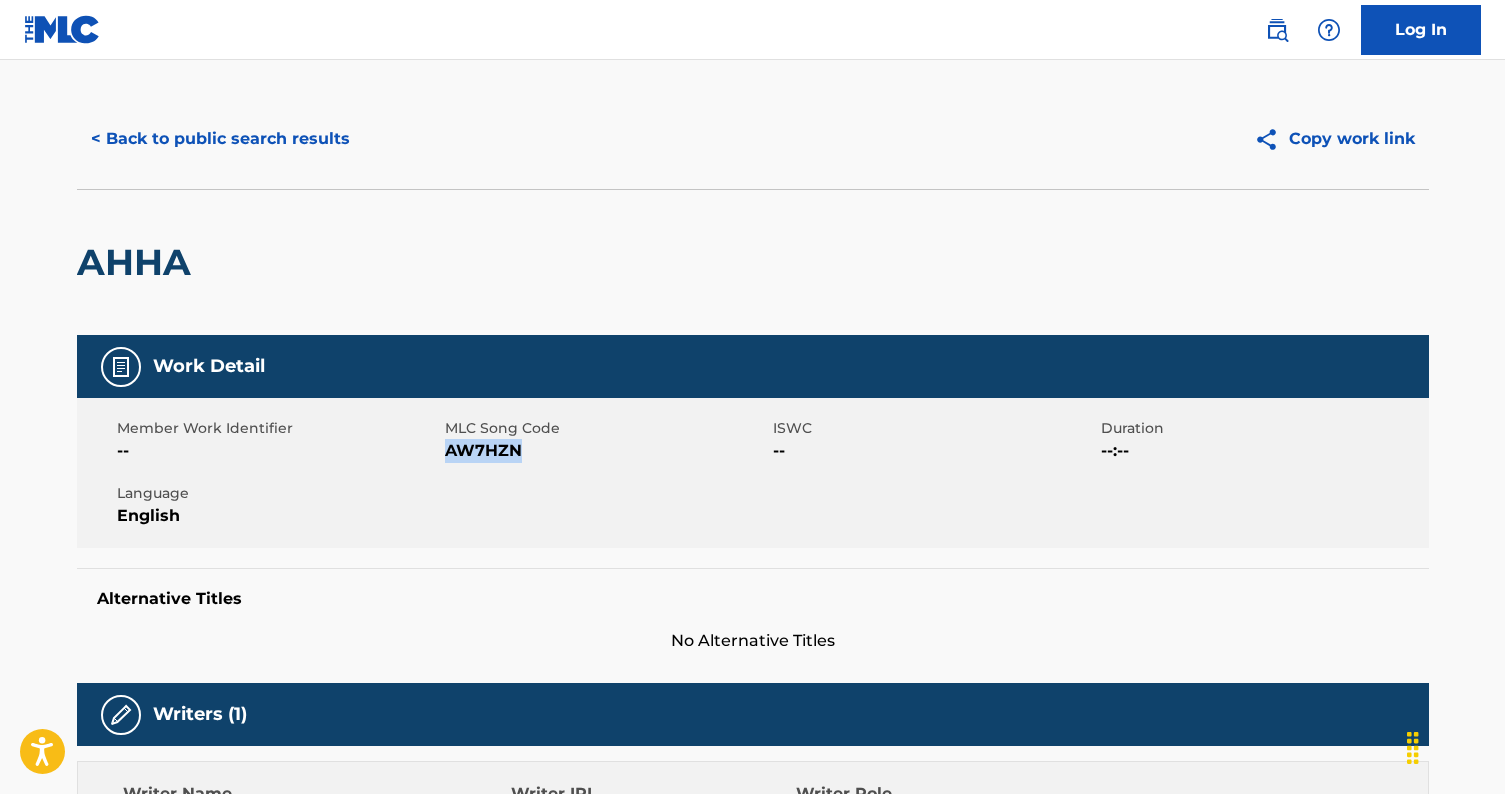 scroll, scrollTop: 0, scrollLeft: 0, axis: both 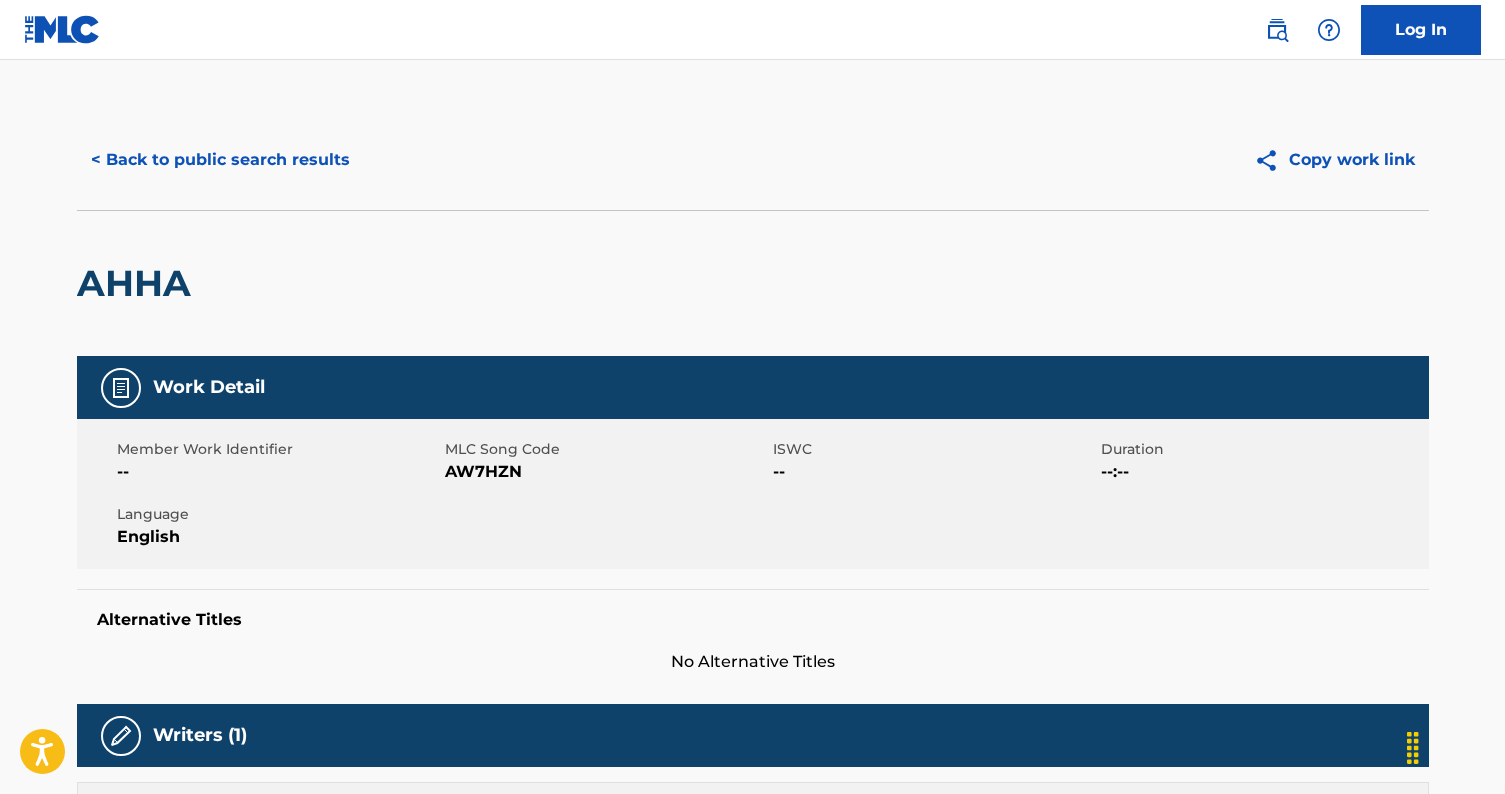 click on "< Back to public search results Copy work link" at bounding box center [753, 160] 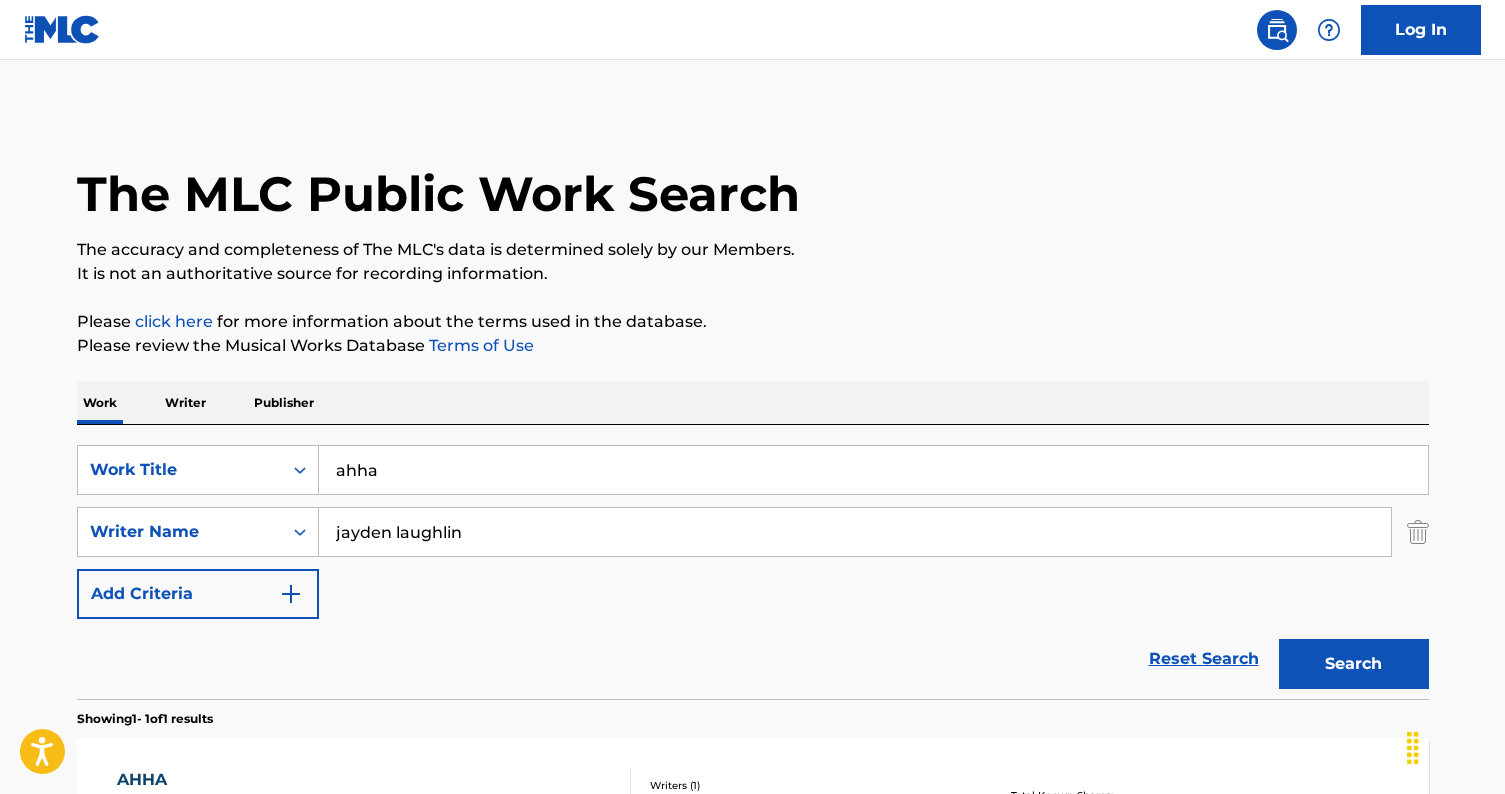 scroll, scrollTop: 180, scrollLeft: 0, axis: vertical 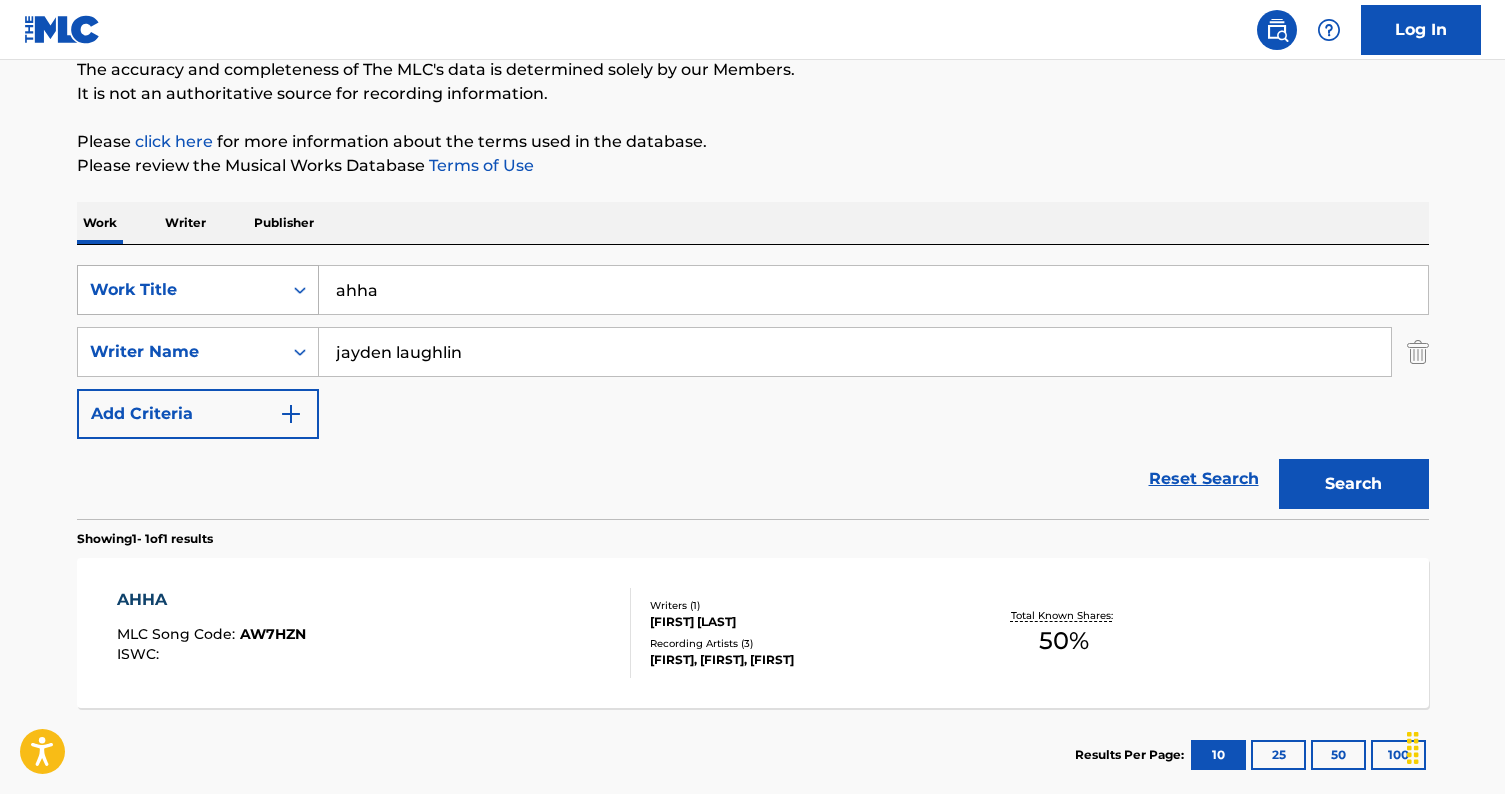 drag, startPoint x: 434, startPoint y: 285, endPoint x: 168, endPoint y: 278, distance: 266.0921 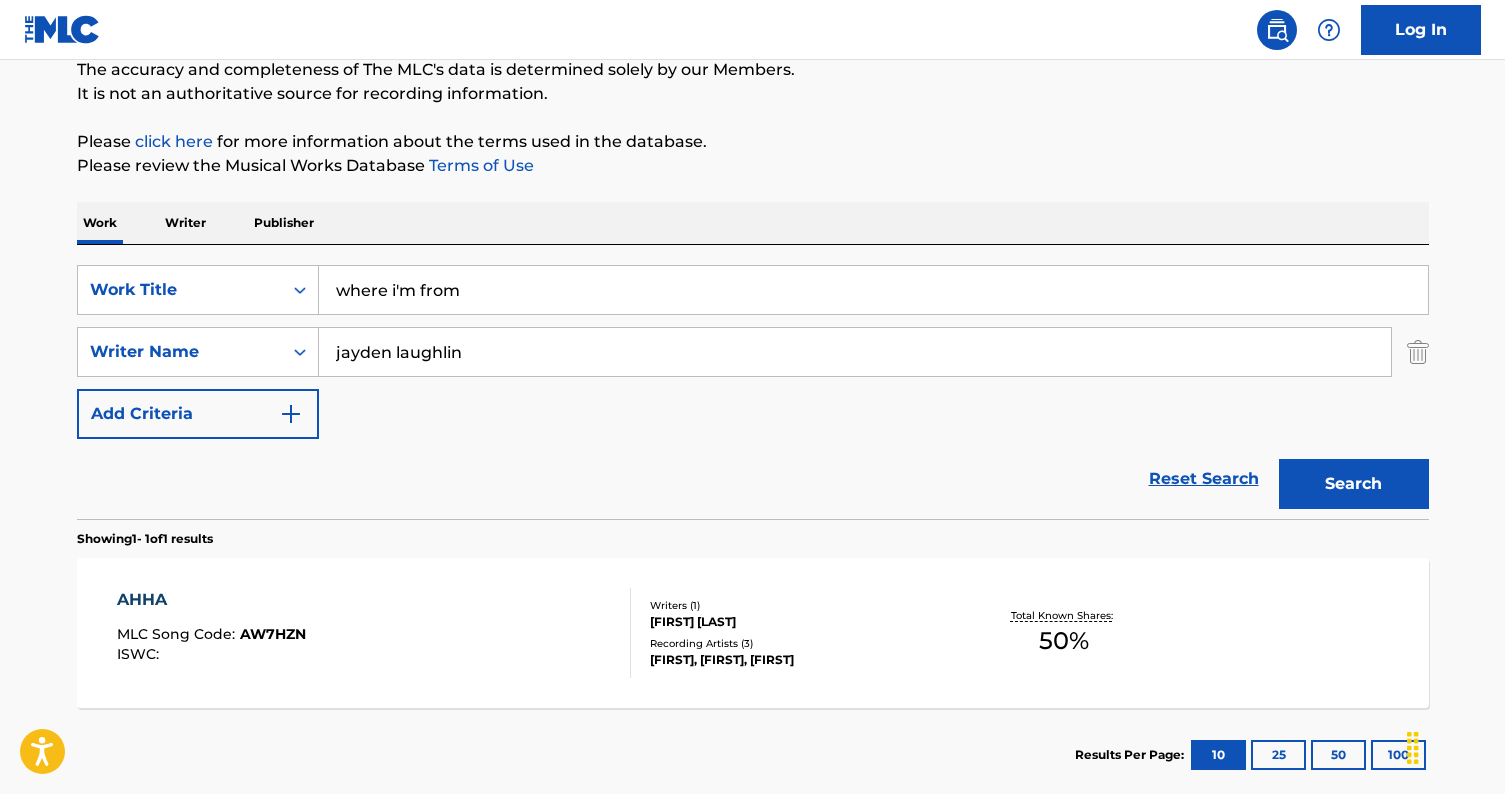 type on "where i'm from" 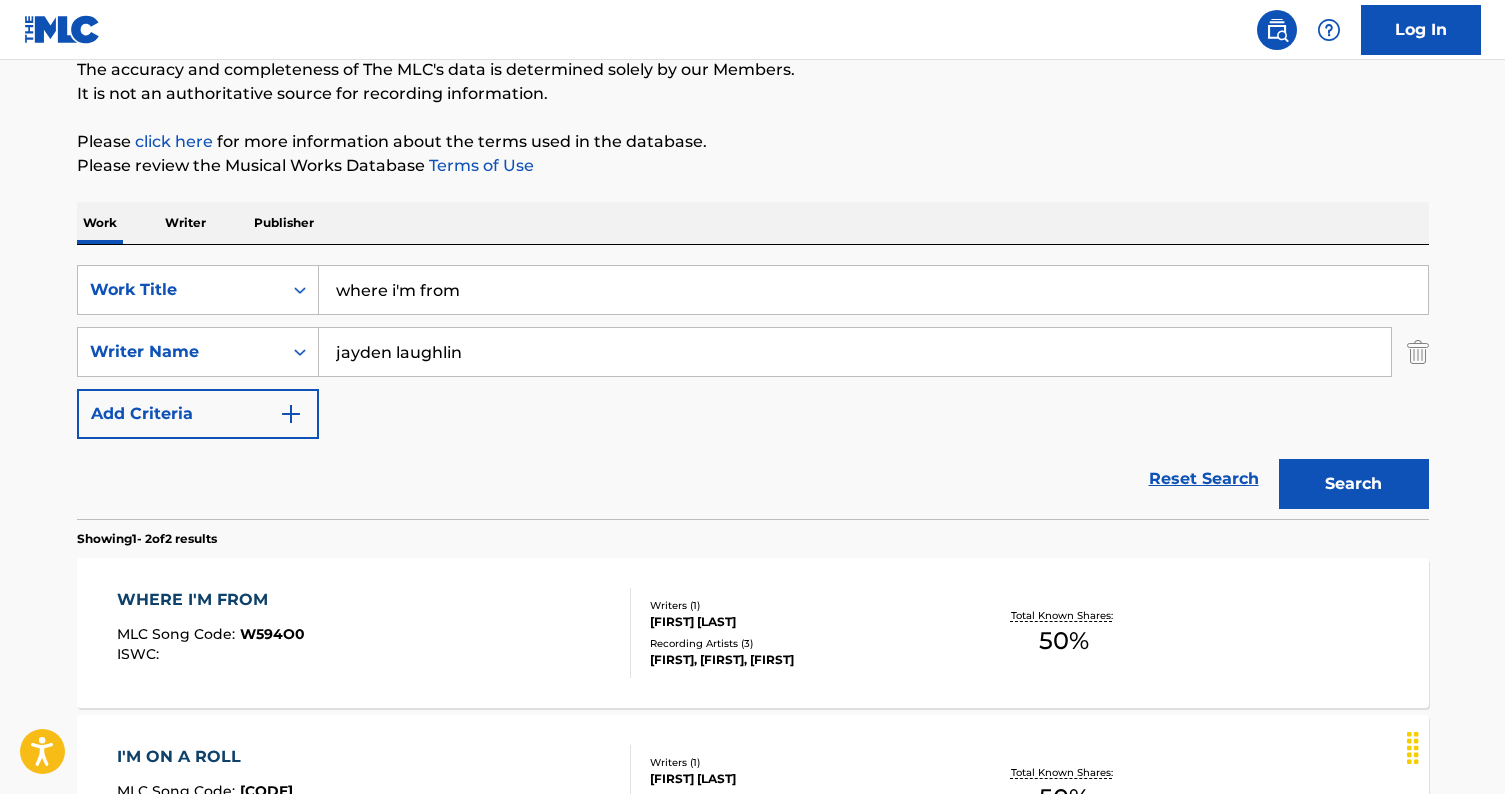 scroll, scrollTop: 395, scrollLeft: 0, axis: vertical 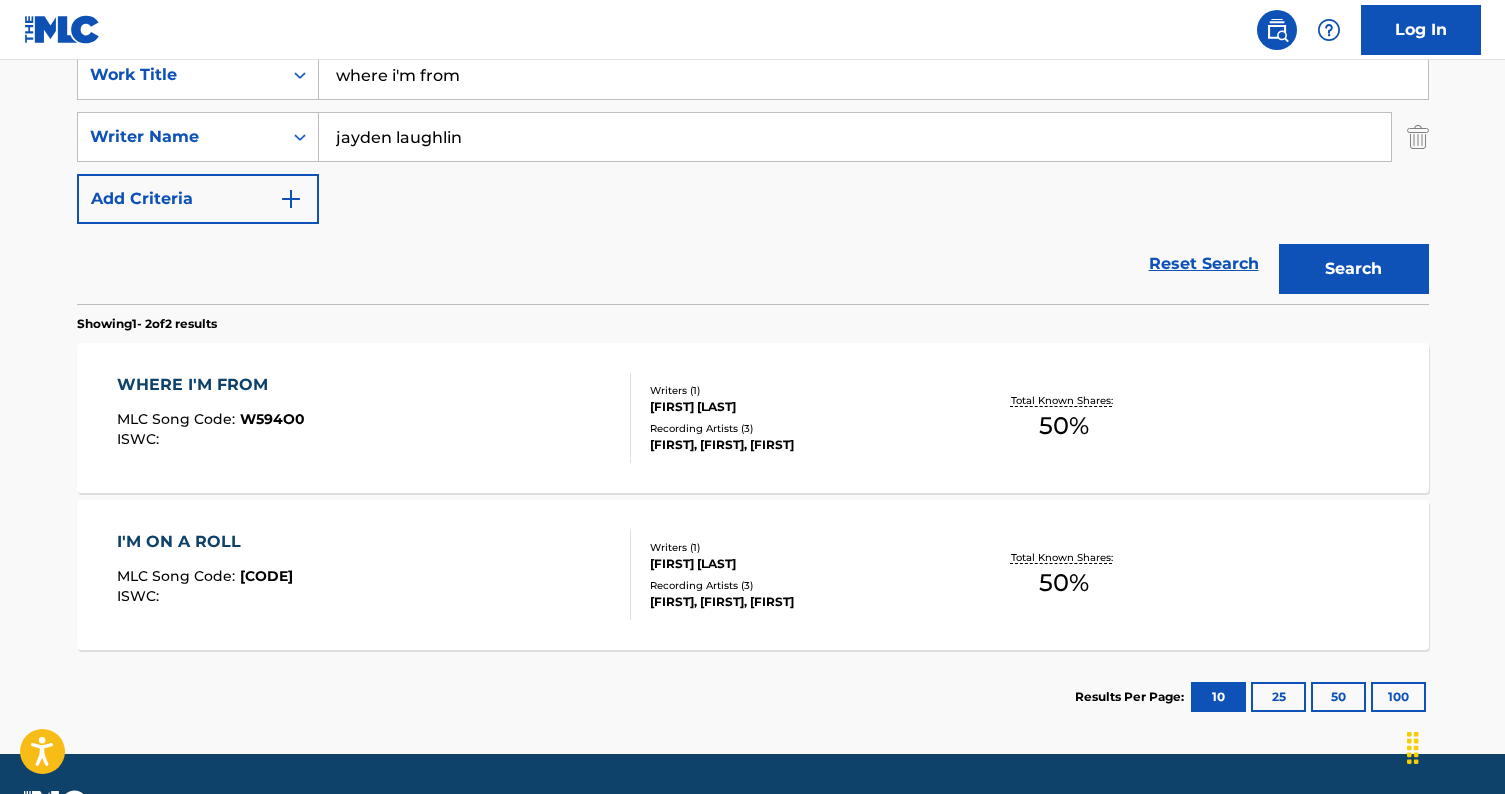 click on "Writers ( 1 ) JAYDEN LAUGHLIN Recording Artists ( 3 ) RUNITUP JAYBO, RUNITUP JAYBO, RUNITUP JAYBO" at bounding box center [791, 418] 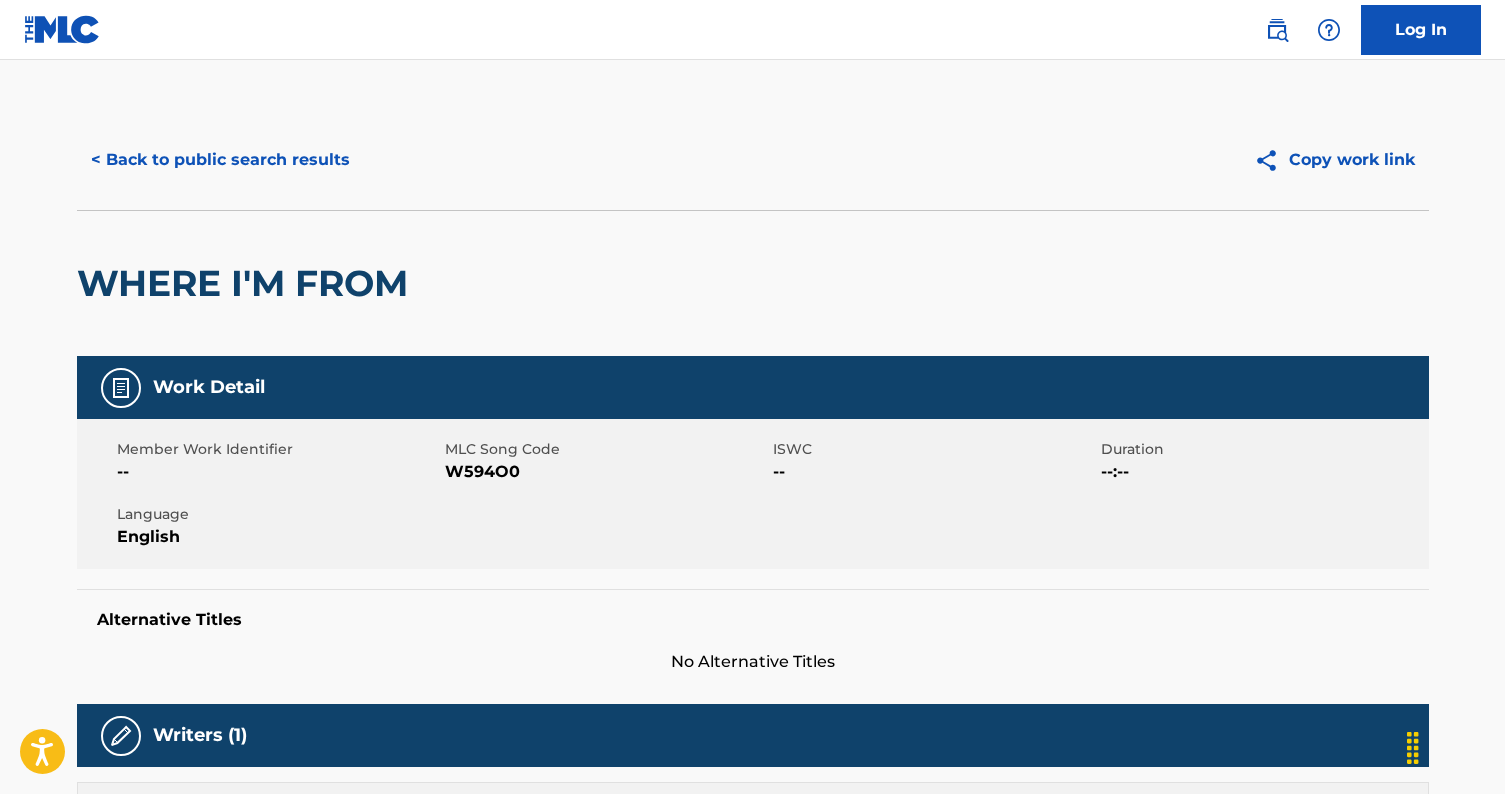 scroll, scrollTop: 147, scrollLeft: 0, axis: vertical 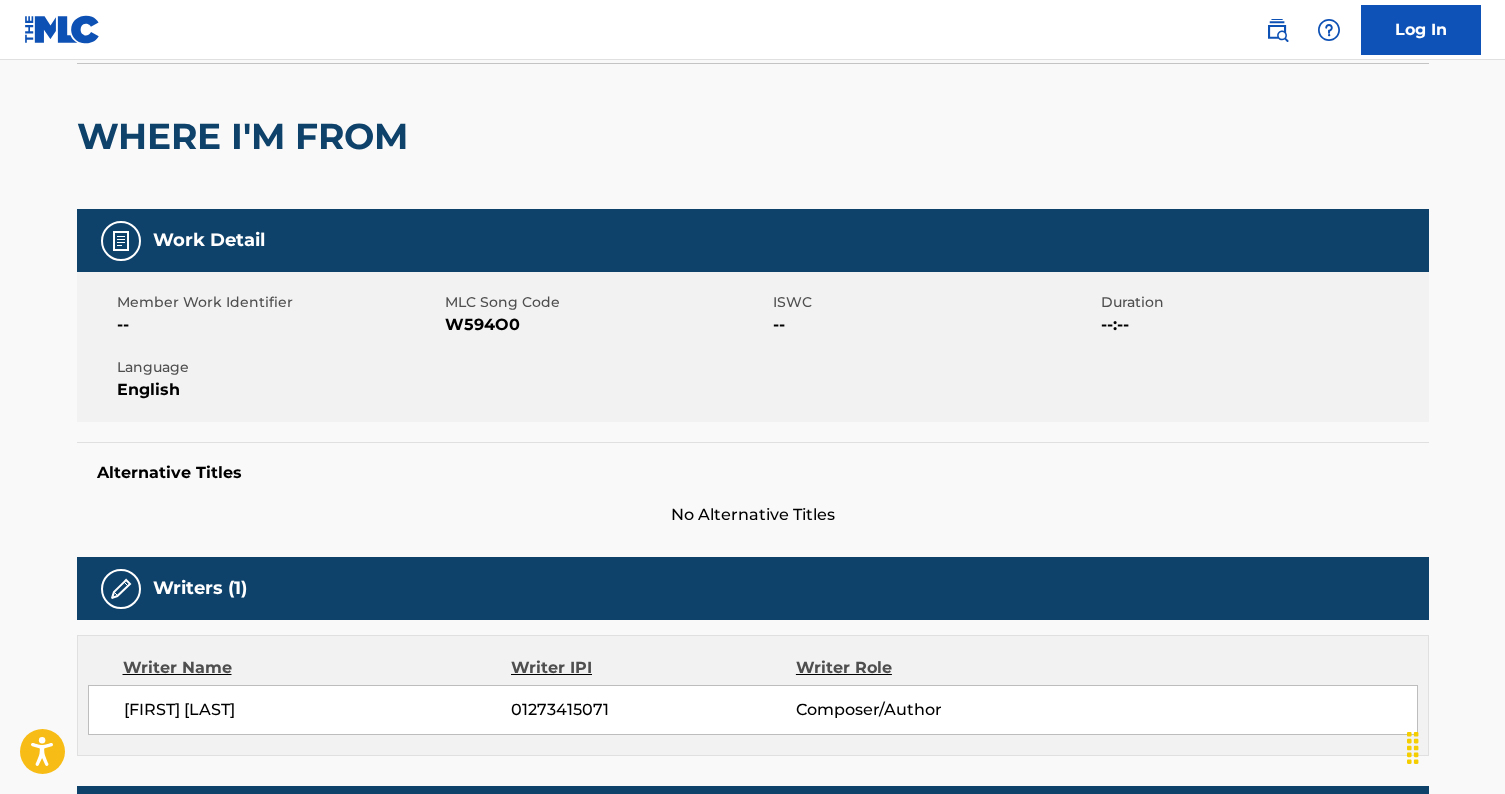 click on "W594O0" at bounding box center [606, 325] 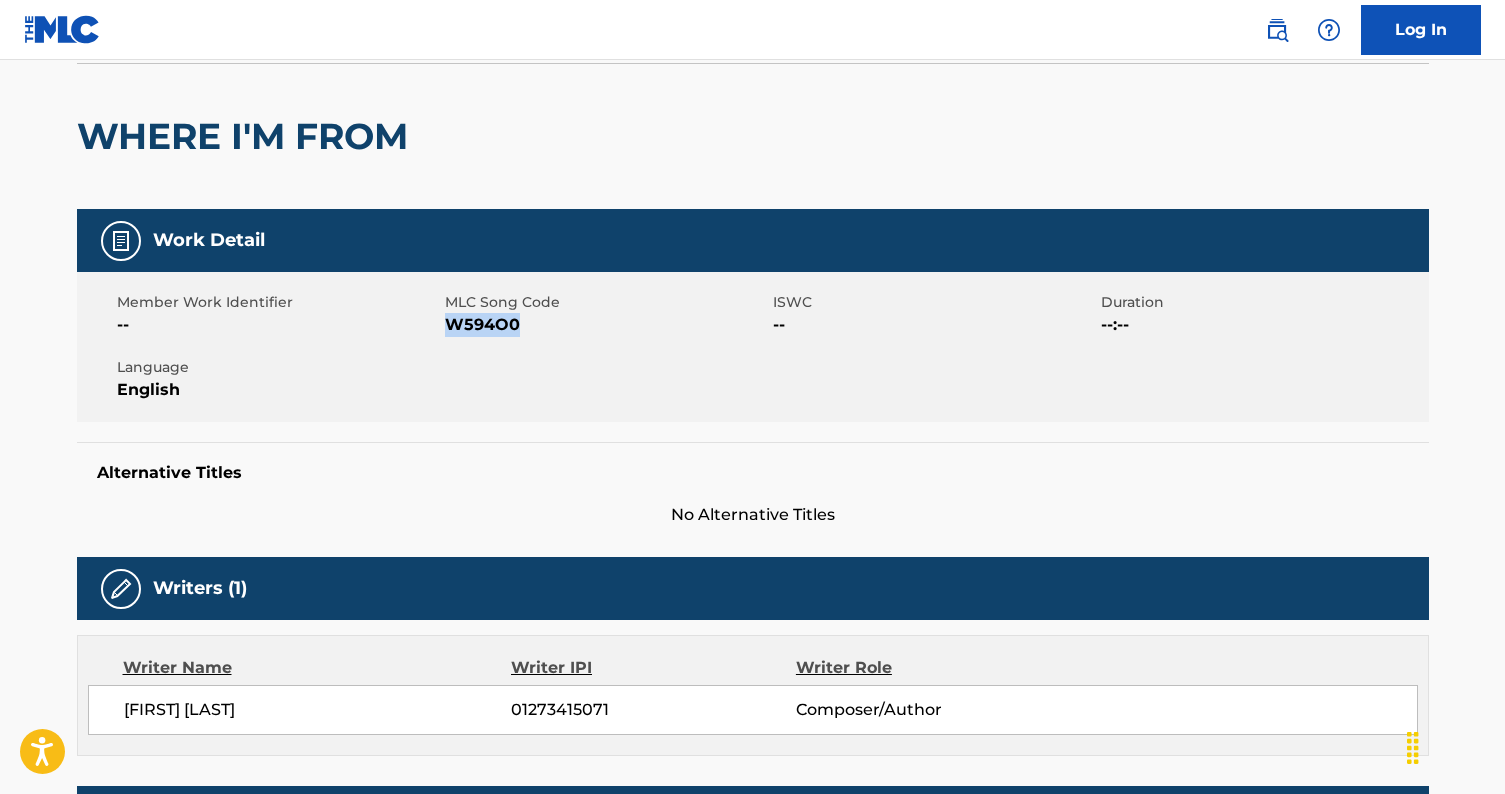 copy on "W594O0" 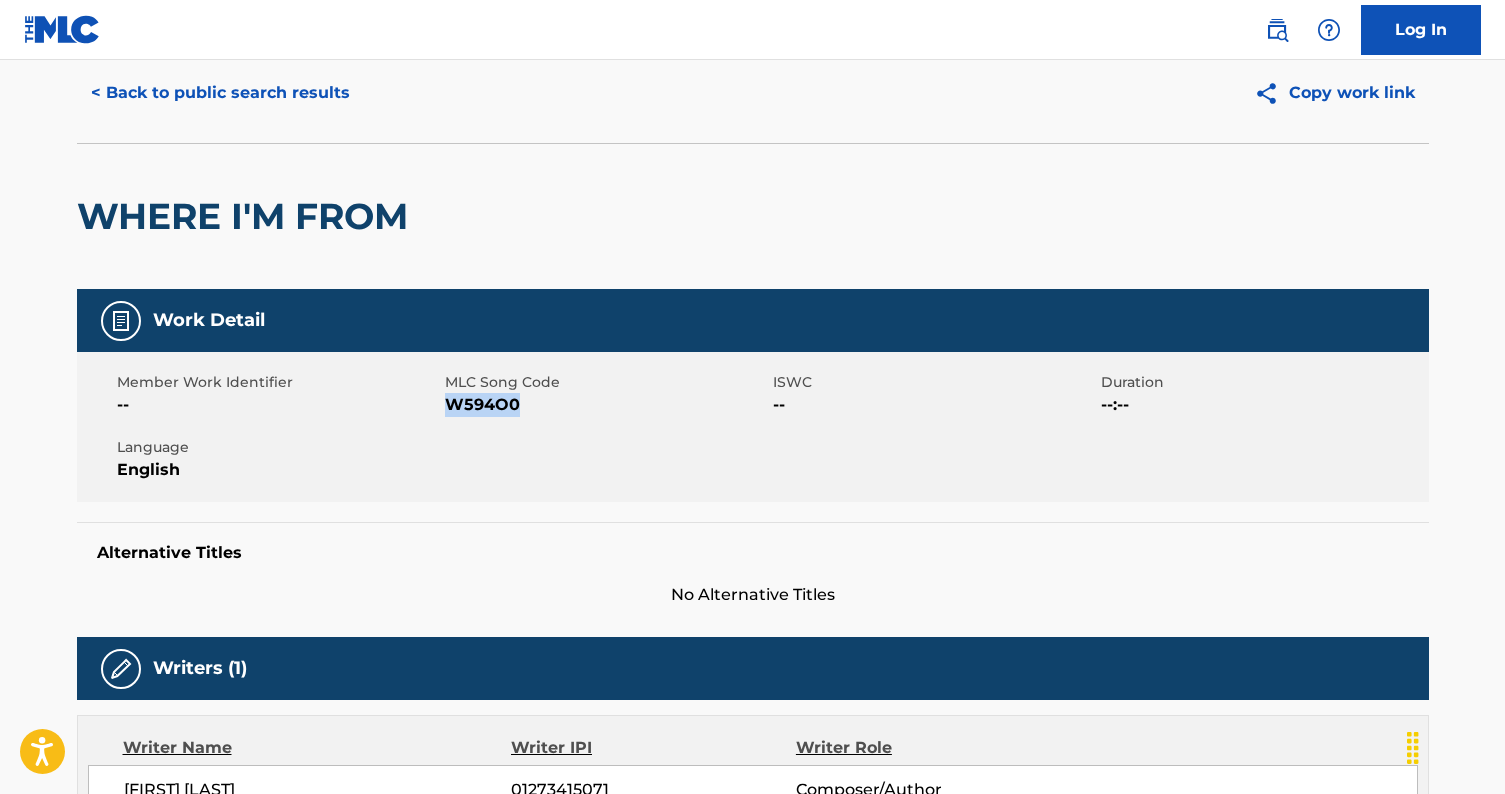 click on "< Back to public search results" at bounding box center [220, 93] 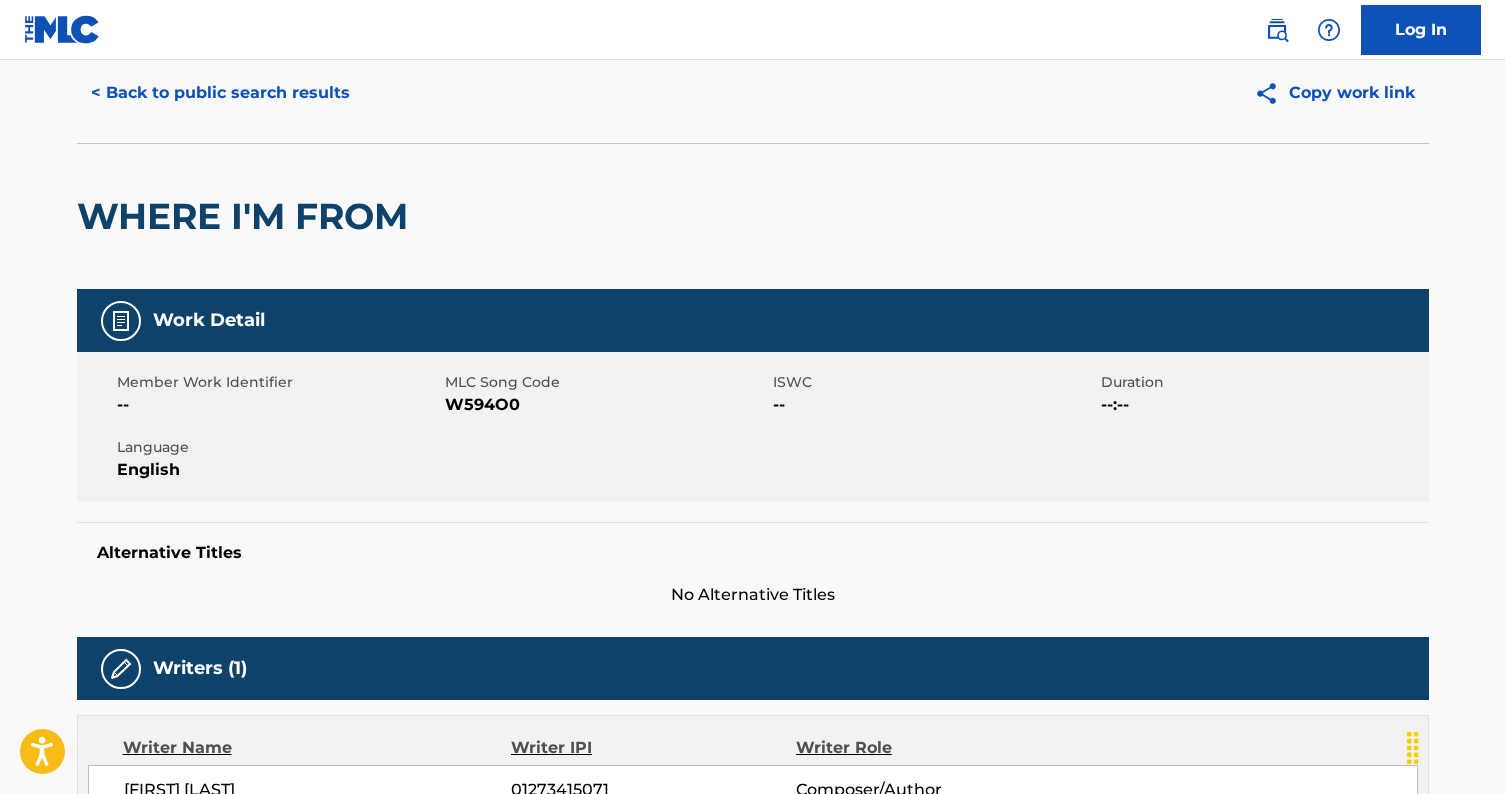 scroll, scrollTop: 337, scrollLeft: 0, axis: vertical 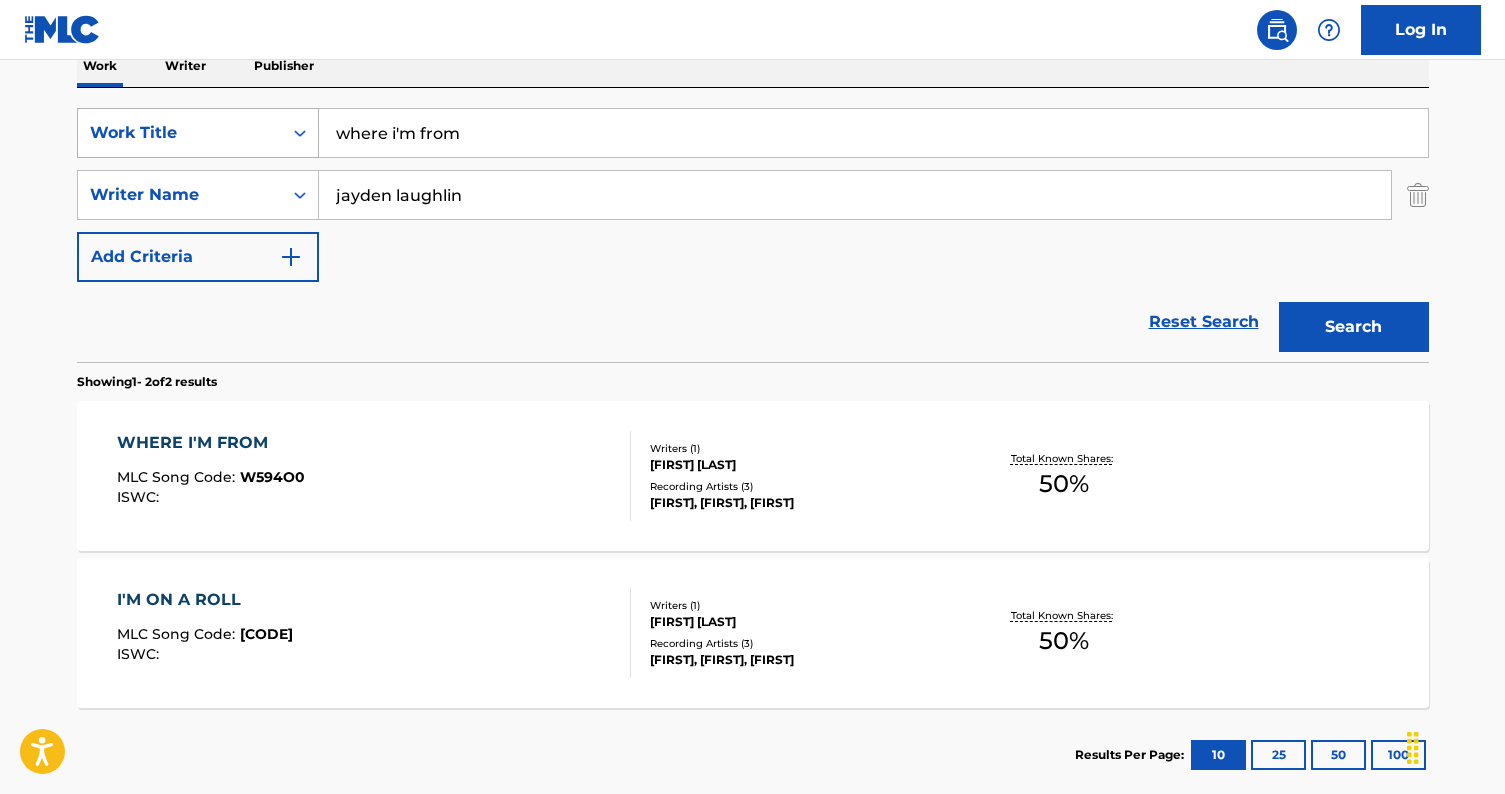 paste on "Me Toca Retirarme" 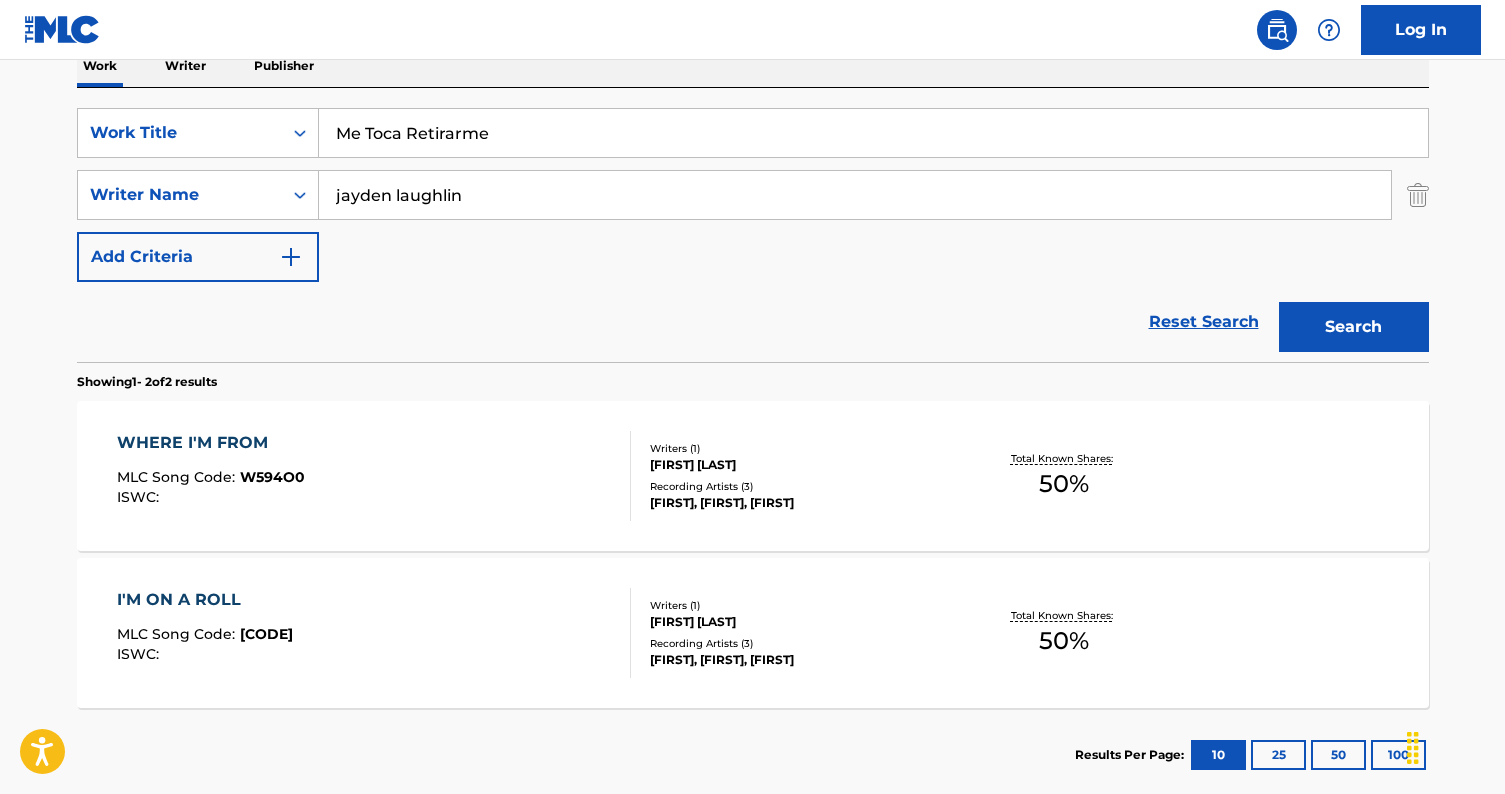 type on "Me Toca Retirarme" 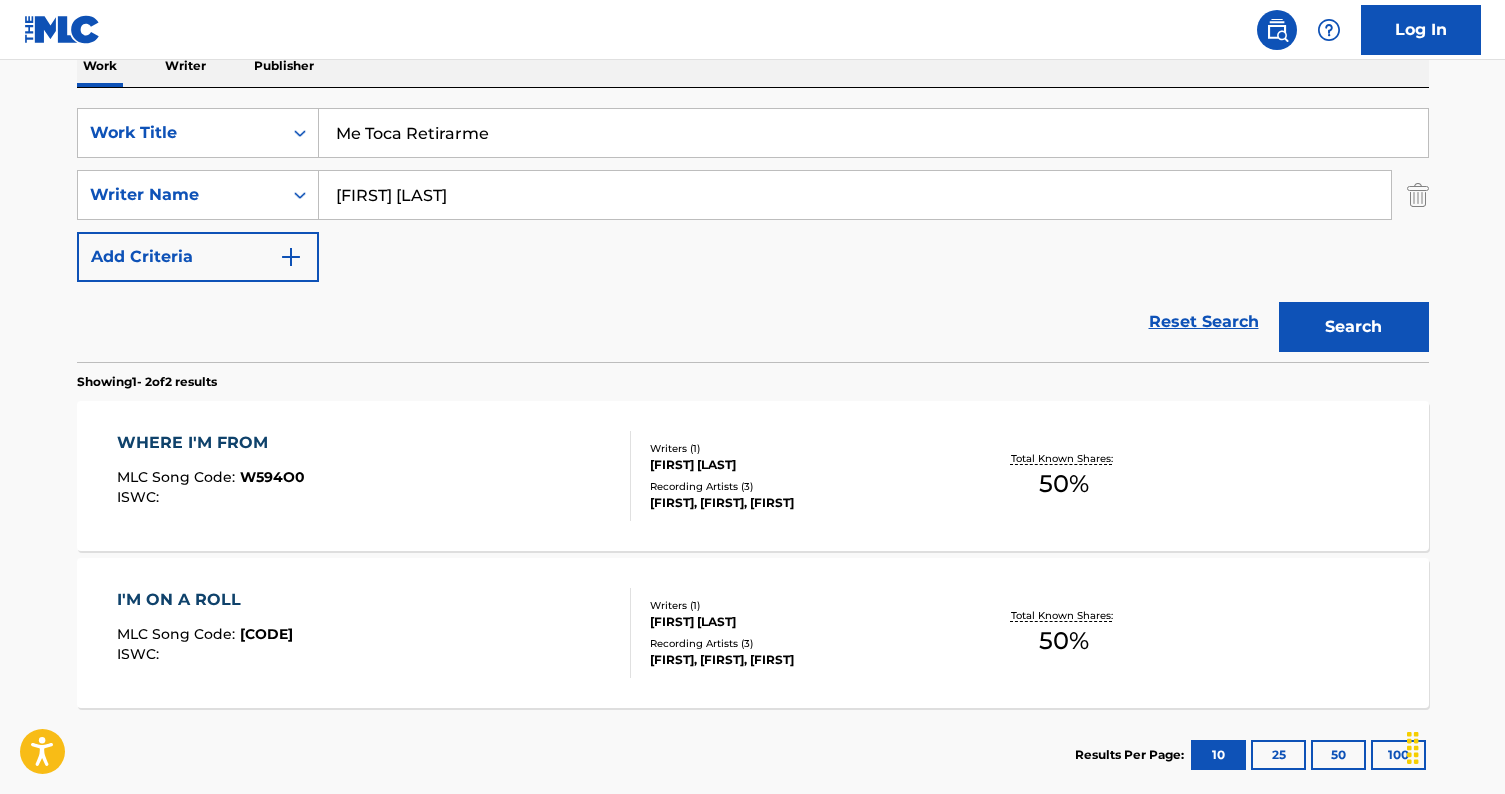click on "Search" at bounding box center (1354, 327) 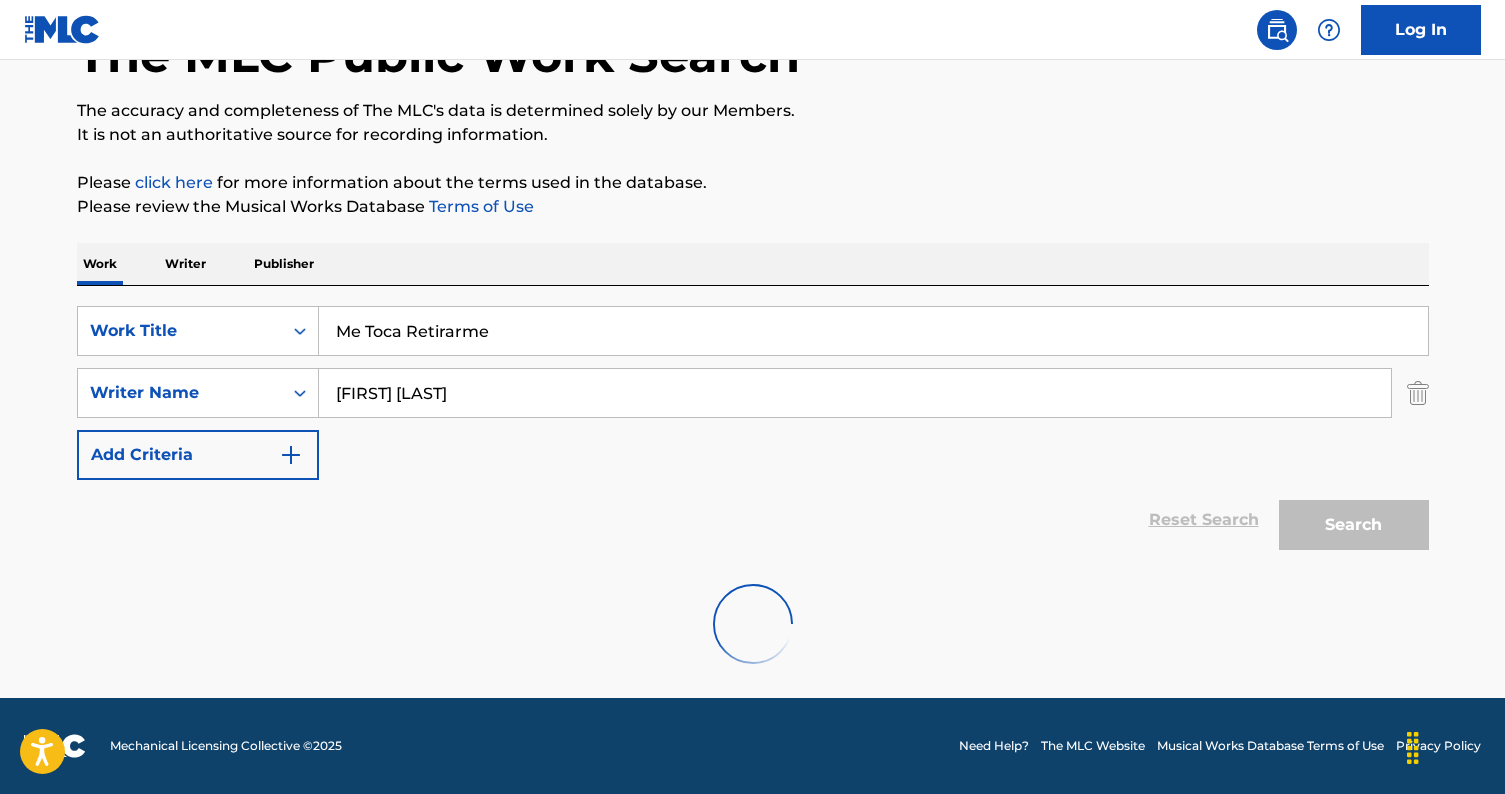 scroll, scrollTop: 337, scrollLeft: 0, axis: vertical 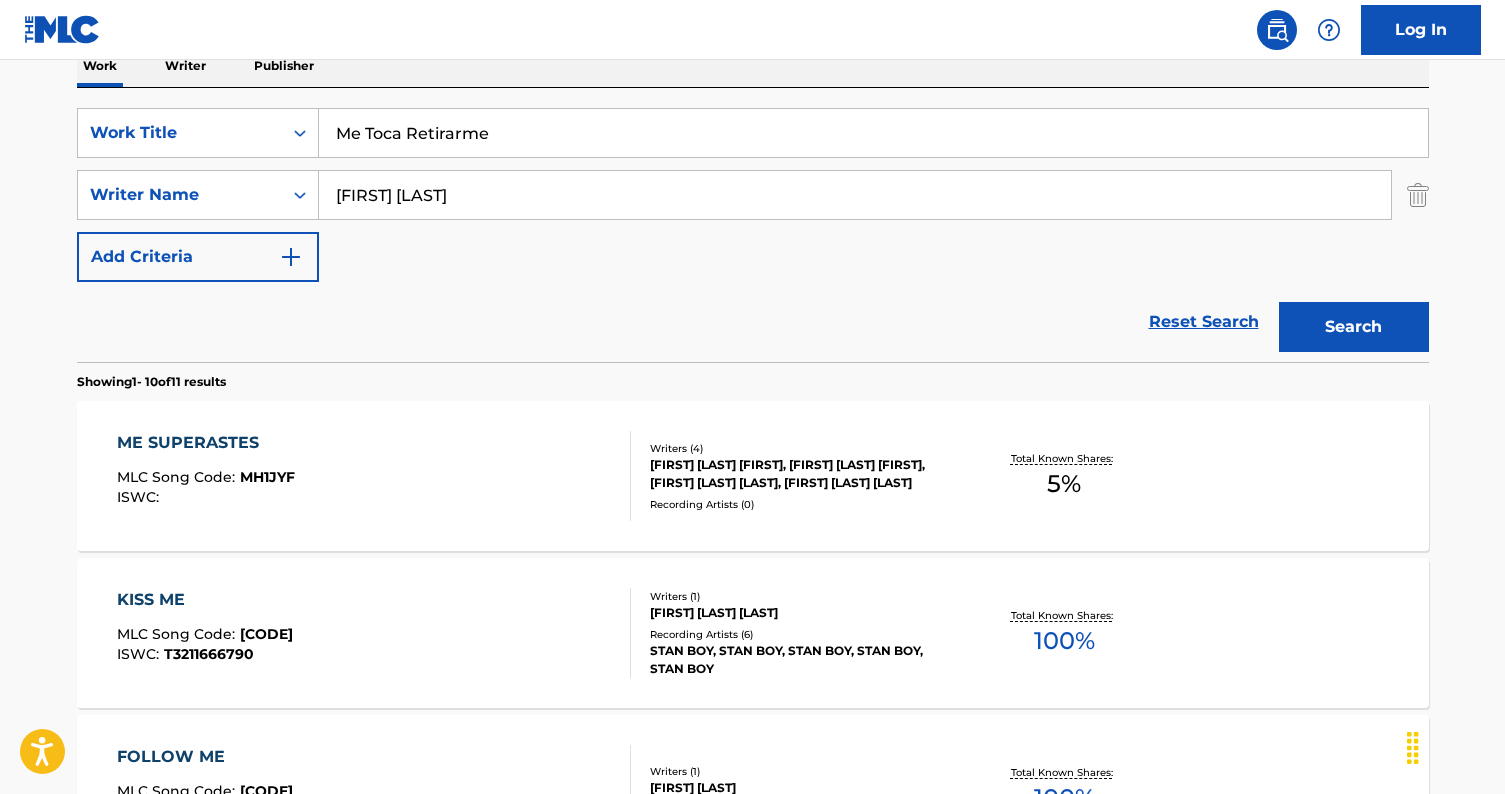 click on "Reset Search Search" at bounding box center [753, 322] 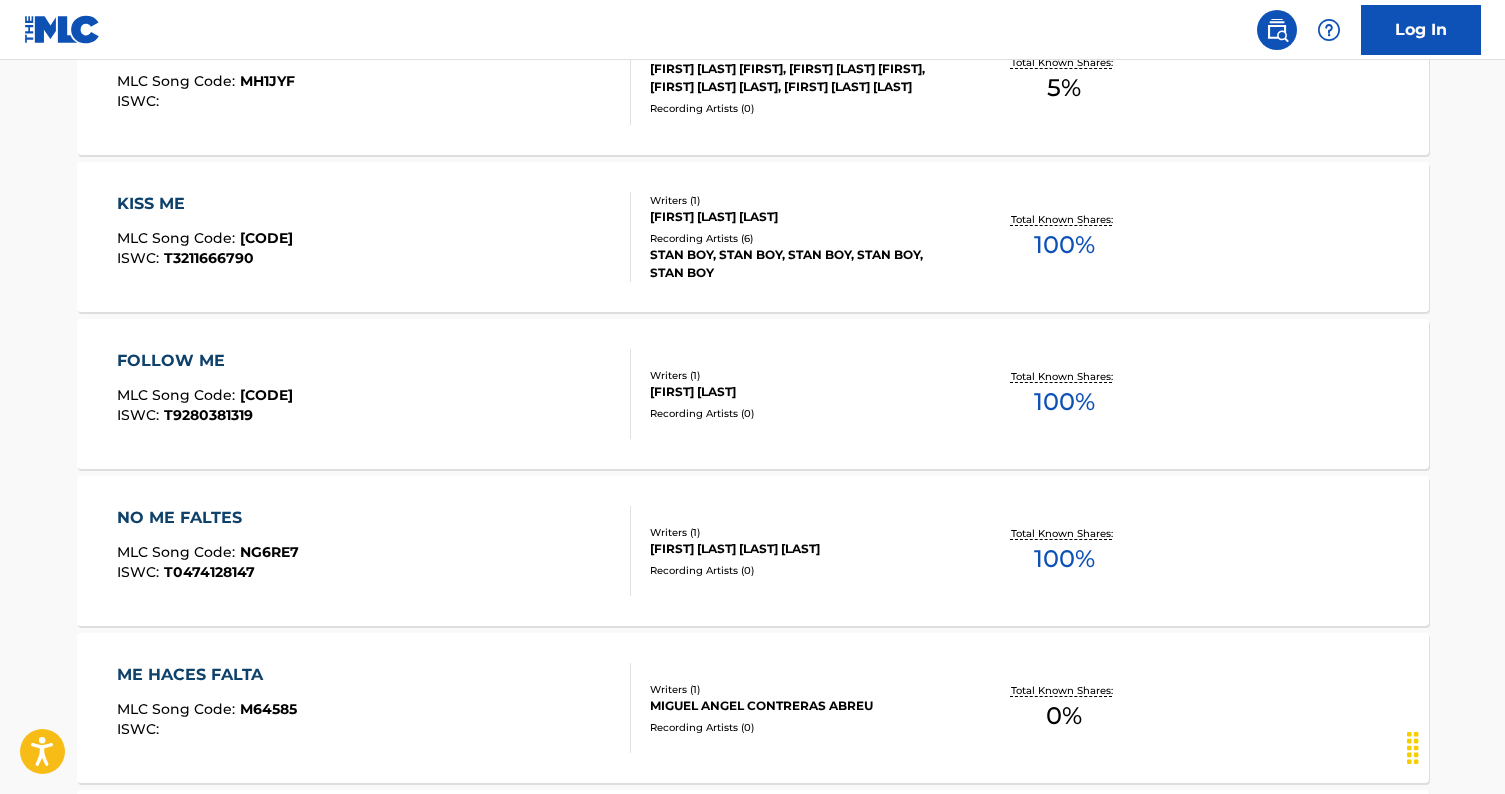 scroll, scrollTop: 0, scrollLeft: 0, axis: both 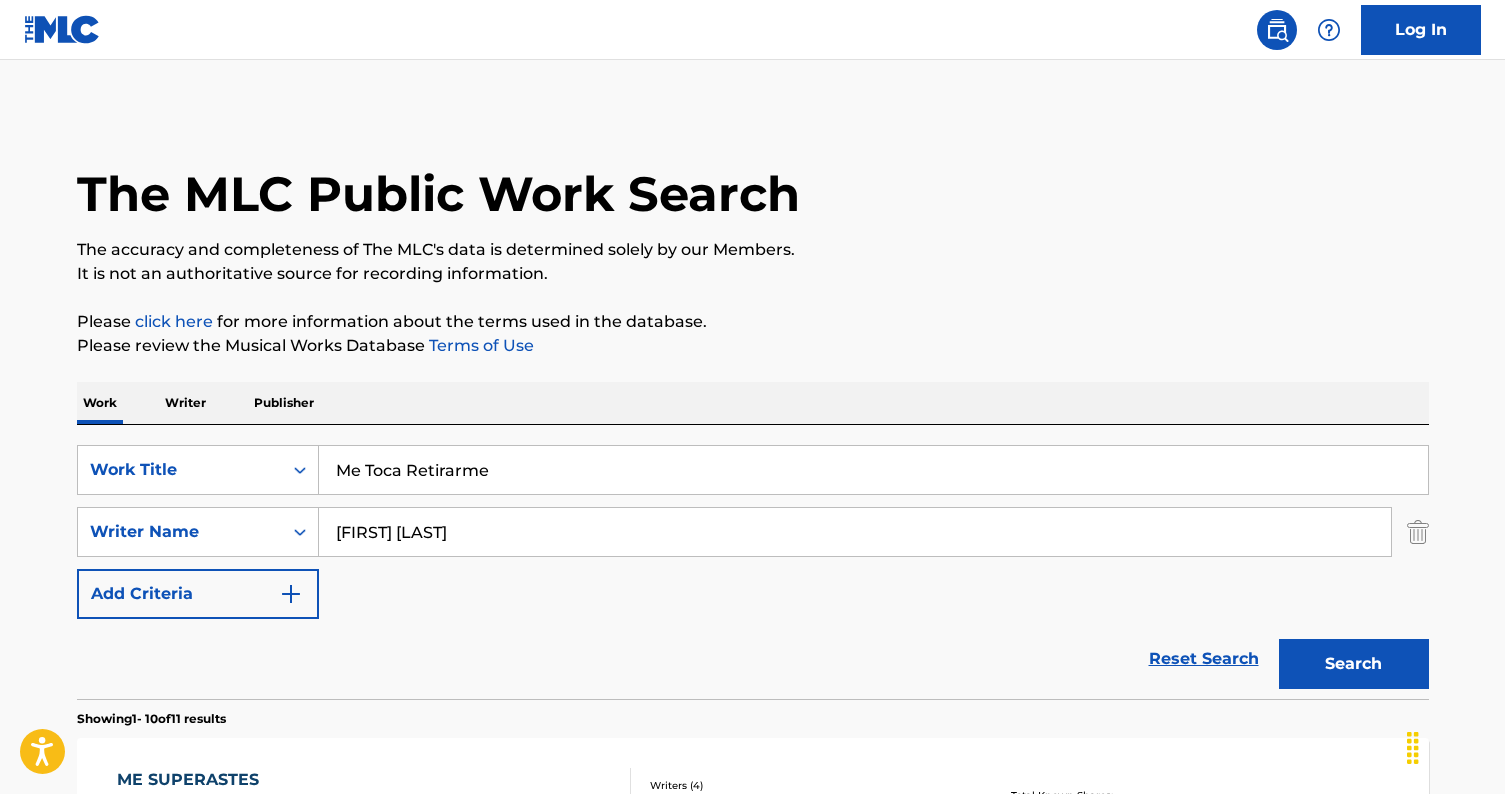 drag, startPoint x: 576, startPoint y: 534, endPoint x: 145, endPoint y: 498, distance: 432.50085 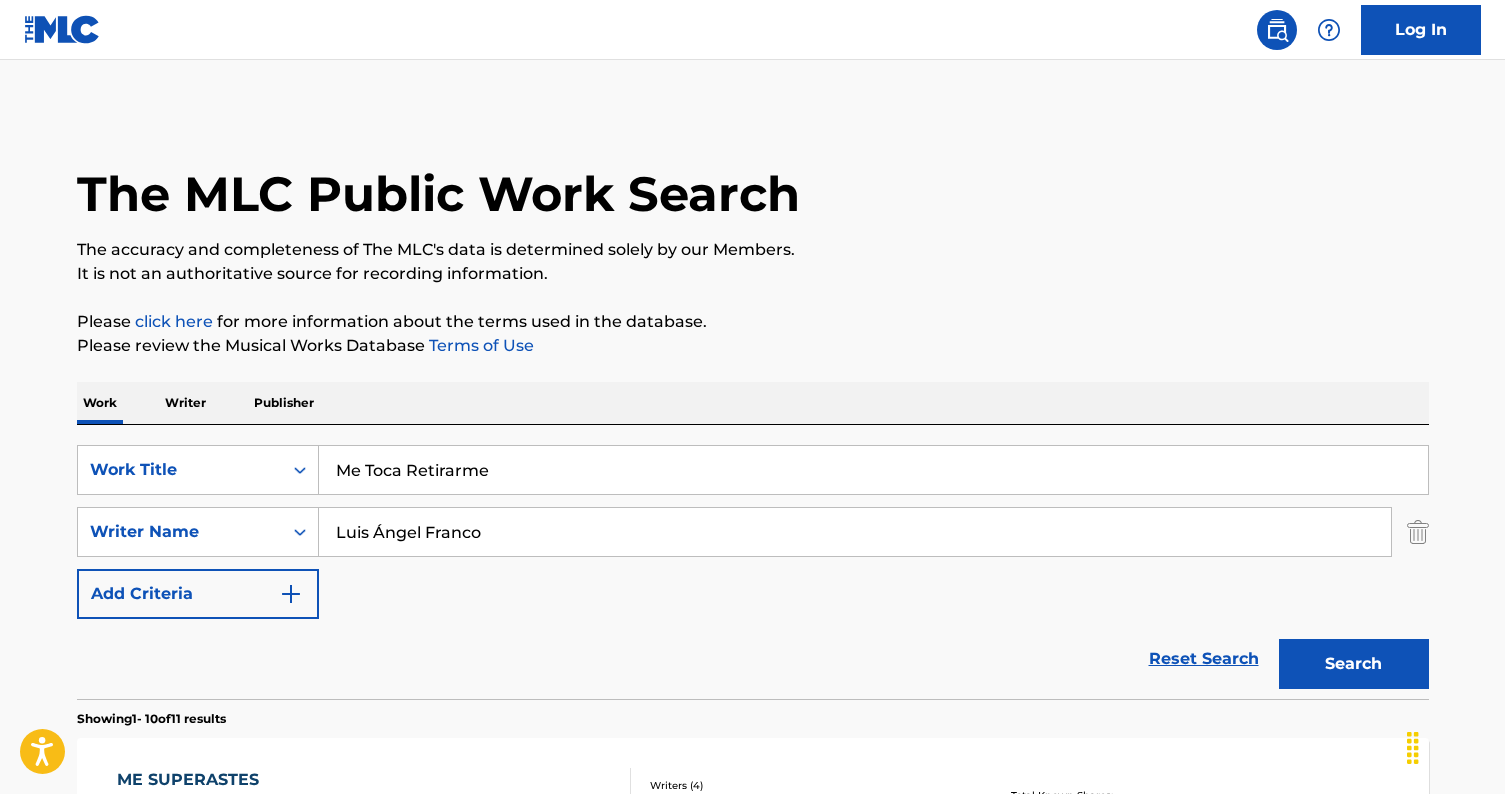 click on "Search" at bounding box center [1354, 664] 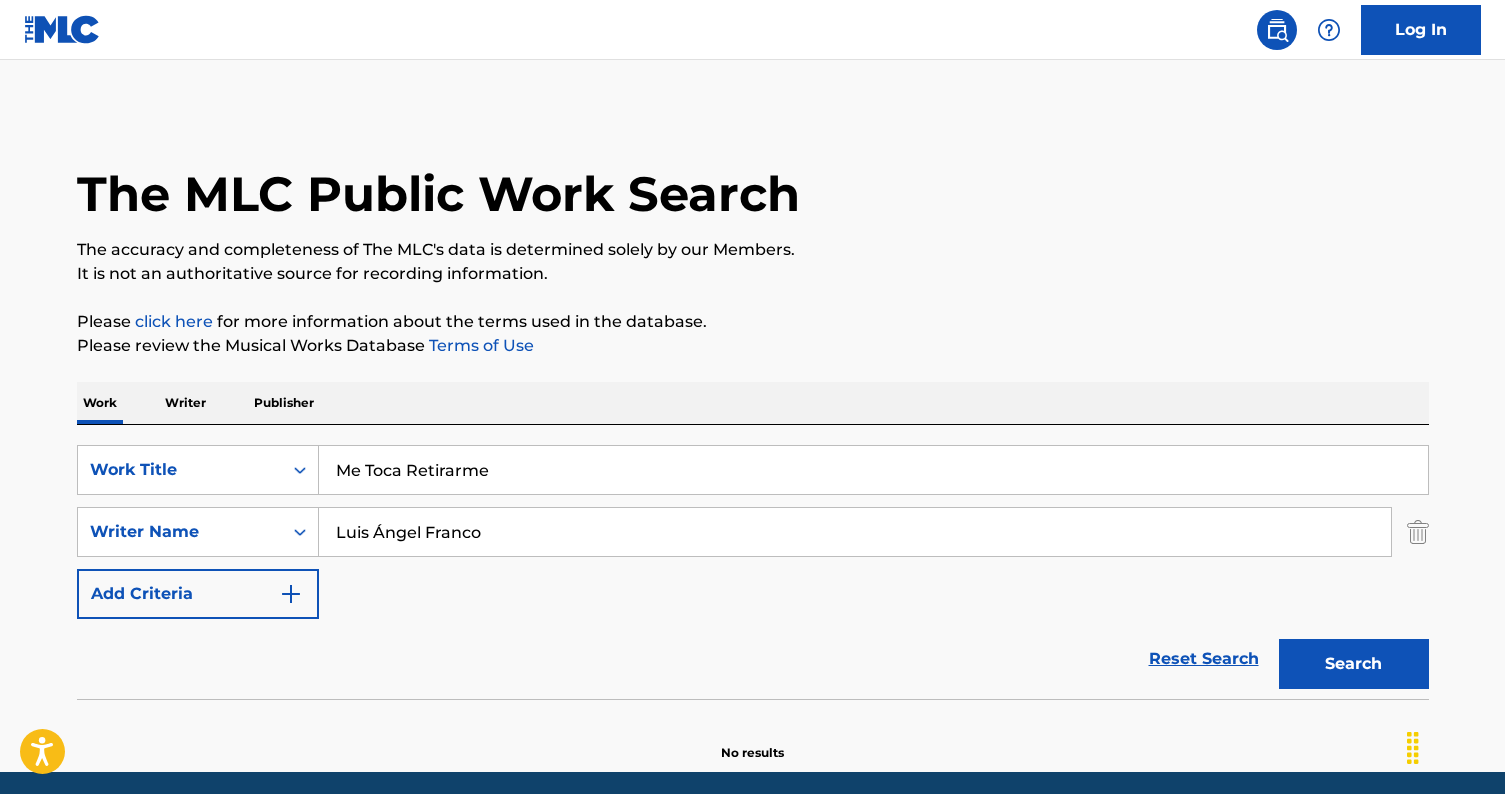 click on "Luis Ángel Franco" at bounding box center (855, 532) 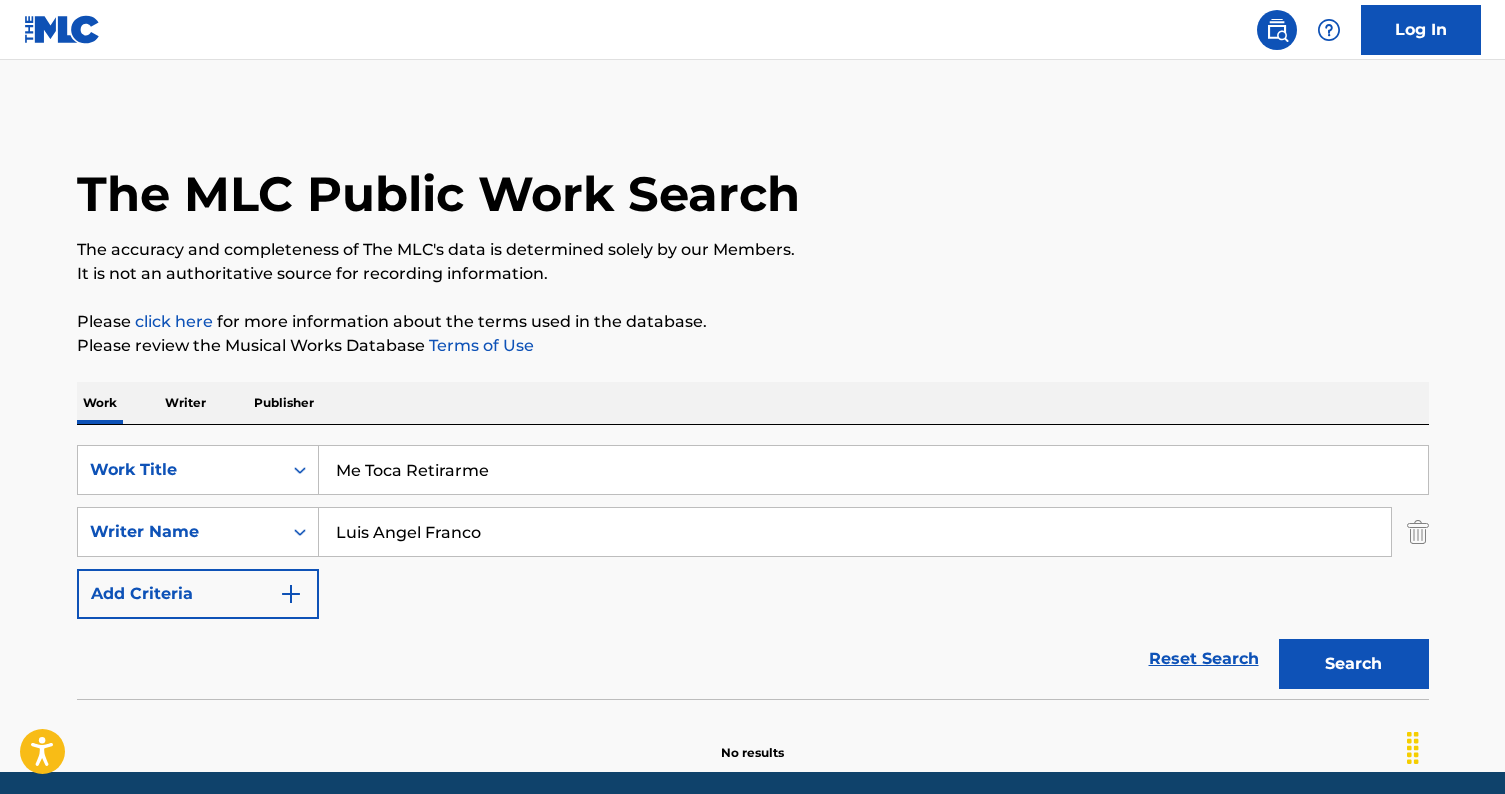 type on "Luis Angel Franco" 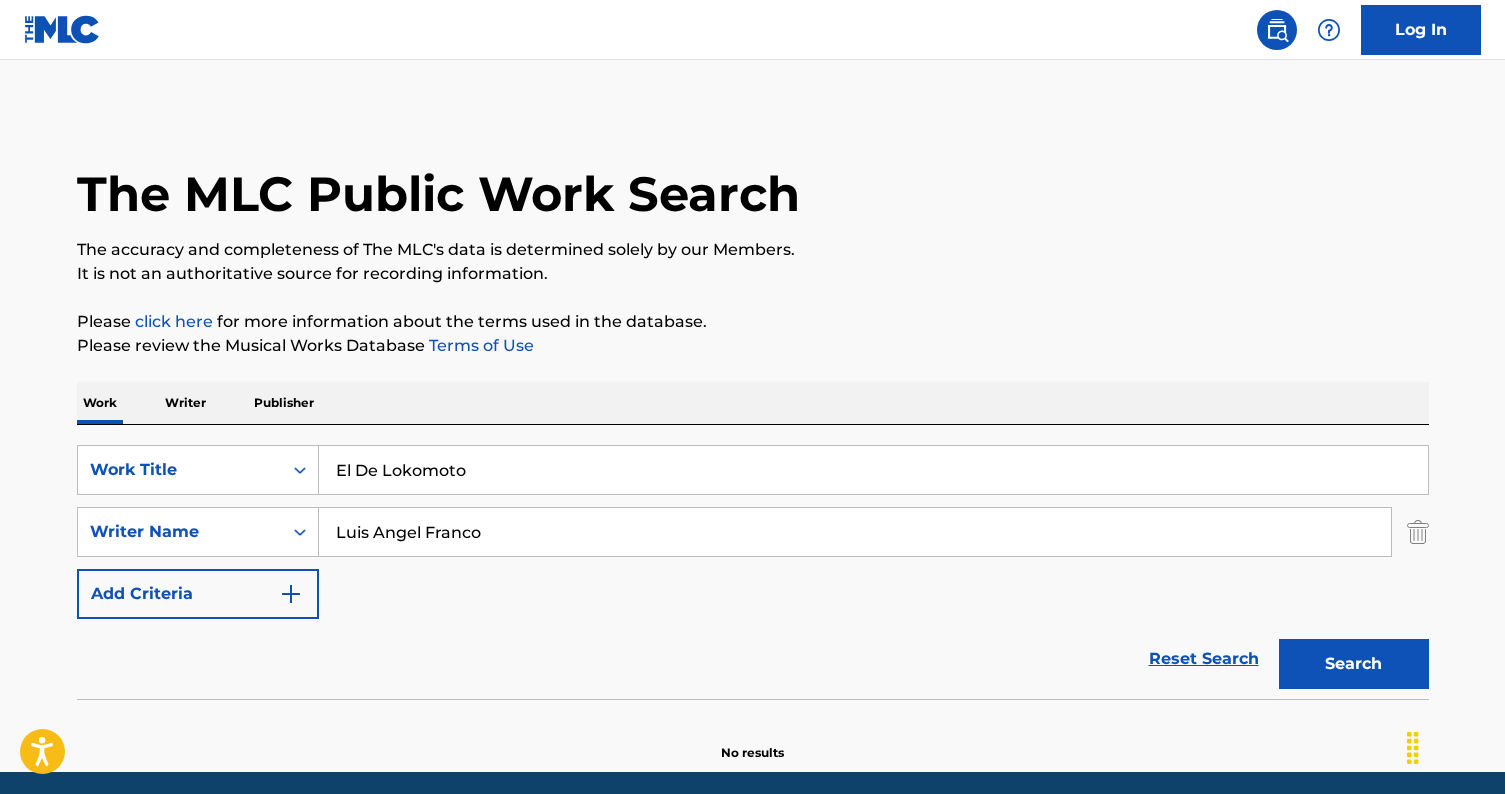 type on "El De Lokomoto" 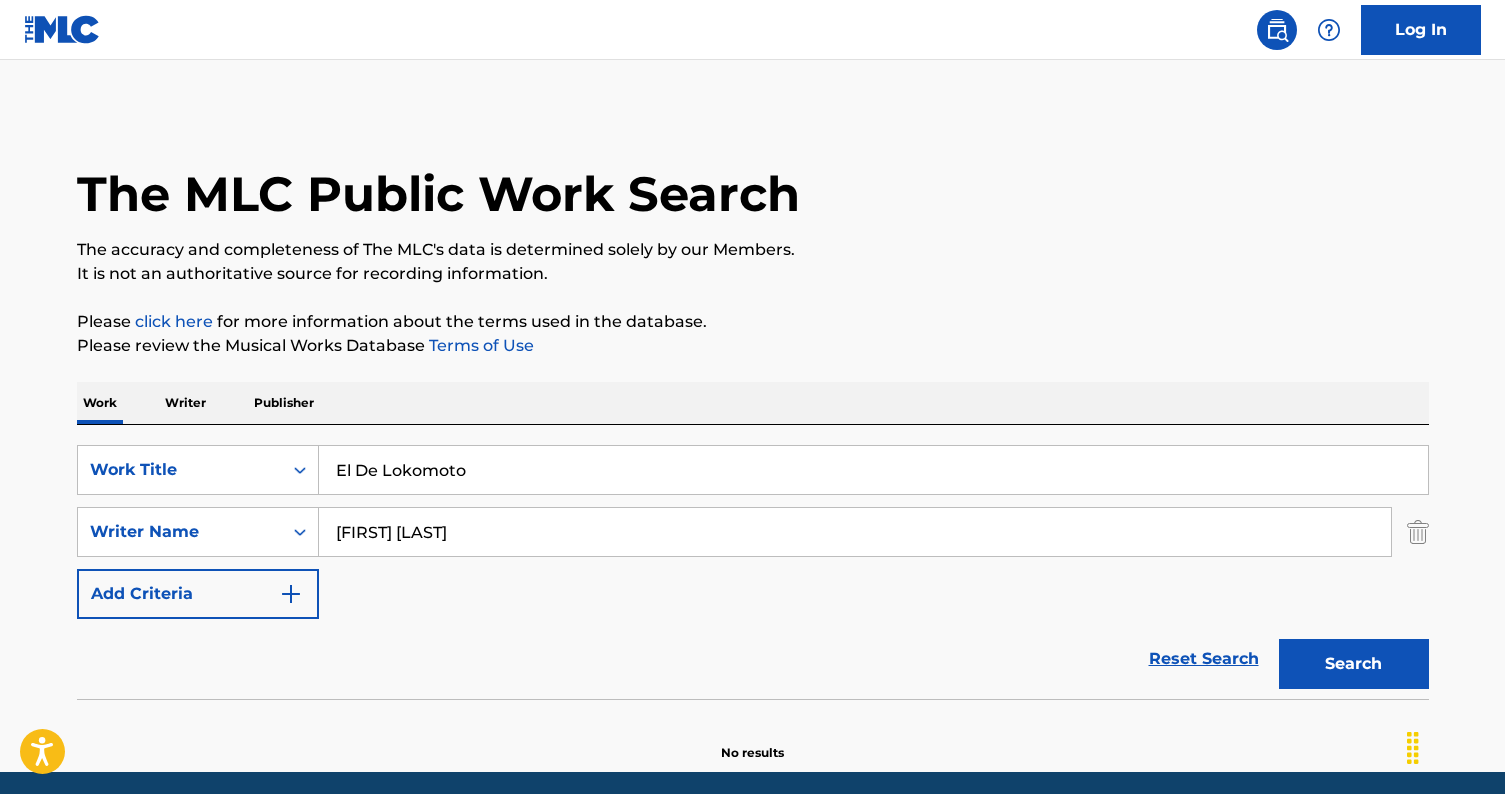 type on "raul beltran" 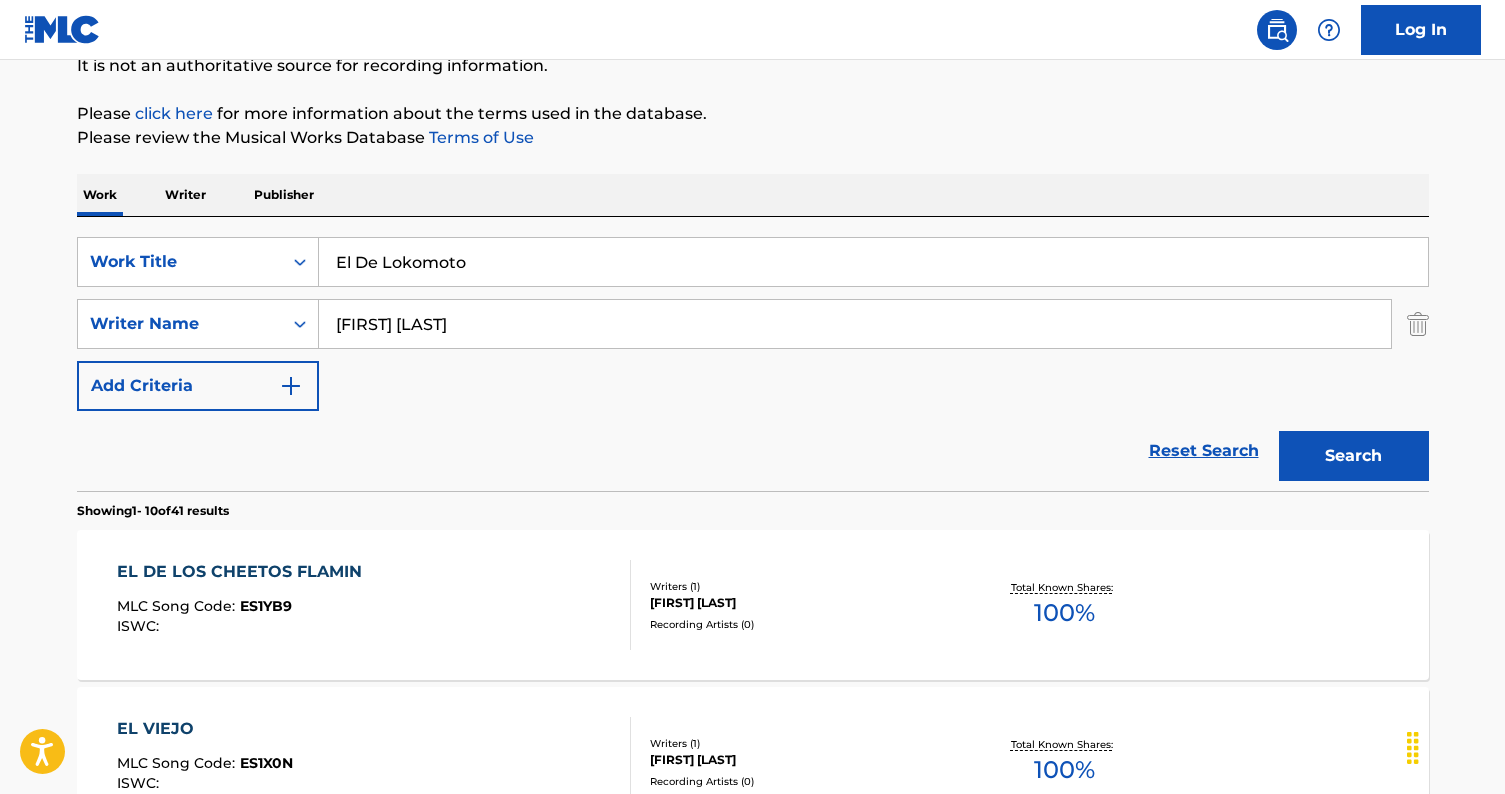 click on "Reset Search Search" at bounding box center (753, 451) 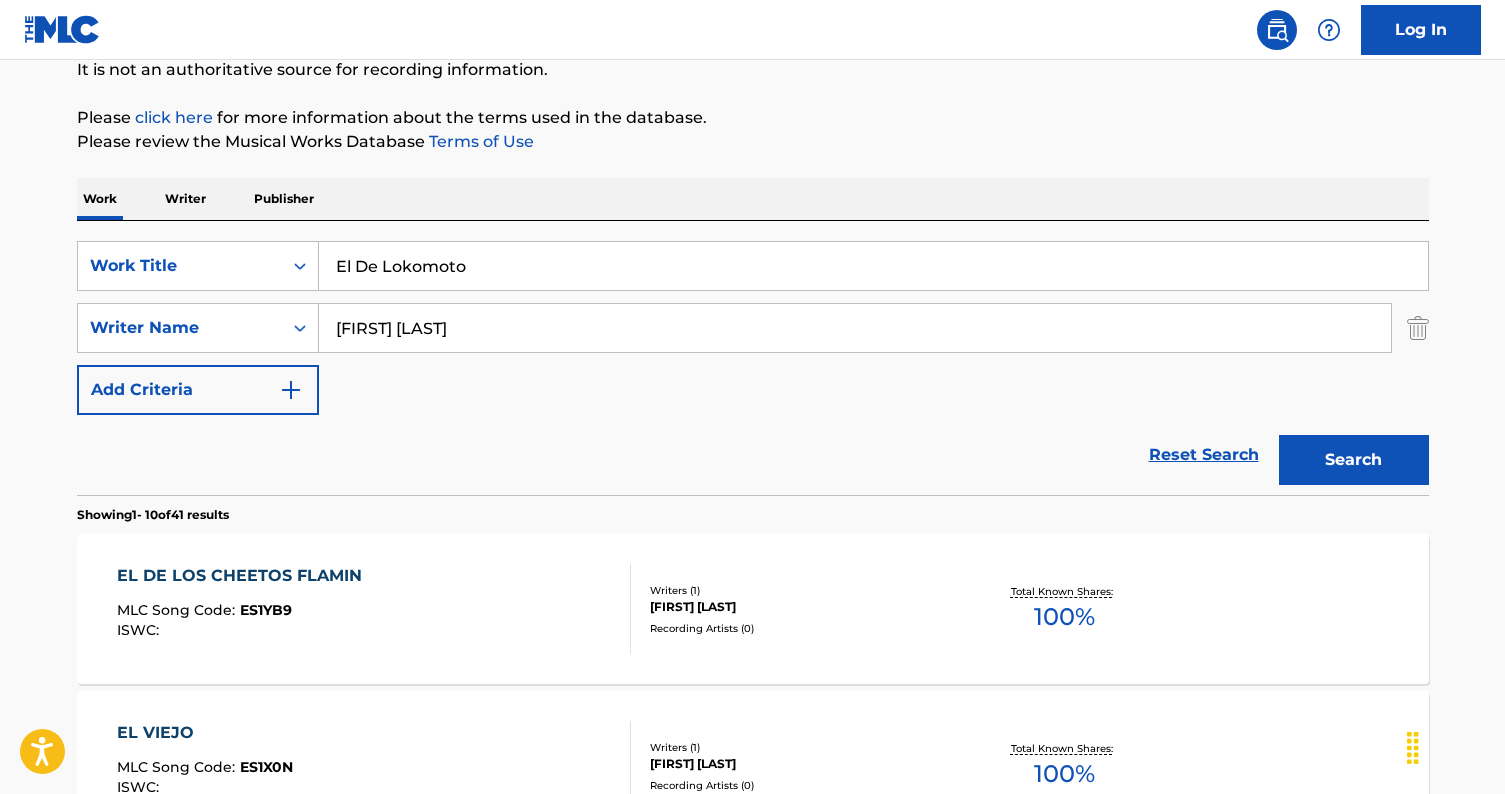 scroll, scrollTop: 0, scrollLeft: 0, axis: both 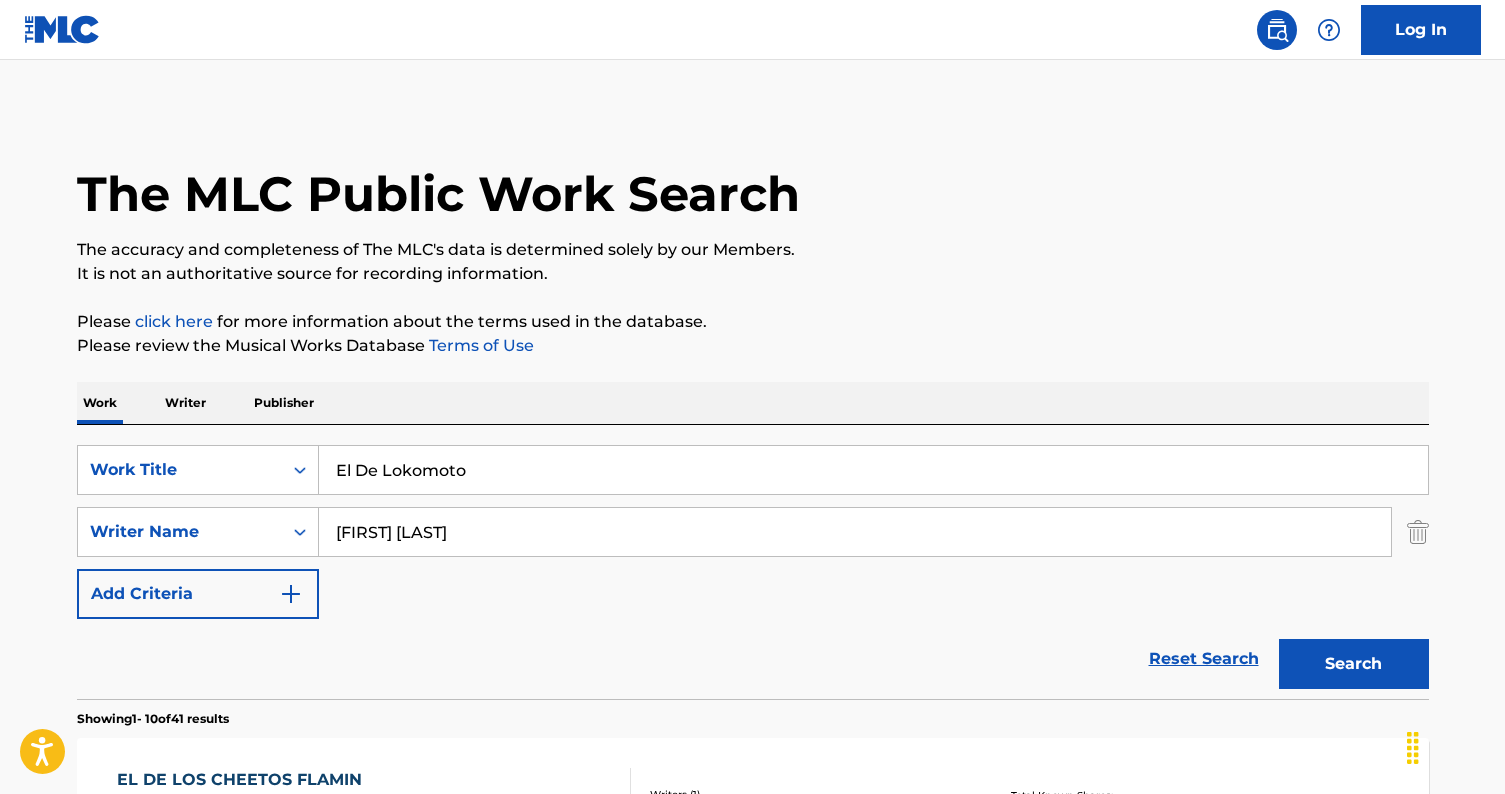 click on "El De Lokomoto" at bounding box center [873, 470] 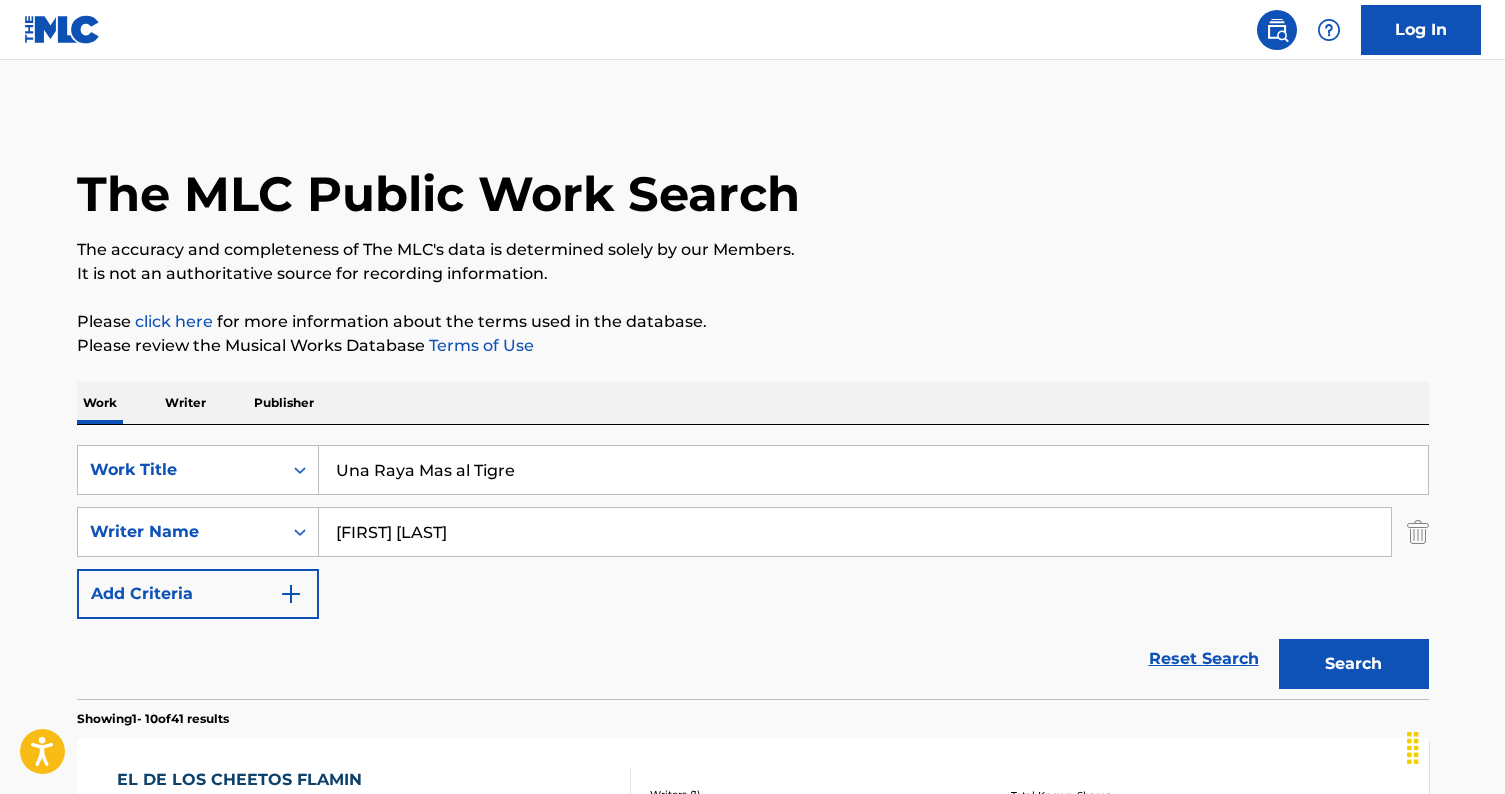 click on "Search" at bounding box center [1354, 664] 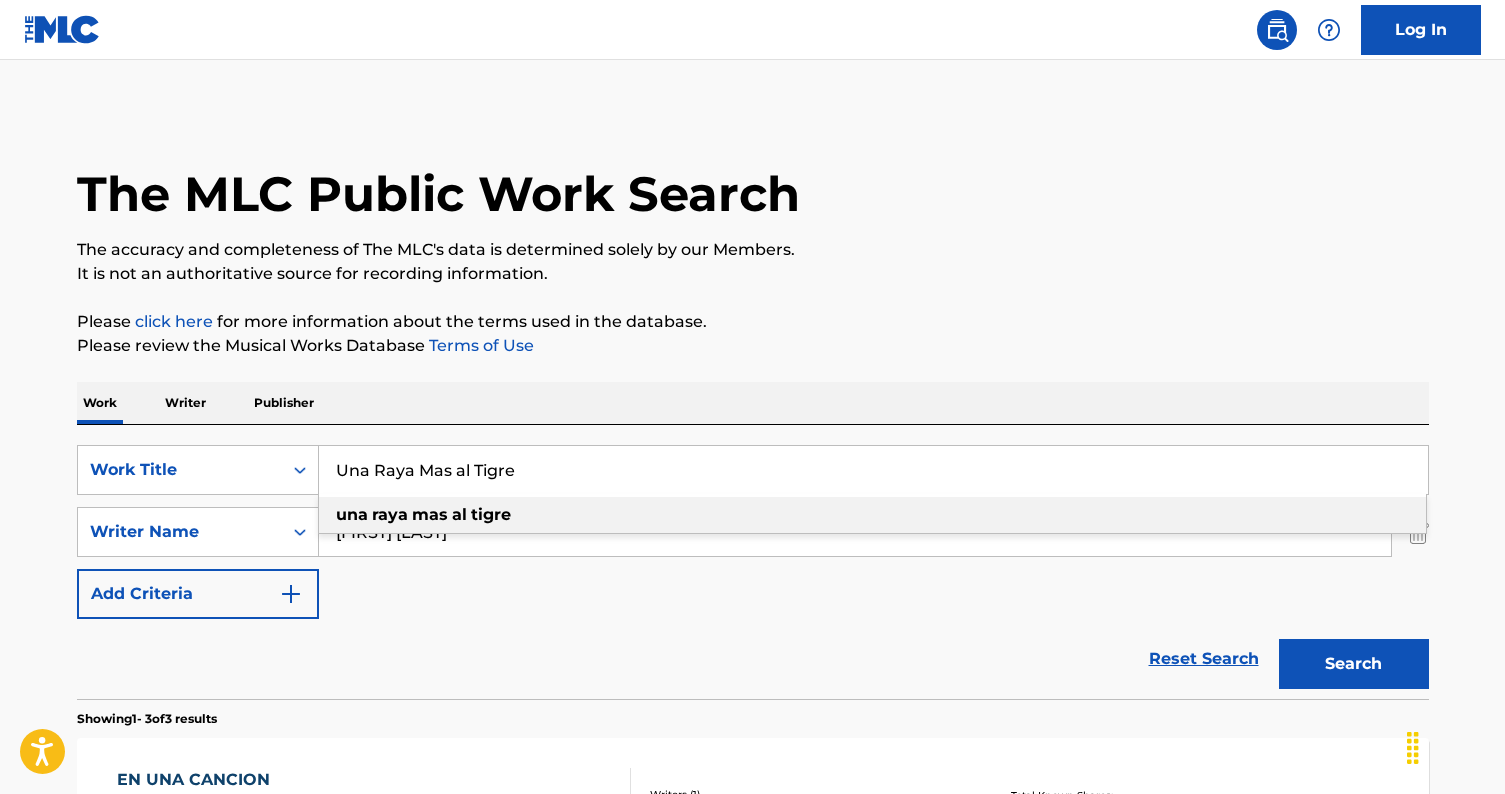 scroll, scrollTop: 148, scrollLeft: 0, axis: vertical 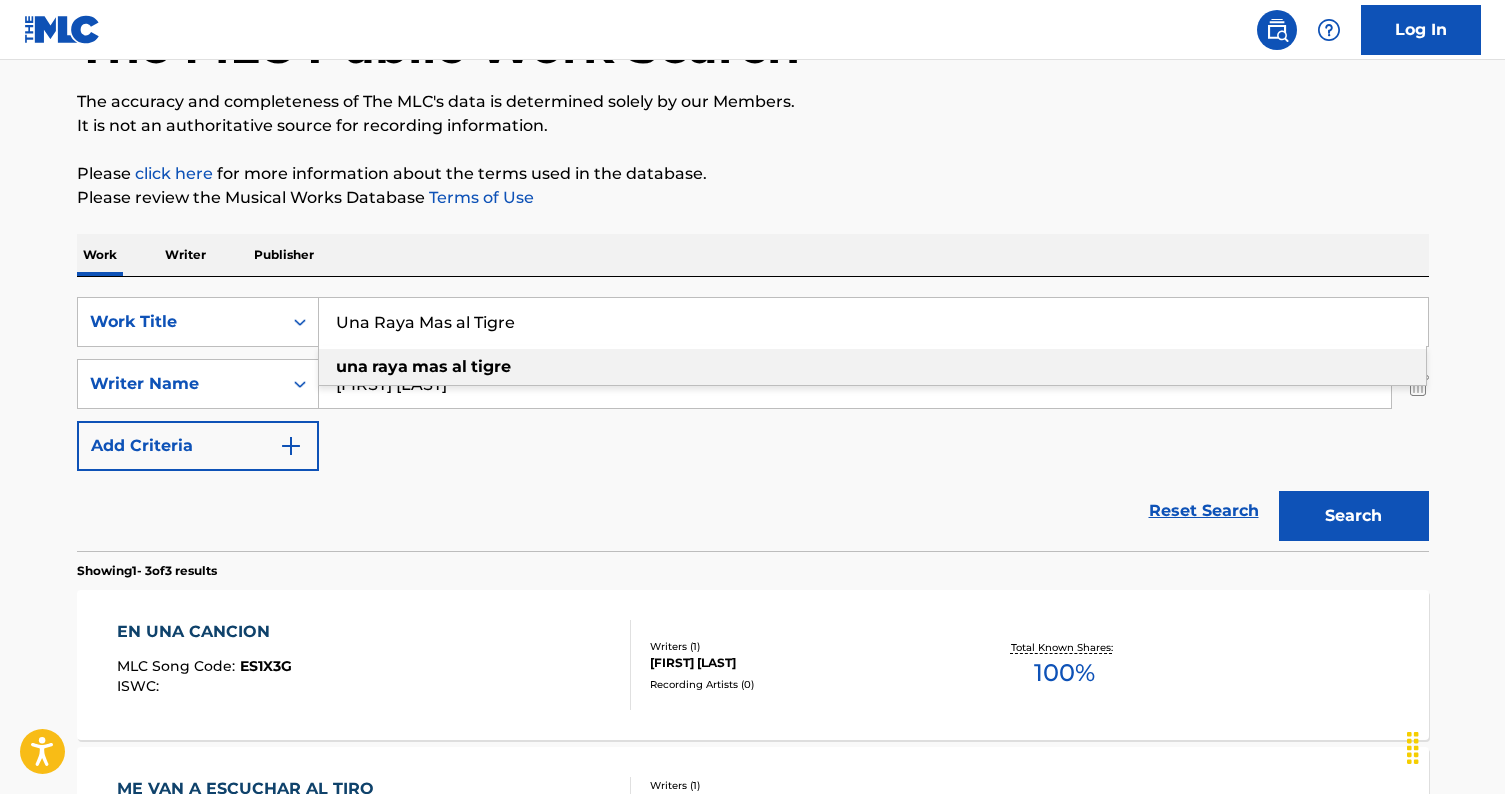 click on "Showing  1  -   3  of  3   results" at bounding box center [753, 565] 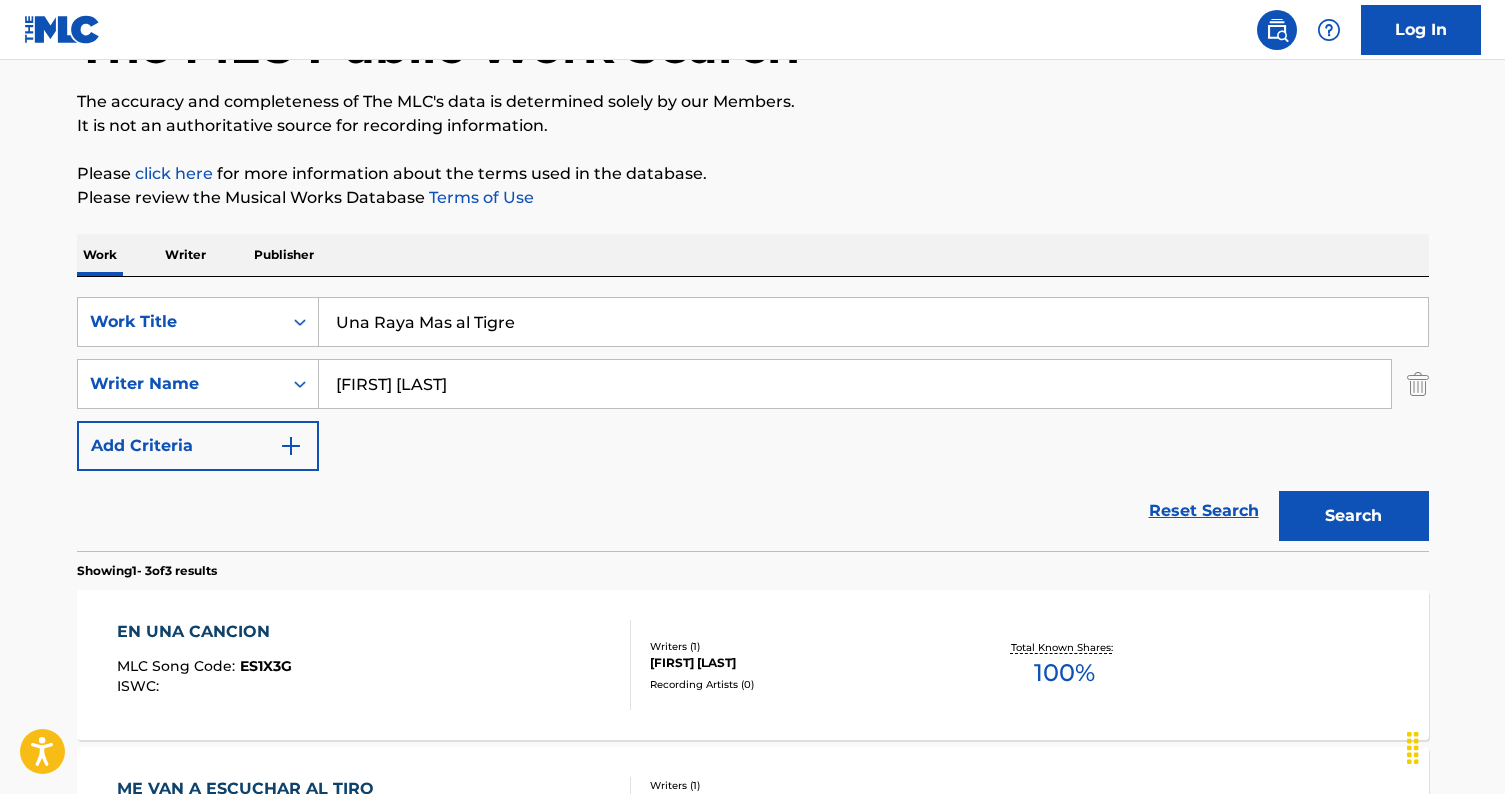 click on "Search" at bounding box center (1354, 516) 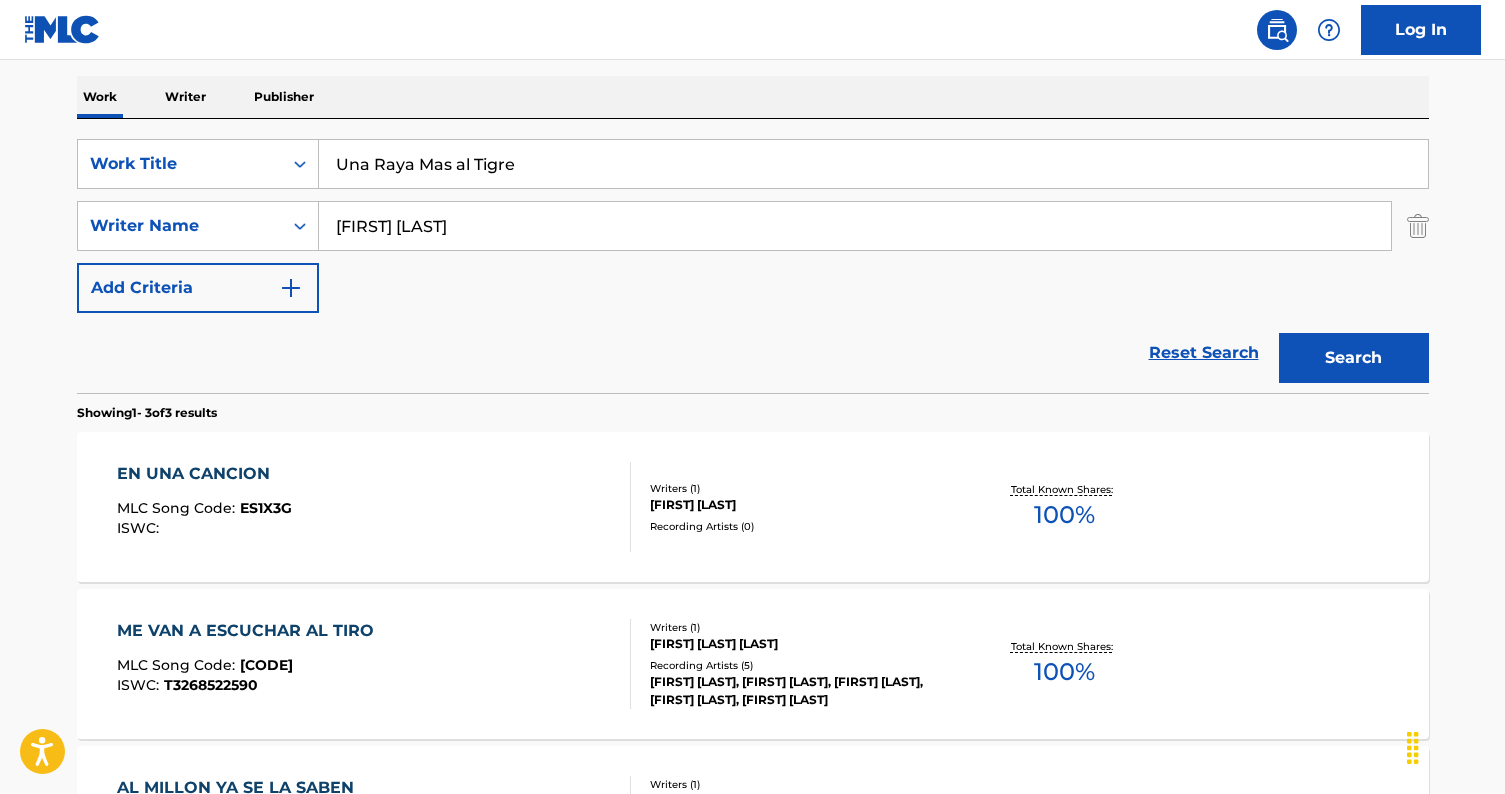 scroll, scrollTop: 0, scrollLeft: 0, axis: both 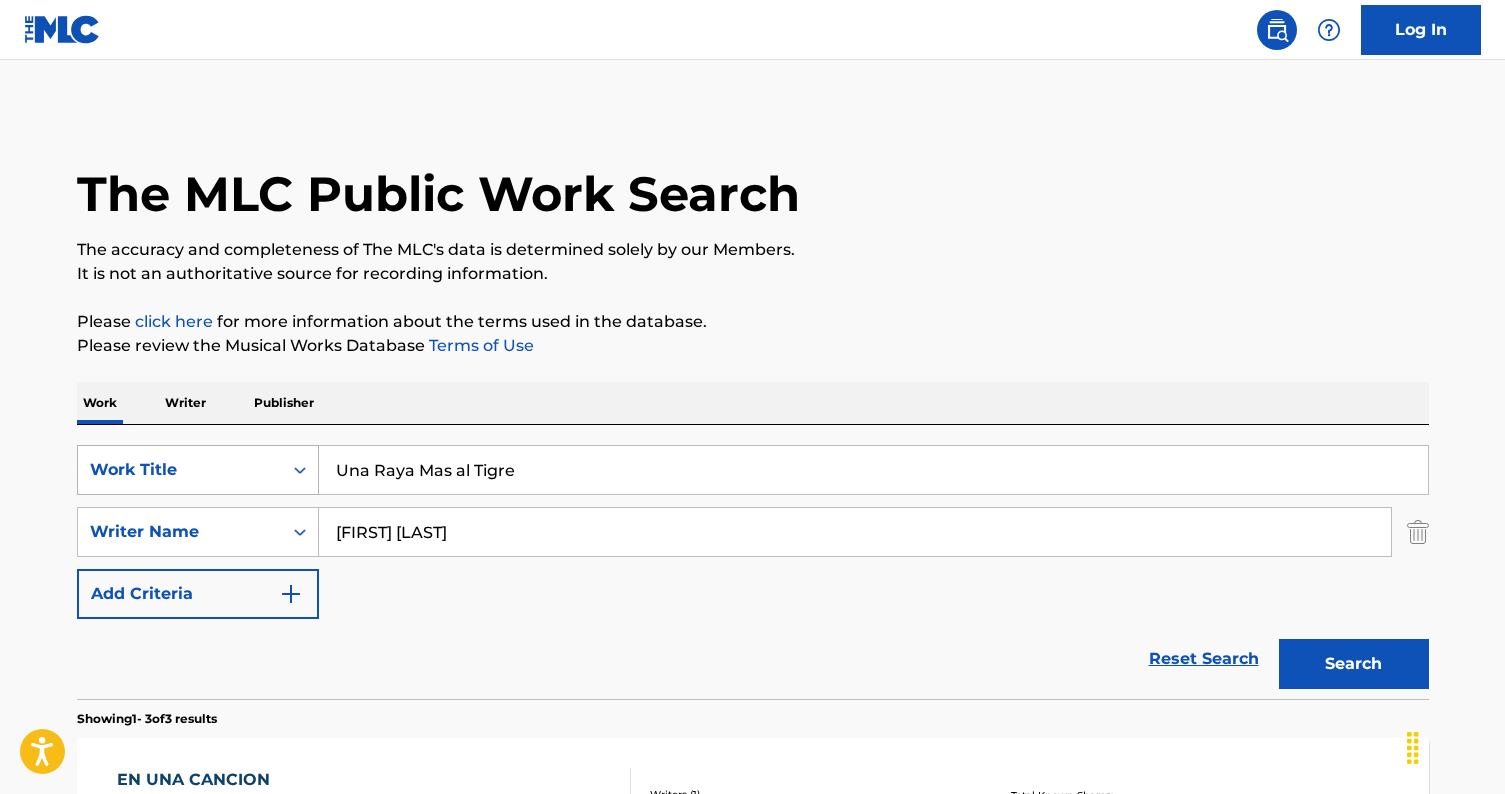 drag, startPoint x: 548, startPoint y: 470, endPoint x: 144, endPoint y: 453, distance: 404.3575 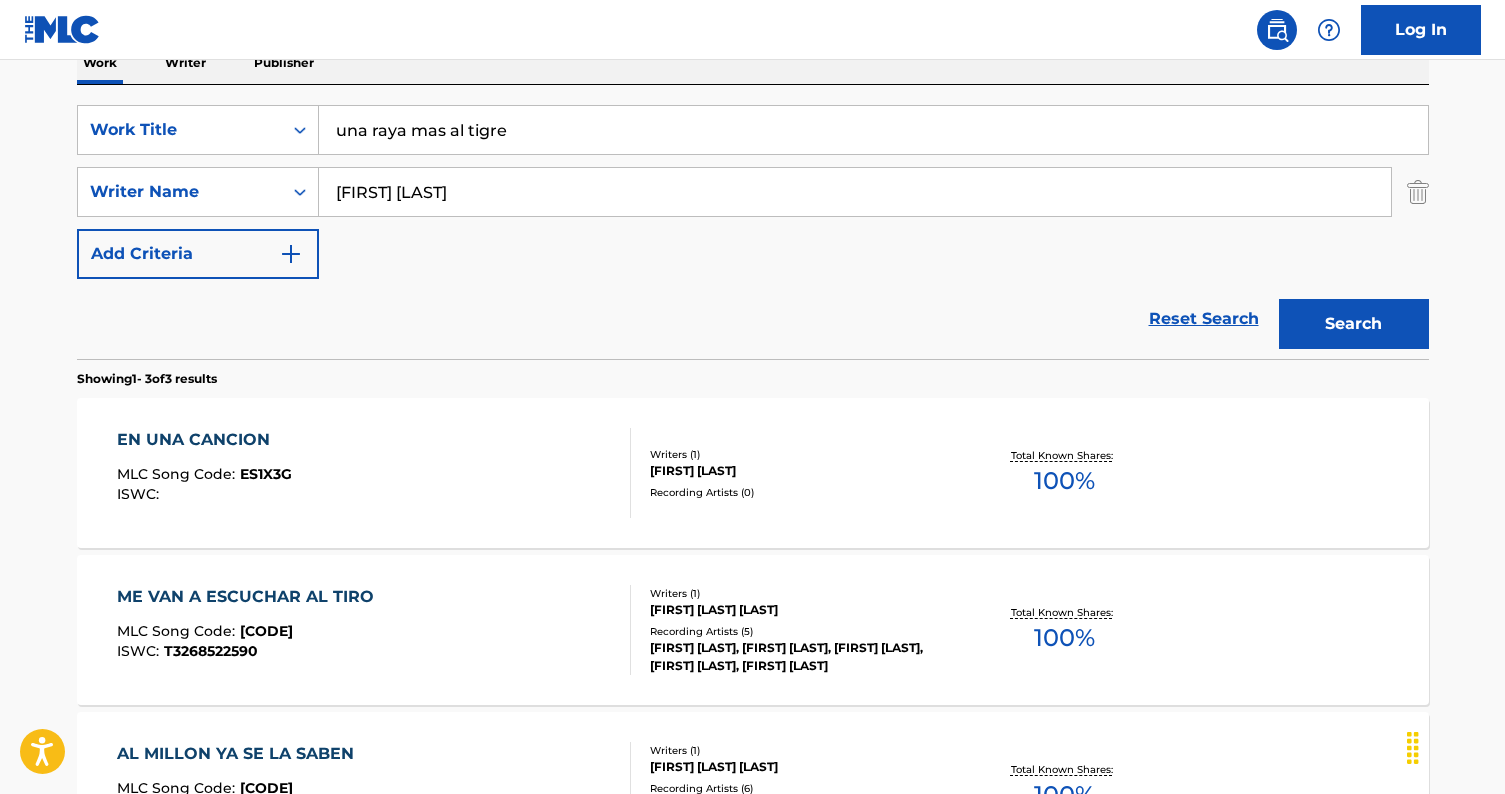 click on "Search" at bounding box center [1354, 324] 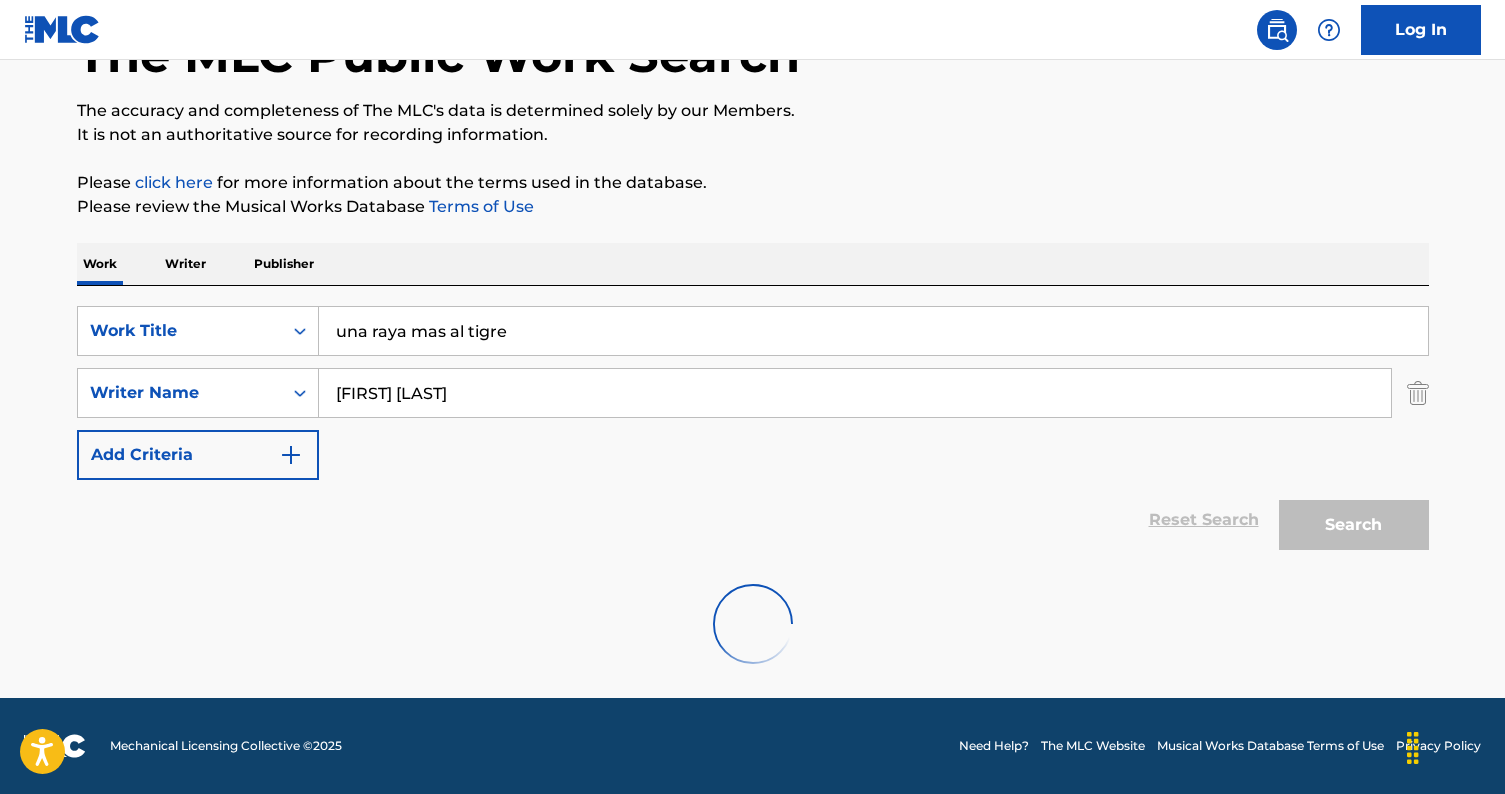 scroll, scrollTop: 340, scrollLeft: 0, axis: vertical 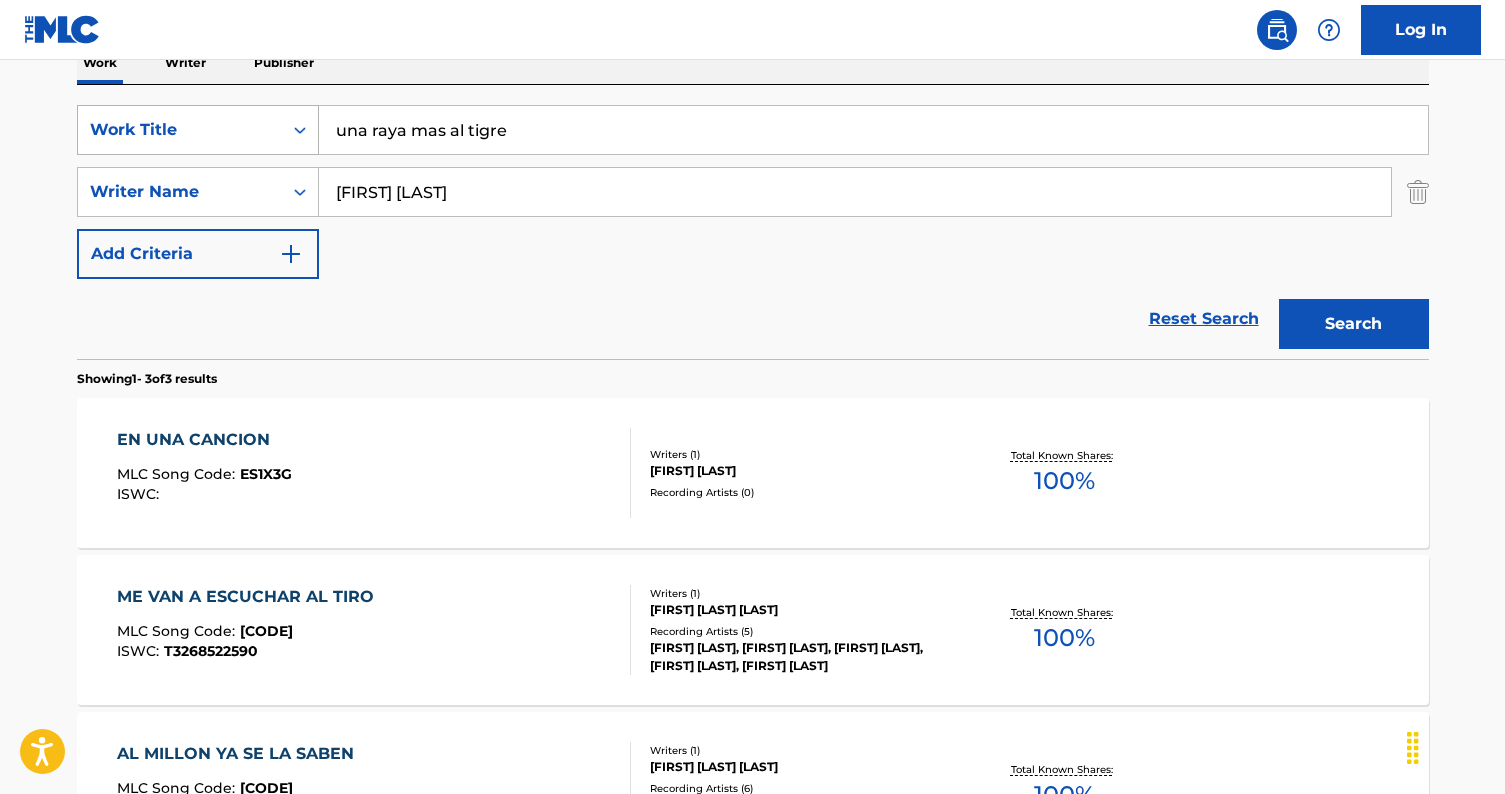 drag, startPoint x: 558, startPoint y: 122, endPoint x: 280, endPoint y: 120, distance: 278.0072 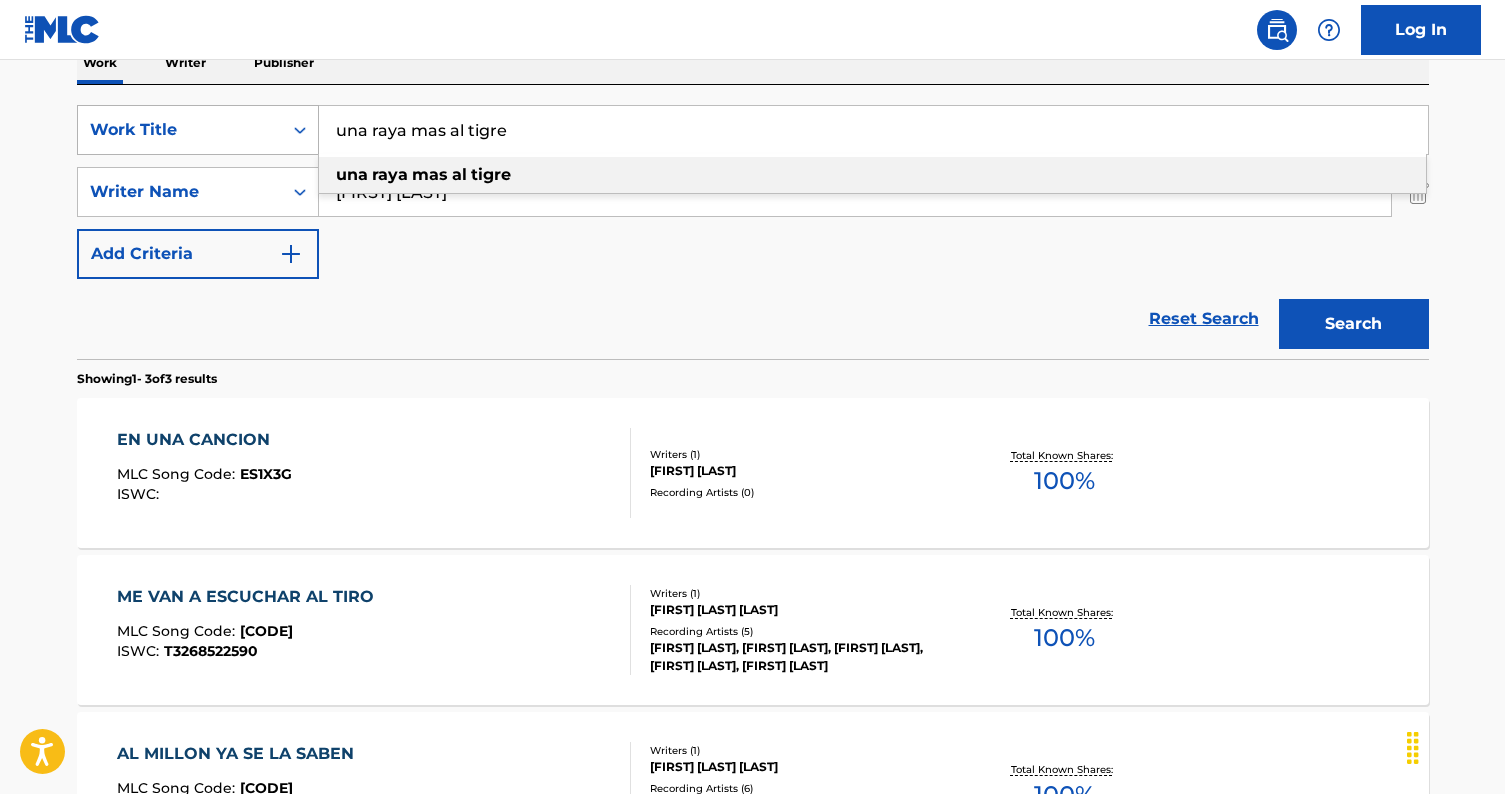 paste on "El Flaco" 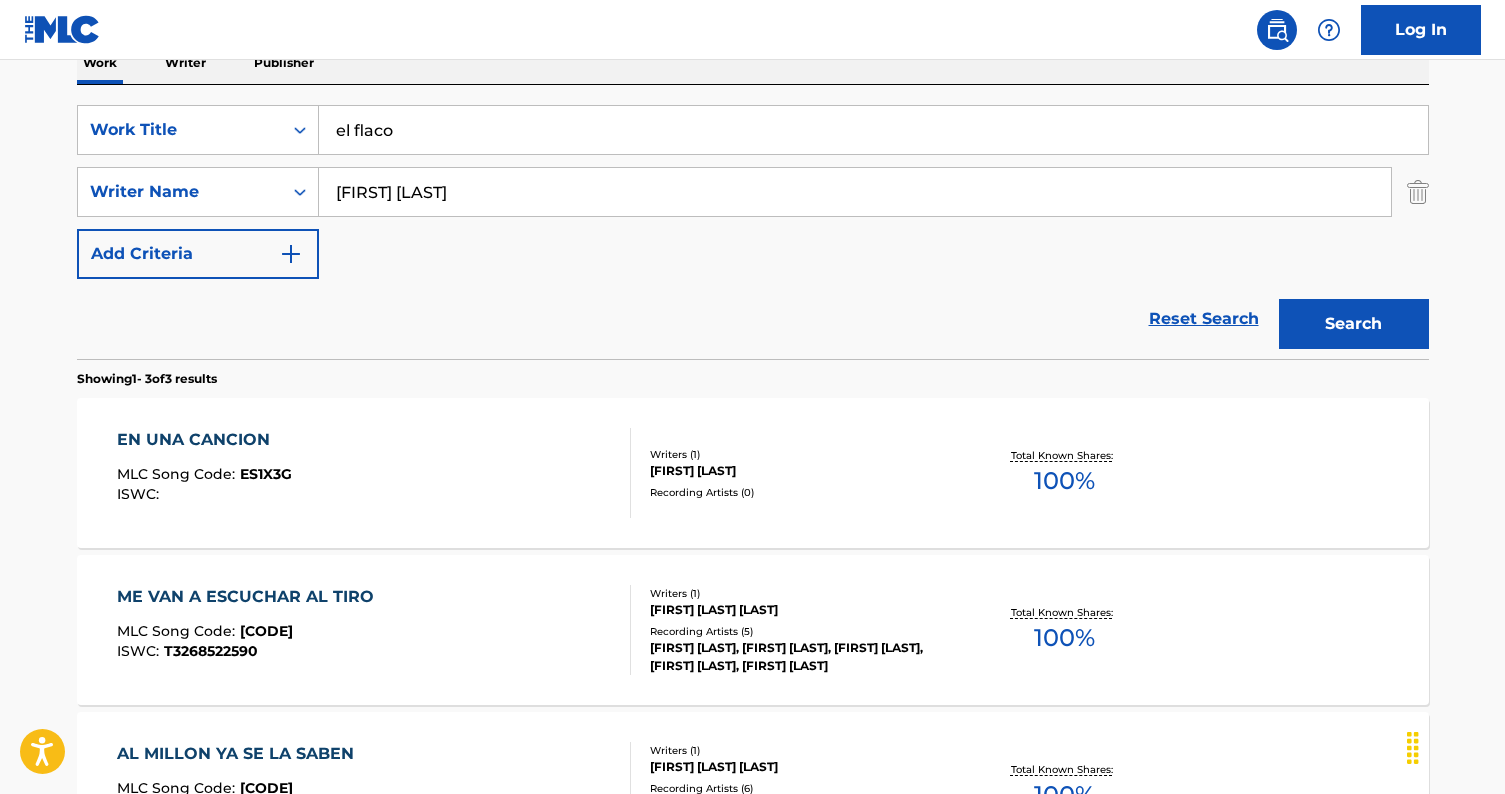 type on "el flaco" 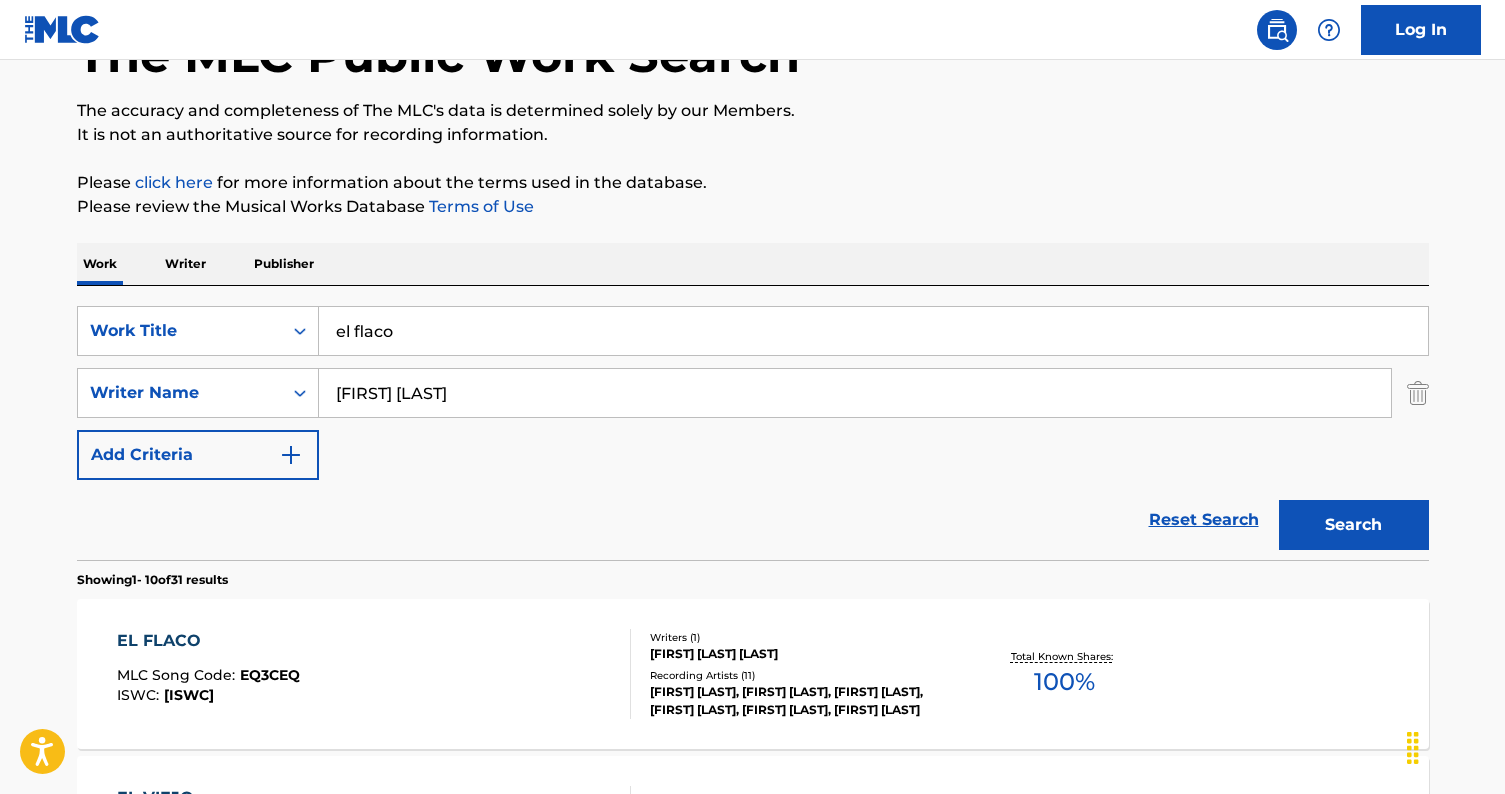 scroll, scrollTop: 340, scrollLeft: 0, axis: vertical 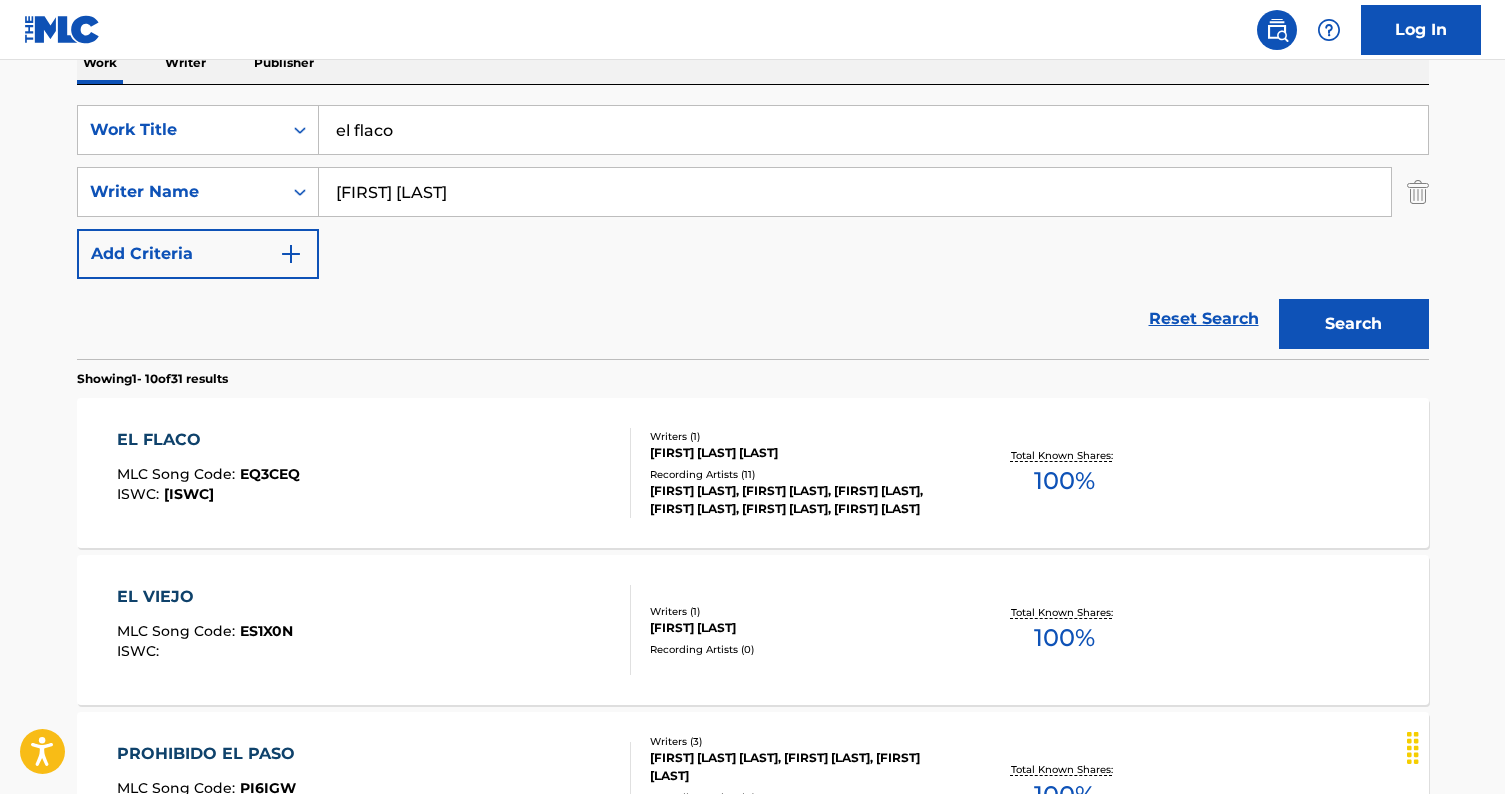 click on "Reset Search Search" at bounding box center (753, 319) 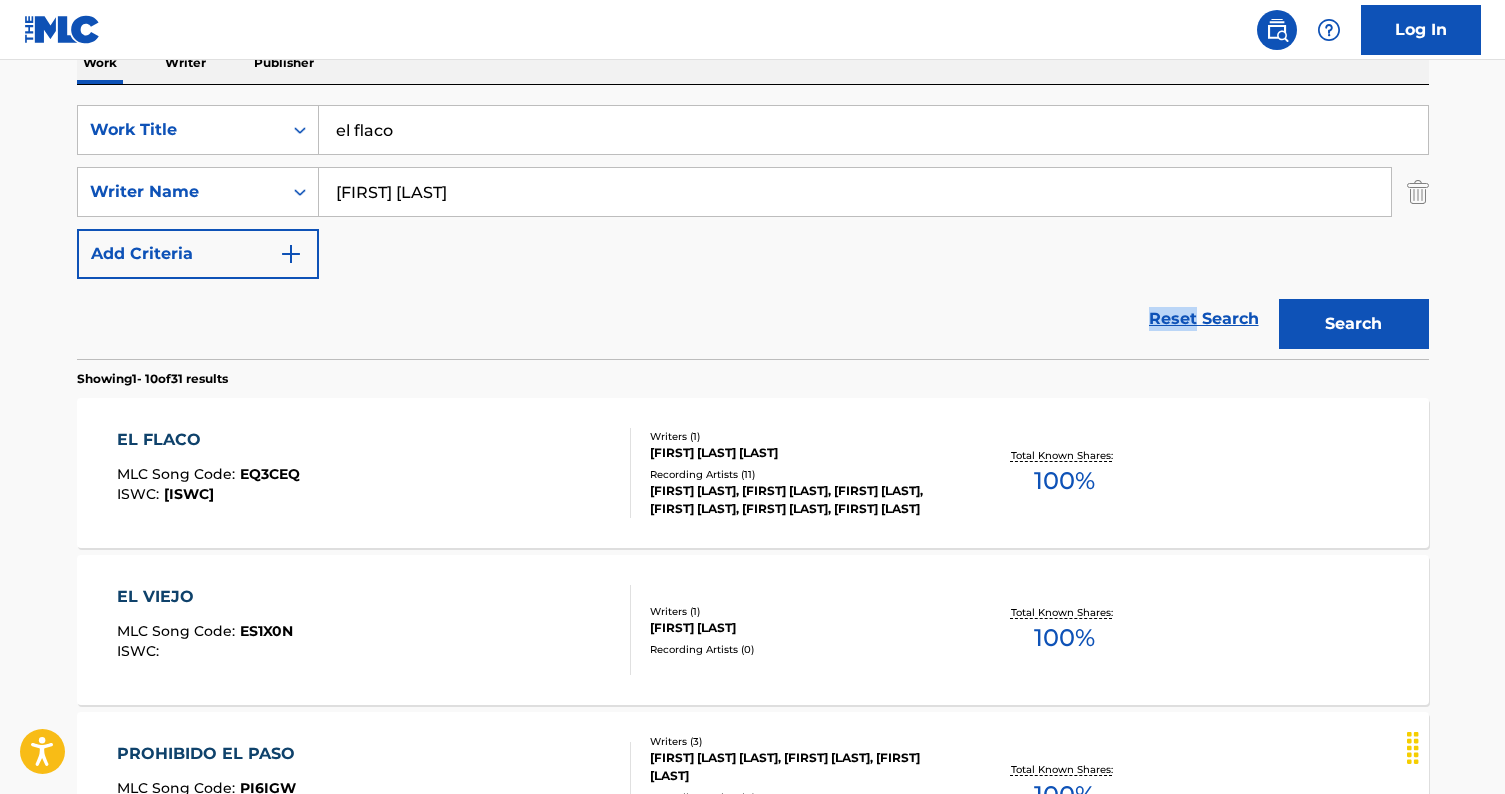 click on "Reset Search Search" at bounding box center [753, 319] 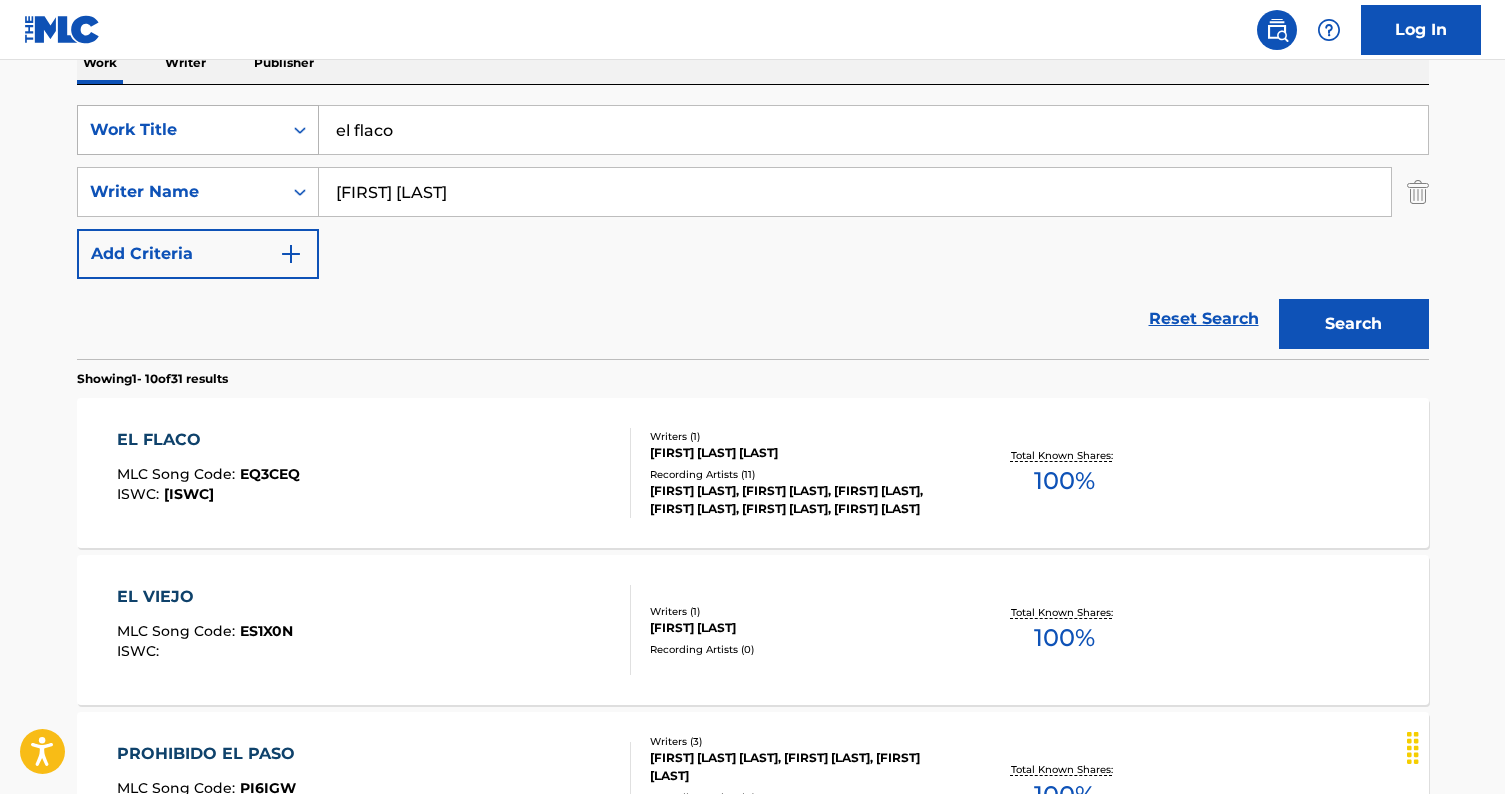 drag, startPoint x: 468, startPoint y: 129, endPoint x: 223, endPoint y: 129, distance: 245 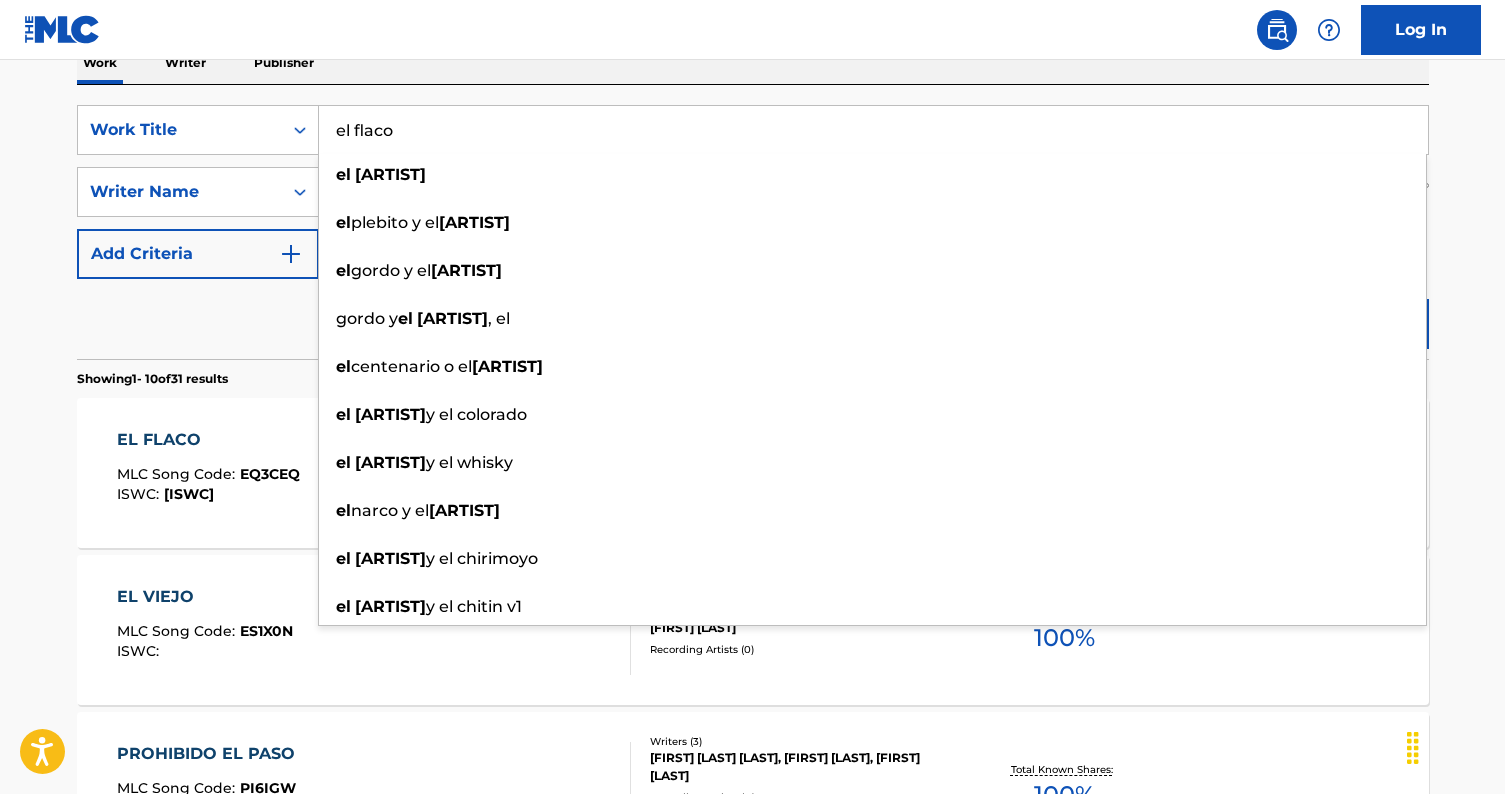 click on "Reset Search Search" at bounding box center [753, 319] 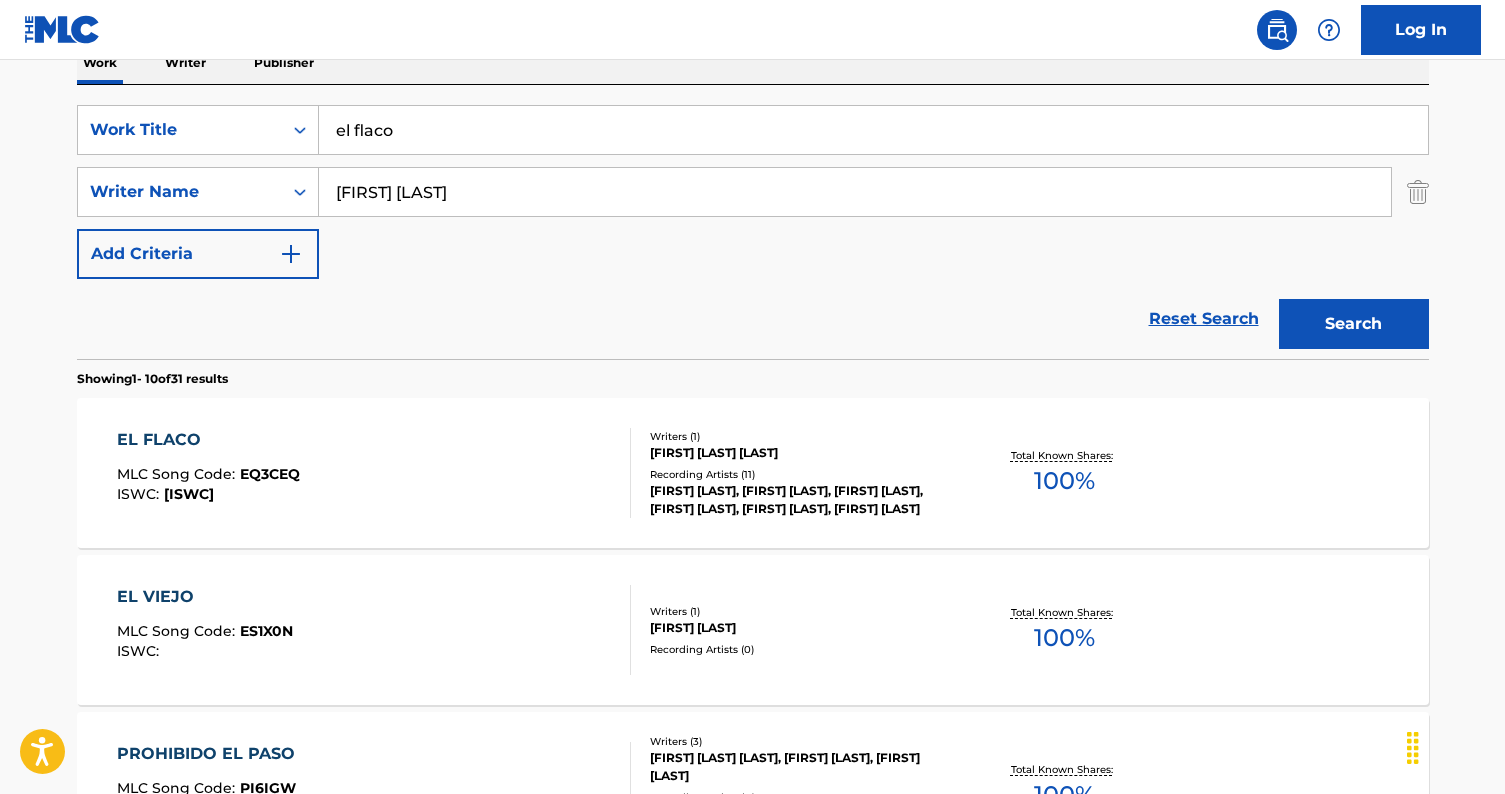 click on "EL FLACO MLC Song Code : EQ3CEQ ISWC : T3268522523" at bounding box center [374, 473] 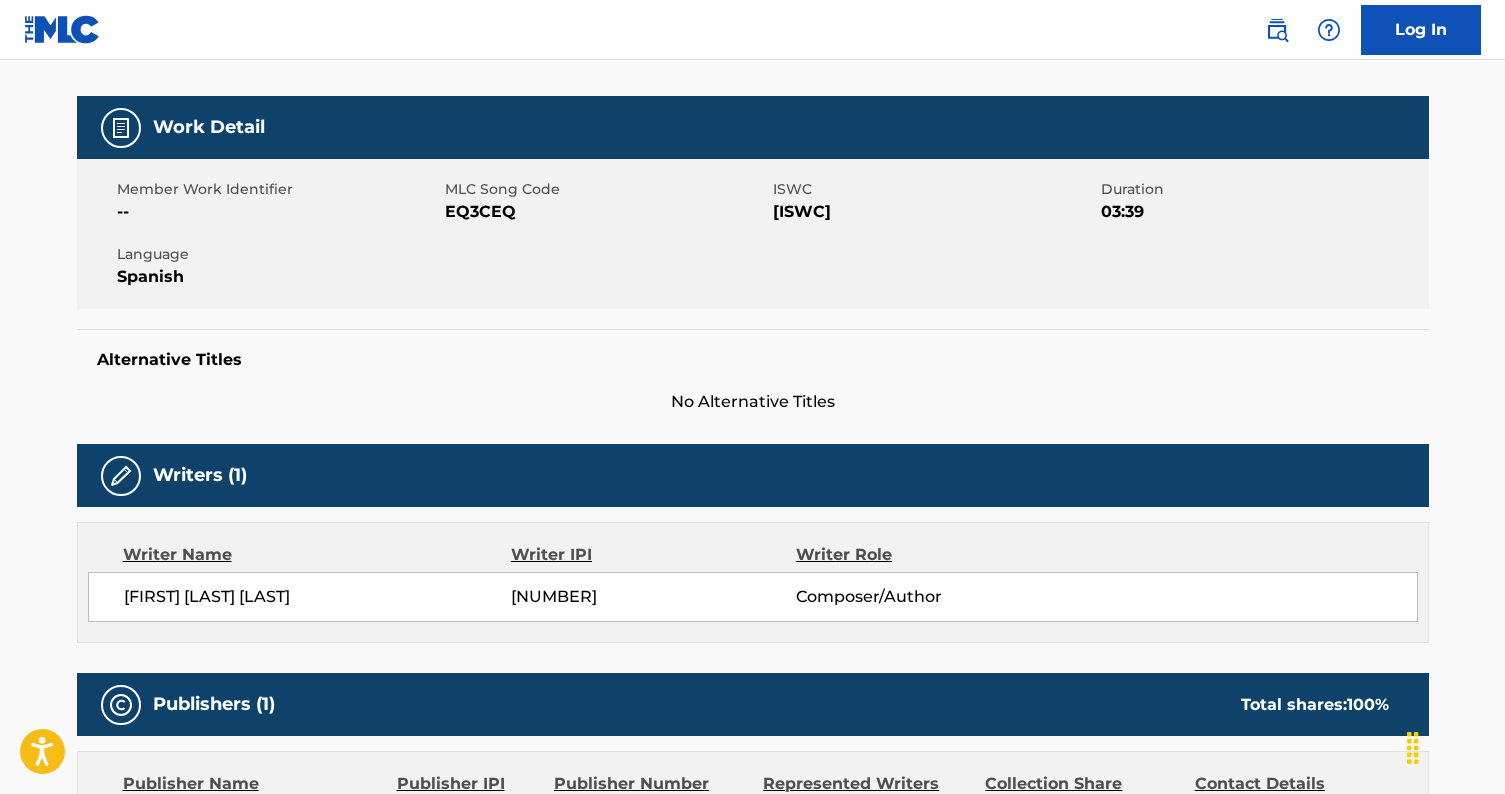 scroll, scrollTop: 283, scrollLeft: 0, axis: vertical 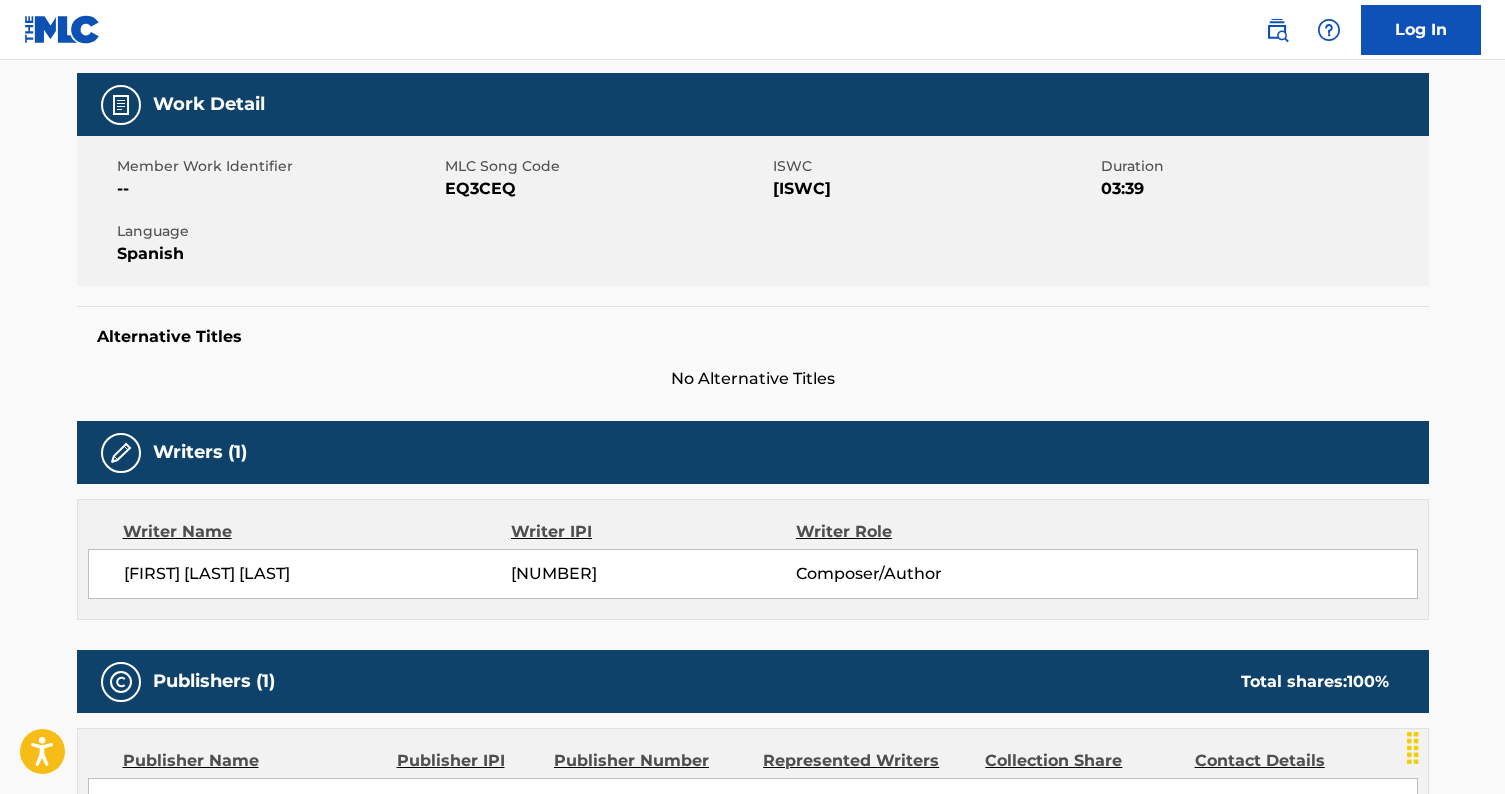 click on "EQ3CEQ" at bounding box center (606, 189) 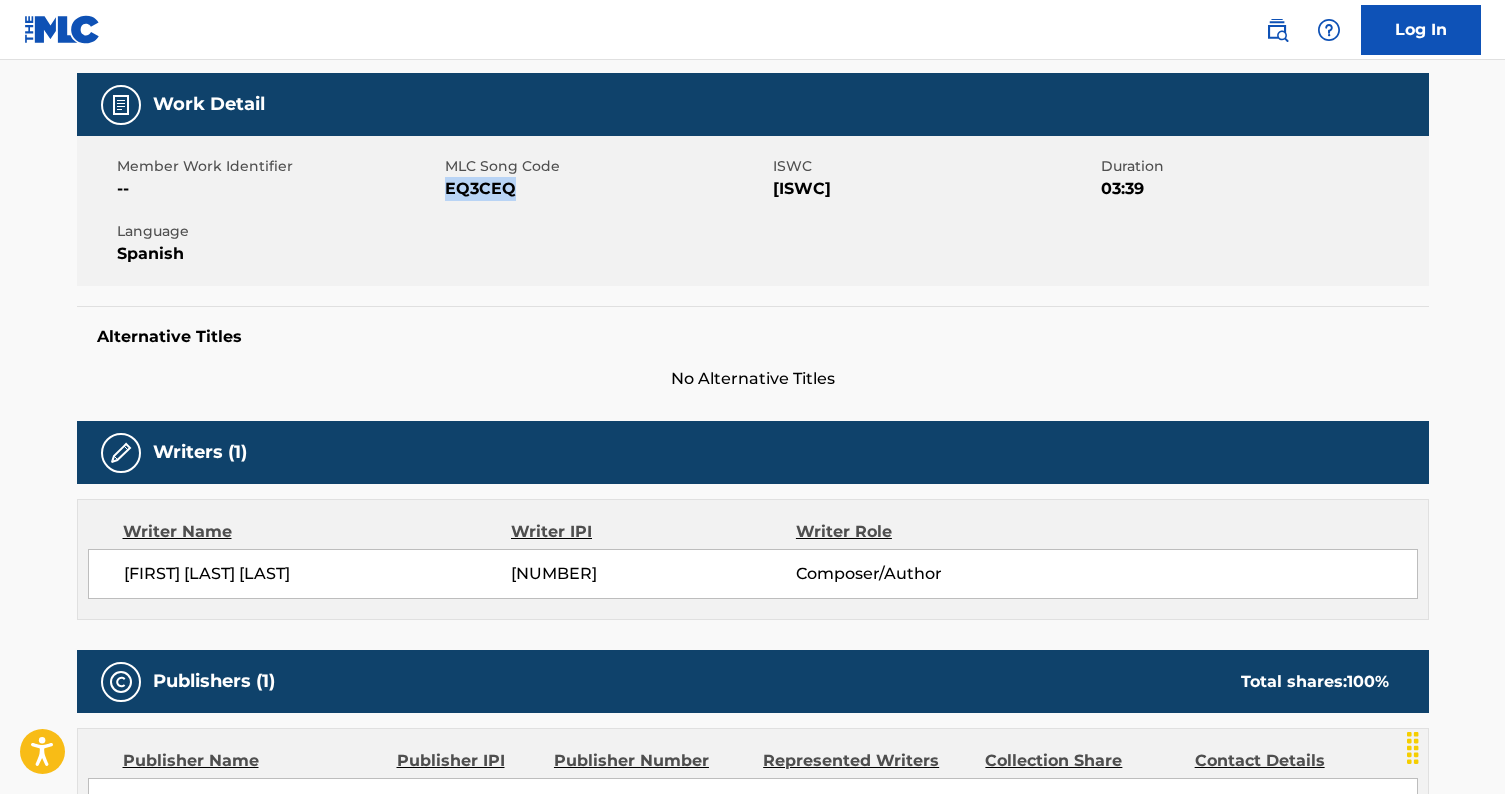 click on "EQ3CEQ" at bounding box center (606, 189) 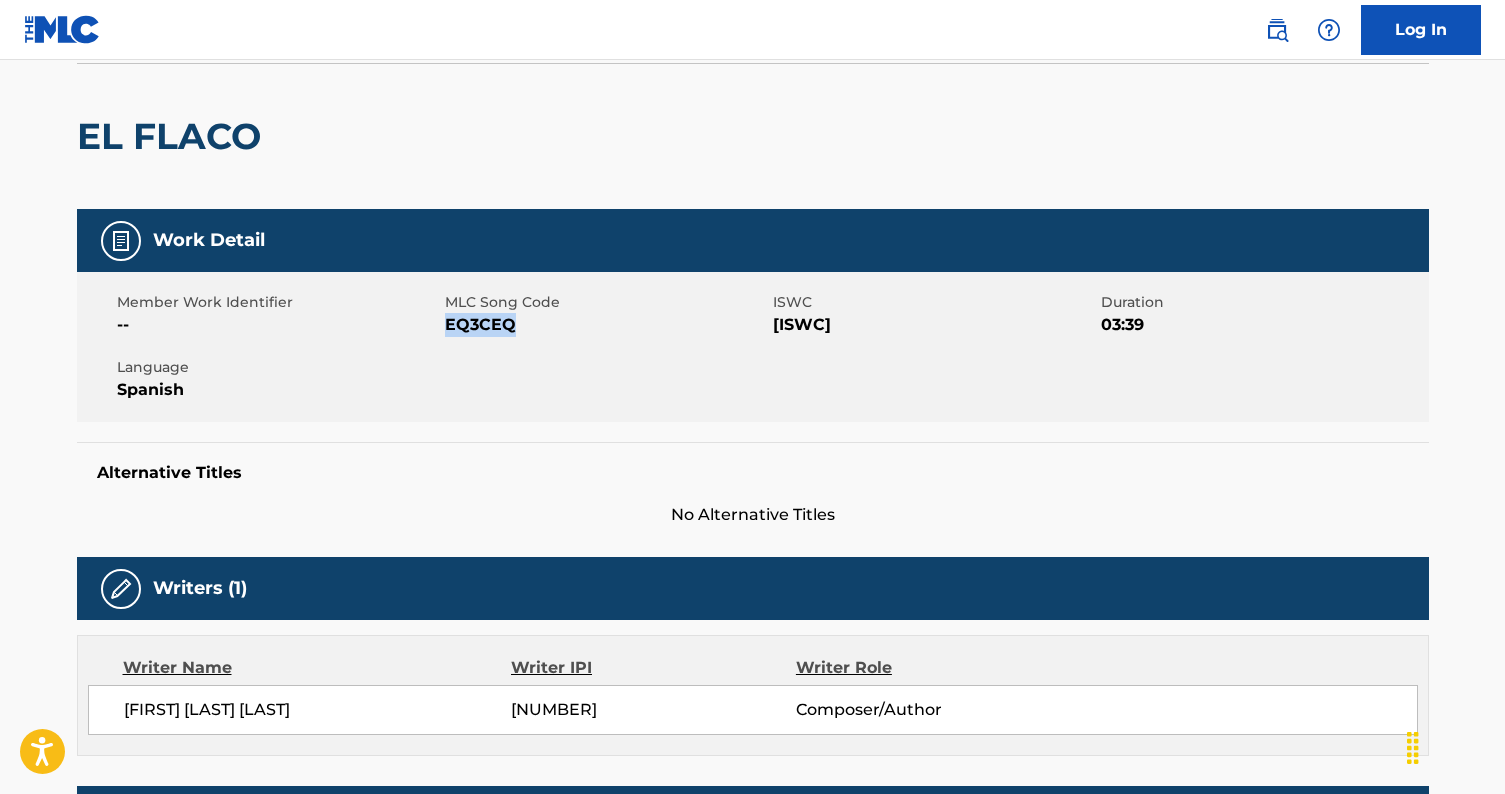 scroll, scrollTop: 0, scrollLeft: 0, axis: both 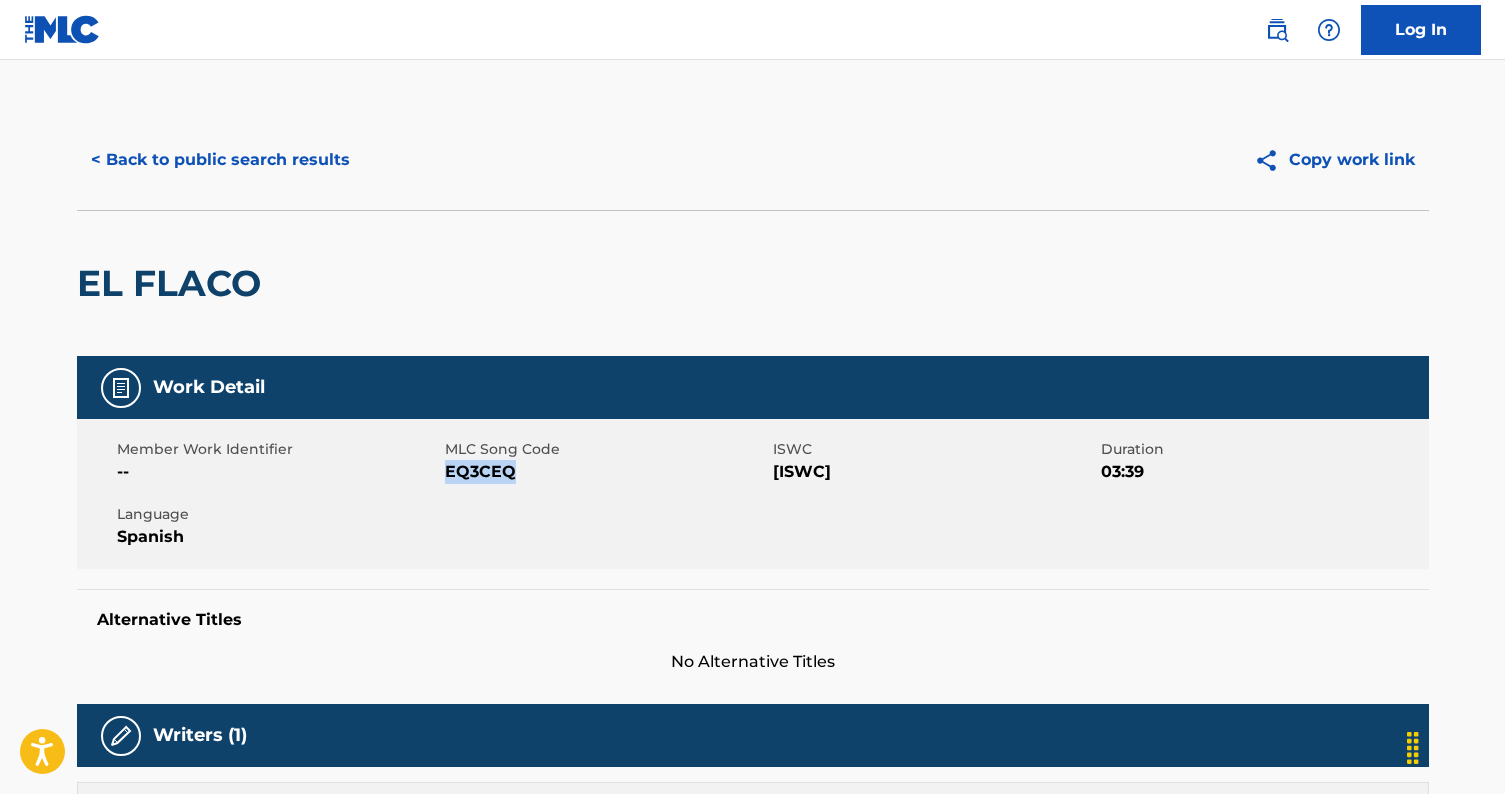 click on "< Back to public search results" at bounding box center [220, 160] 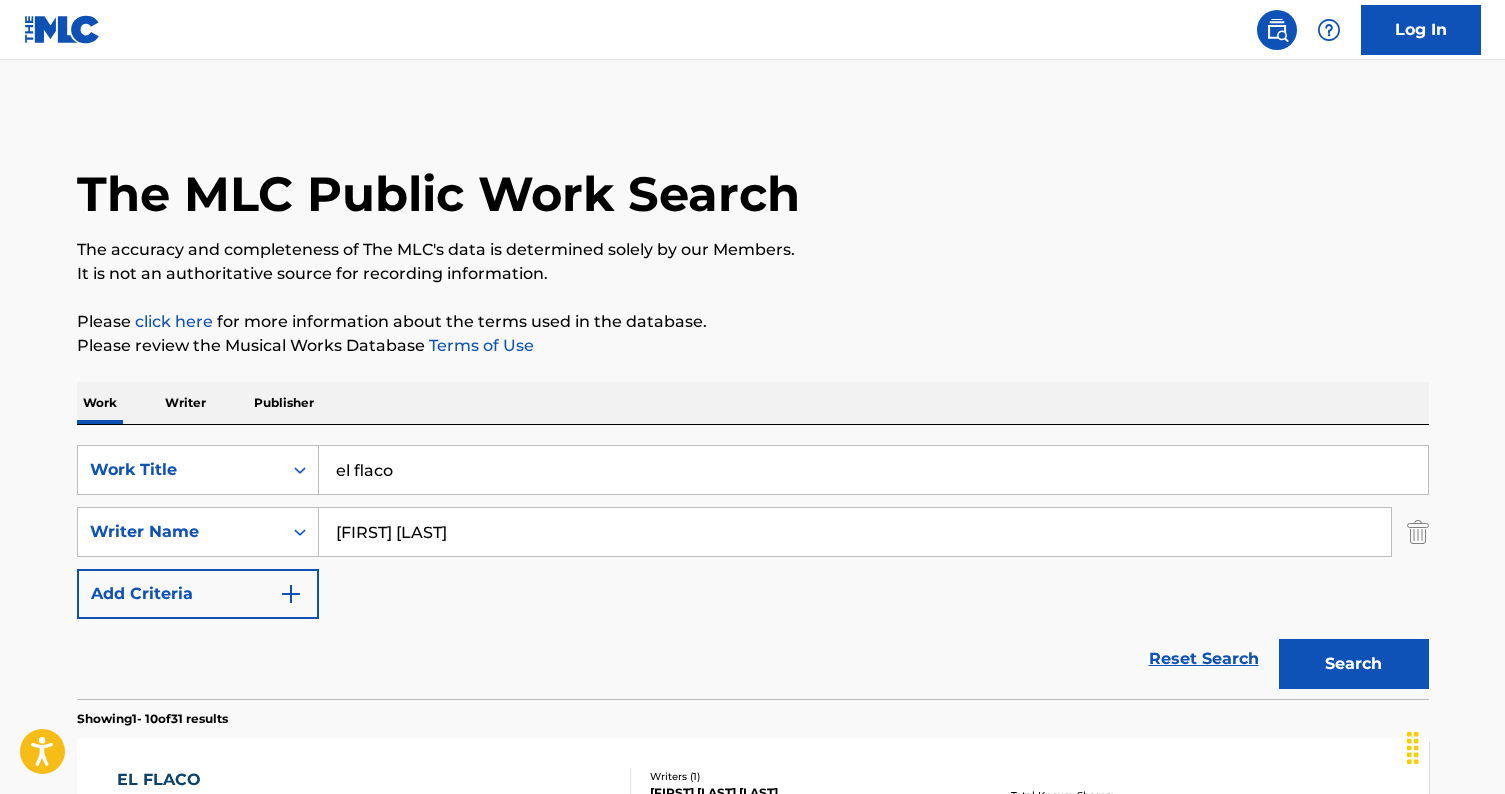 scroll, scrollTop: 333, scrollLeft: 0, axis: vertical 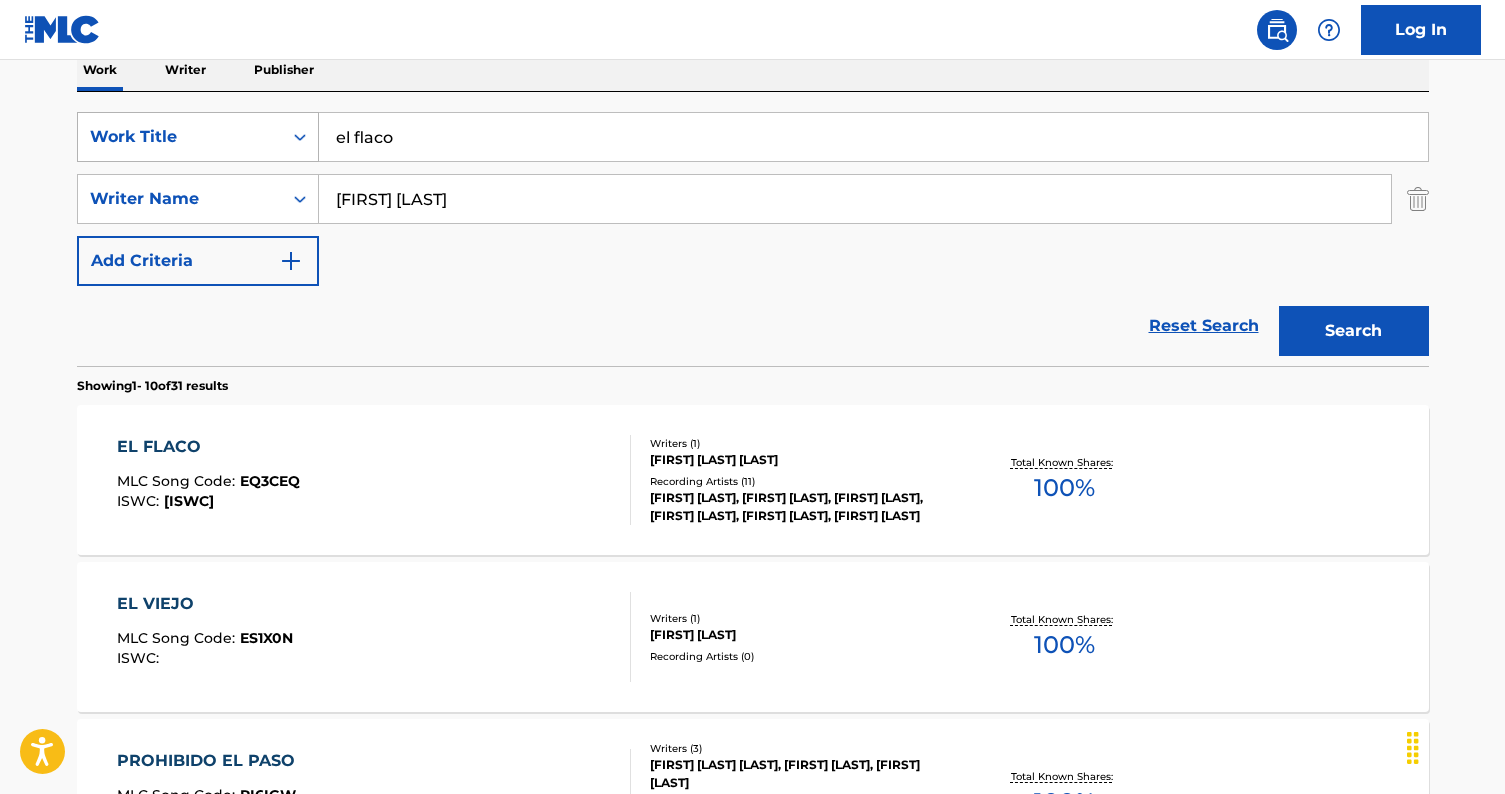 drag, startPoint x: 447, startPoint y: 139, endPoint x: 165, endPoint y: 114, distance: 283.106 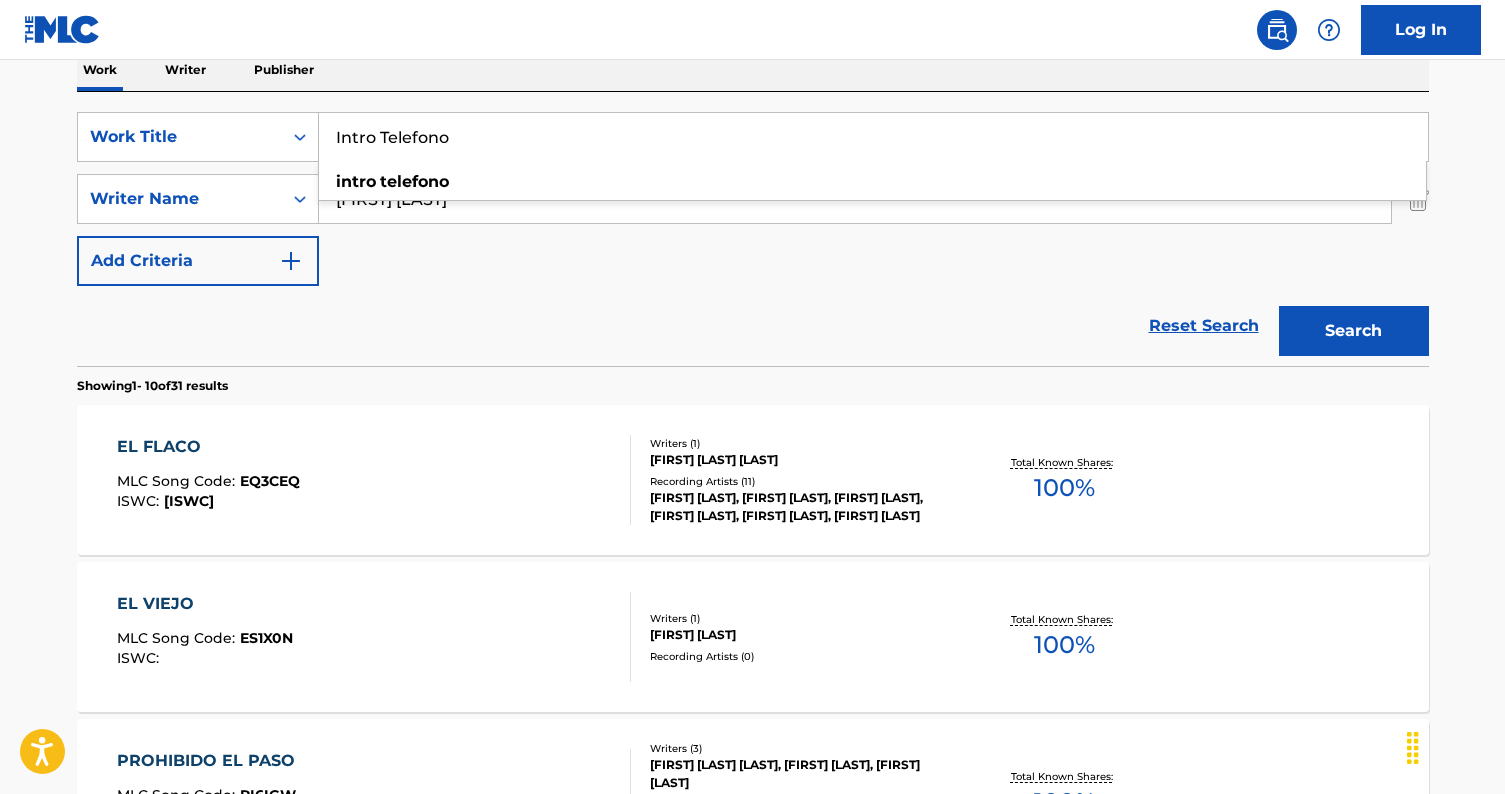 type on "Intro Telefono" 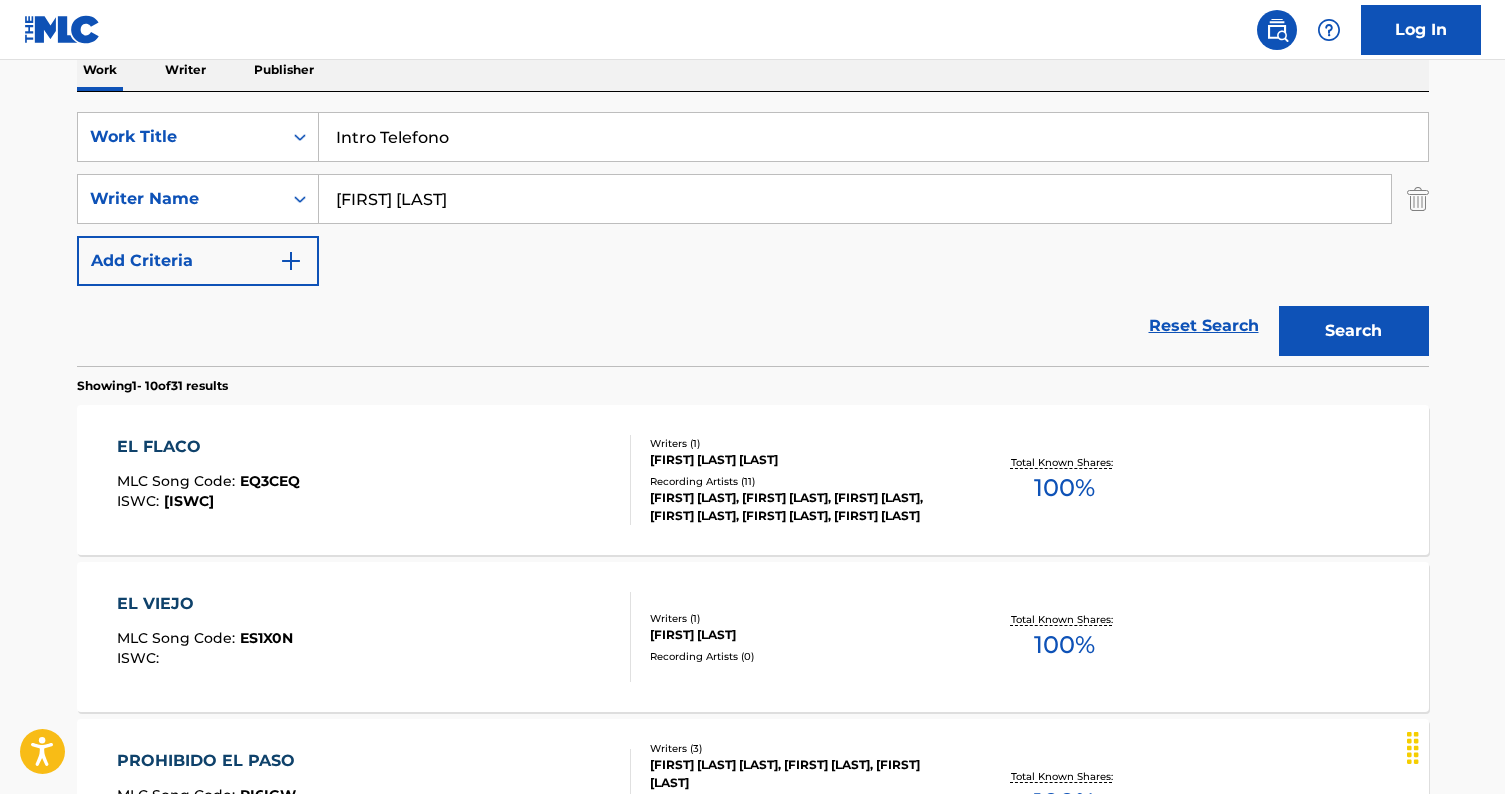 click on "raul beltran" at bounding box center [855, 199] 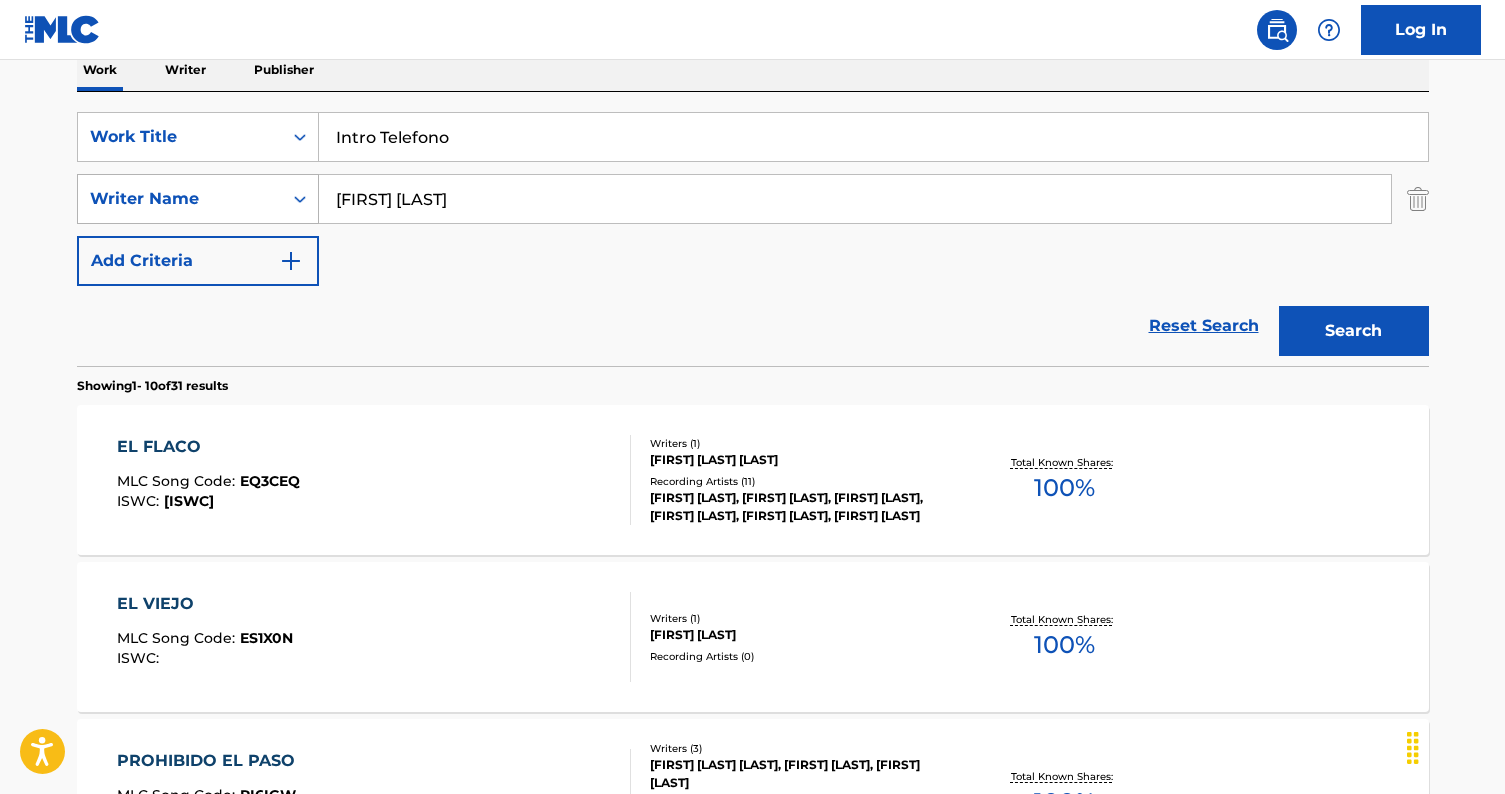 drag, startPoint x: 474, startPoint y: 202, endPoint x: 87, endPoint y: 187, distance: 387.2906 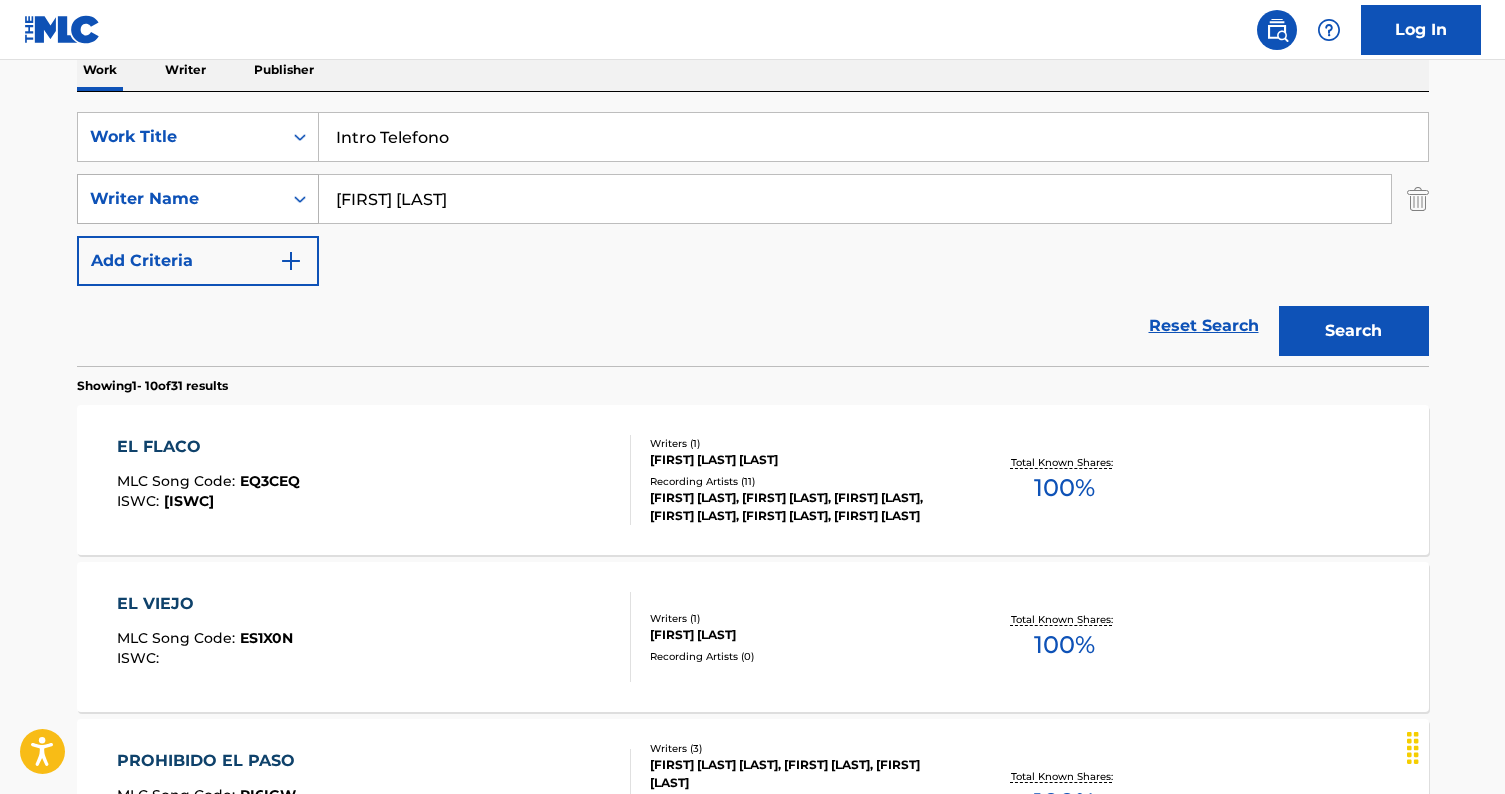 click on "Search" at bounding box center [1354, 331] 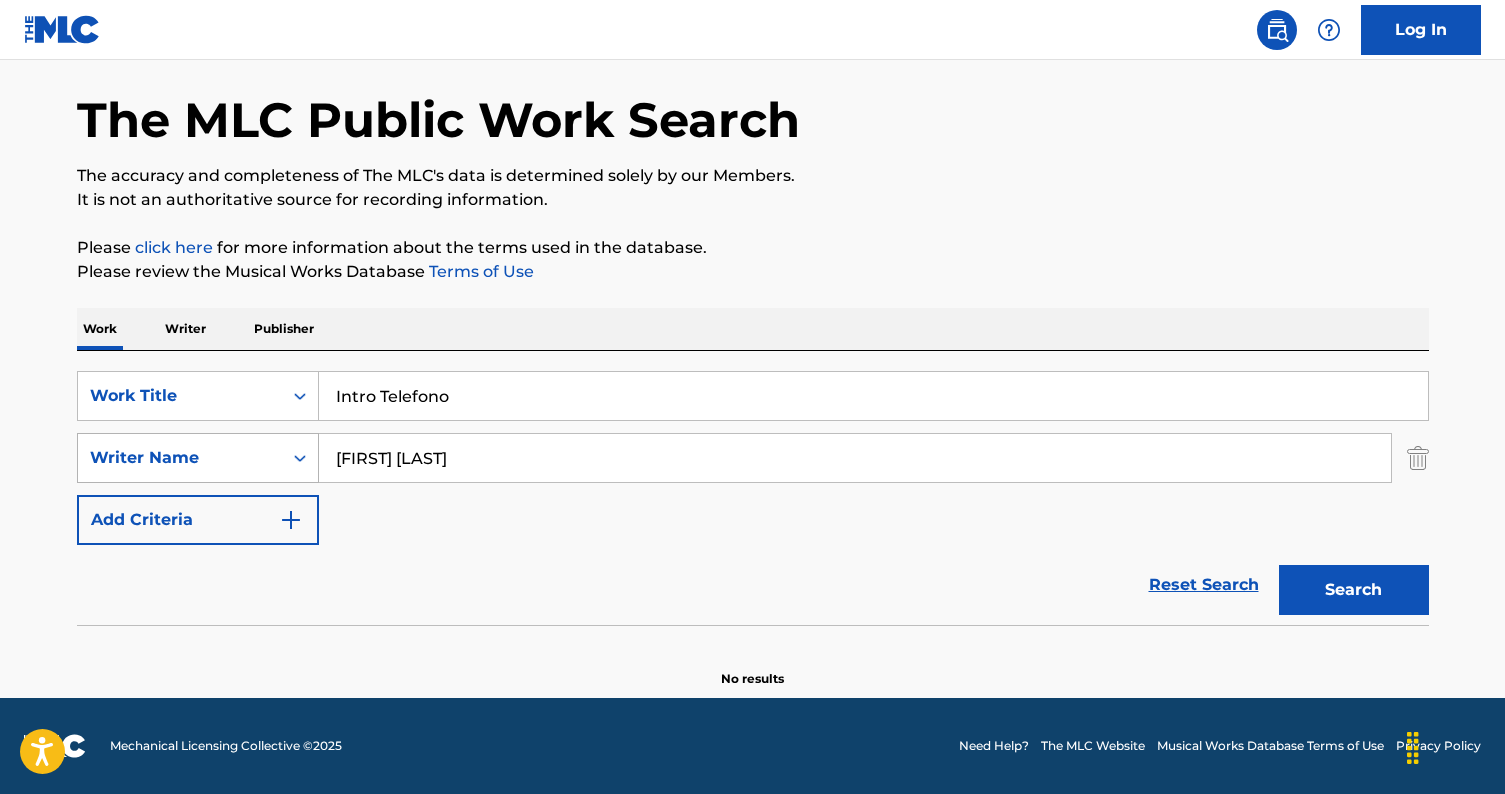 scroll, scrollTop: 74, scrollLeft: 0, axis: vertical 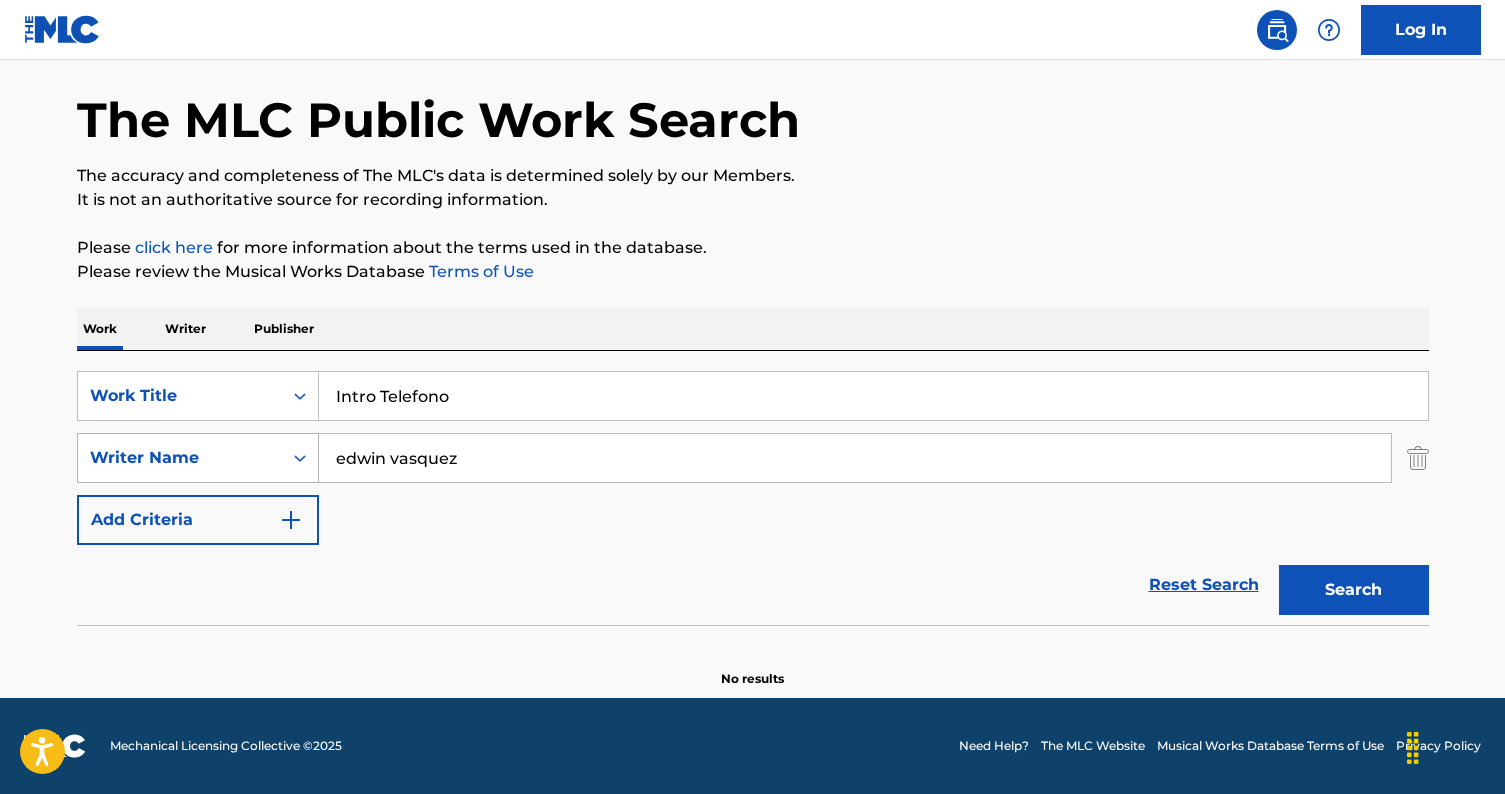 type on "edwin vasquez" 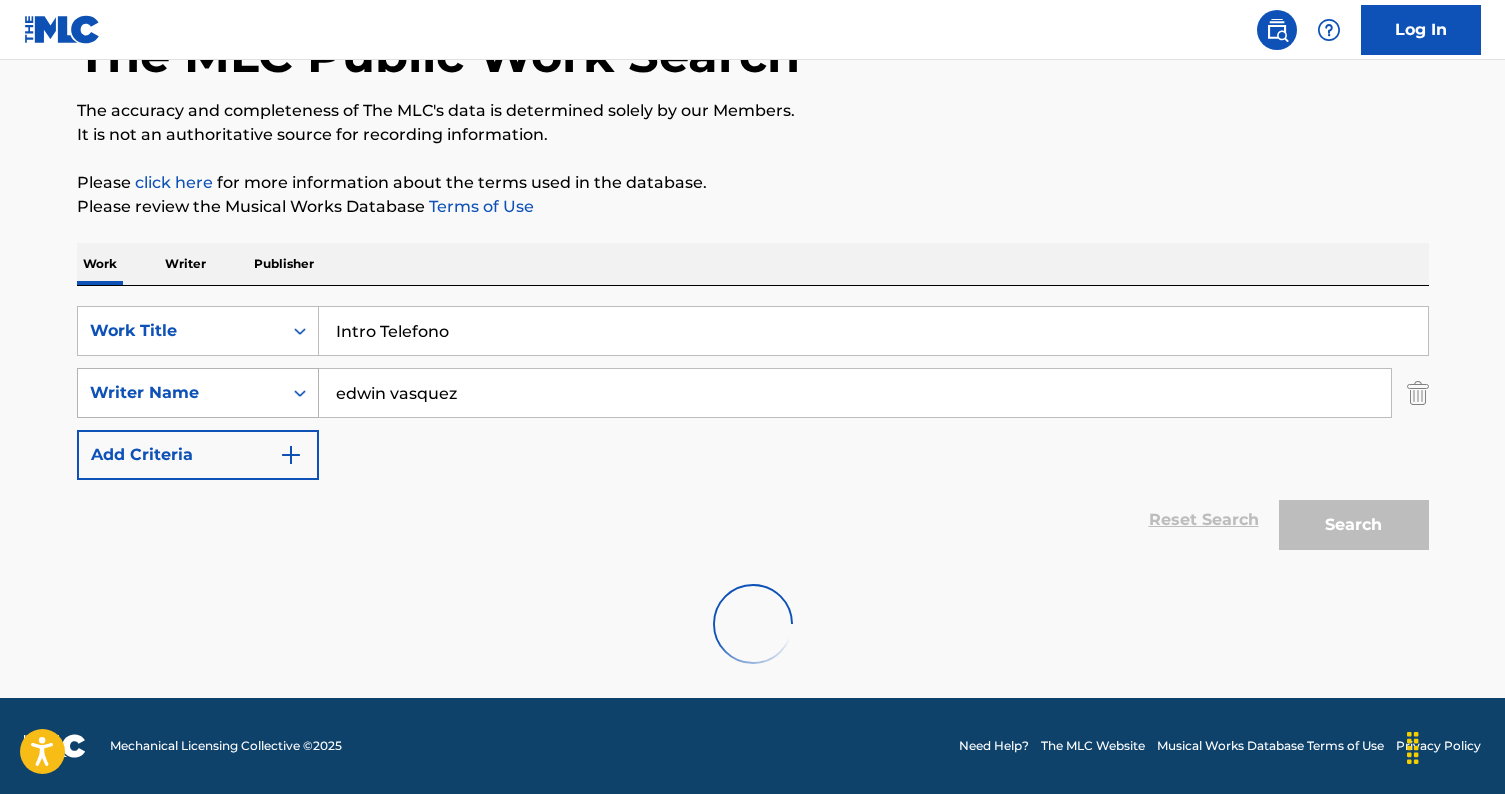 scroll, scrollTop: 333, scrollLeft: 0, axis: vertical 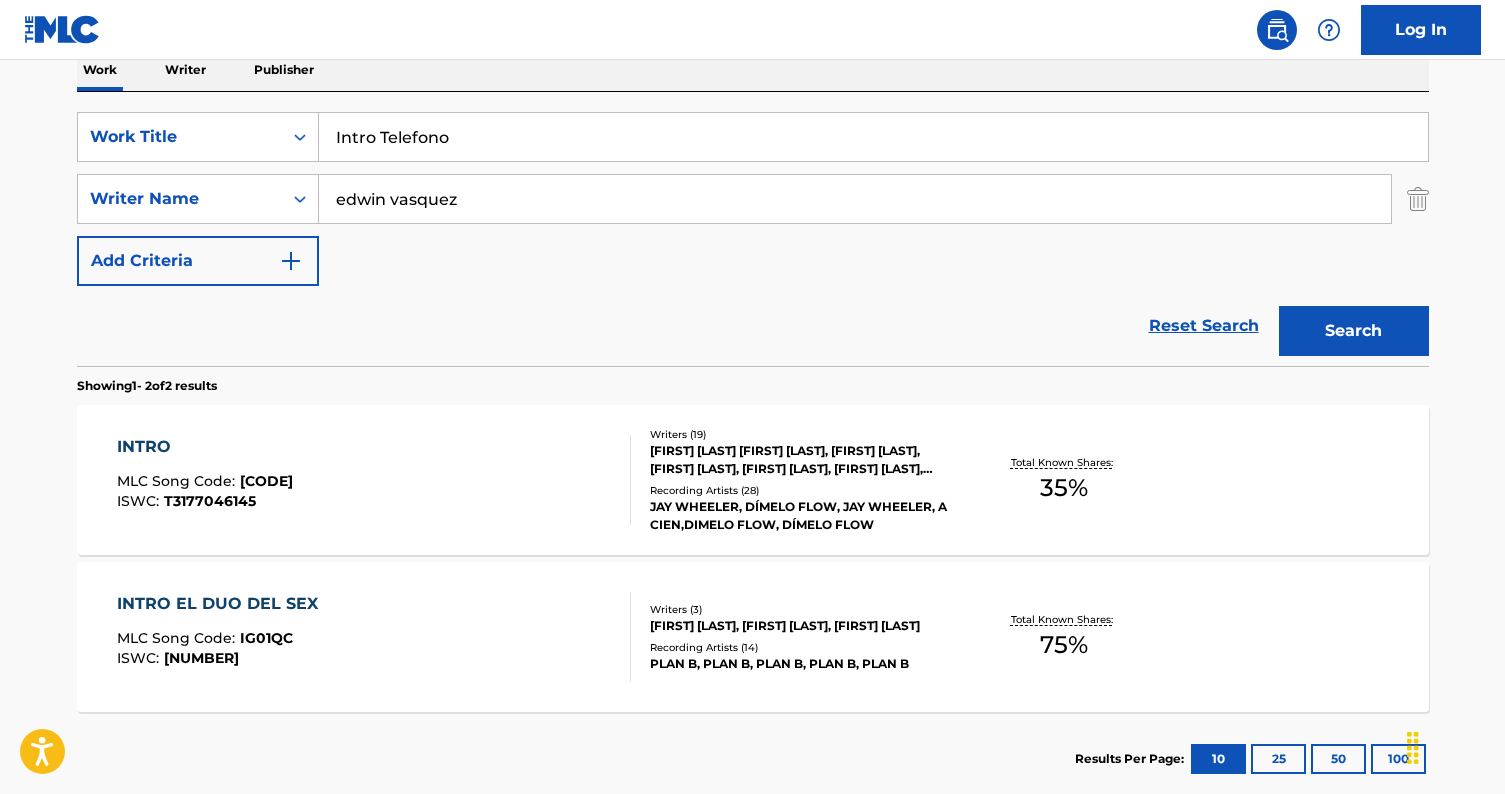 click on "INTRO MLC Song Code : IG3AMK ISWC : T3177046145" at bounding box center (374, 480) 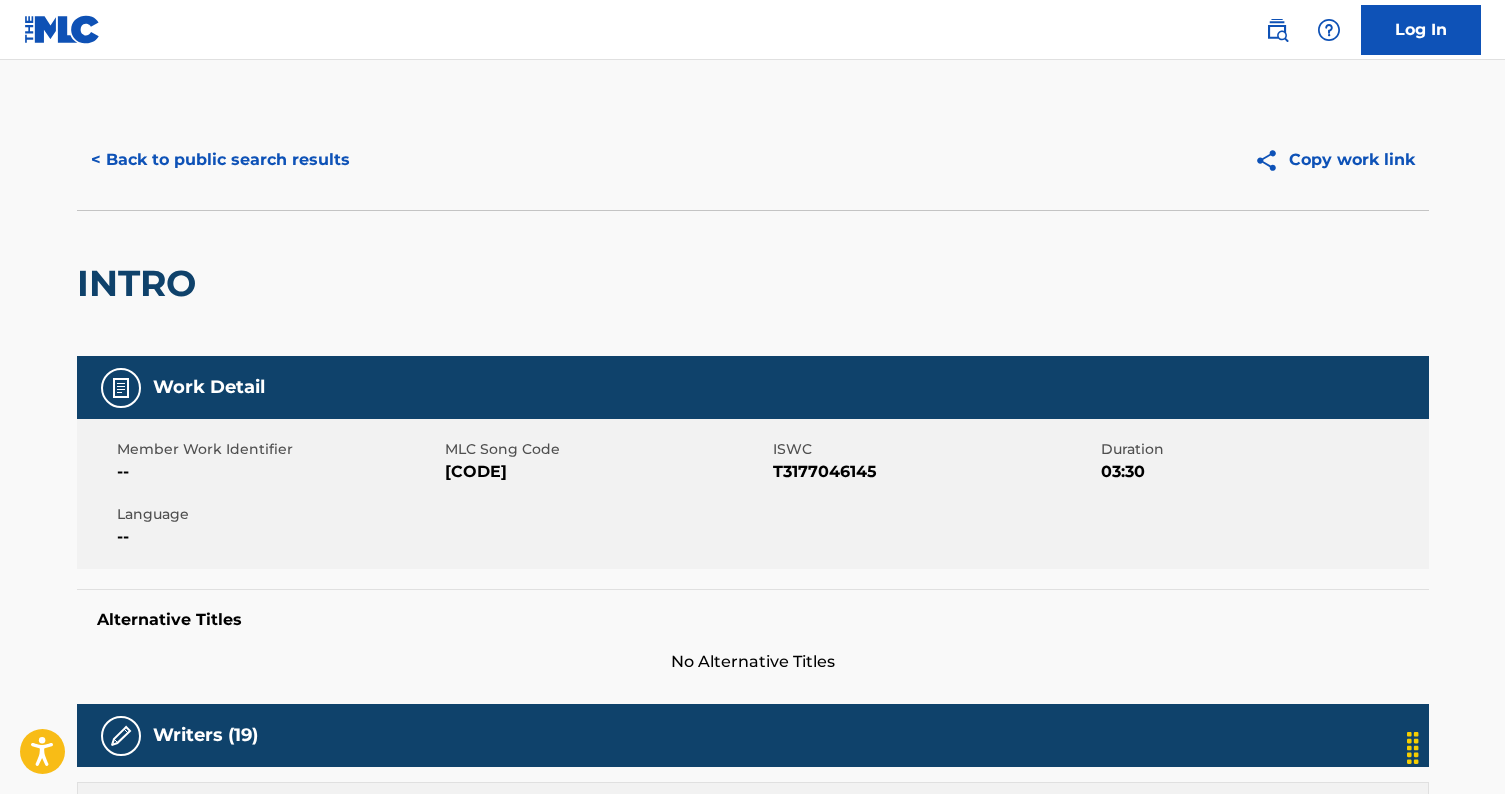 click on "Member Work Identifier -- MLC Song Code IG3AMK ISWC T3177046145 Duration 03:30 Language --" at bounding box center [753, 494] 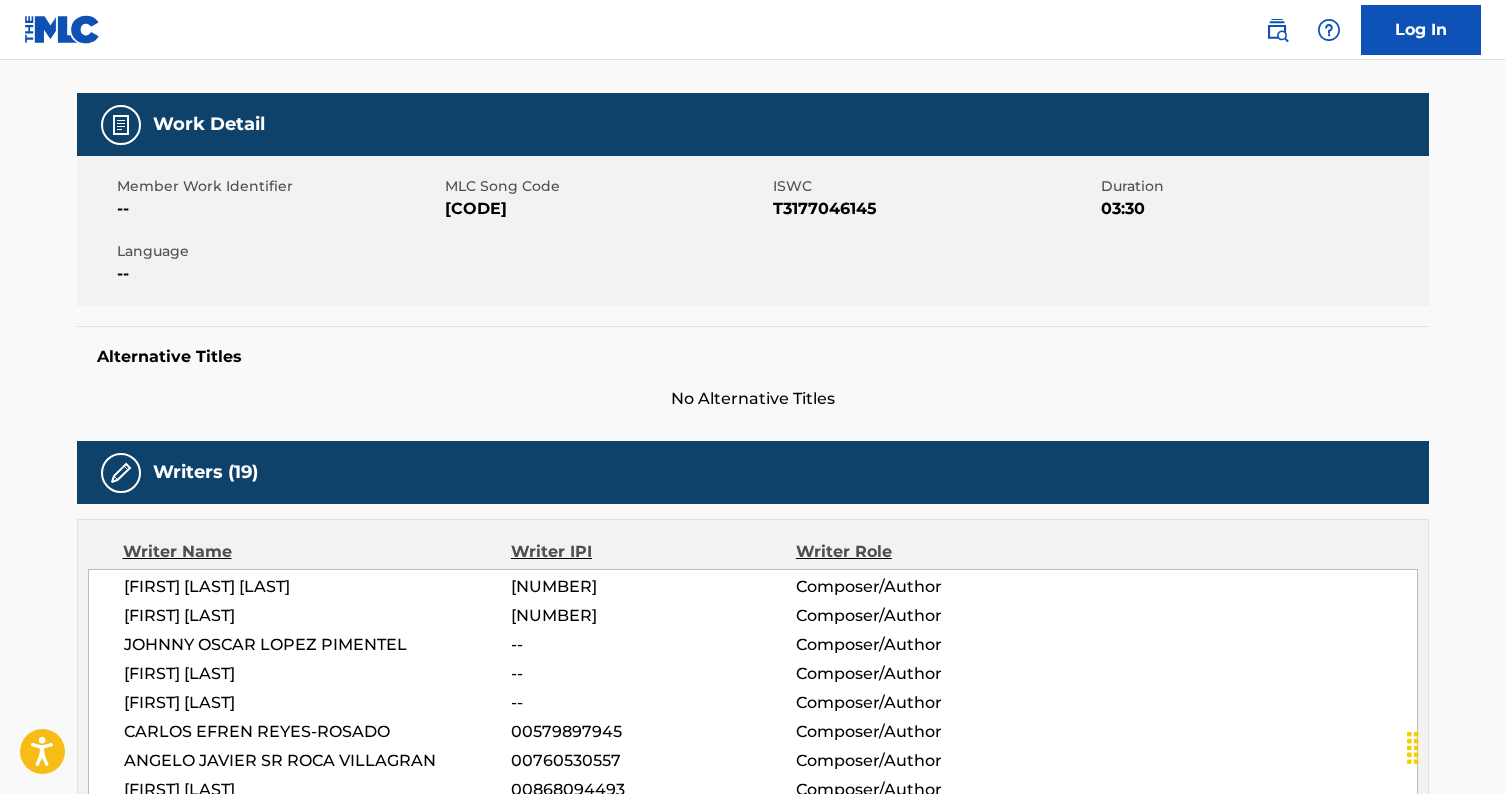 scroll, scrollTop: 0, scrollLeft: 0, axis: both 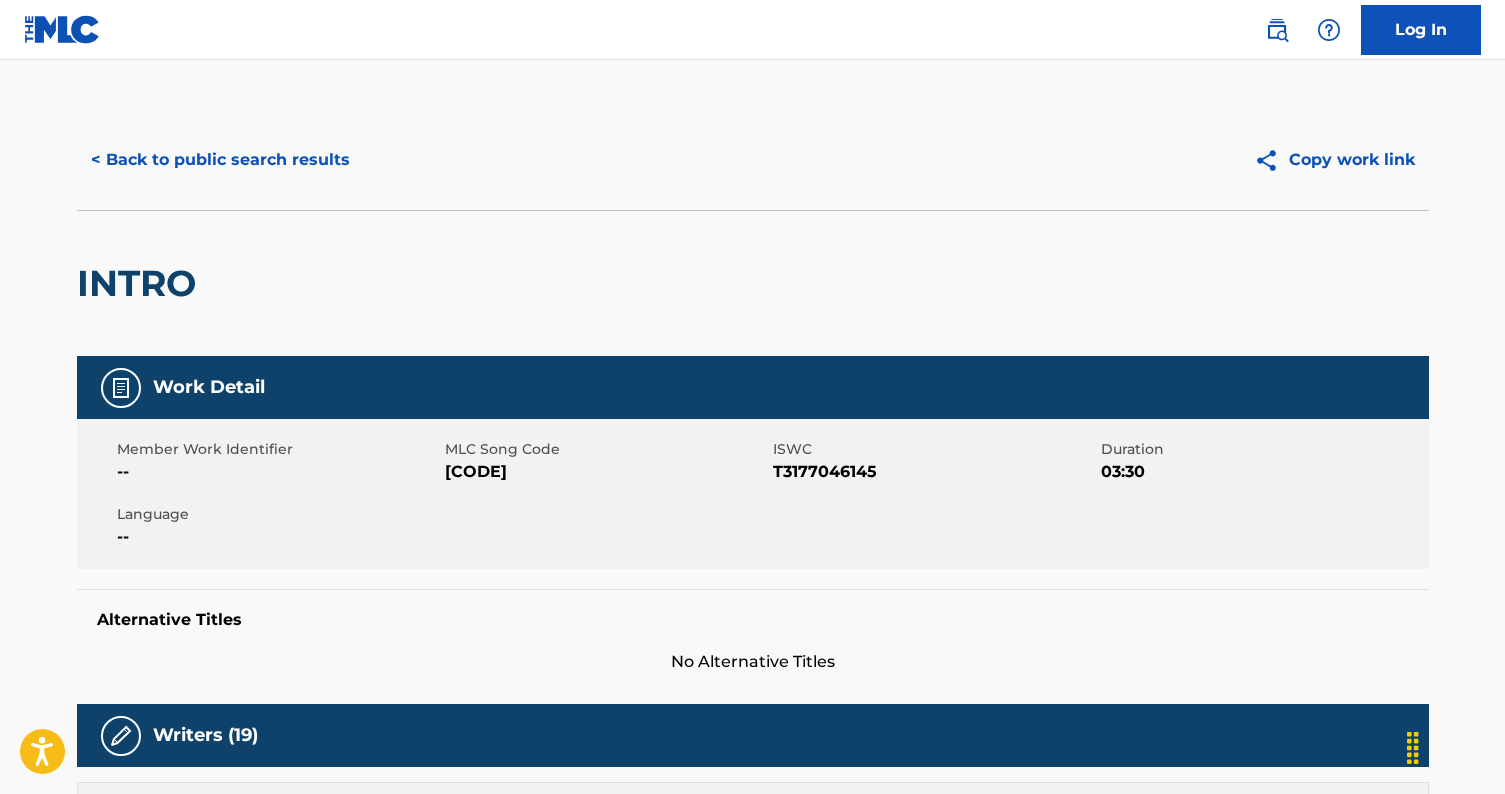 click on "< Back to public search results" at bounding box center [220, 160] 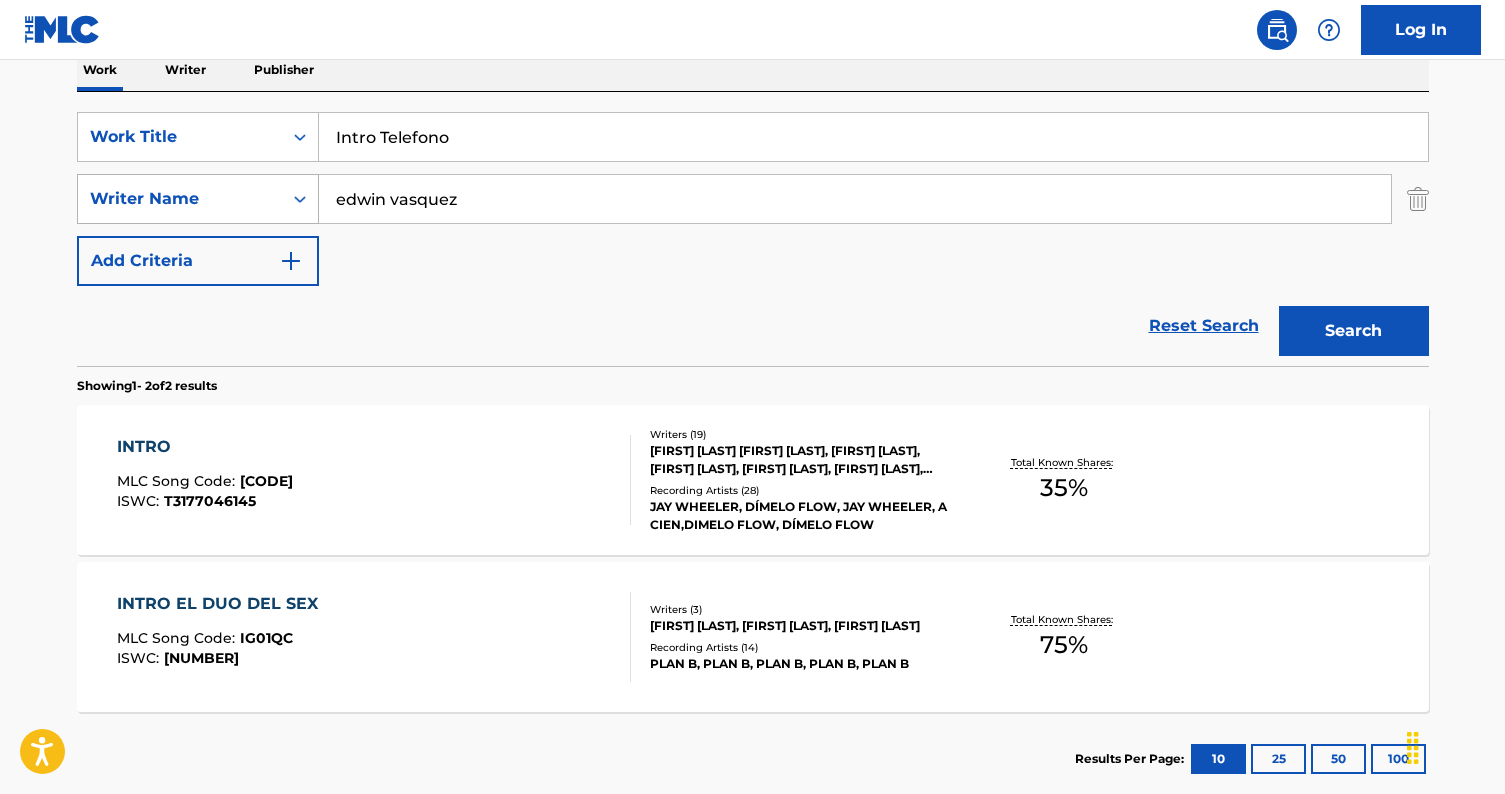 drag, startPoint x: 484, startPoint y: 208, endPoint x: 222, endPoint y: 193, distance: 262.42905 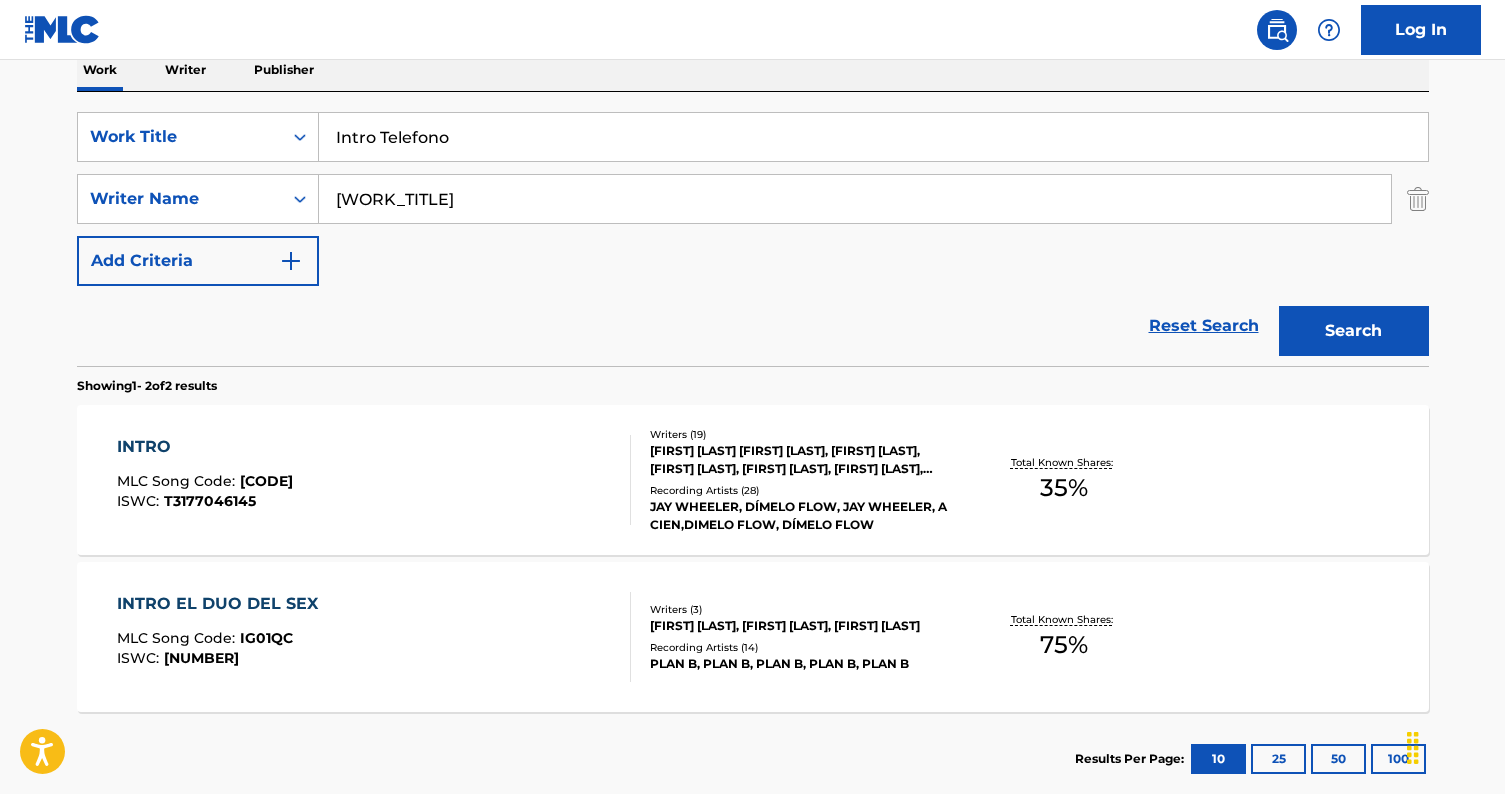 type on "Lovers' Oath" 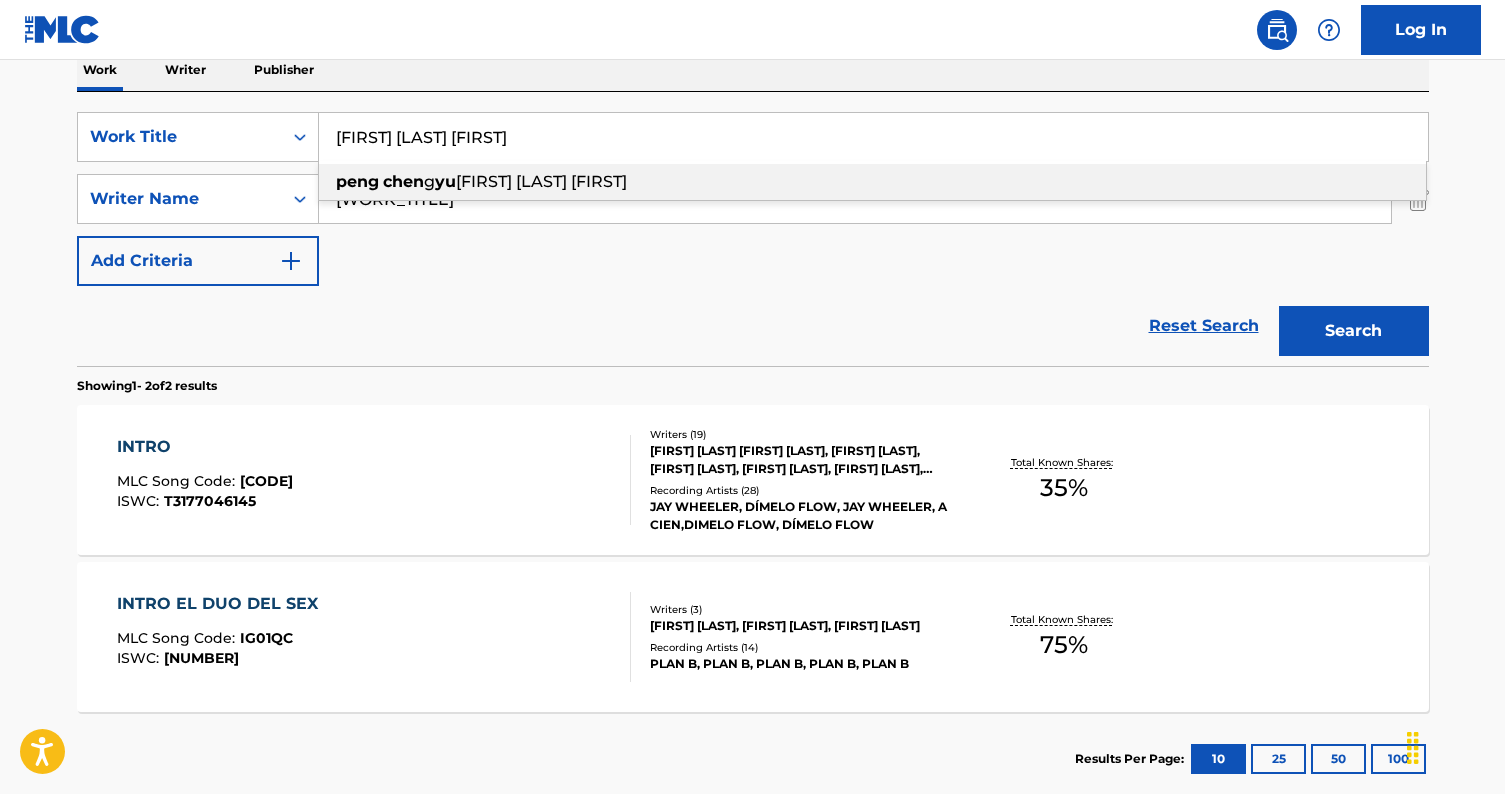 type on "yu peng chen" 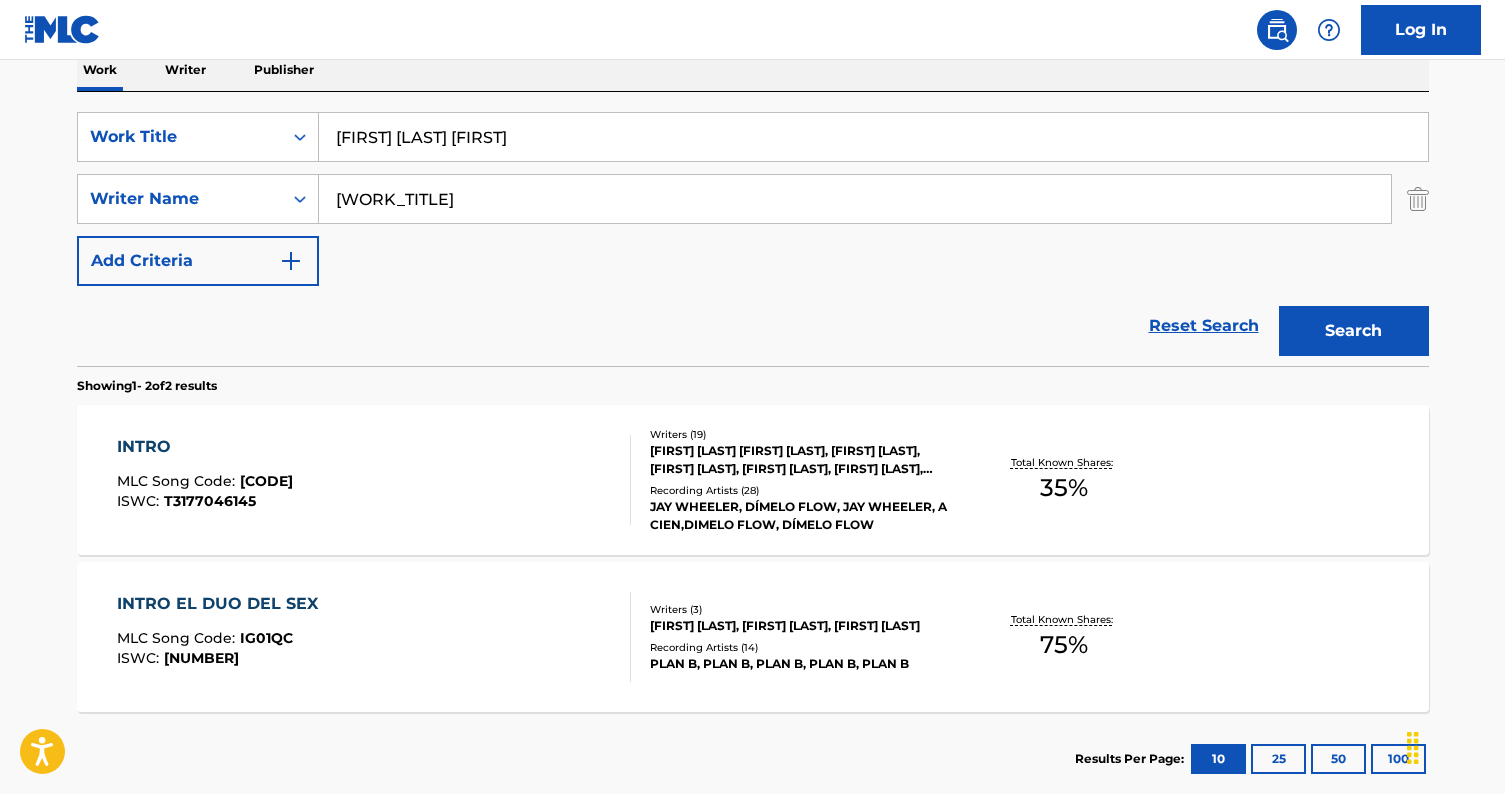 click on "SearchWithCriteriae0e3c4a1-39d6-4417-a390-ef9f7fbd11a3 Work Title yu peng chen SearchWithCriteriadaf8b58b-9e4b-485b-8b1d-d5dc42efbb7e Writer Name Lovers' Oath Add Criteria" at bounding box center [753, 199] 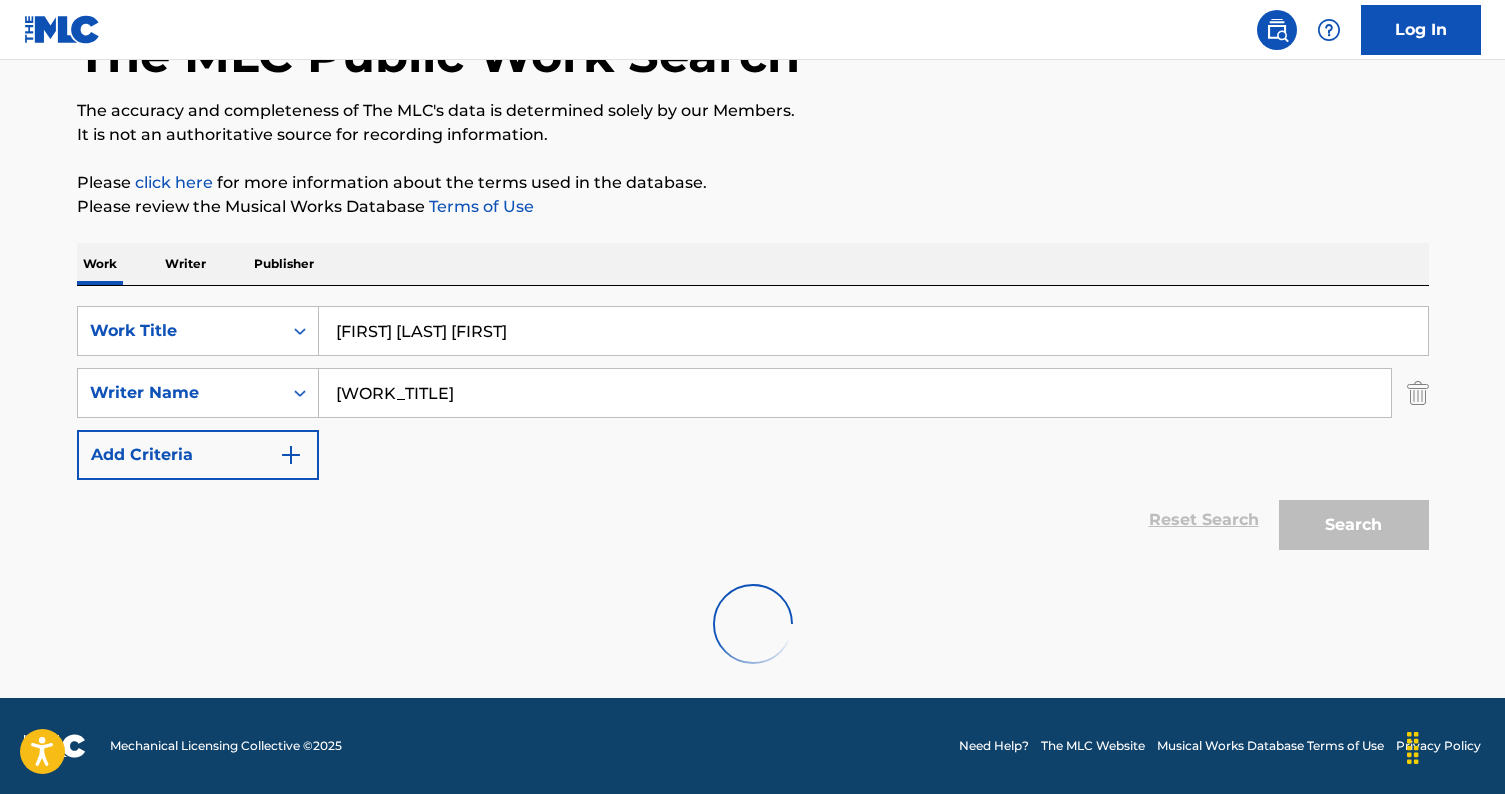 scroll, scrollTop: 74, scrollLeft: 0, axis: vertical 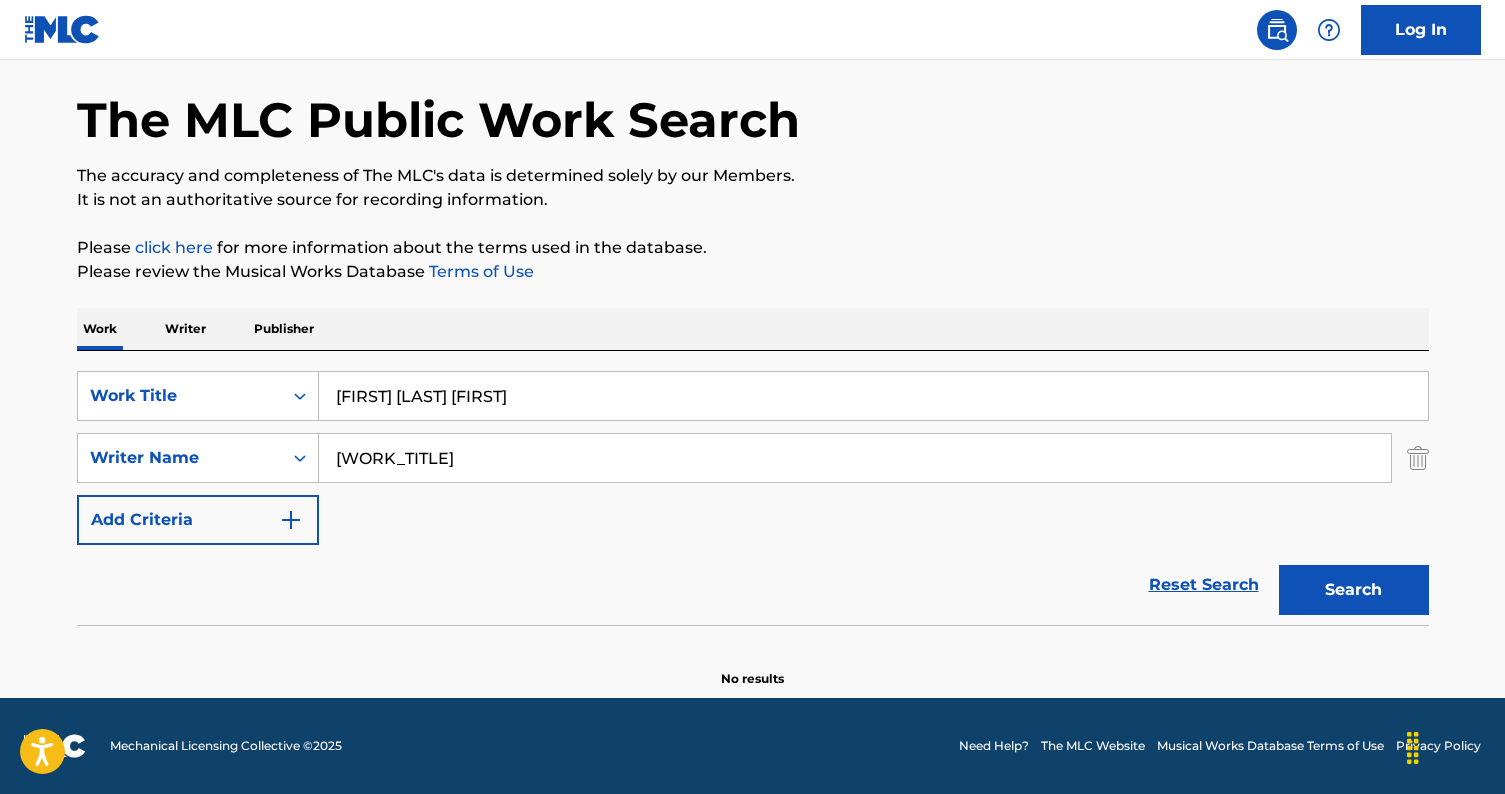 click on "No results" at bounding box center [753, 662] 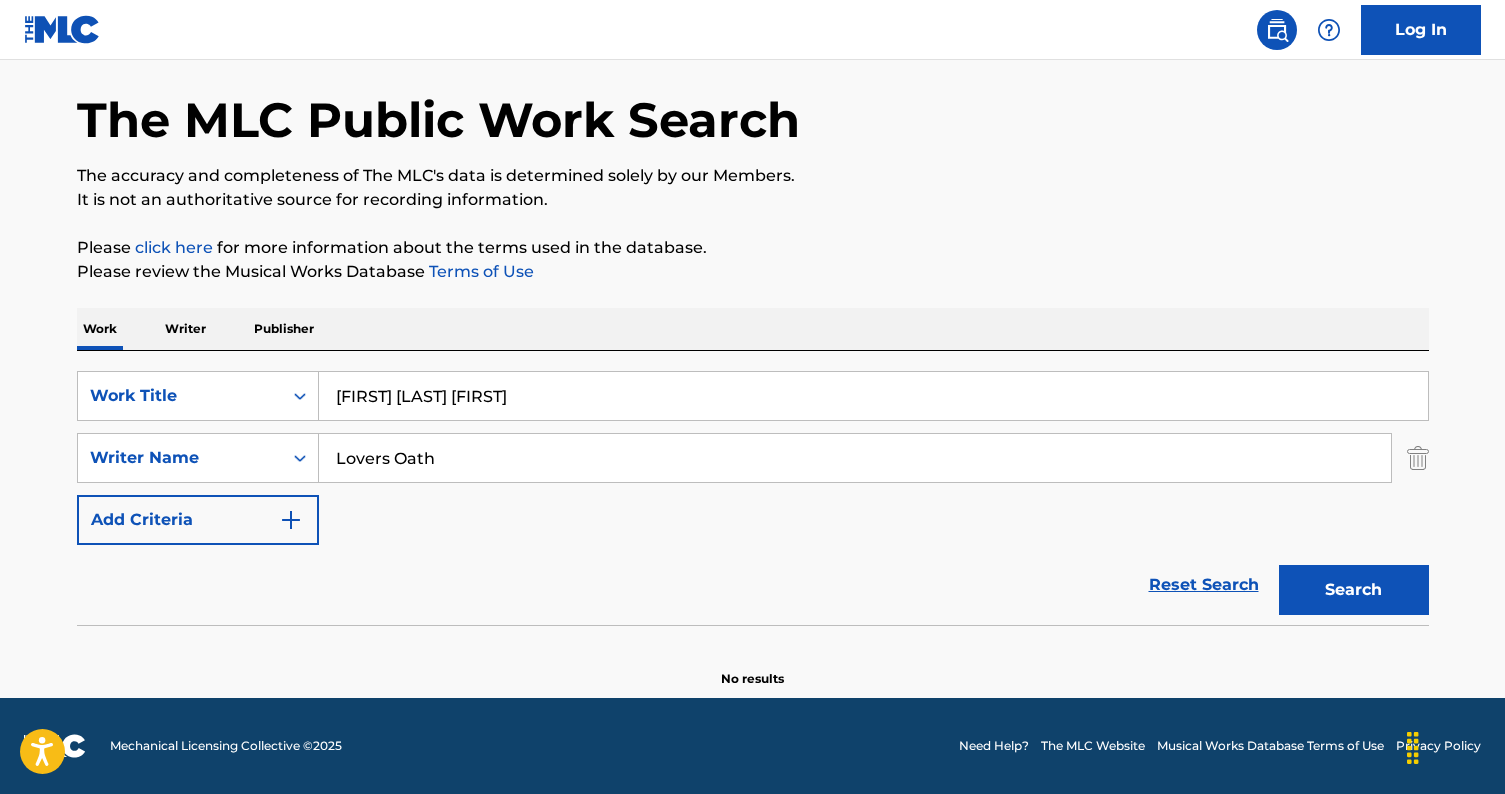 type on "Lovers Oath" 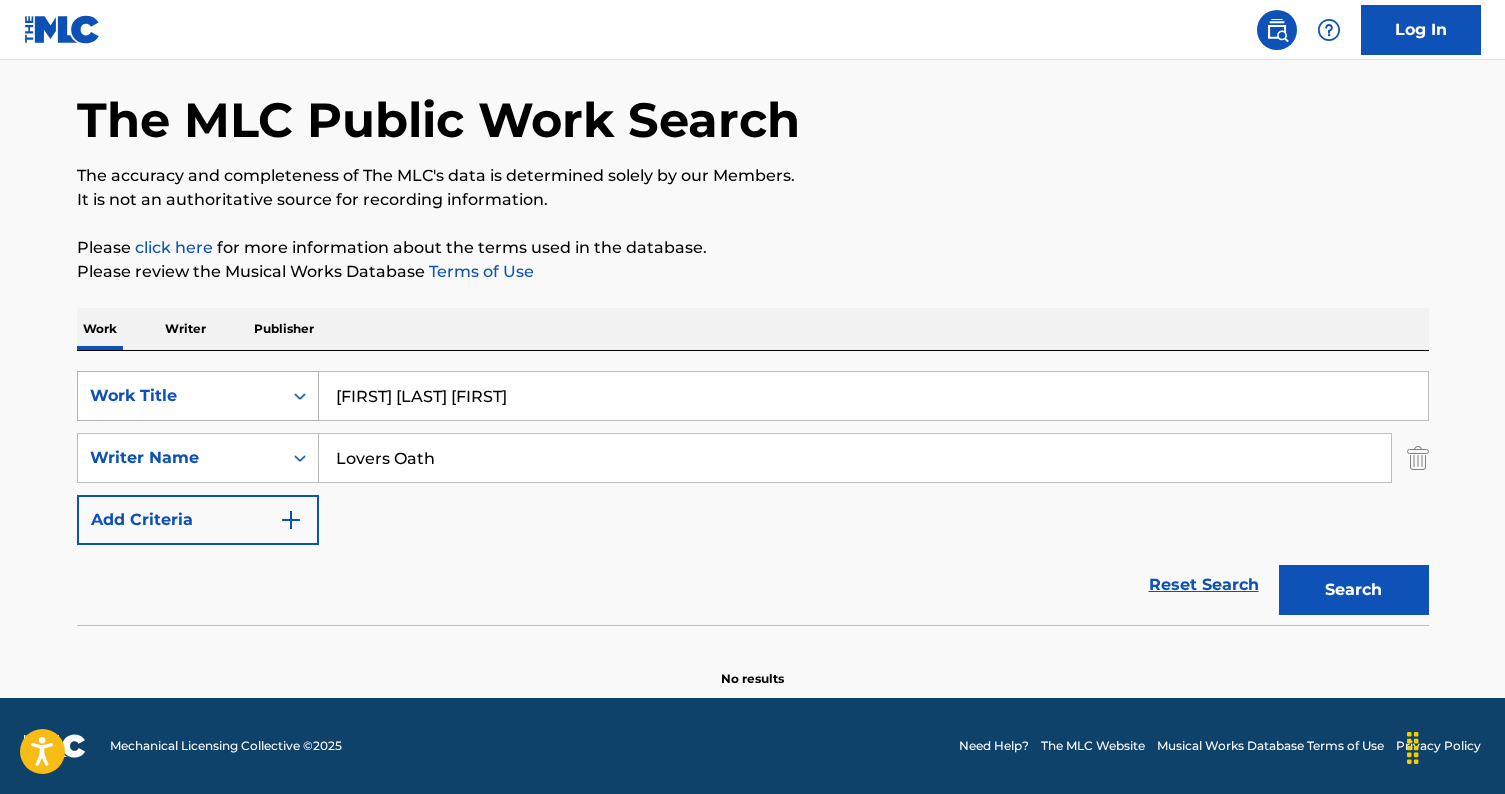 drag, startPoint x: 493, startPoint y: 395, endPoint x: 189, endPoint y: 383, distance: 304.23676 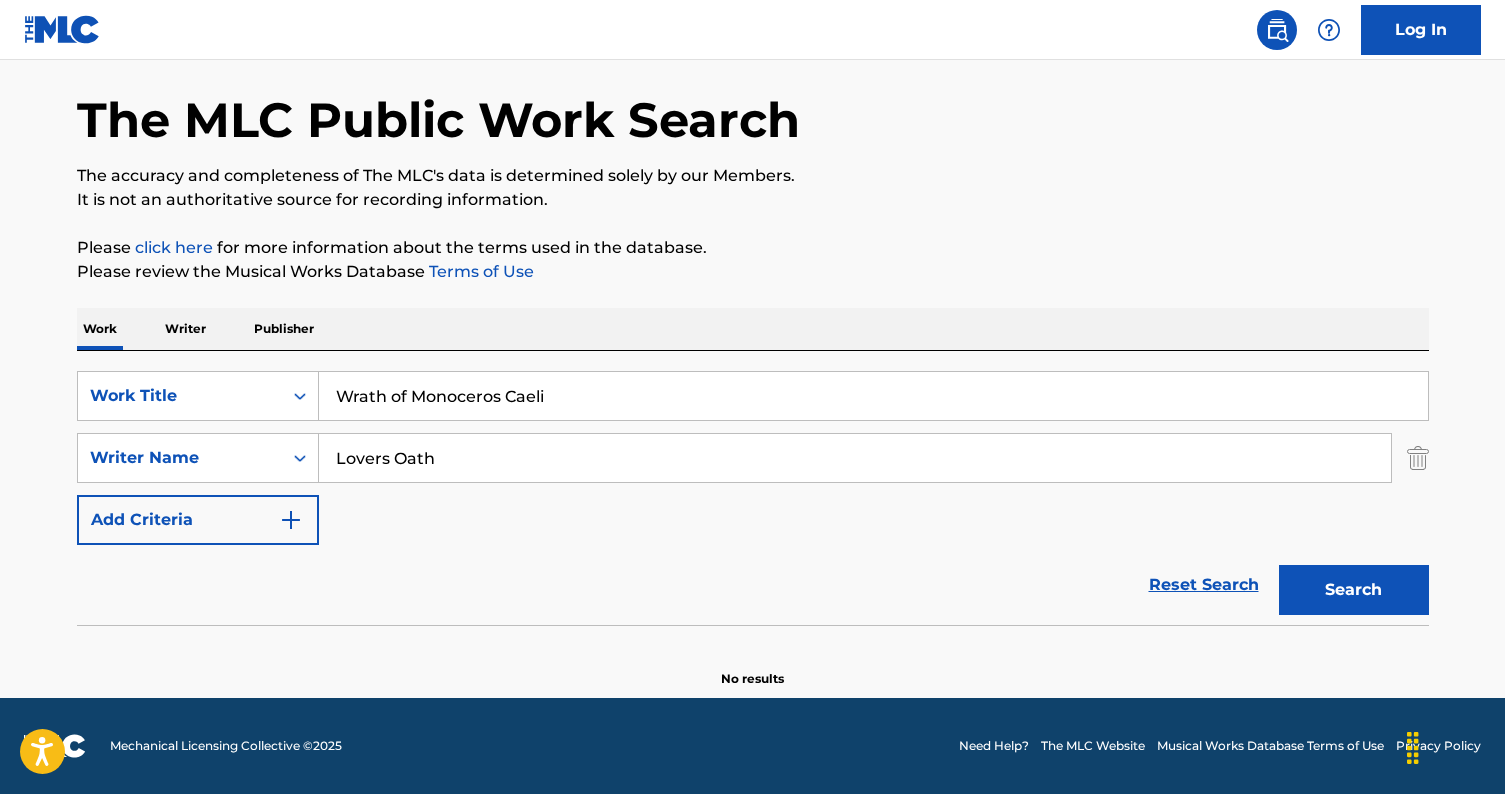 type on "Wrath of Monoceros Caeli" 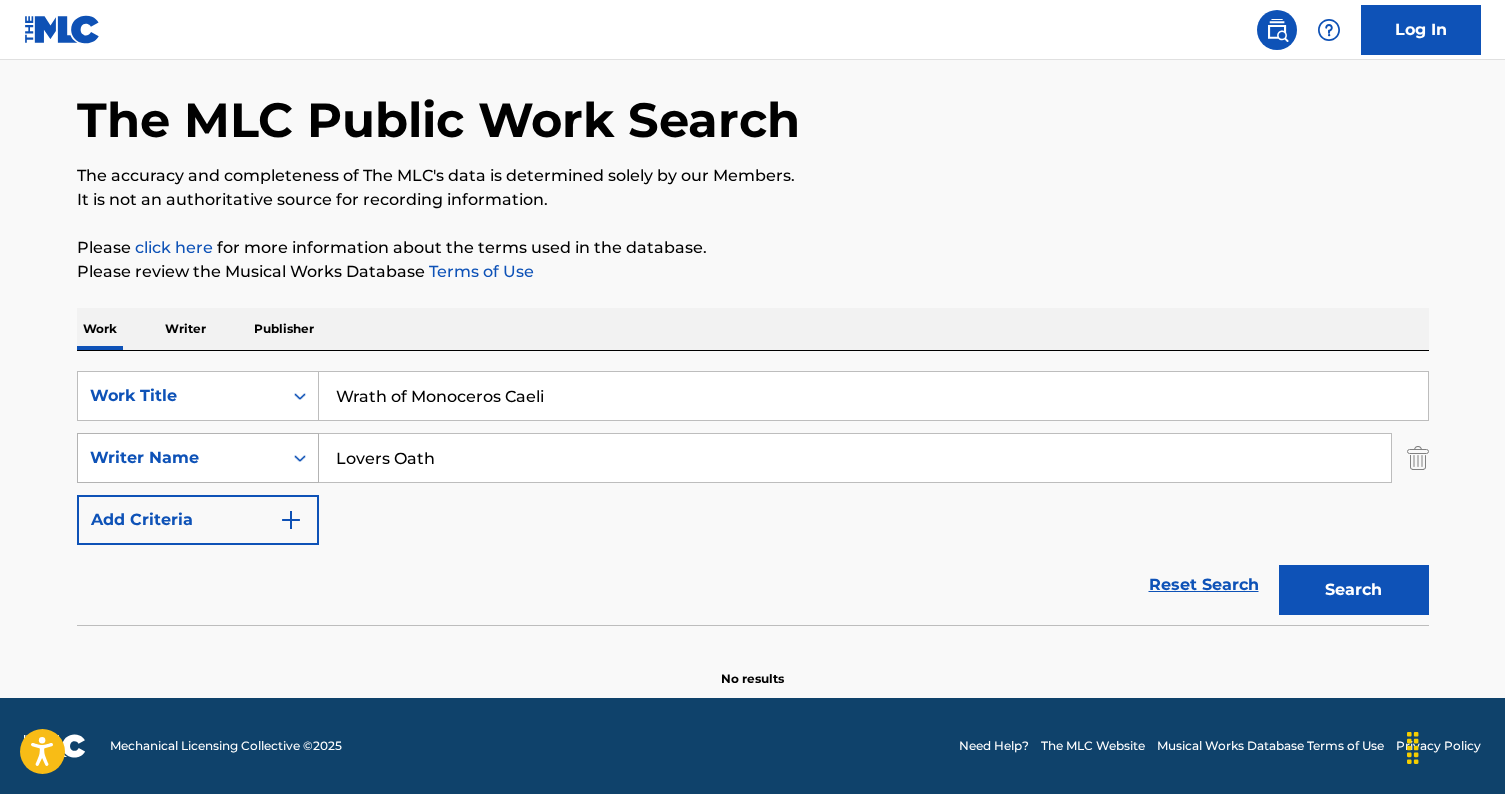 drag, startPoint x: 485, startPoint y: 465, endPoint x: 172, endPoint y: 448, distance: 313.46133 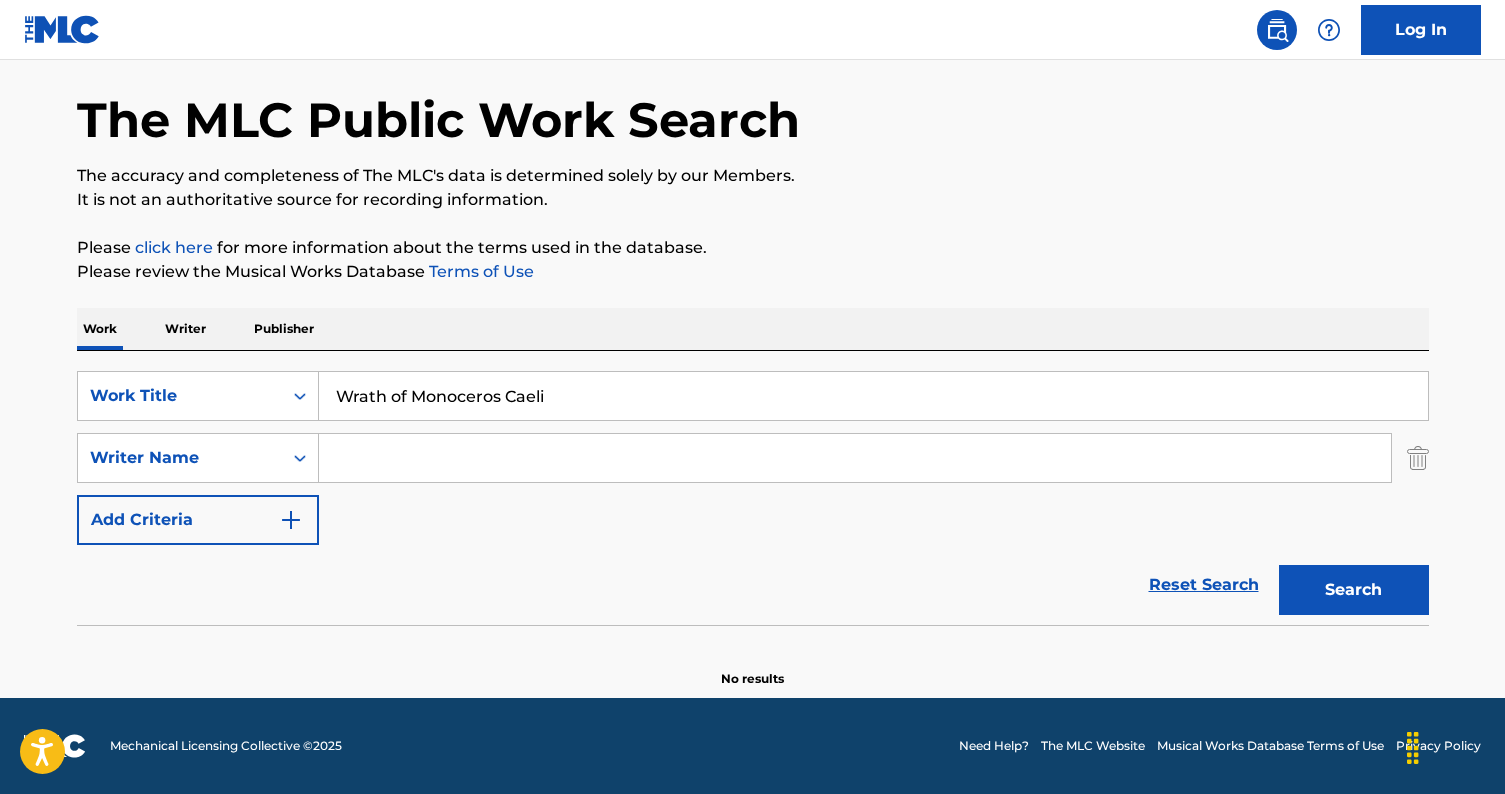paste on "Yu-Peng Chen" 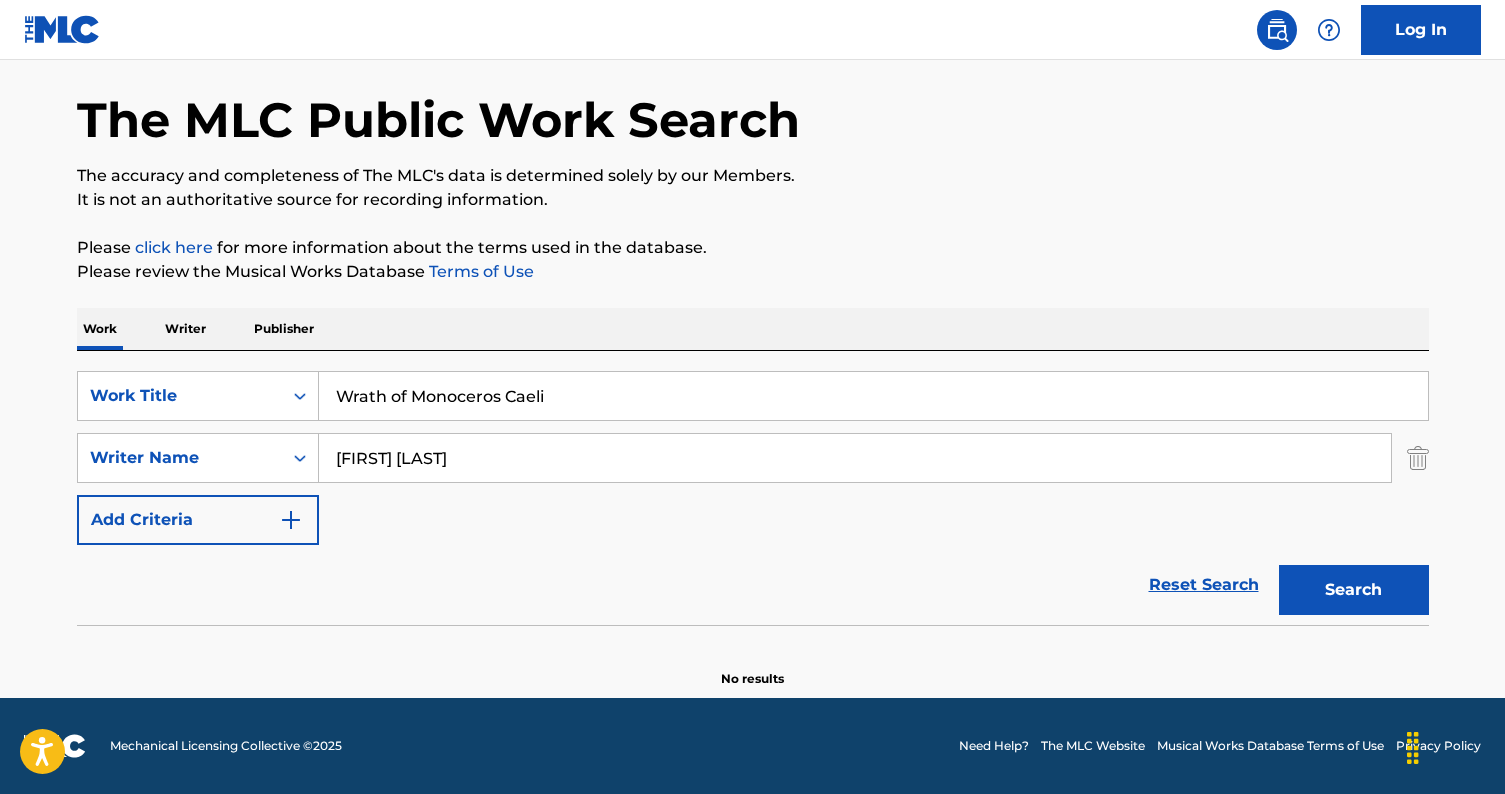 type on "Yu-Peng Chen" 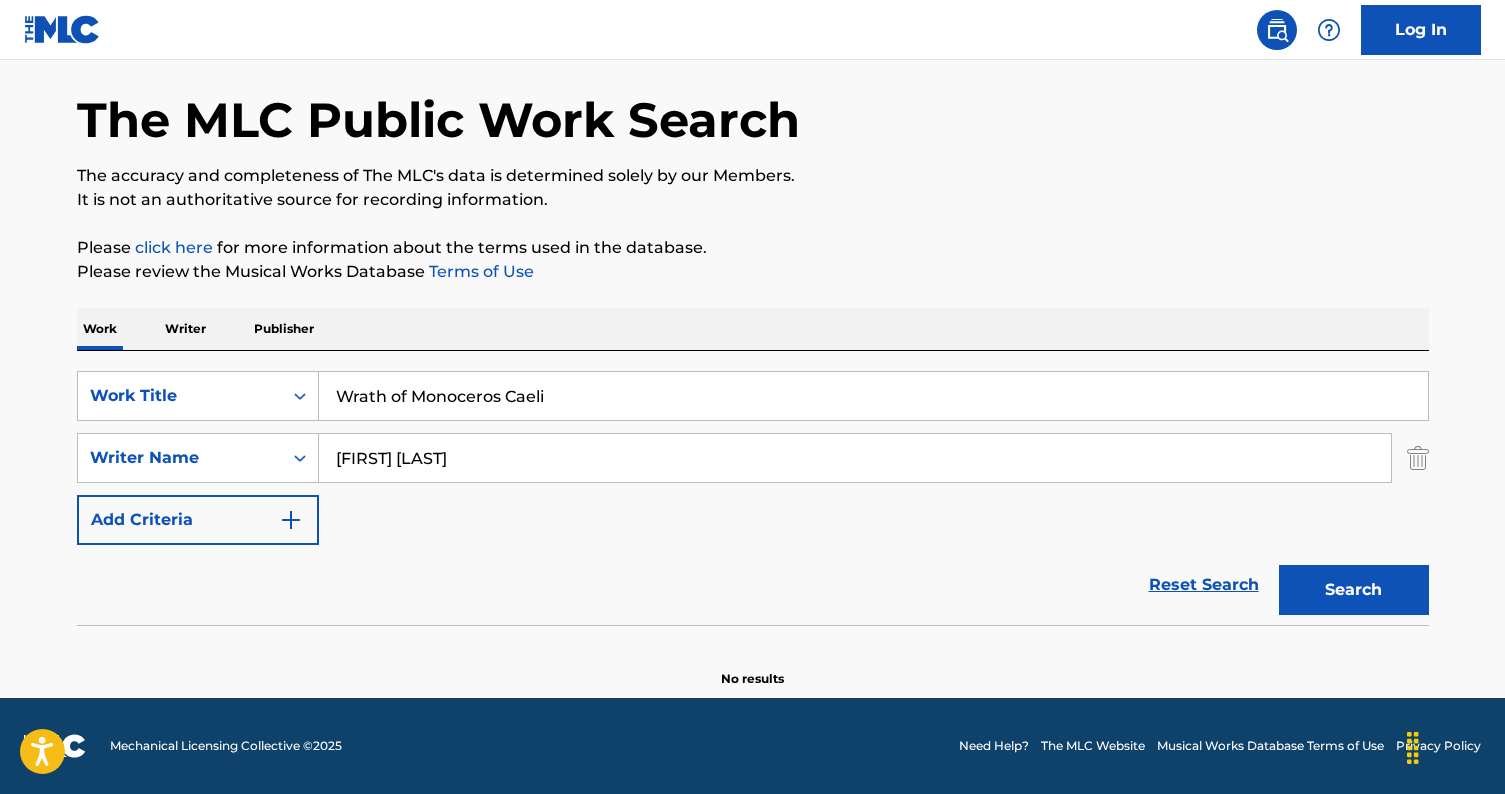 click on "Reset Search Search" at bounding box center (753, 585) 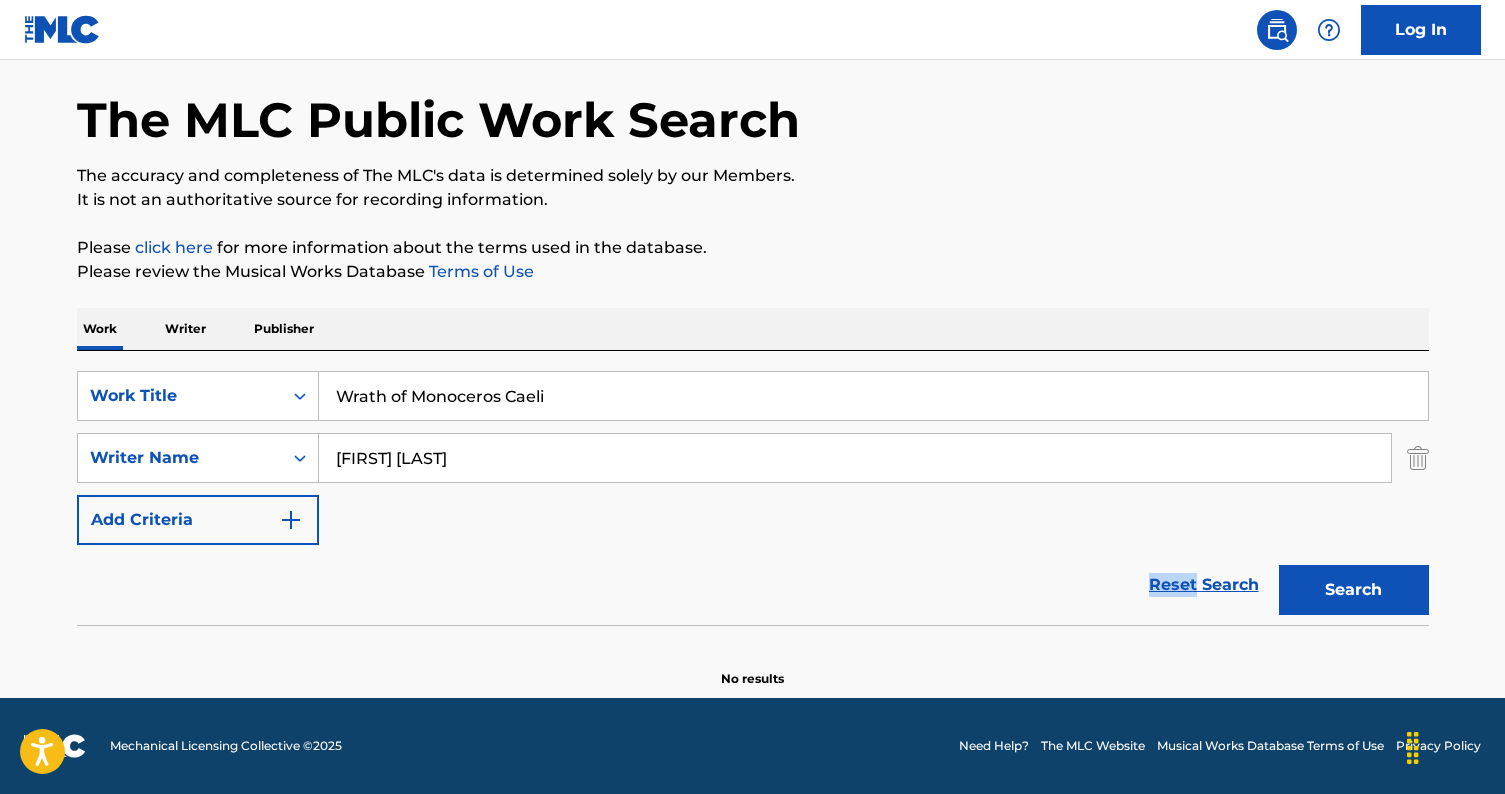 click on "Reset Search Search" at bounding box center (753, 585) 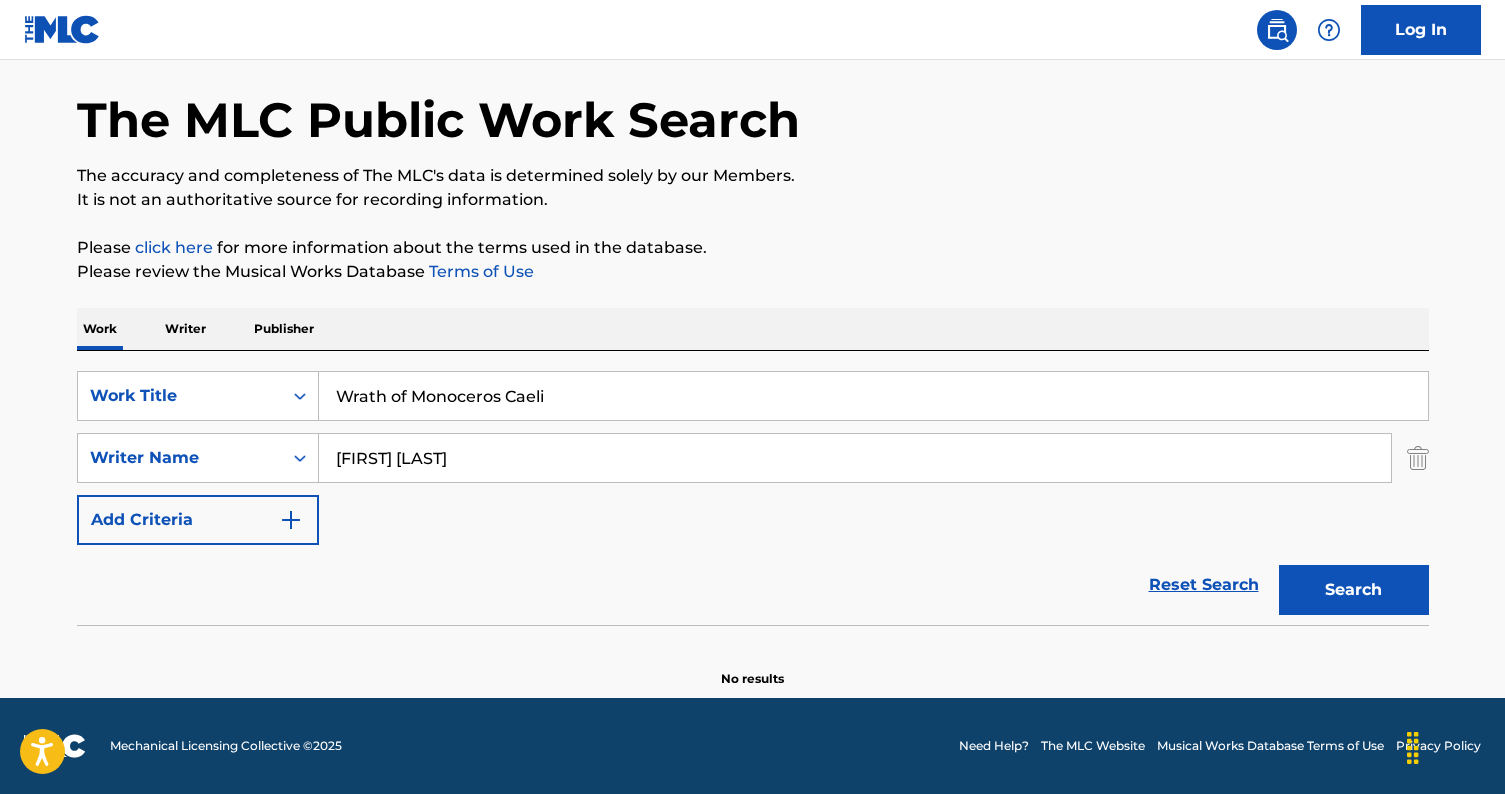 drag, startPoint x: 602, startPoint y: 391, endPoint x: 53, endPoint y: 338, distance: 551.55237 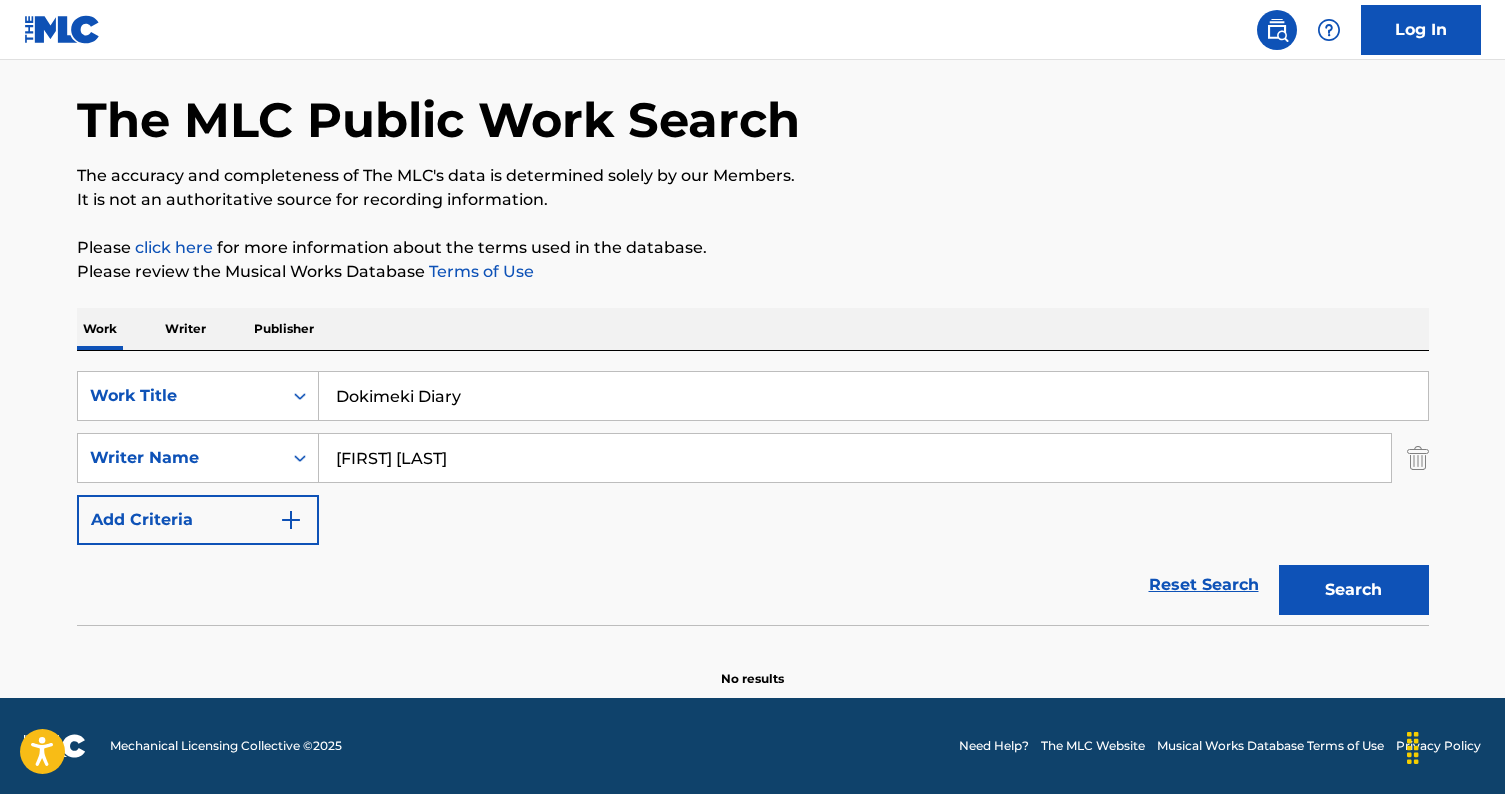 type on "Dokimeki Diary" 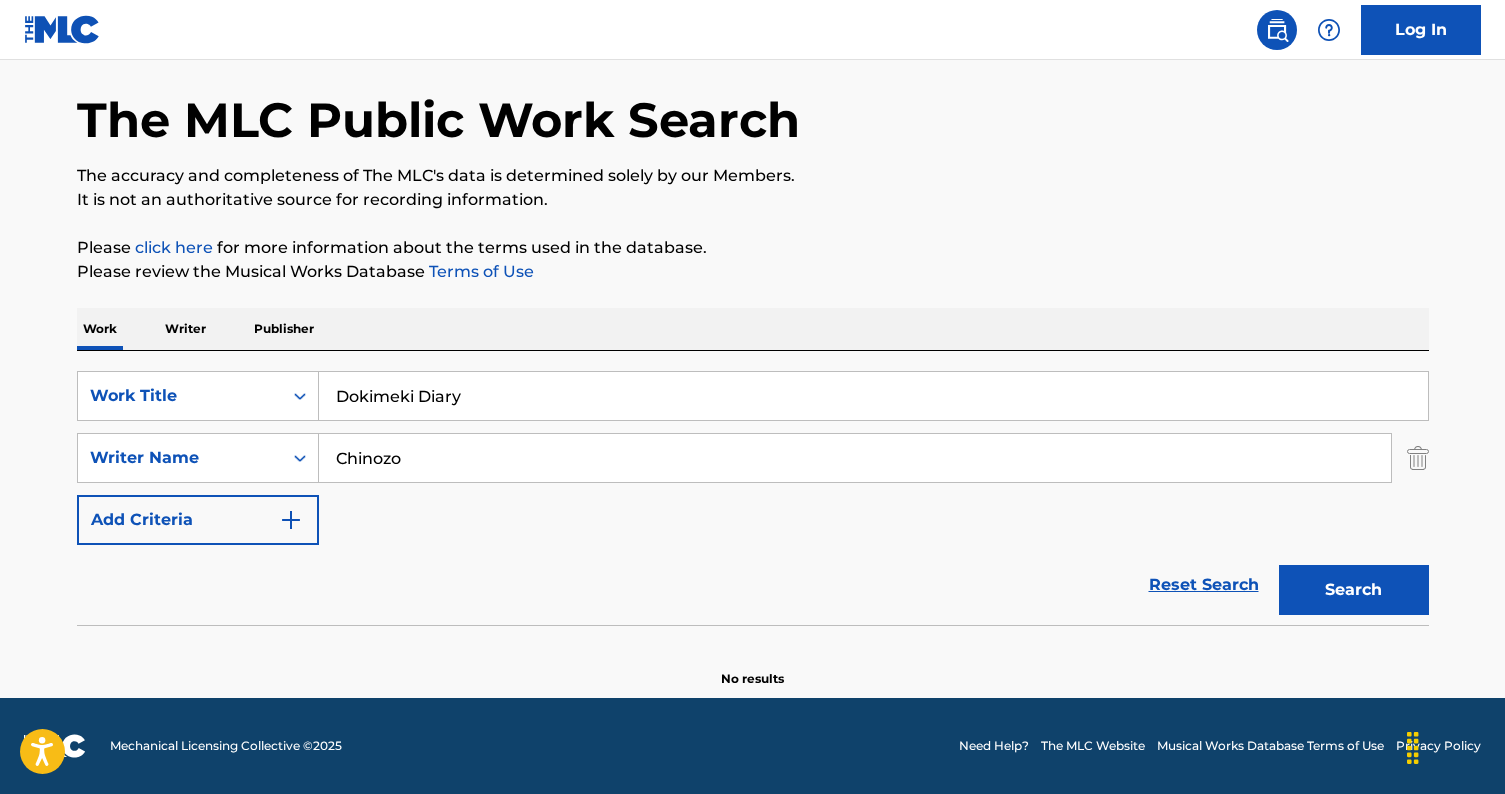 type on "Chinozo" 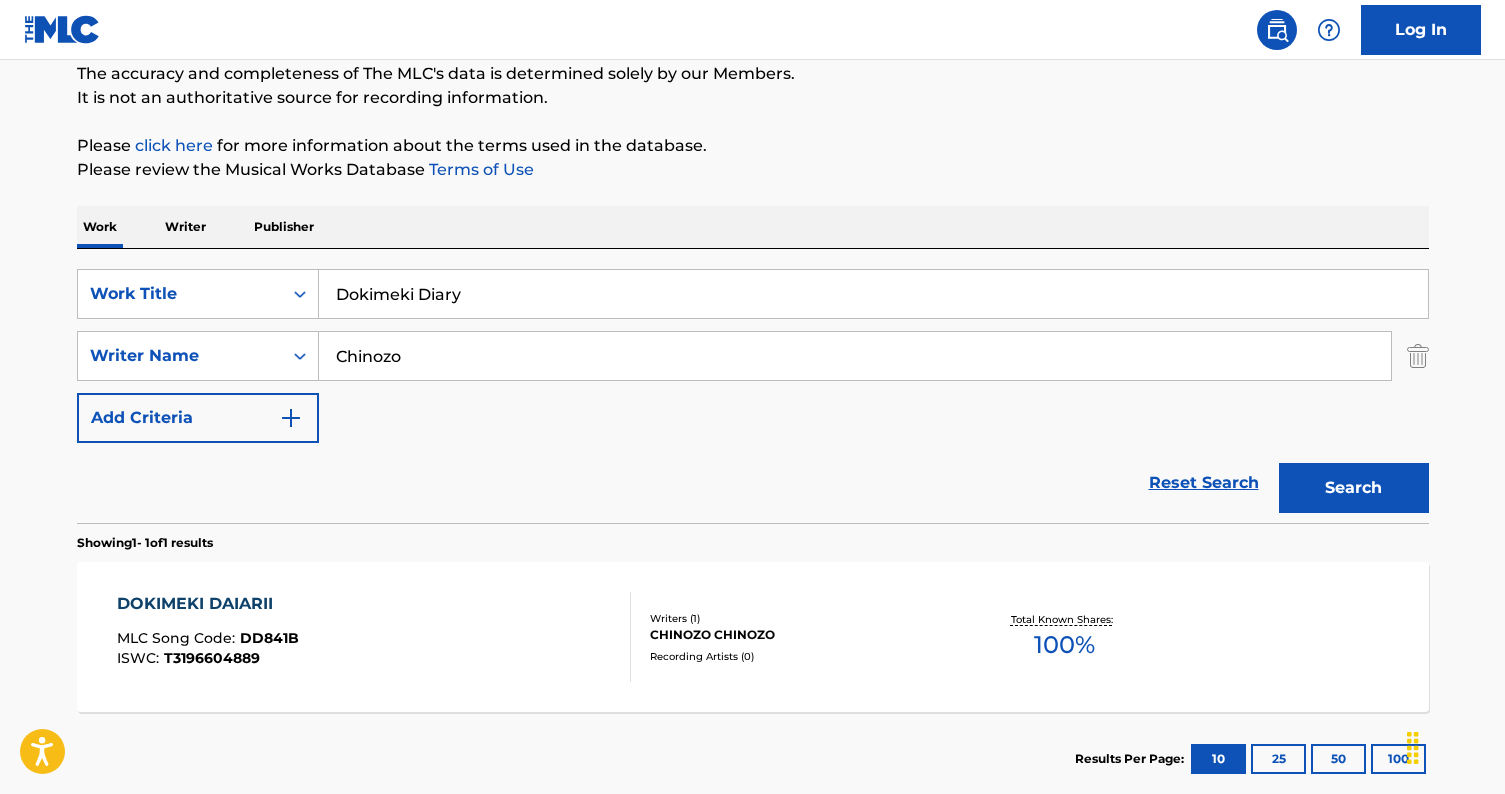 scroll, scrollTop: 191, scrollLeft: 0, axis: vertical 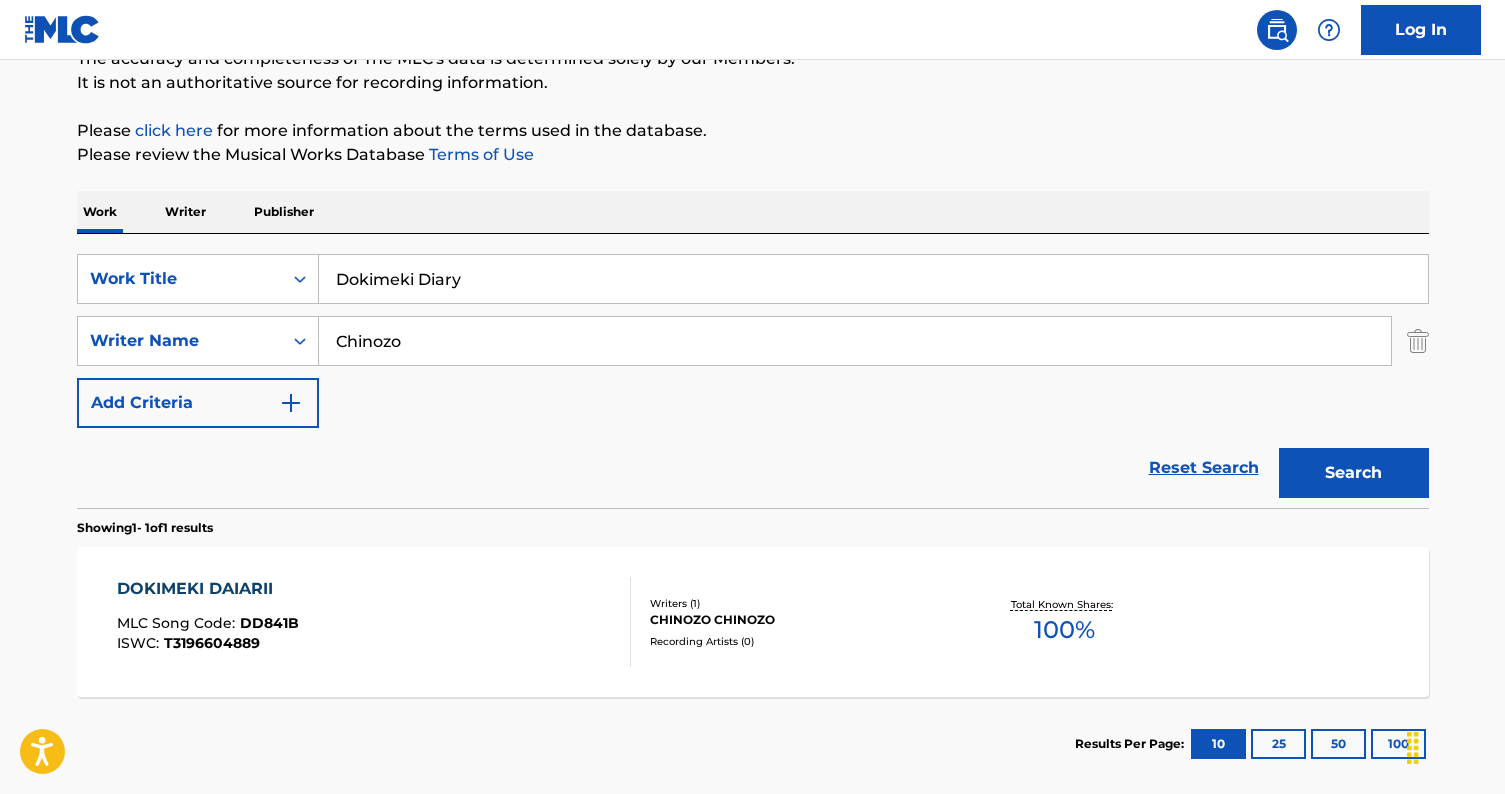 click on "Reset Search Search" at bounding box center [753, 468] 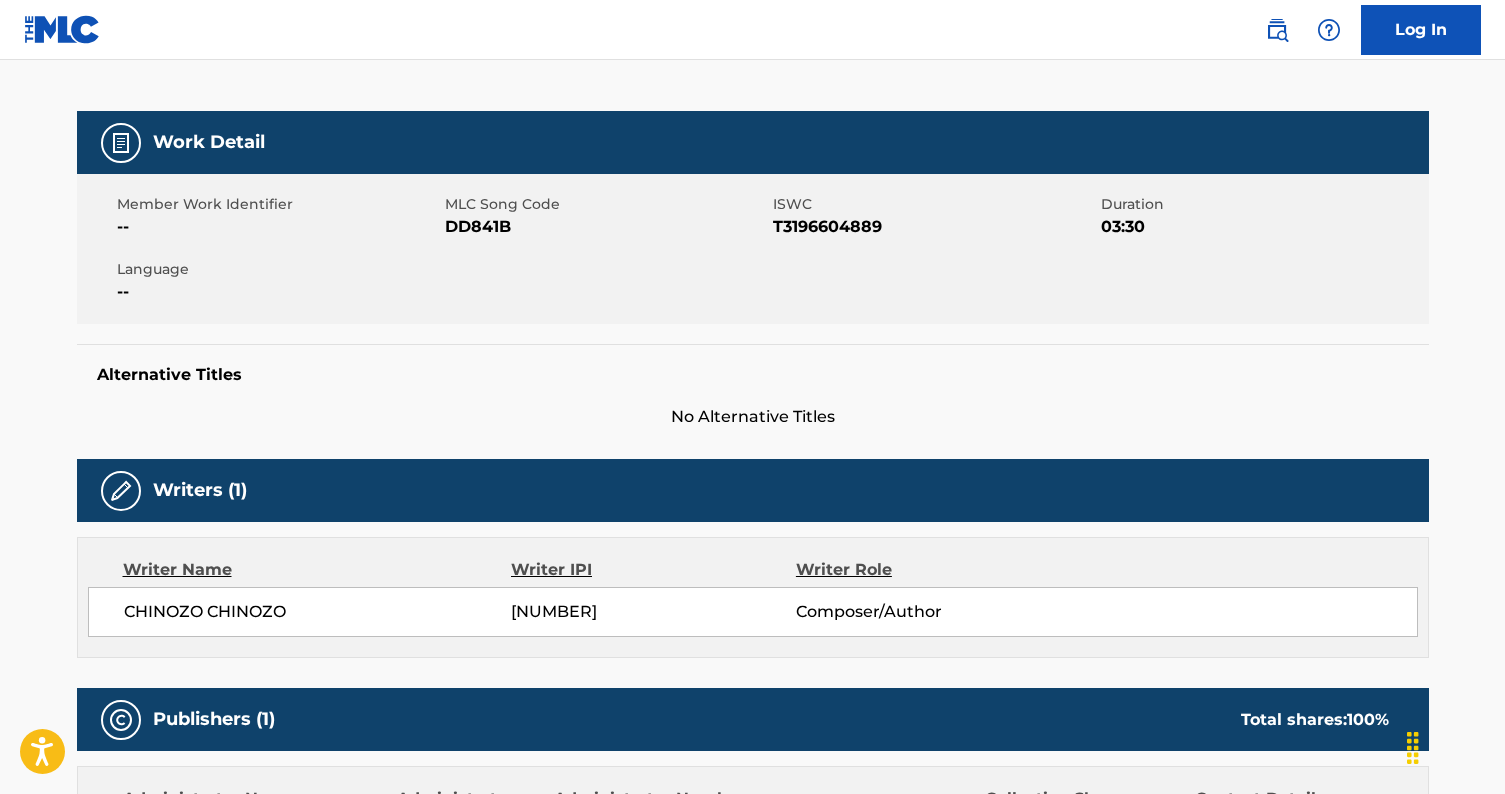 scroll, scrollTop: 246, scrollLeft: 0, axis: vertical 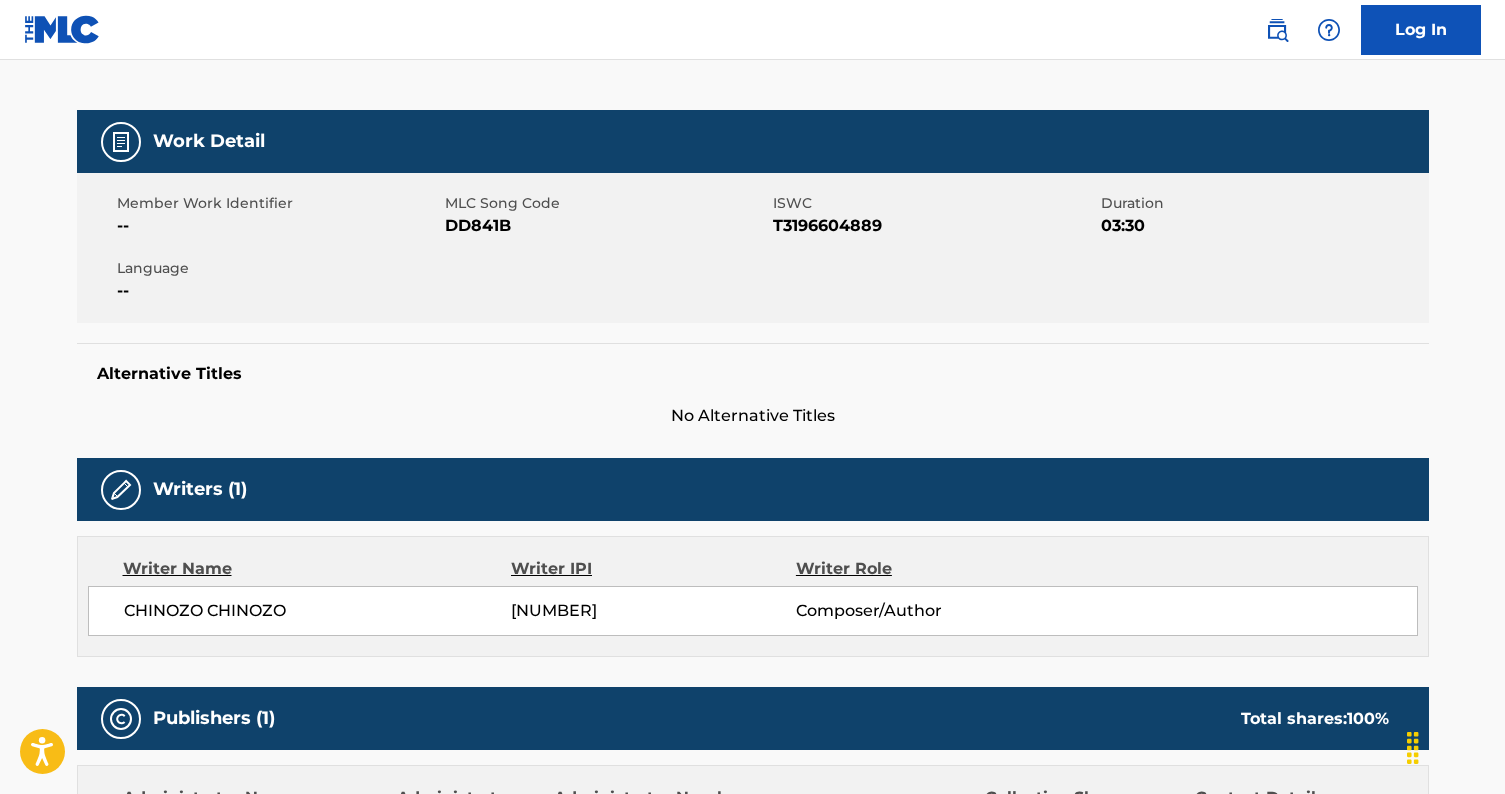 click on "DD841B" at bounding box center (606, 226) 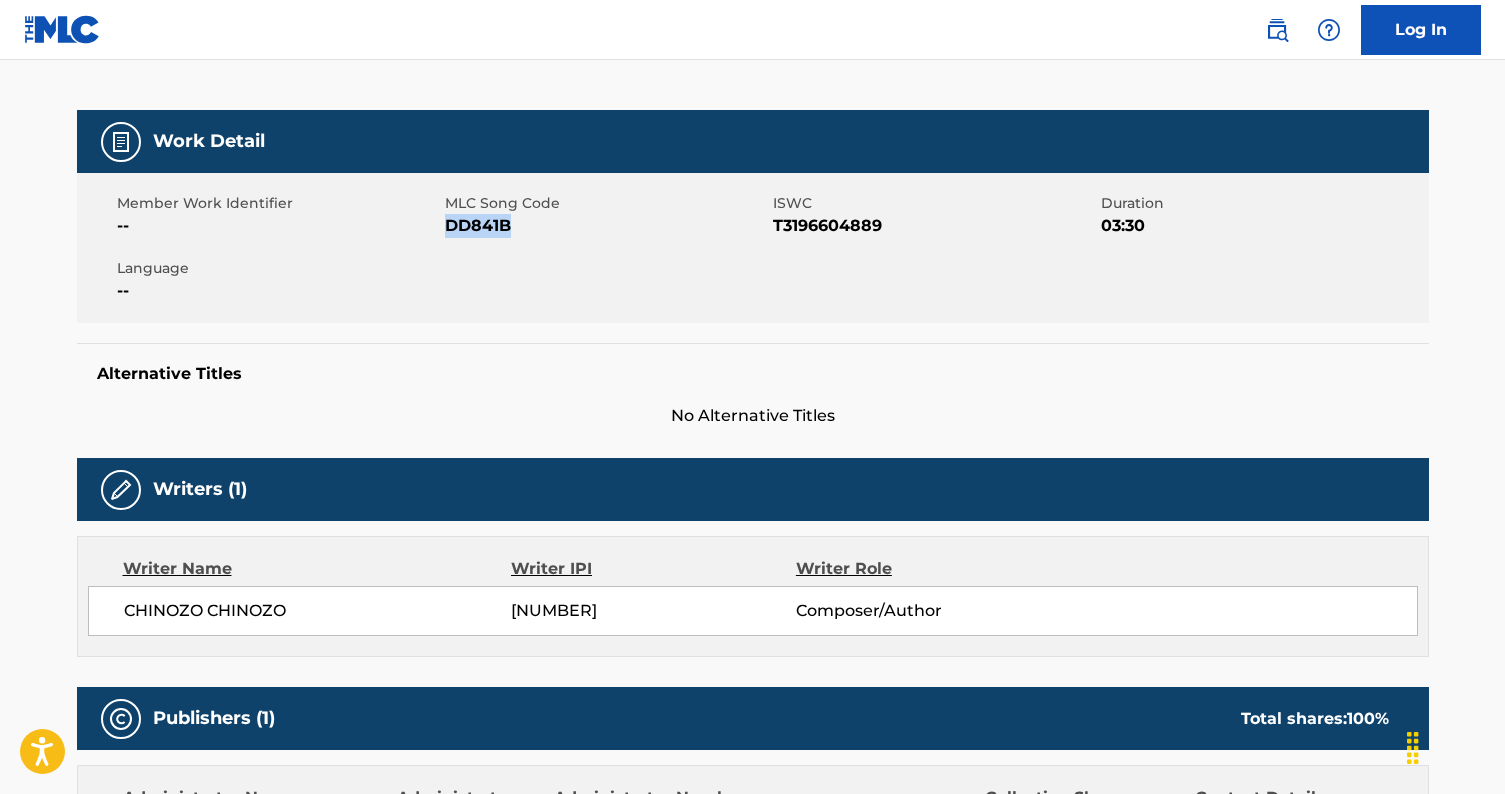 click on "DD841B" at bounding box center [606, 226] 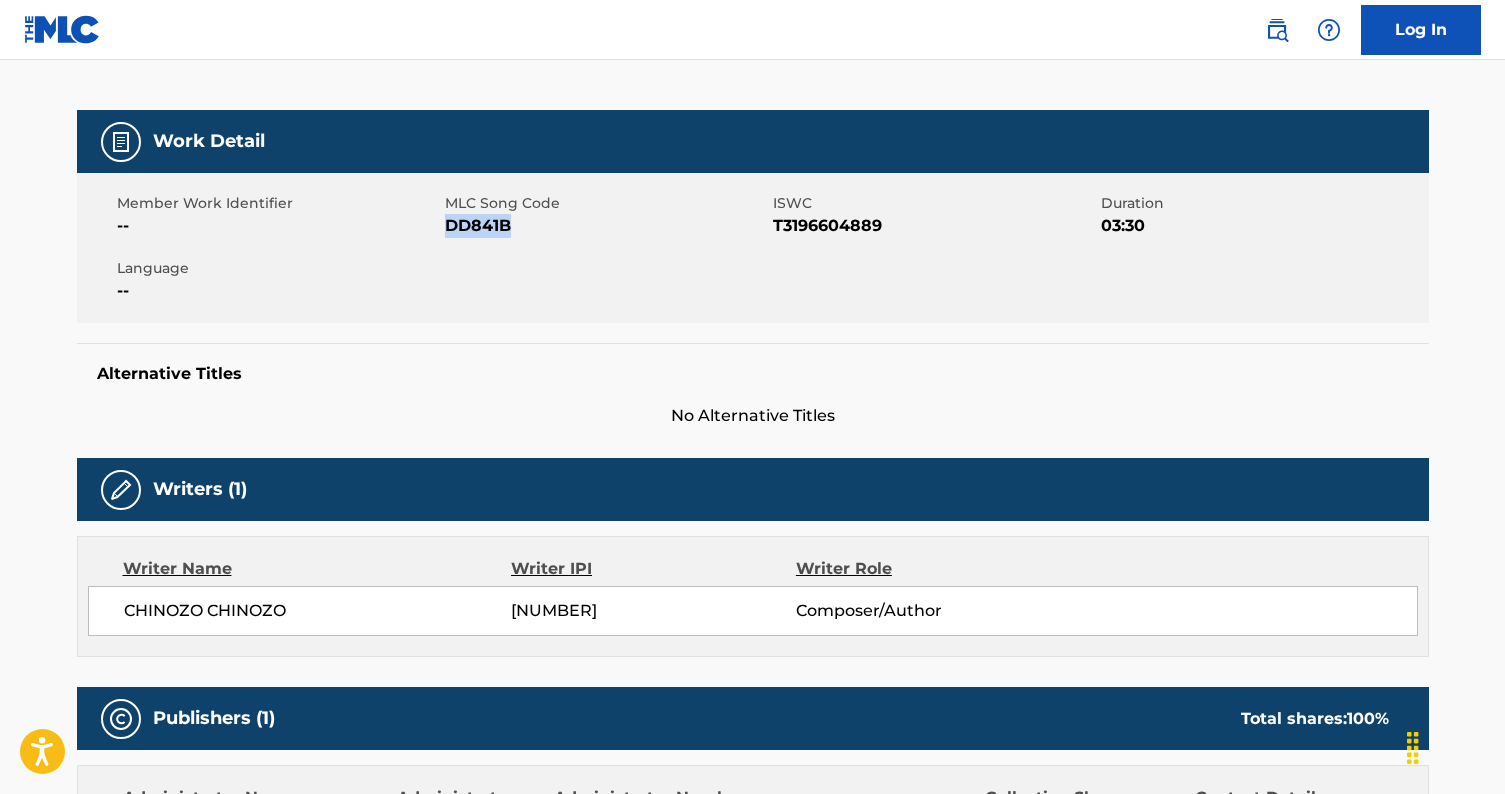 scroll, scrollTop: 0, scrollLeft: 0, axis: both 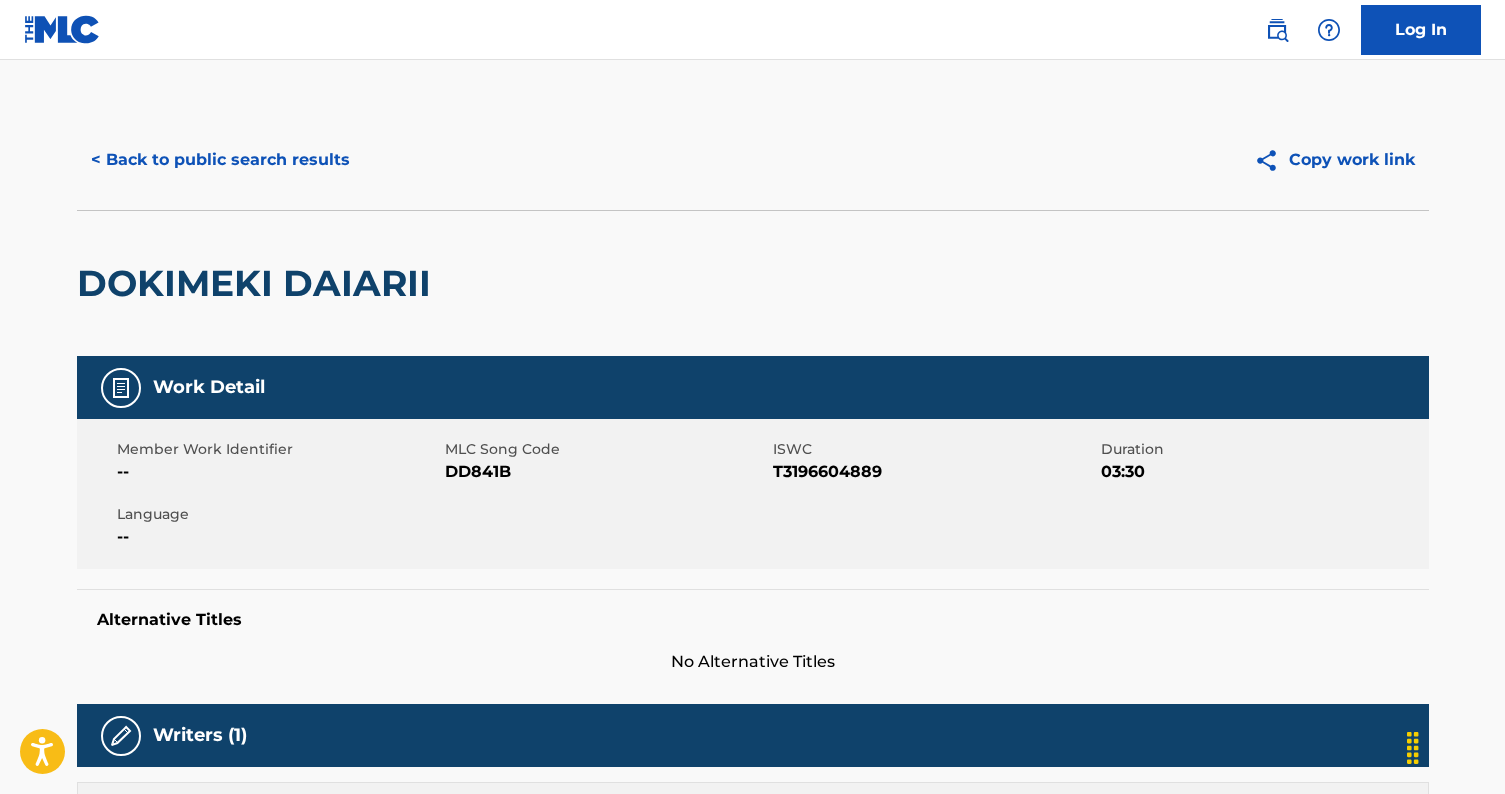 click on "DOKIMEKI DAIARII" at bounding box center (259, 283) 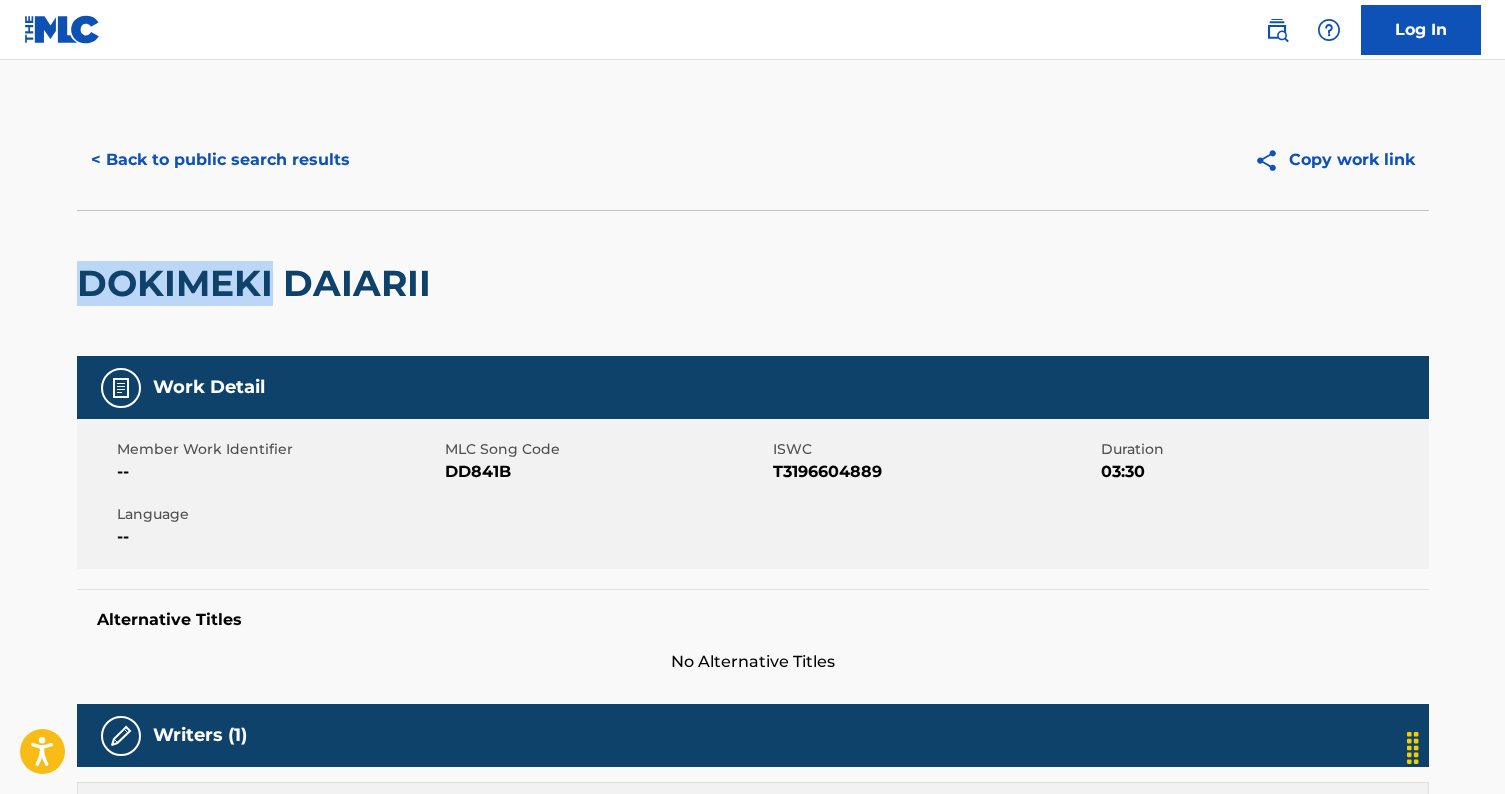 click on "DOKIMEKI DAIARII" at bounding box center [259, 283] 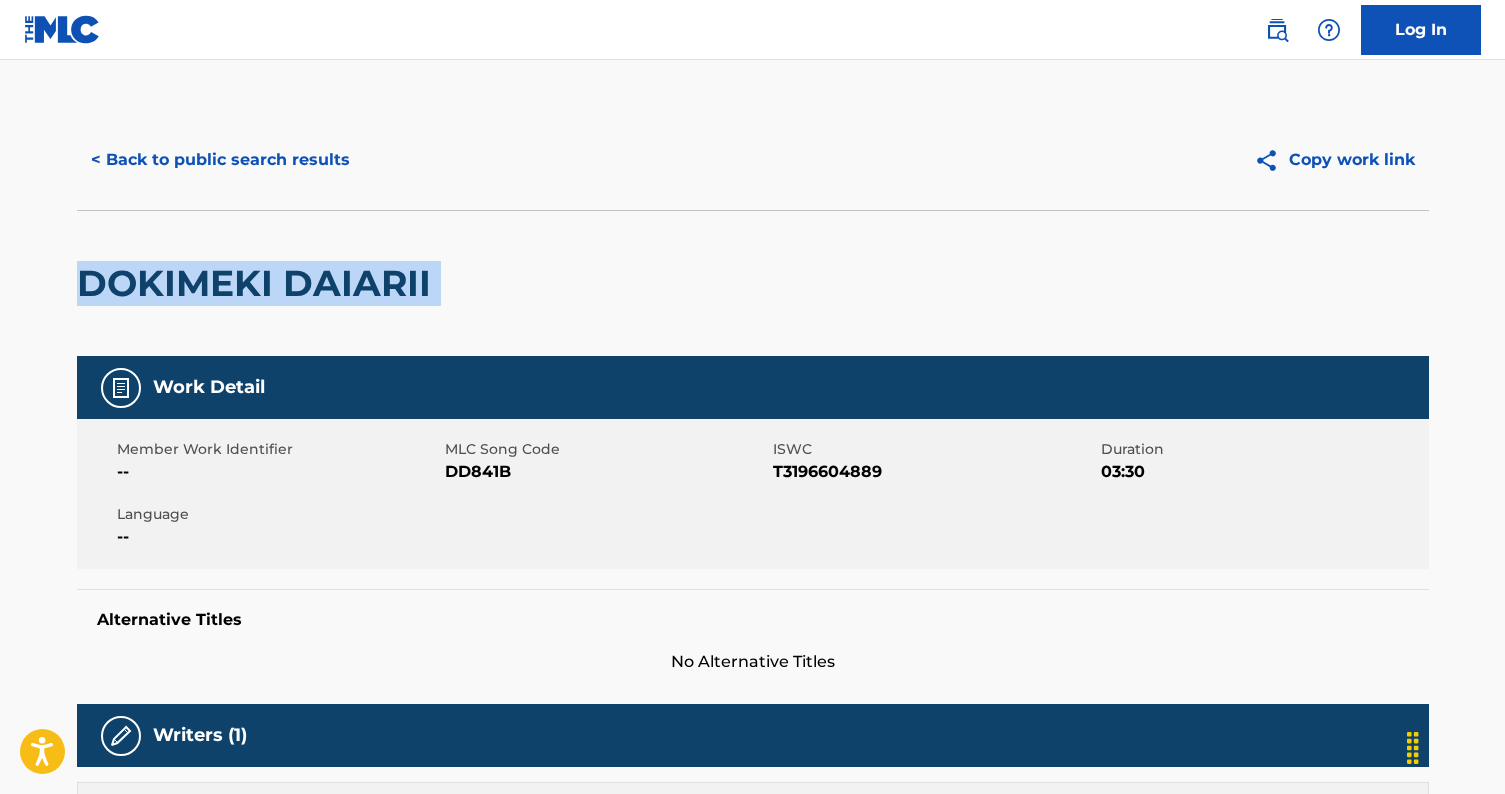 click on "DOKIMEKI DAIARII" at bounding box center [259, 283] 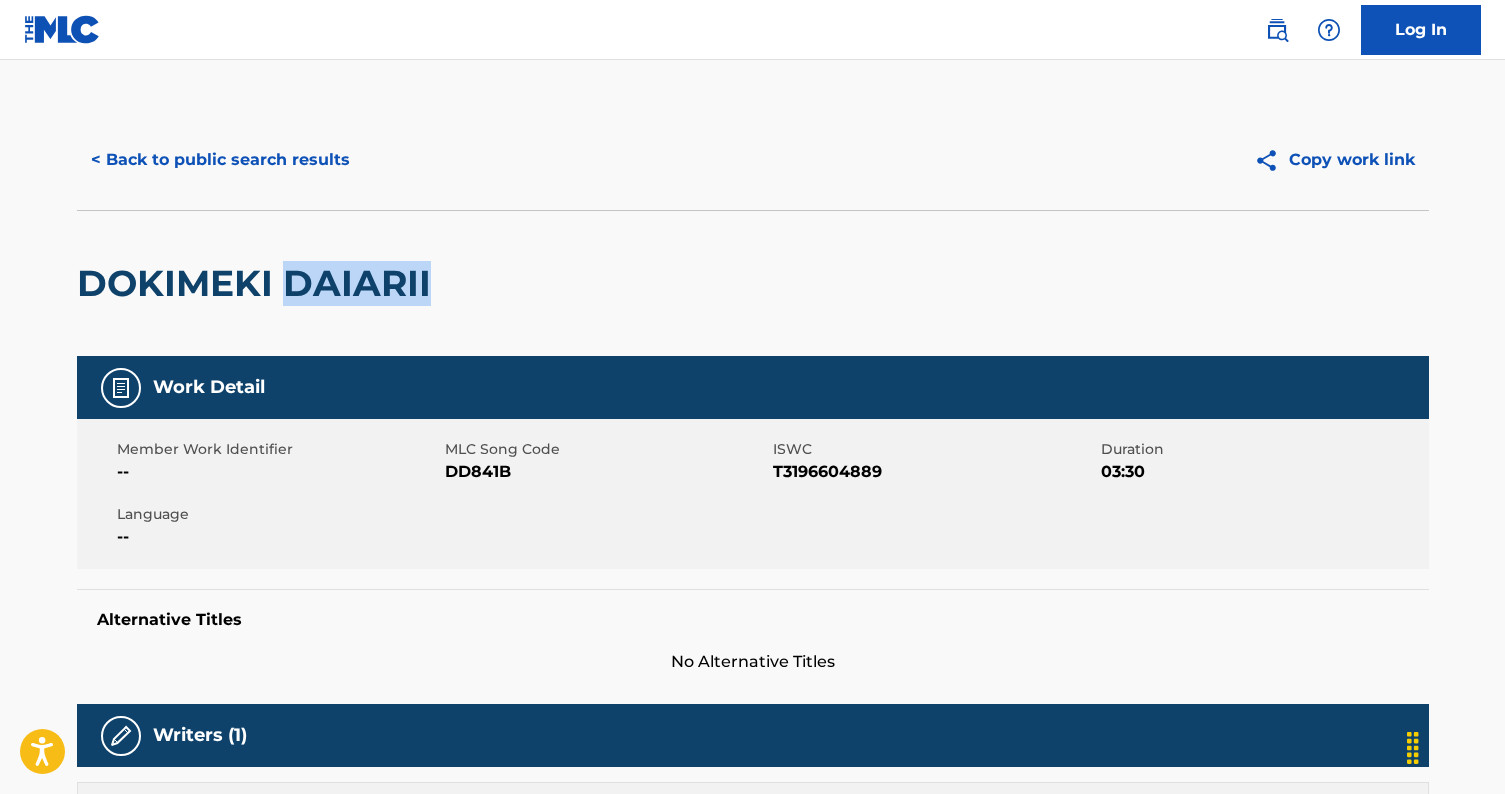 click on "DOKIMEKI DAIARII" at bounding box center [259, 283] 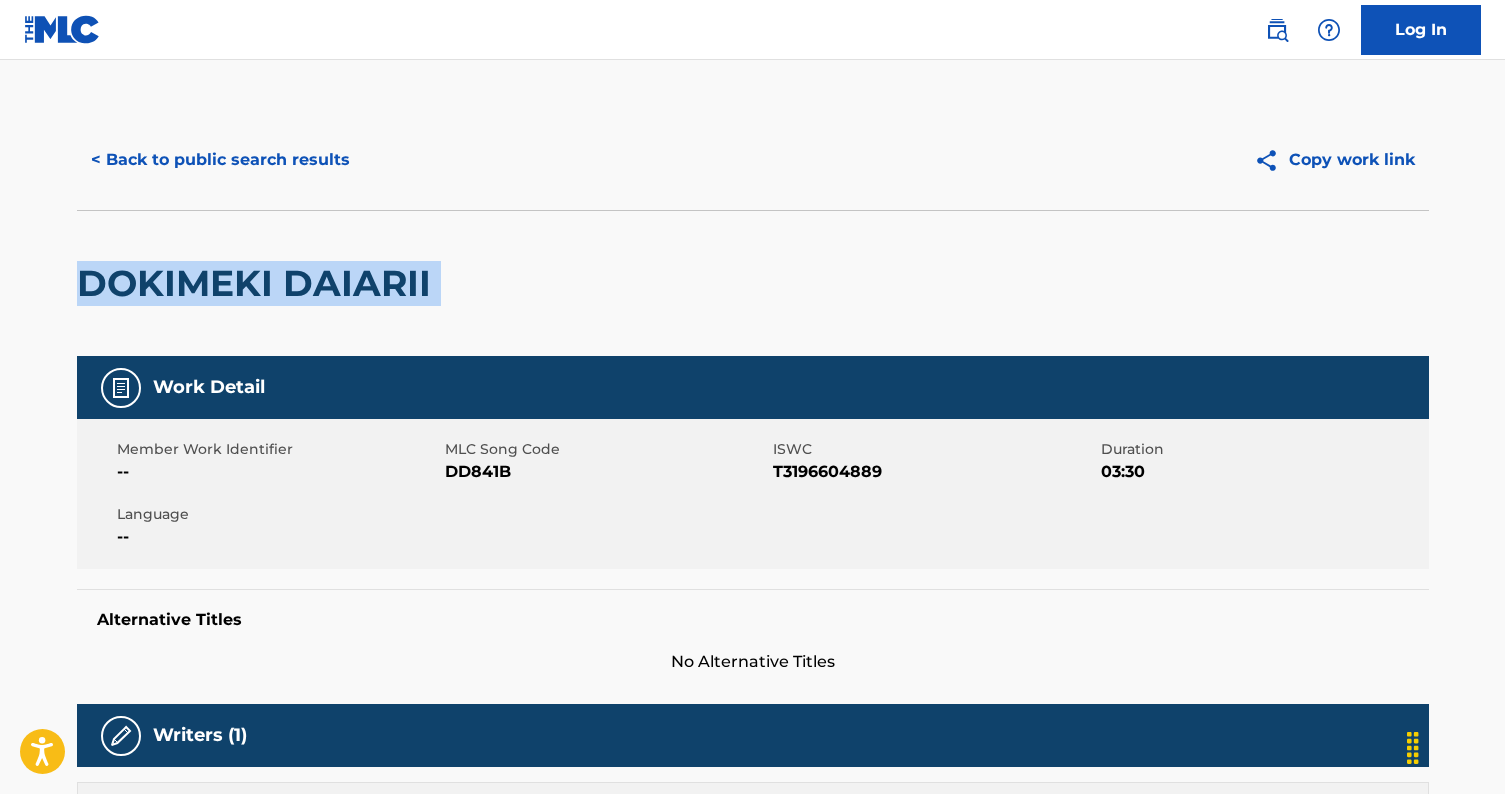 click on "DOKIMEKI DAIARII" at bounding box center [259, 283] 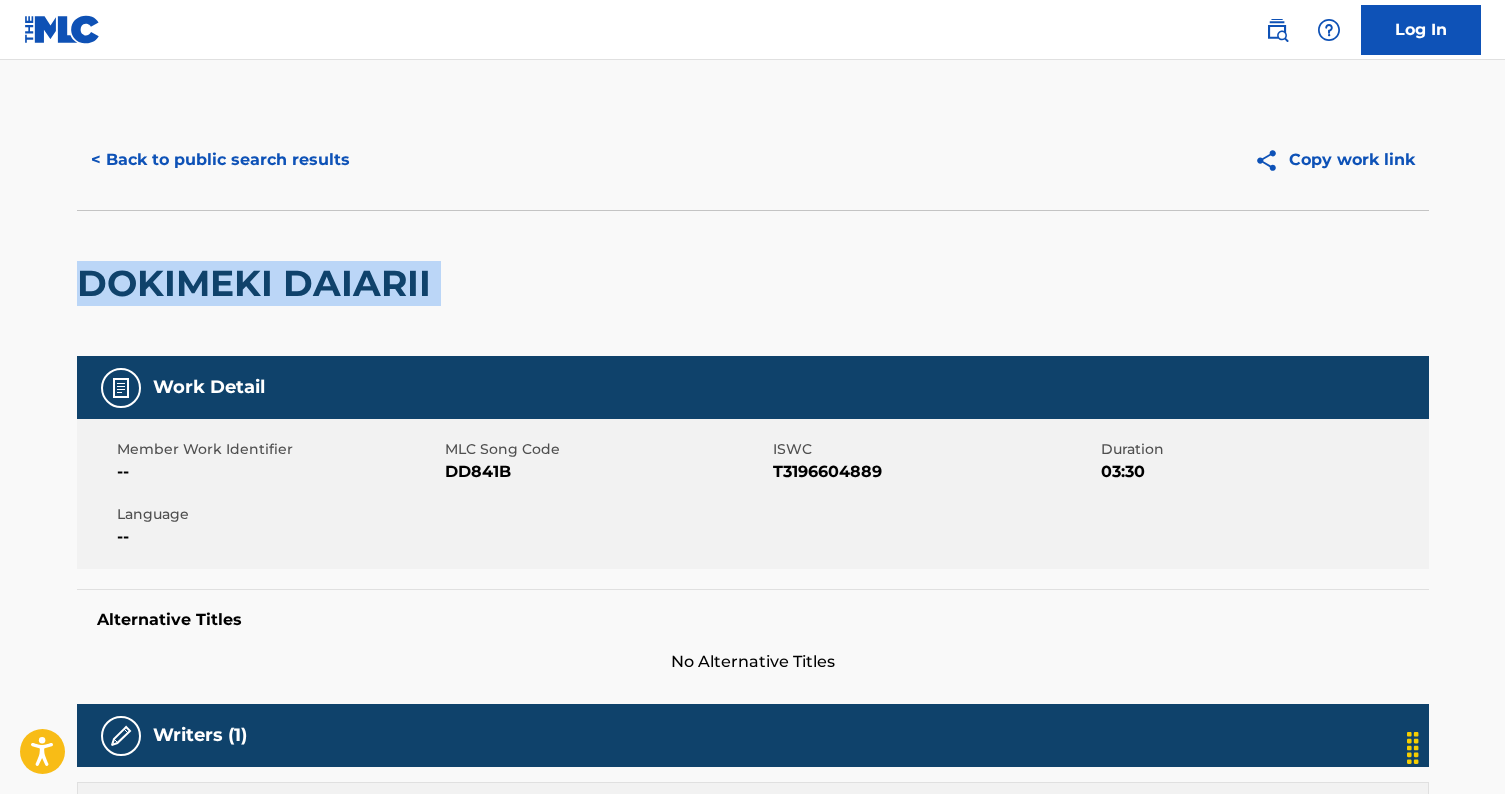 click on "< Back to public search results" at bounding box center (220, 160) 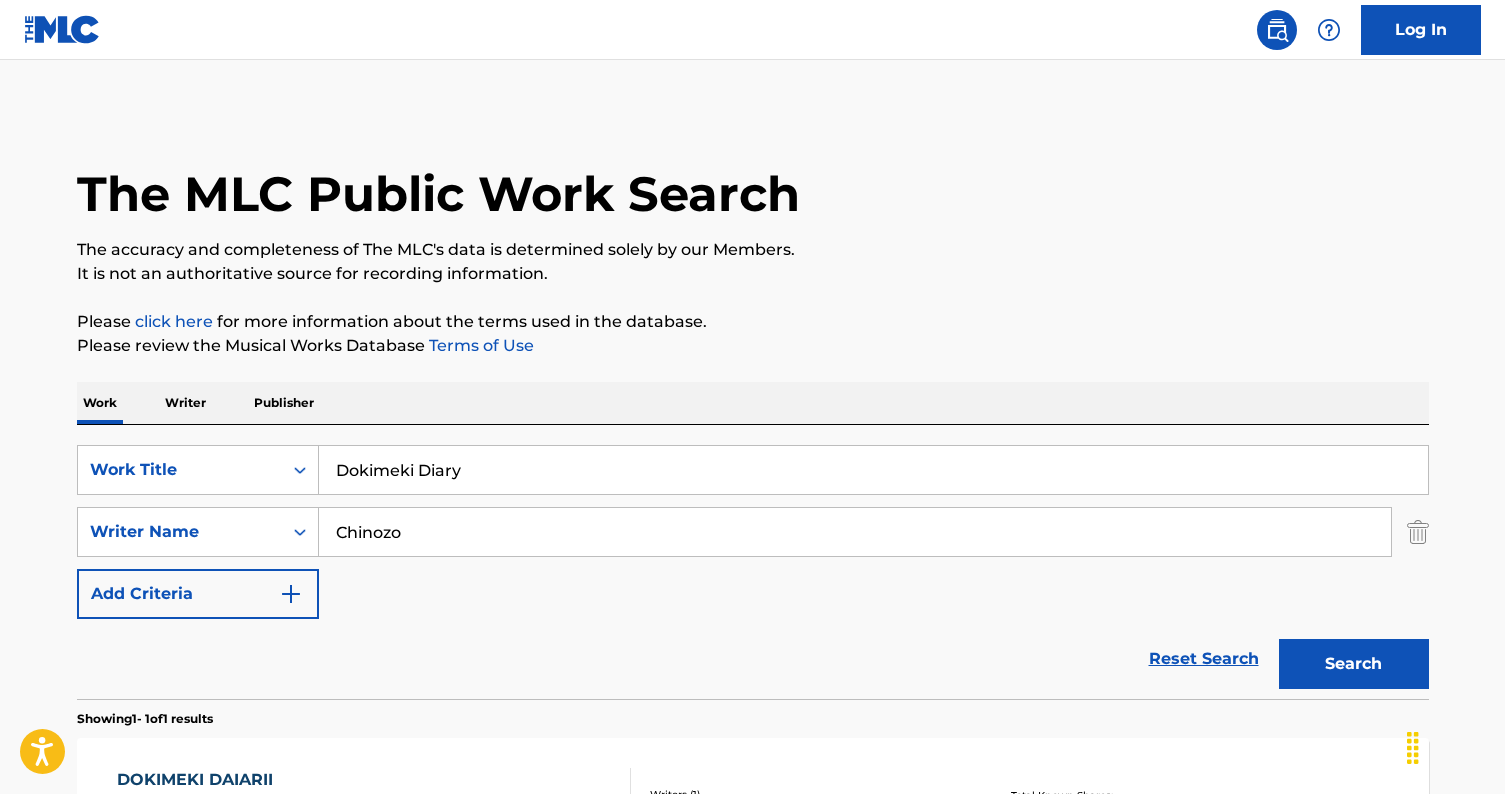 scroll, scrollTop: 180, scrollLeft: 0, axis: vertical 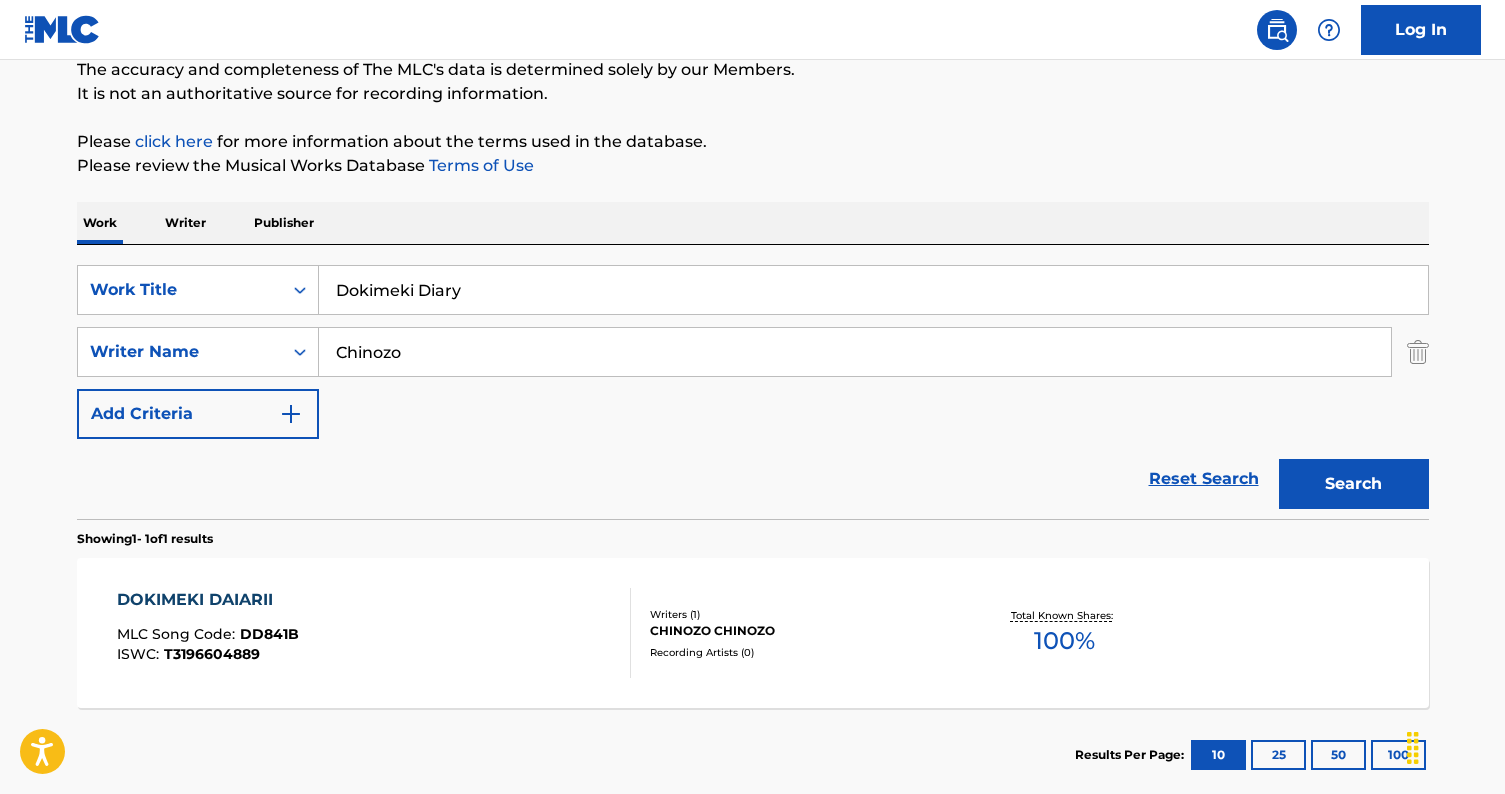 drag, startPoint x: 522, startPoint y: 310, endPoint x: 198, endPoint y: 258, distance: 328.1463 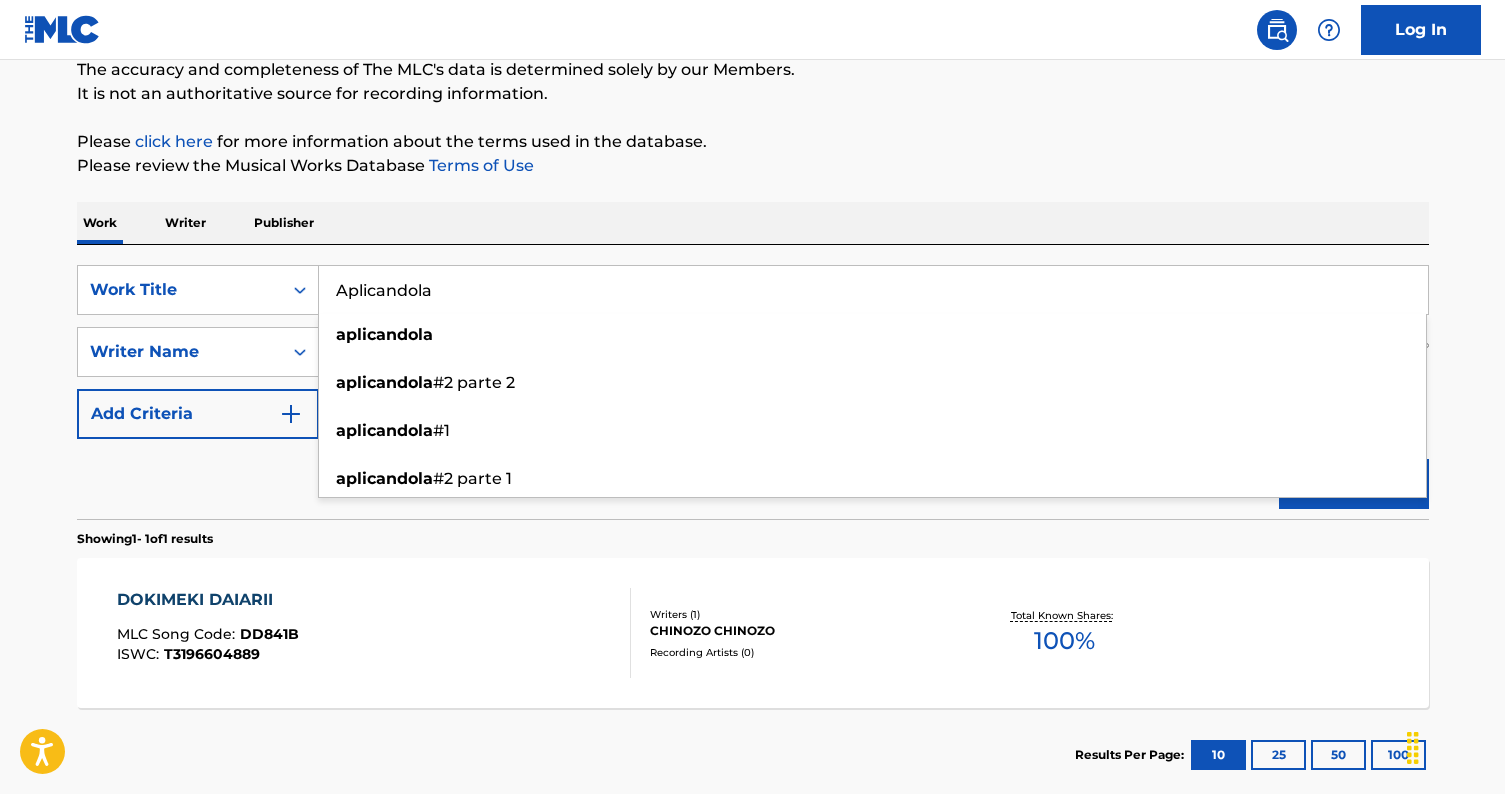 type on "Aplicandola" 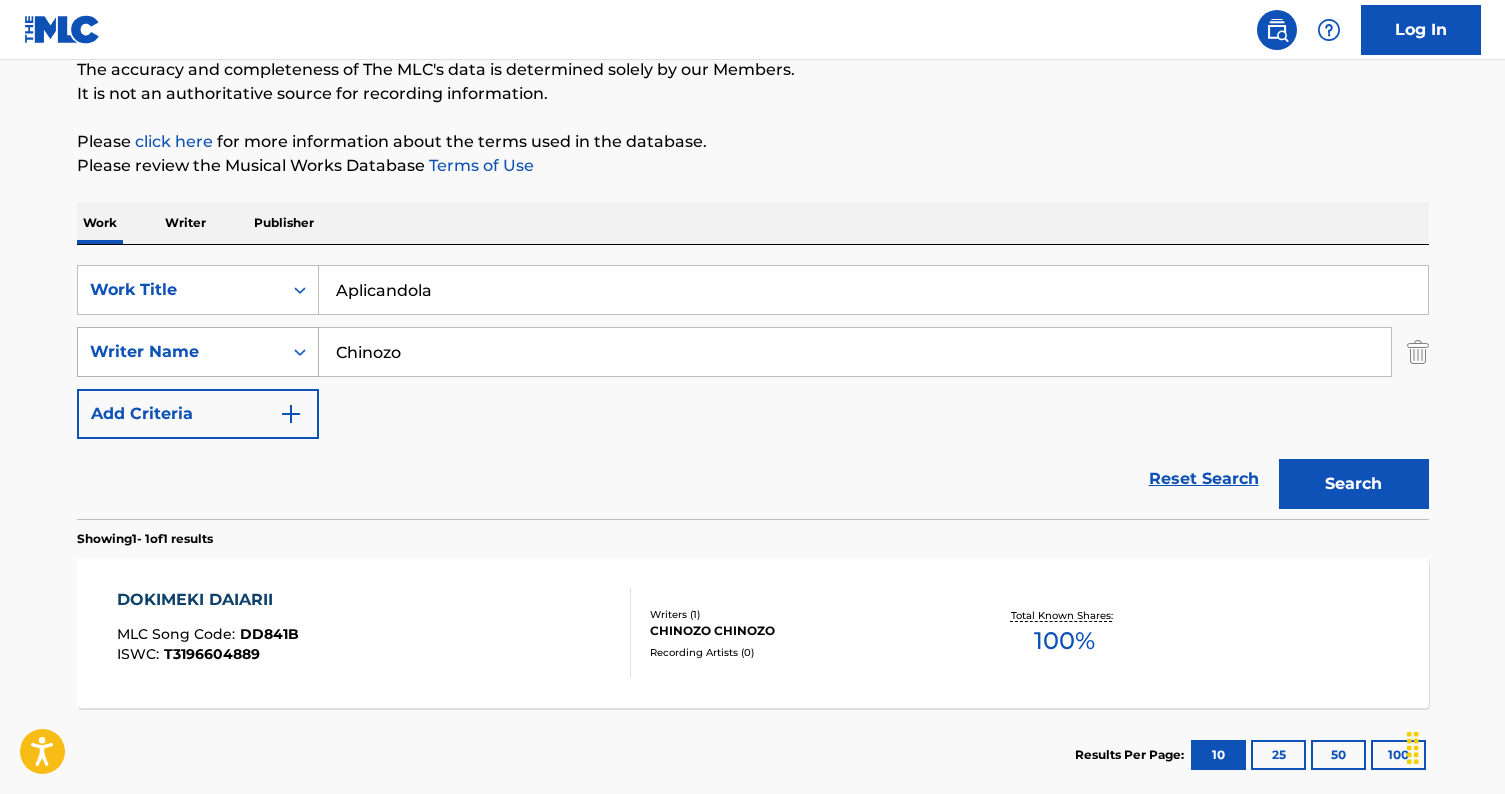 drag, startPoint x: 350, startPoint y: 344, endPoint x: 135, endPoint y: 344, distance: 215 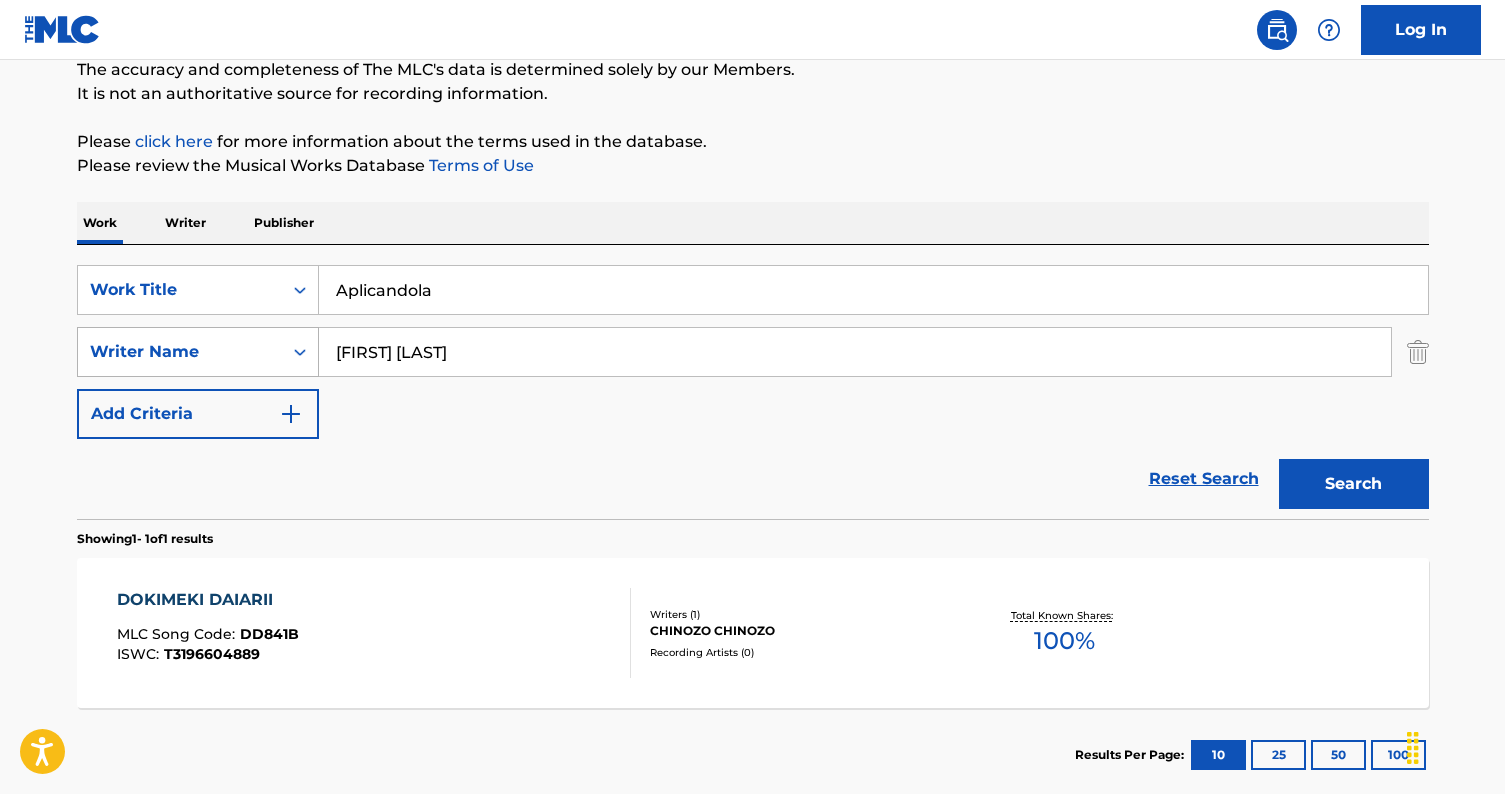 click on "Search" at bounding box center (1354, 484) 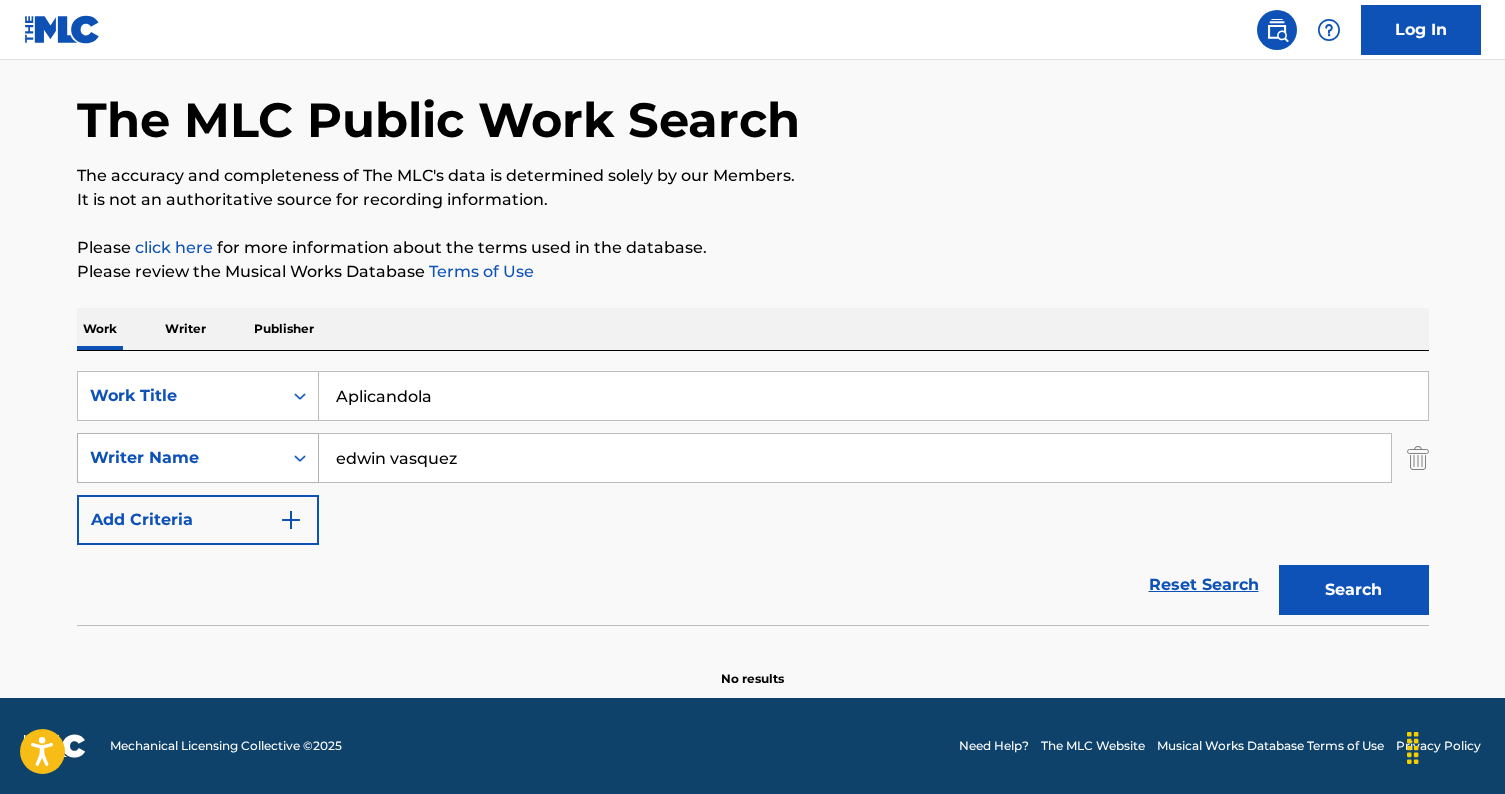scroll, scrollTop: 74, scrollLeft: 0, axis: vertical 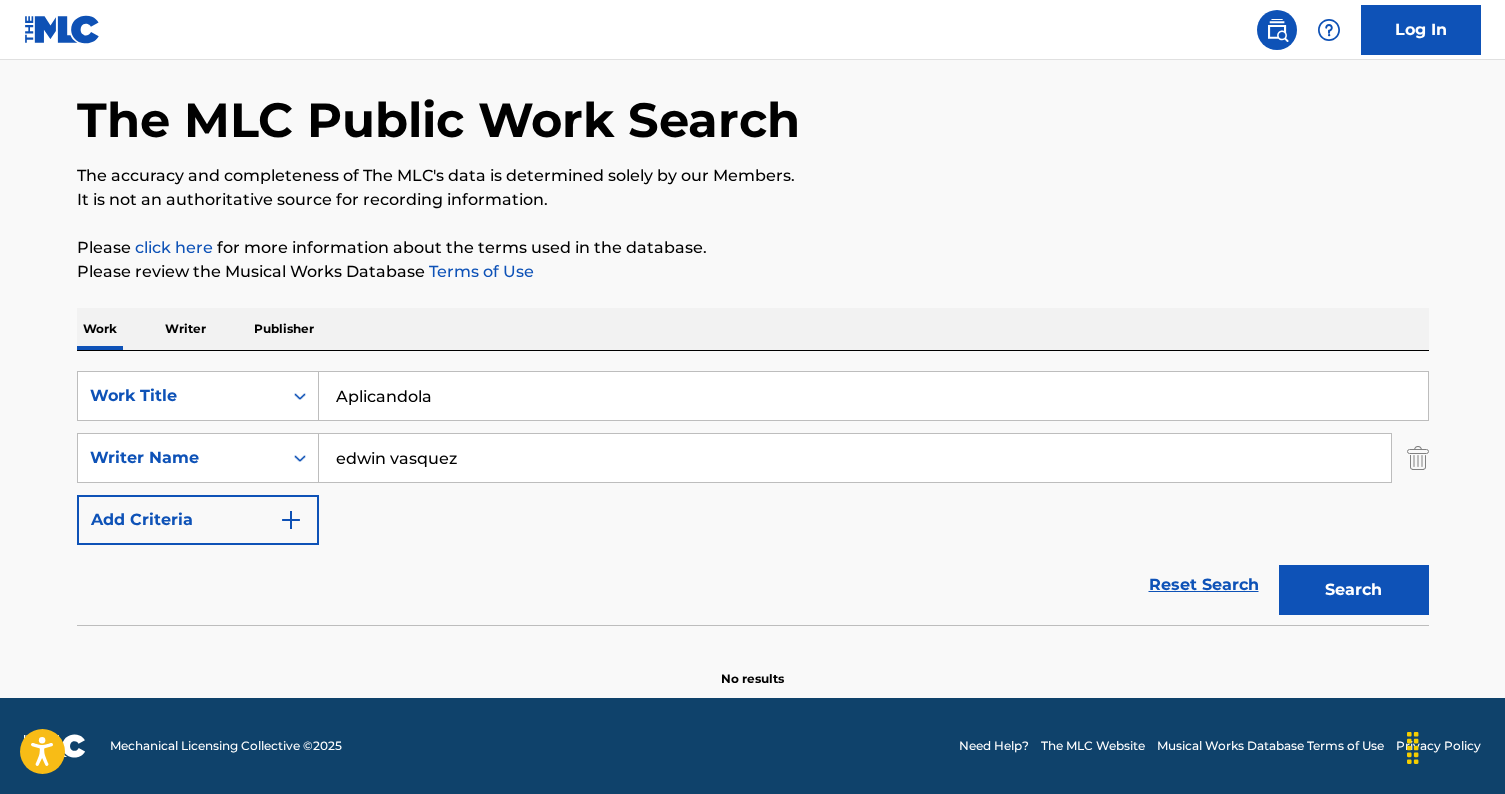 click on "edwin vasquez" at bounding box center (855, 458) 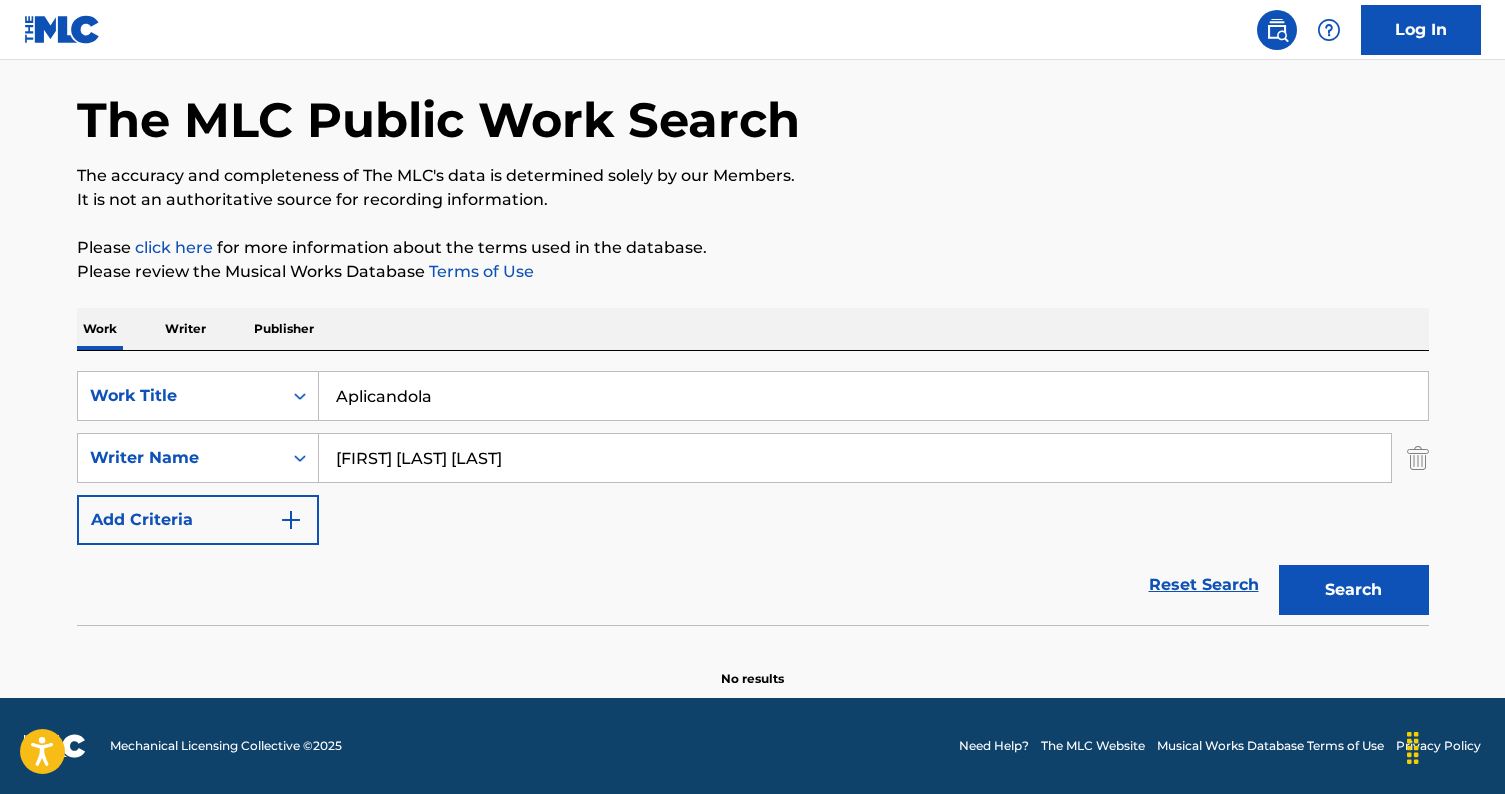 type on "Edwin Rosa Vázquez" 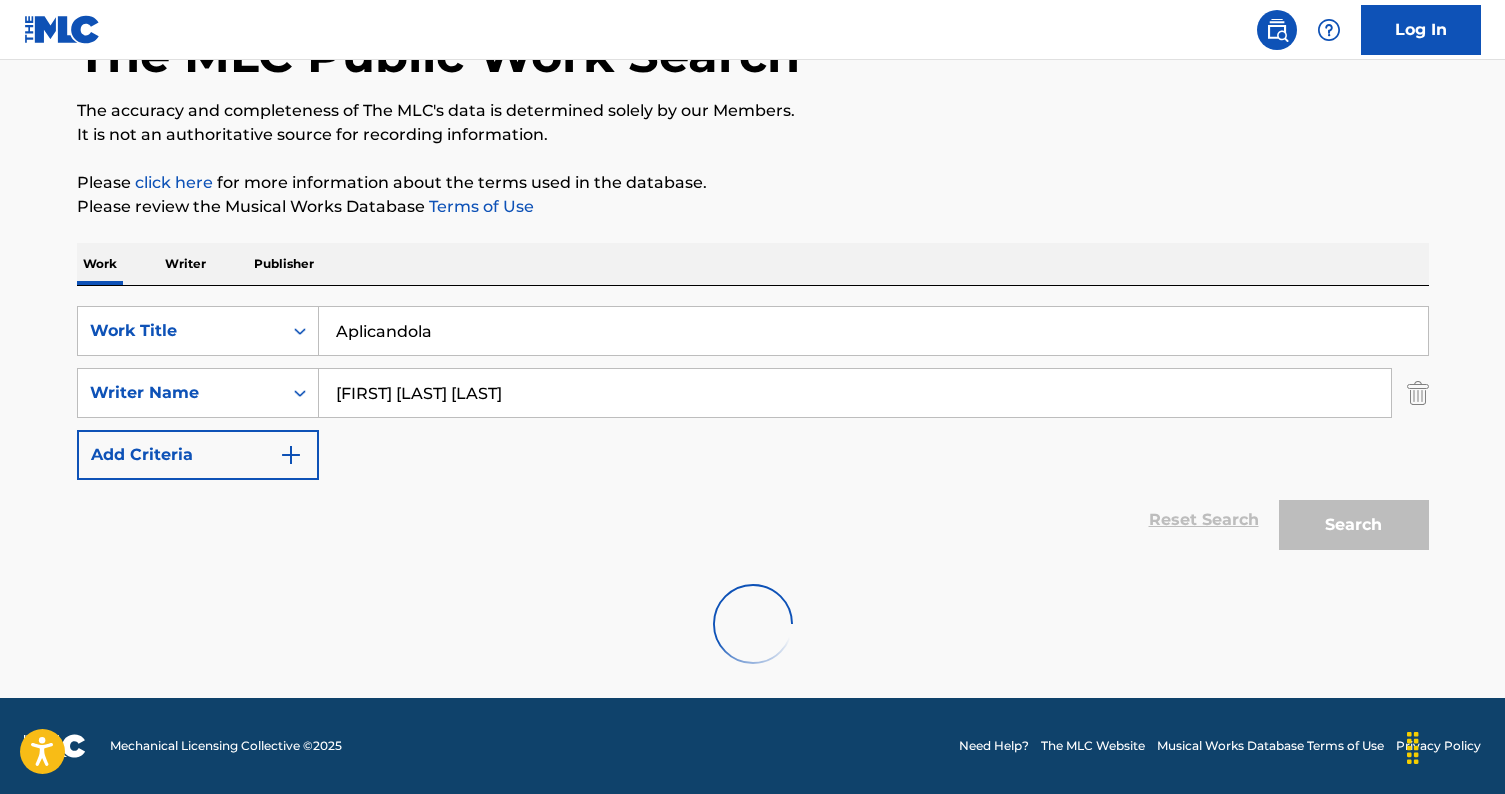 scroll, scrollTop: 180, scrollLeft: 0, axis: vertical 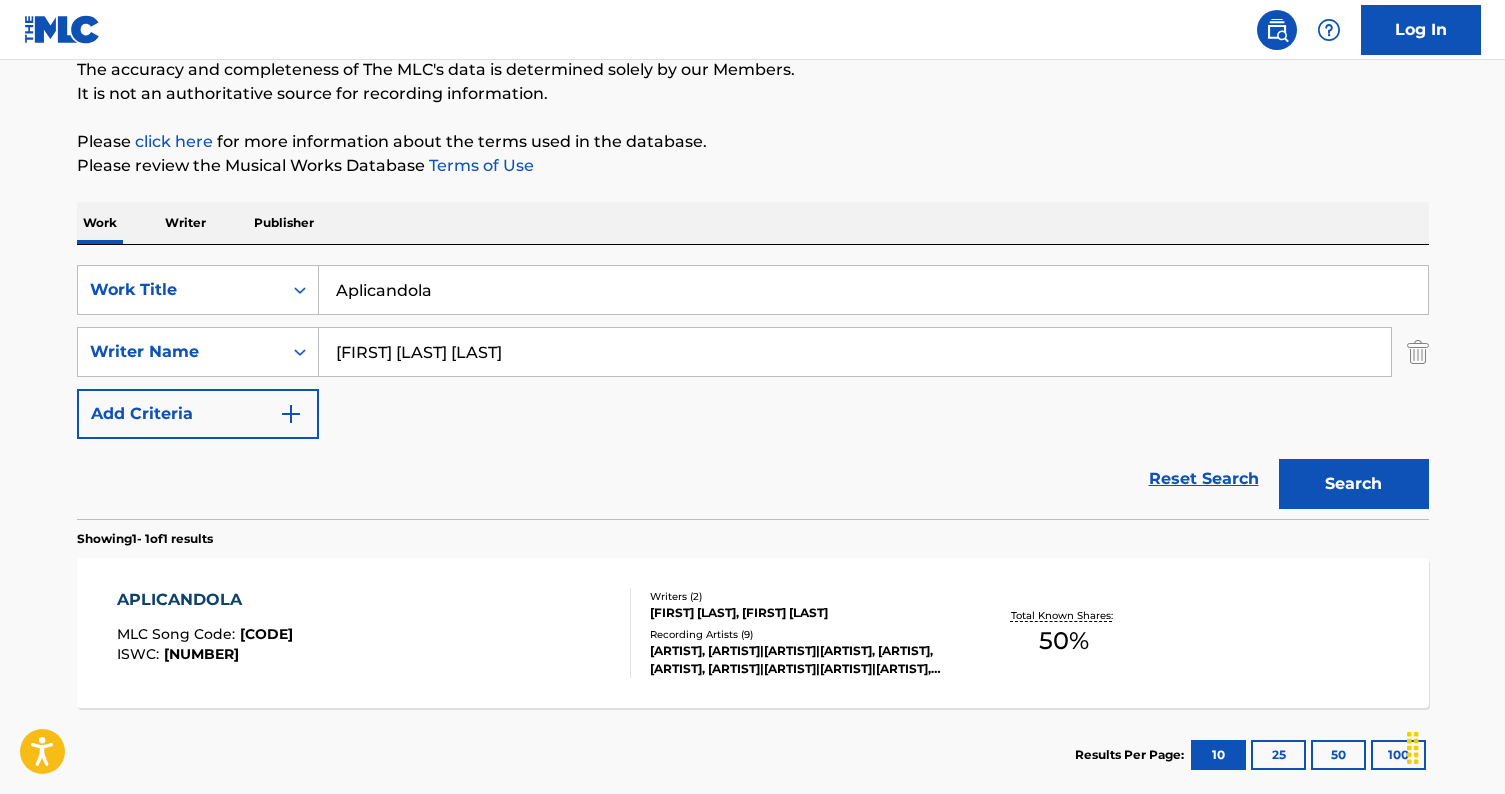 click on "MANUEL G LIMERY BURGOS, EDWIN ROSA VAZQUEZ" at bounding box center (801, 613) 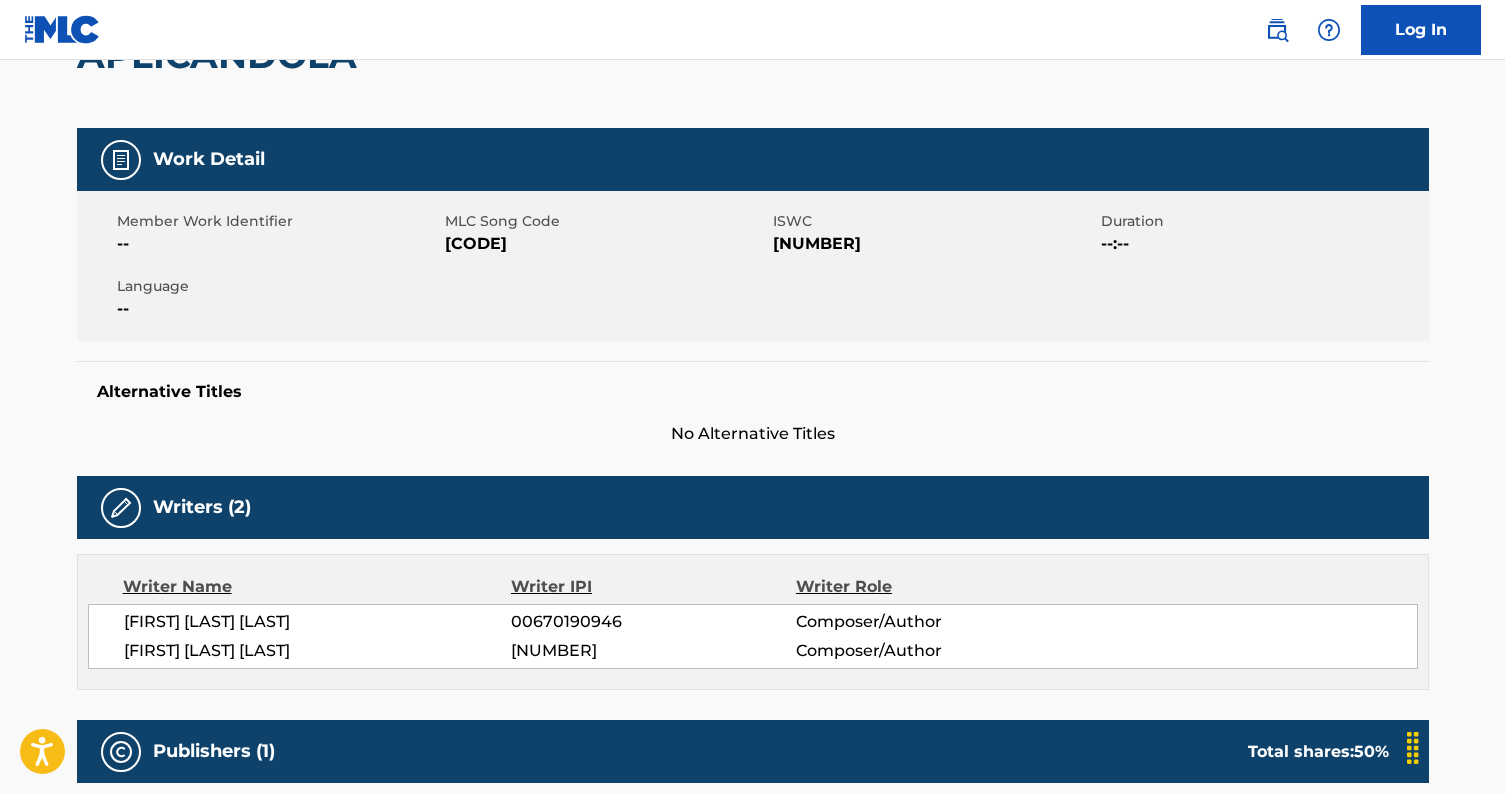 scroll, scrollTop: 0, scrollLeft: 0, axis: both 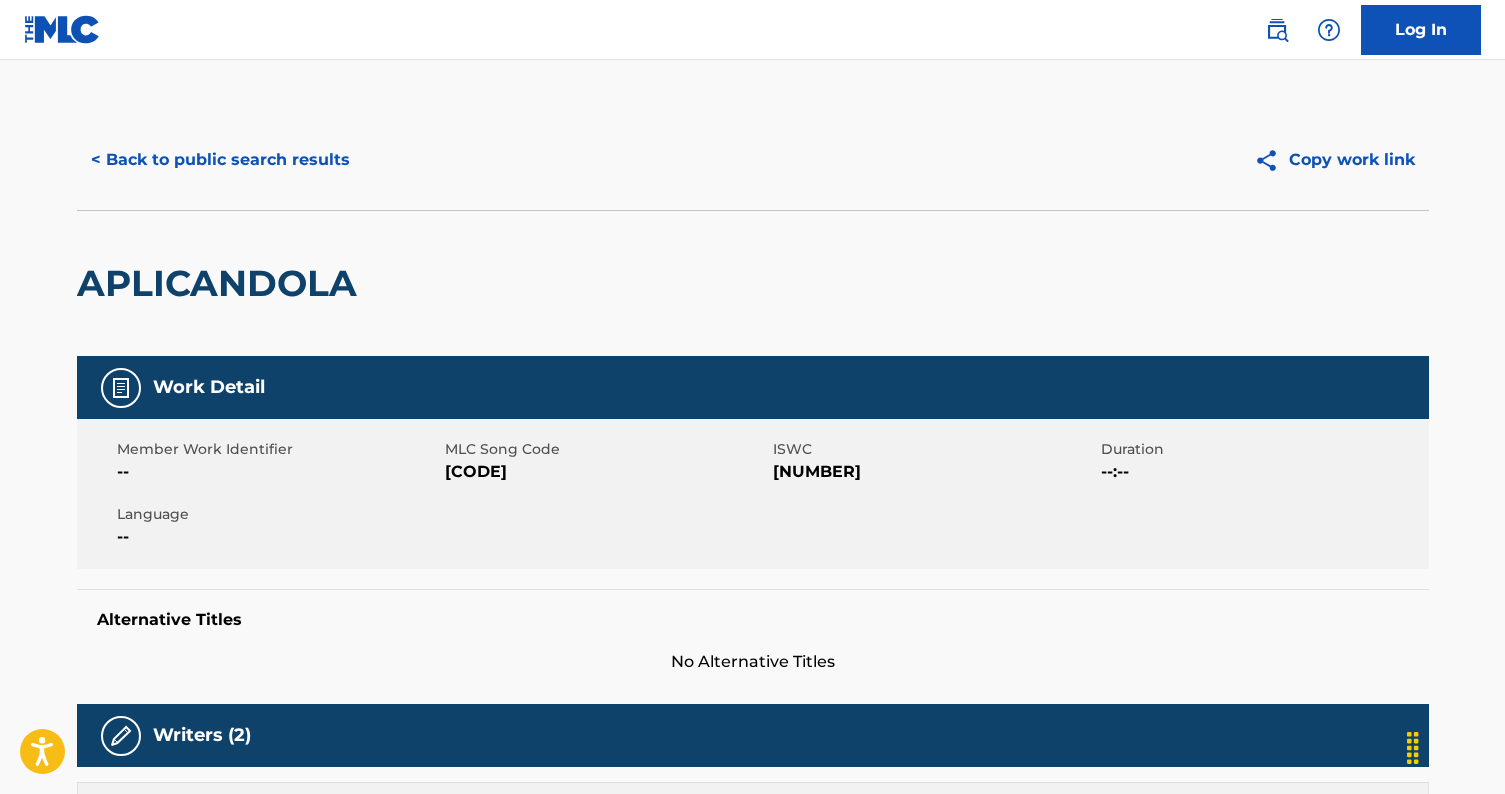 click on "< Back to public search results" at bounding box center [220, 160] 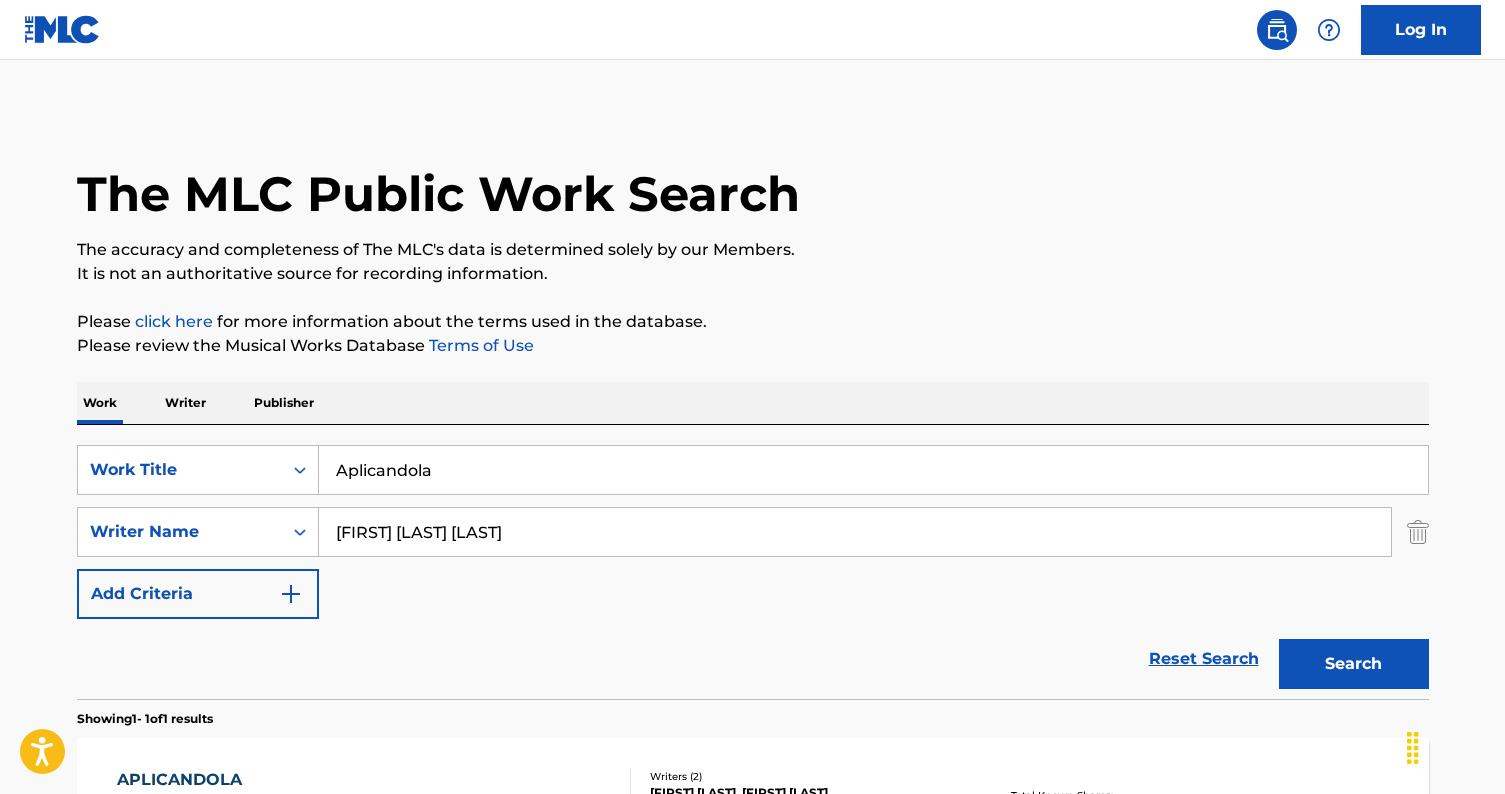 scroll, scrollTop: 180, scrollLeft: 0, axis: vertical 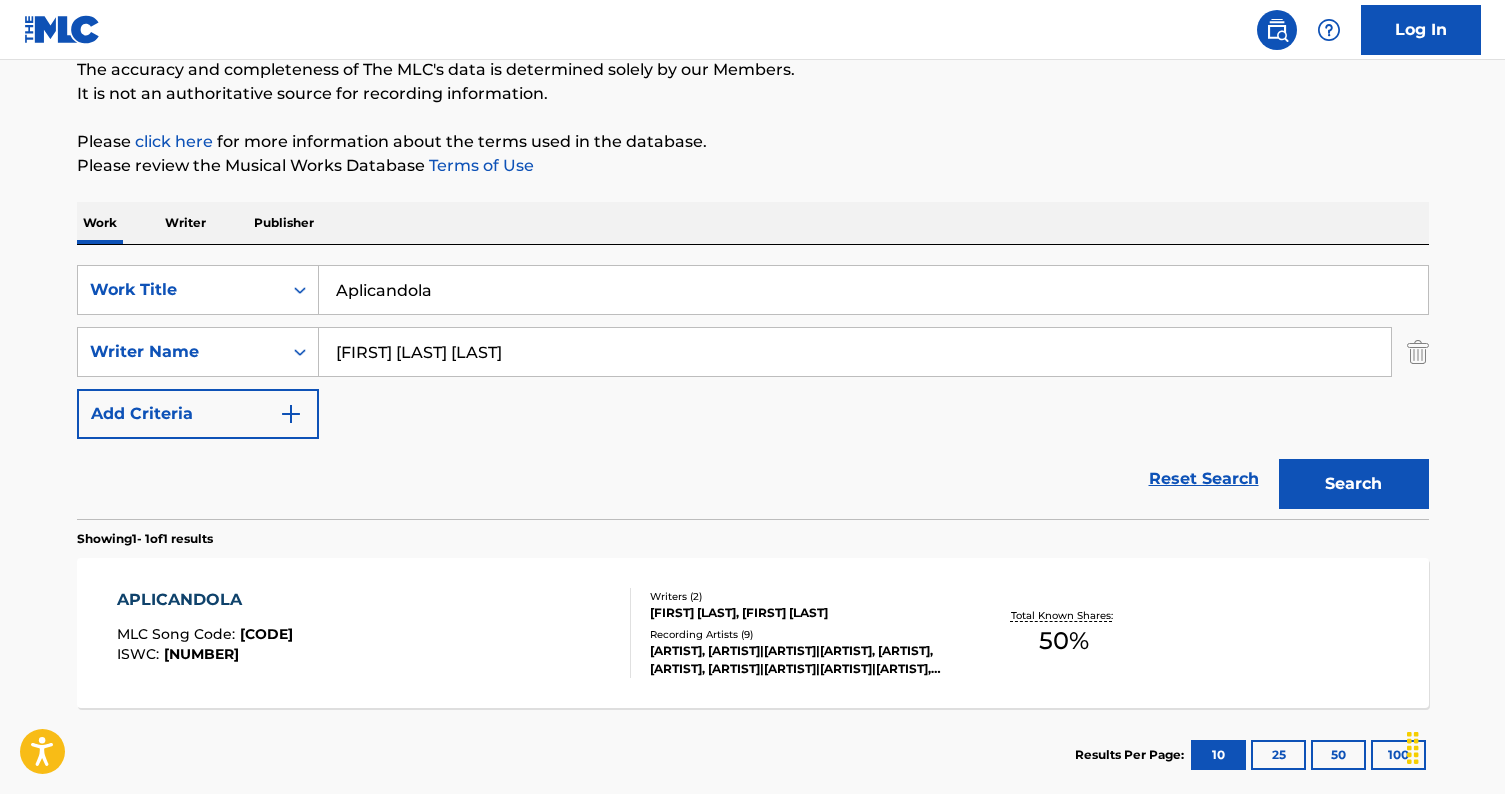 click on "Reset Search Search" at bounding box center (753, 479) 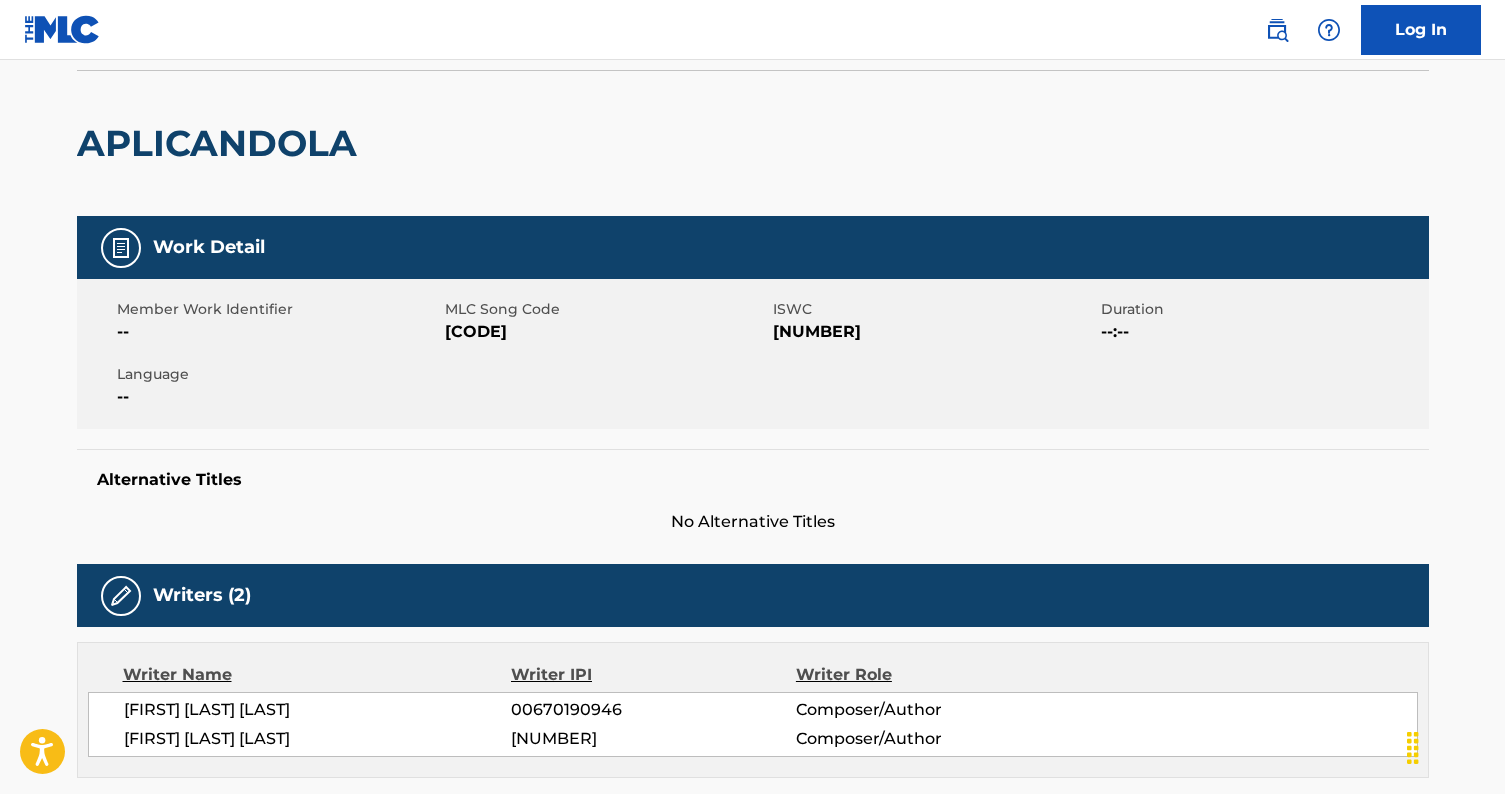 scroll, scrollTop: 0, scrollLeft: 0, axis: both 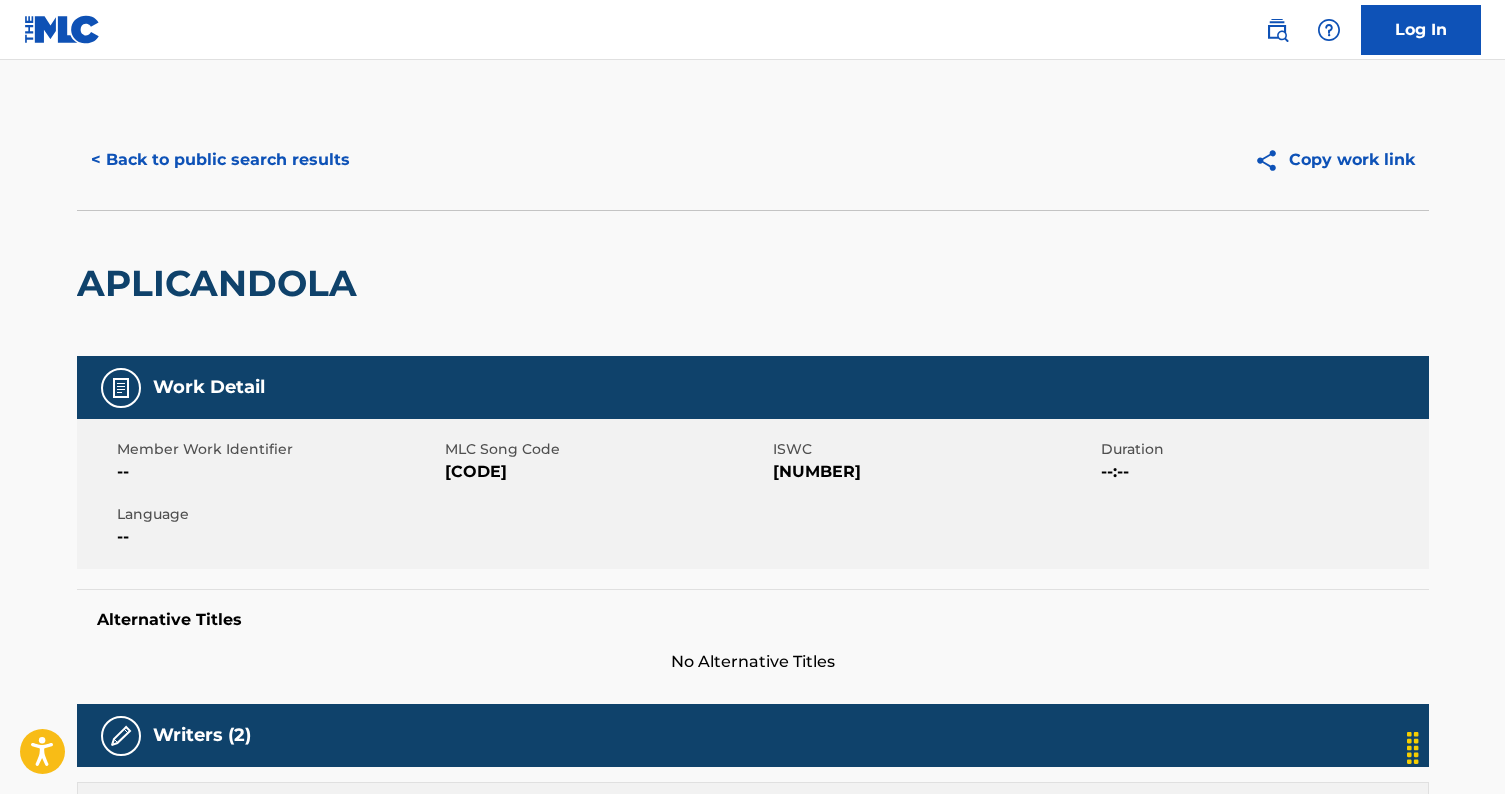 click on "< Back to public search results" at bounding box center (220, 160) 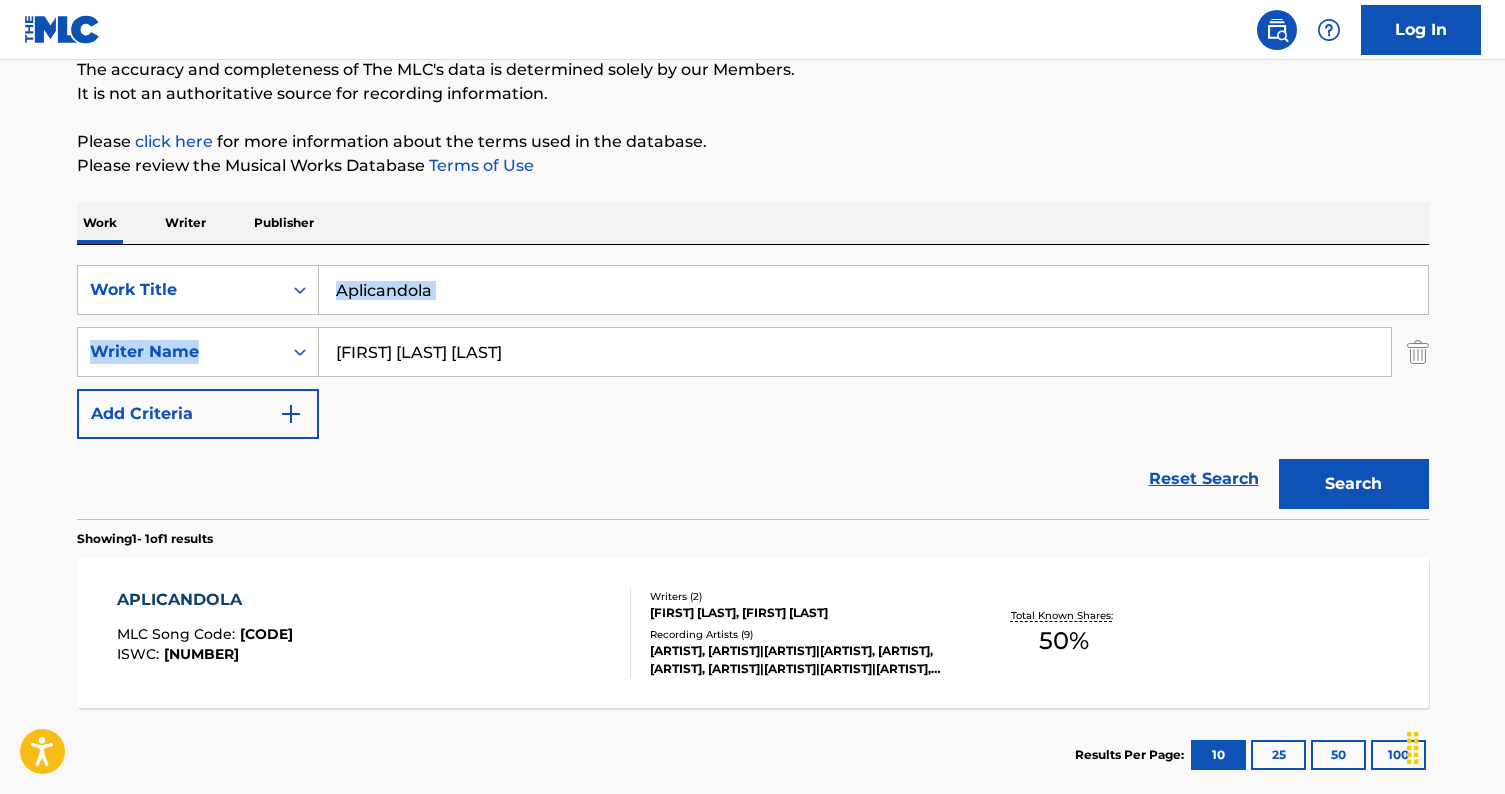 drag, startPoint x: 515, startPoint y: 324, endPoint x: 475, endPoint y: 291, distance: 51.855568 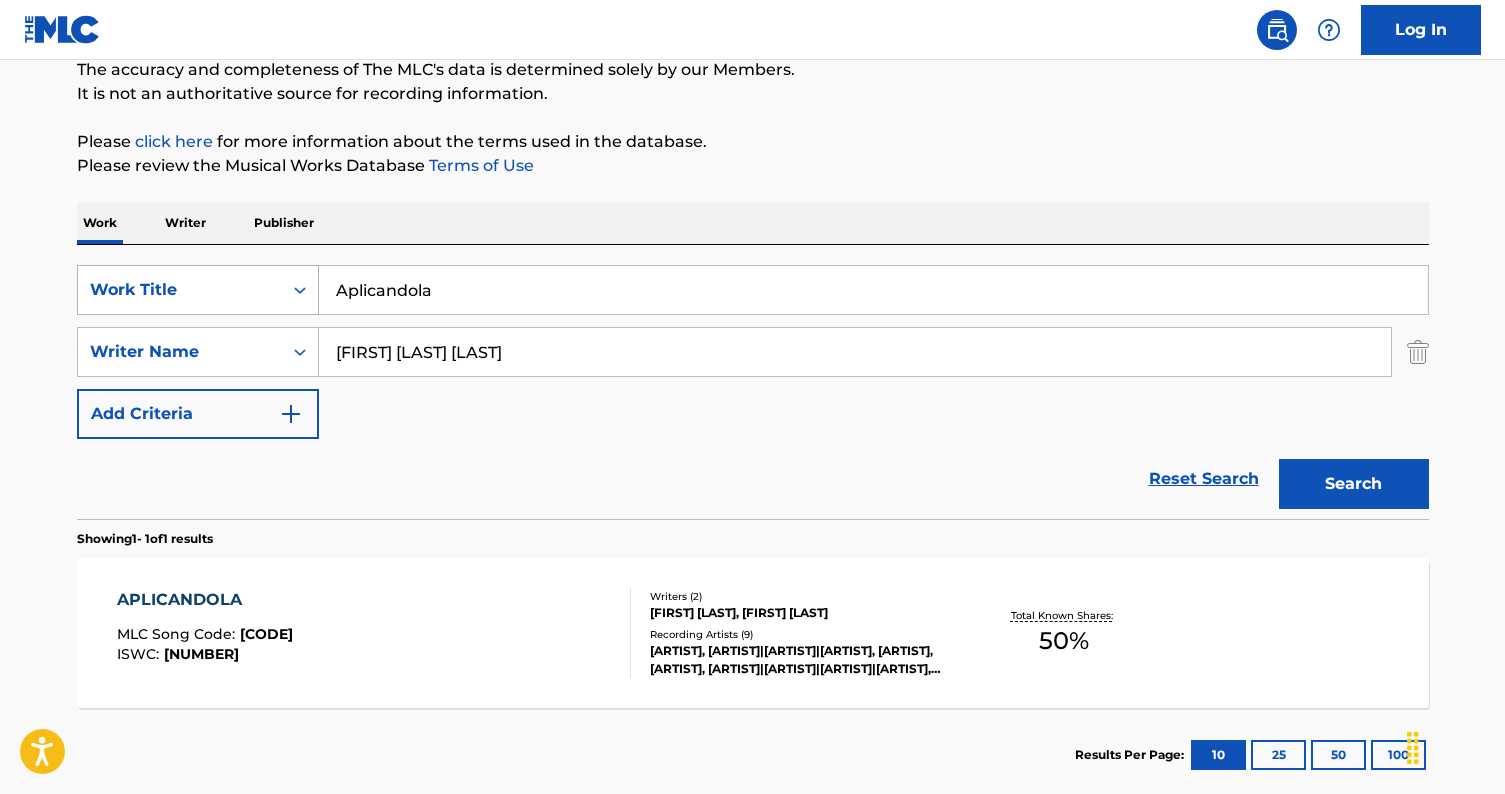 drag, startPoint x: 475, startPoint y: 291, endPoint x: 174, endPoint y: 288, distance: 301.01495 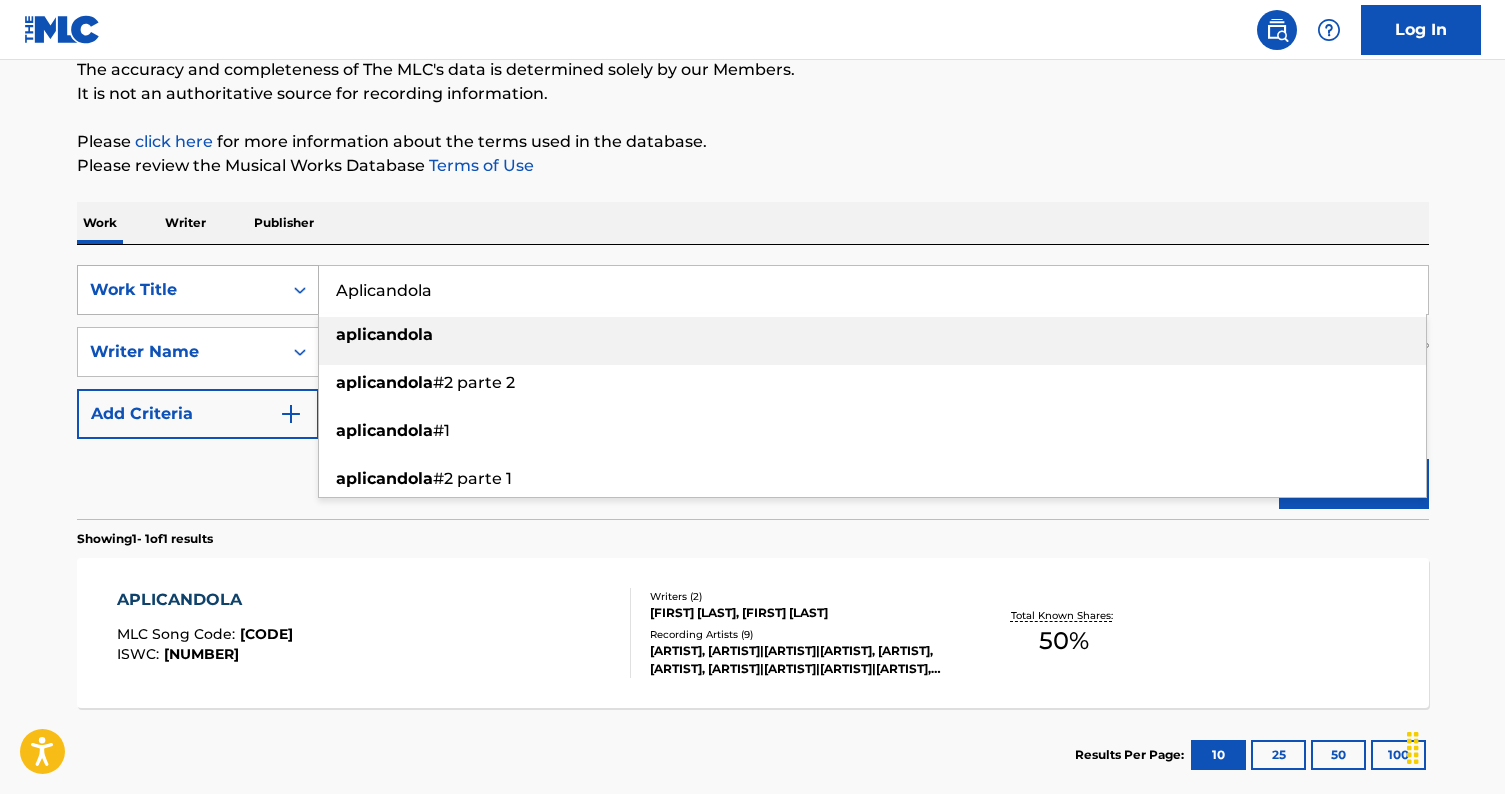 paste on "KARMA" 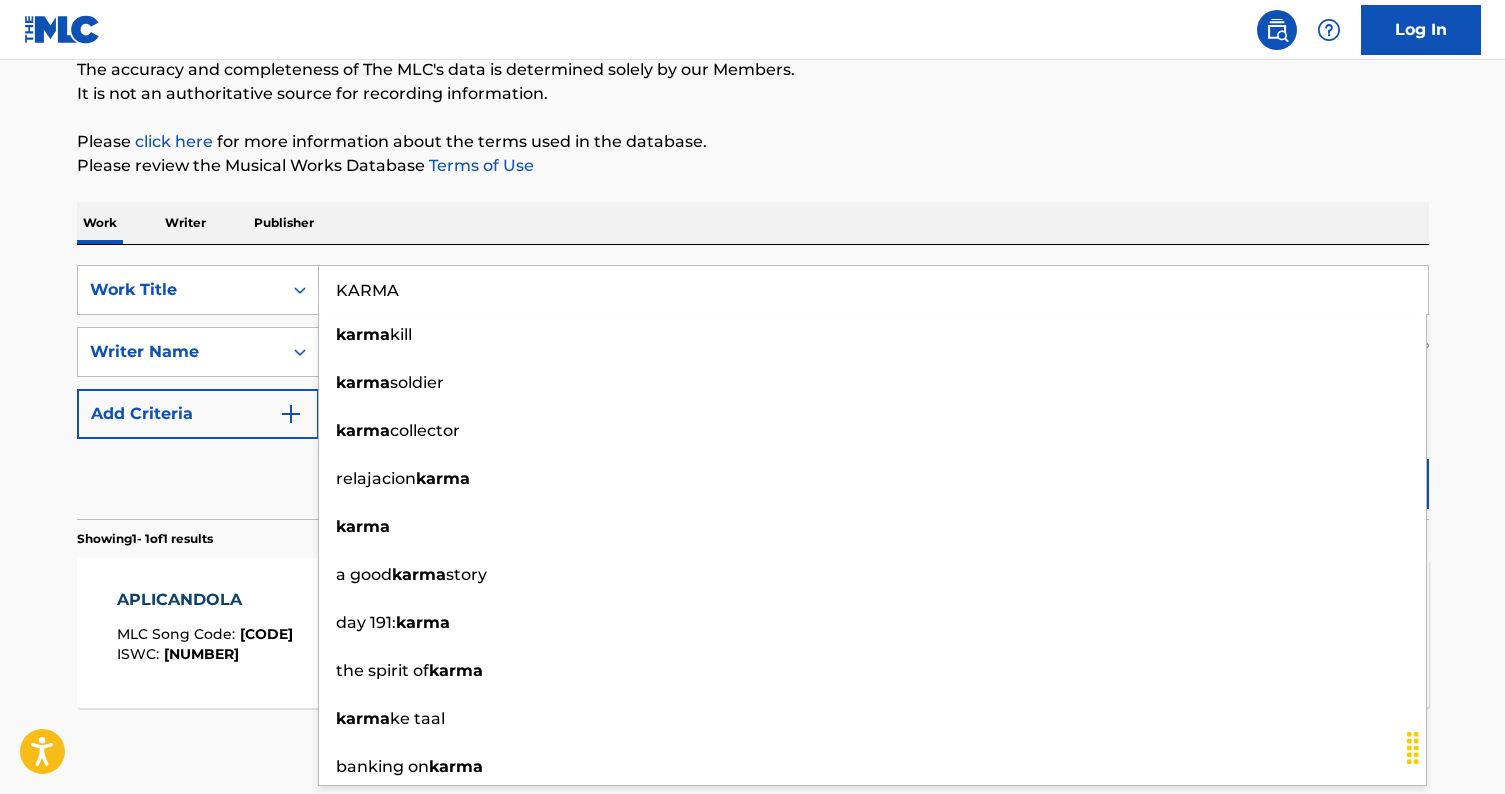 type on "KARMA" 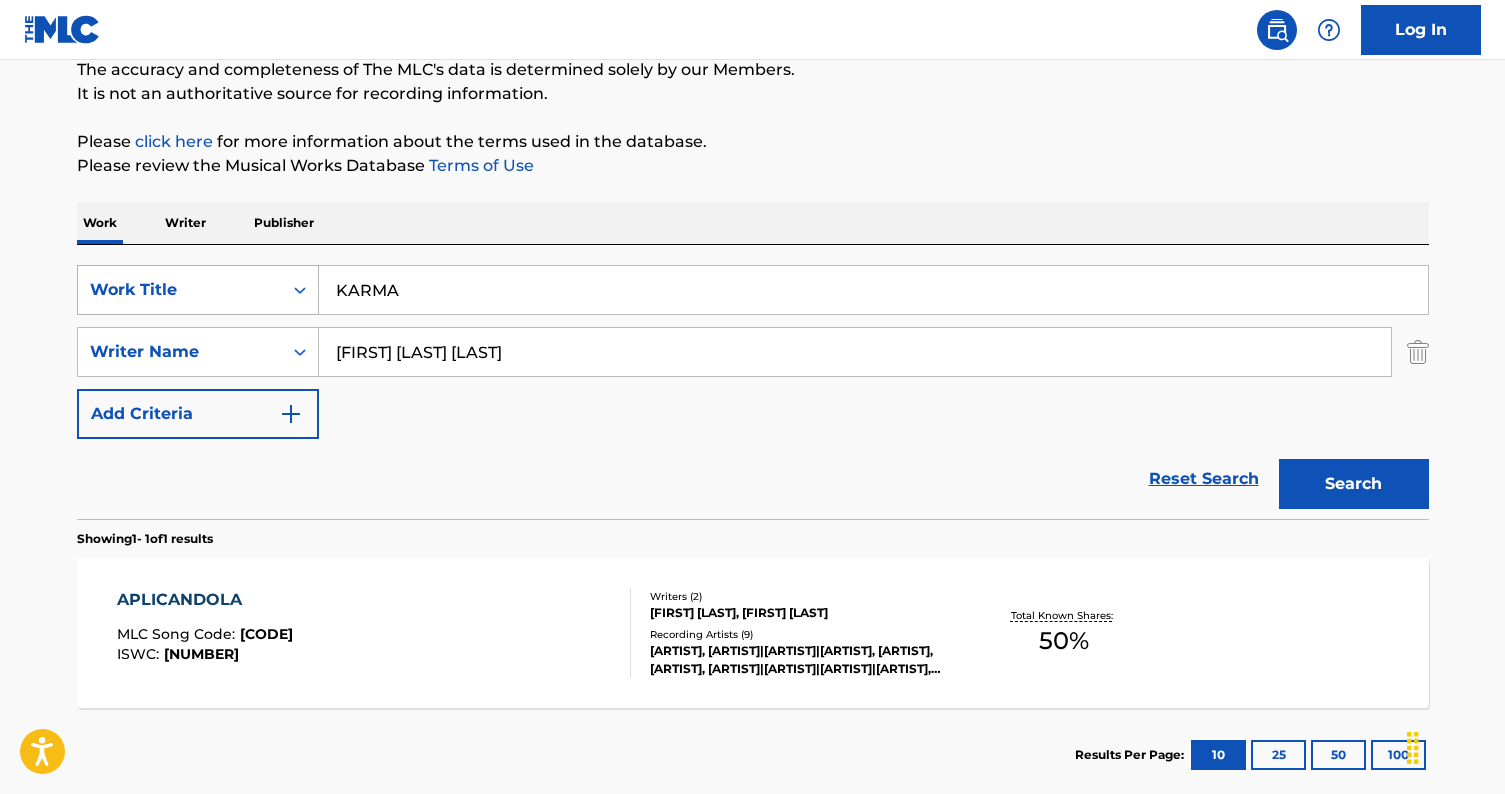 drag, startPoint x: 517, startPoint y: 353, endPoint x: 119, endPoint y: 302, distance: 401.25427 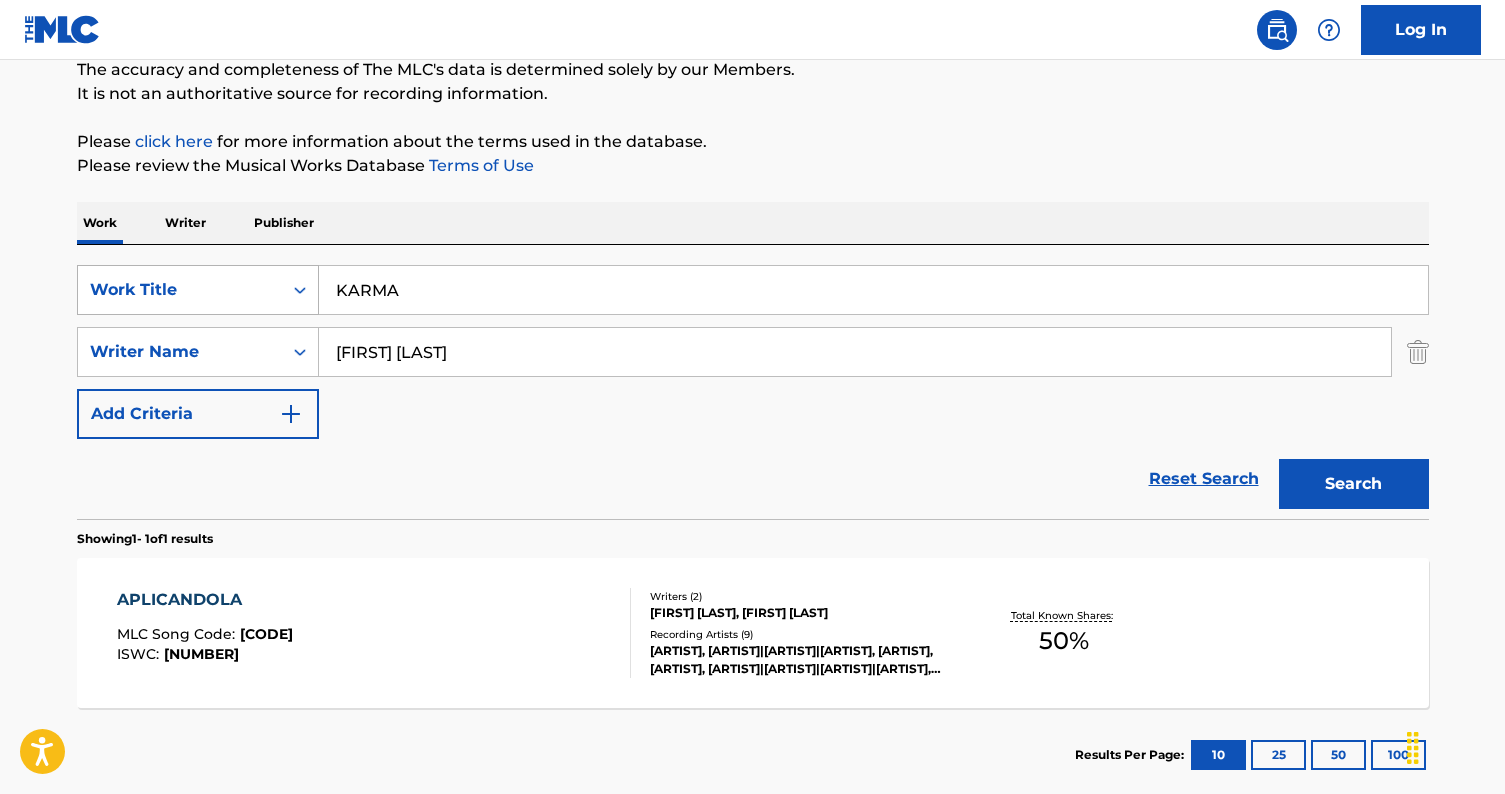 type on "lukas loules" 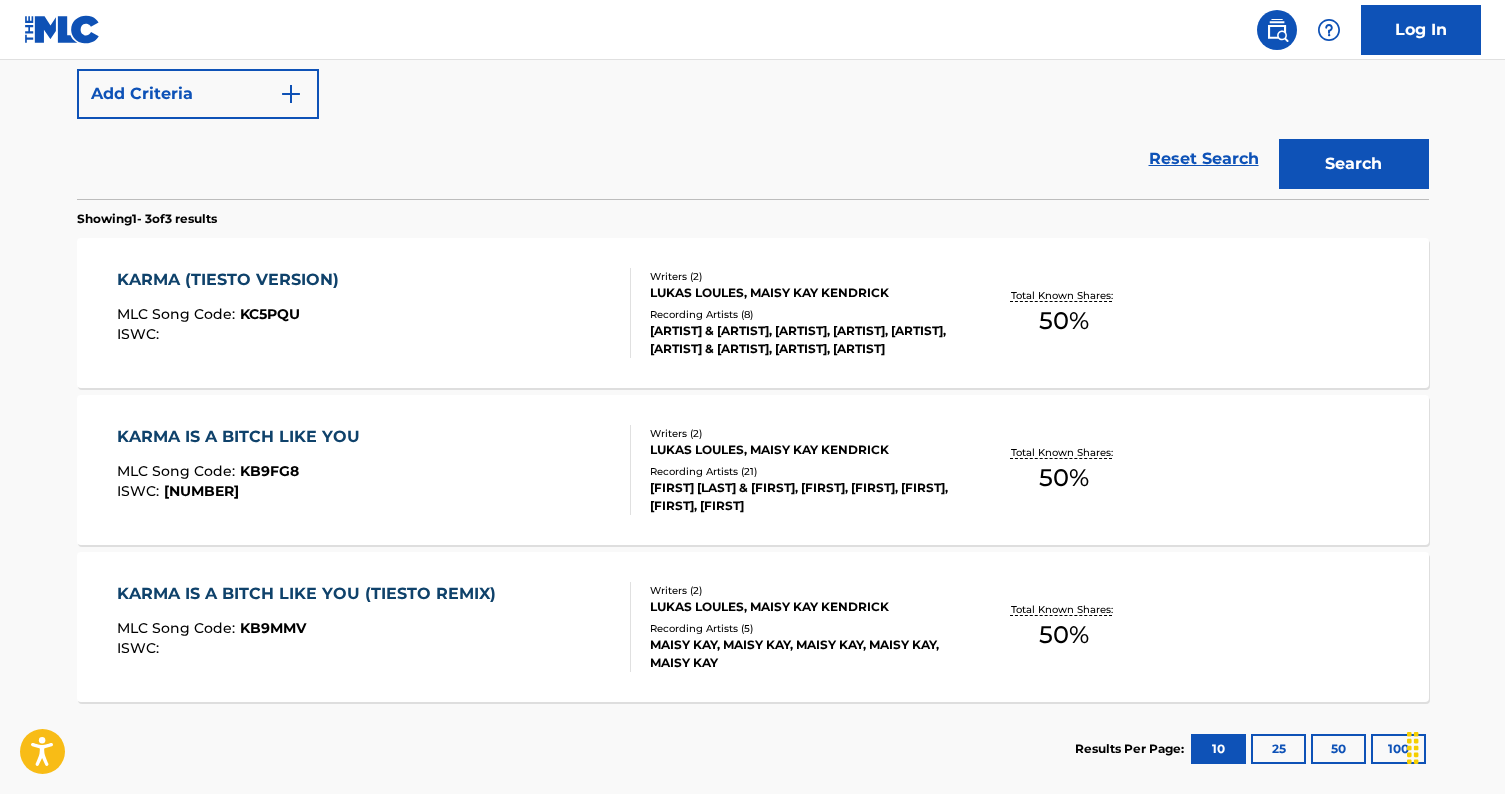scroll, scrollTop: 501, scrollLeft: 0, axis: vertical 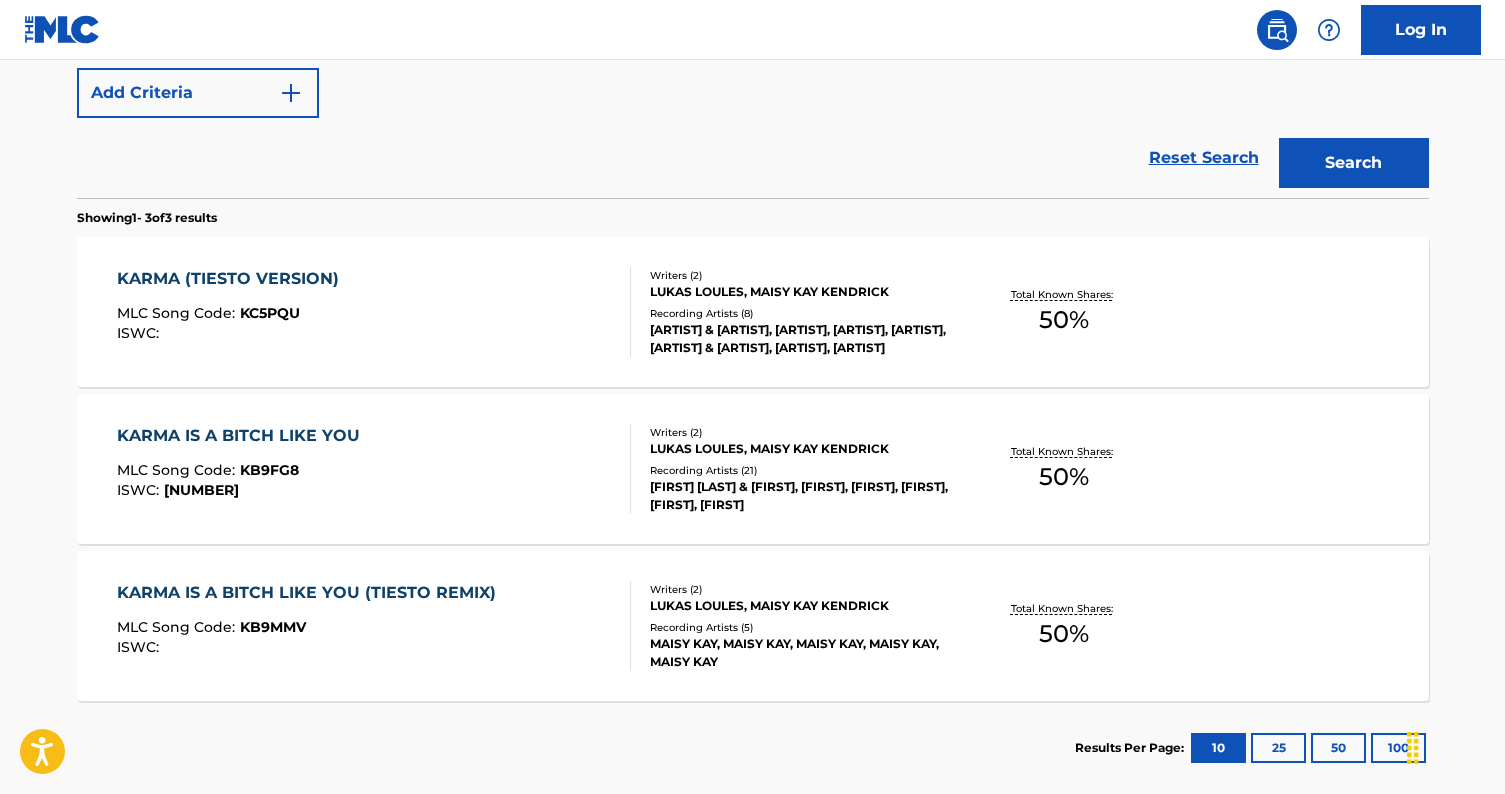 click on "KARMA (TIESTO VERSION) MLC Song Code : KC5PQU ISWC :" at bounding box center [374, 312] 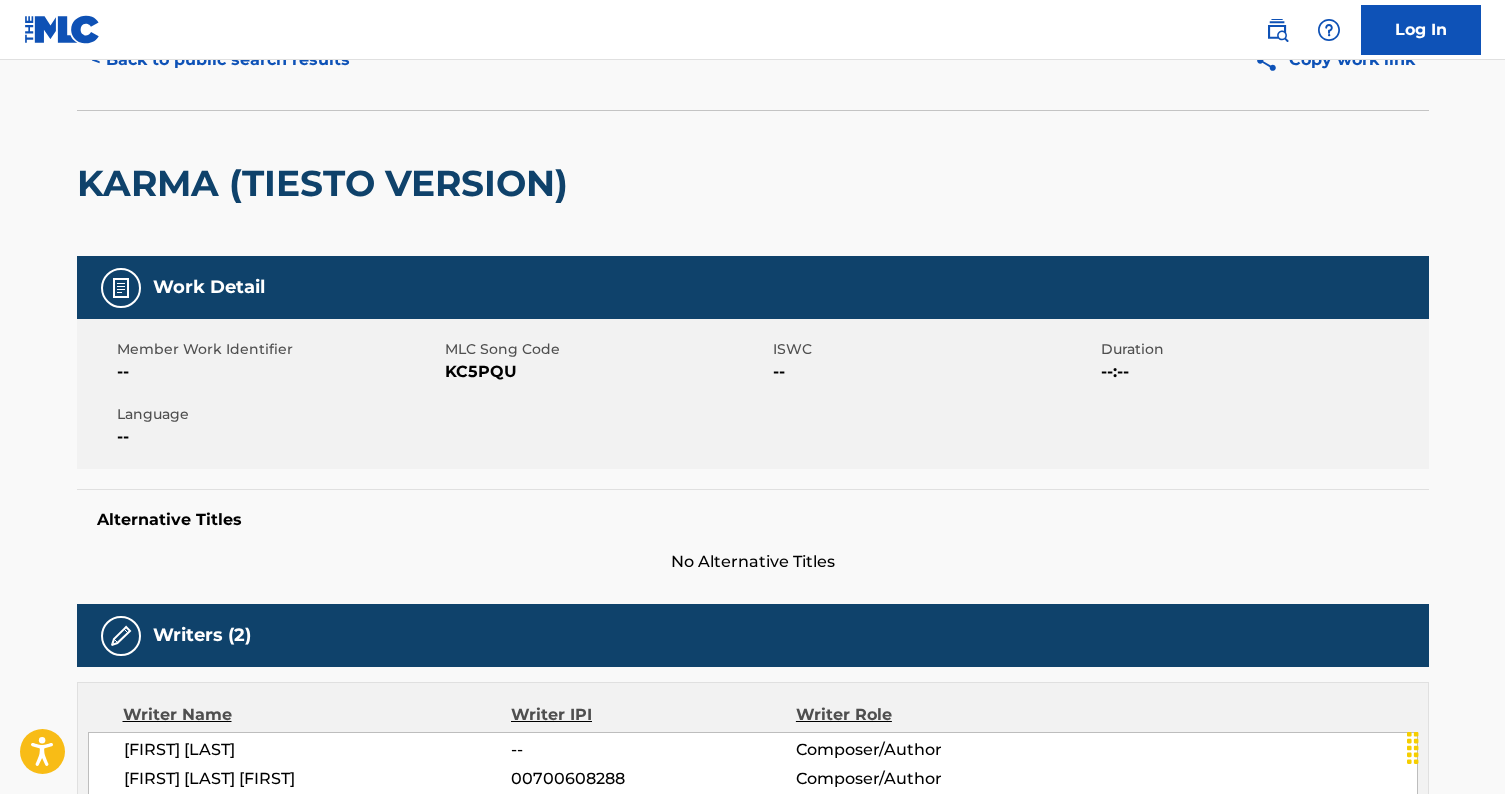 scroll, scrollTop: 0, scrollLeft: 0, axis: both 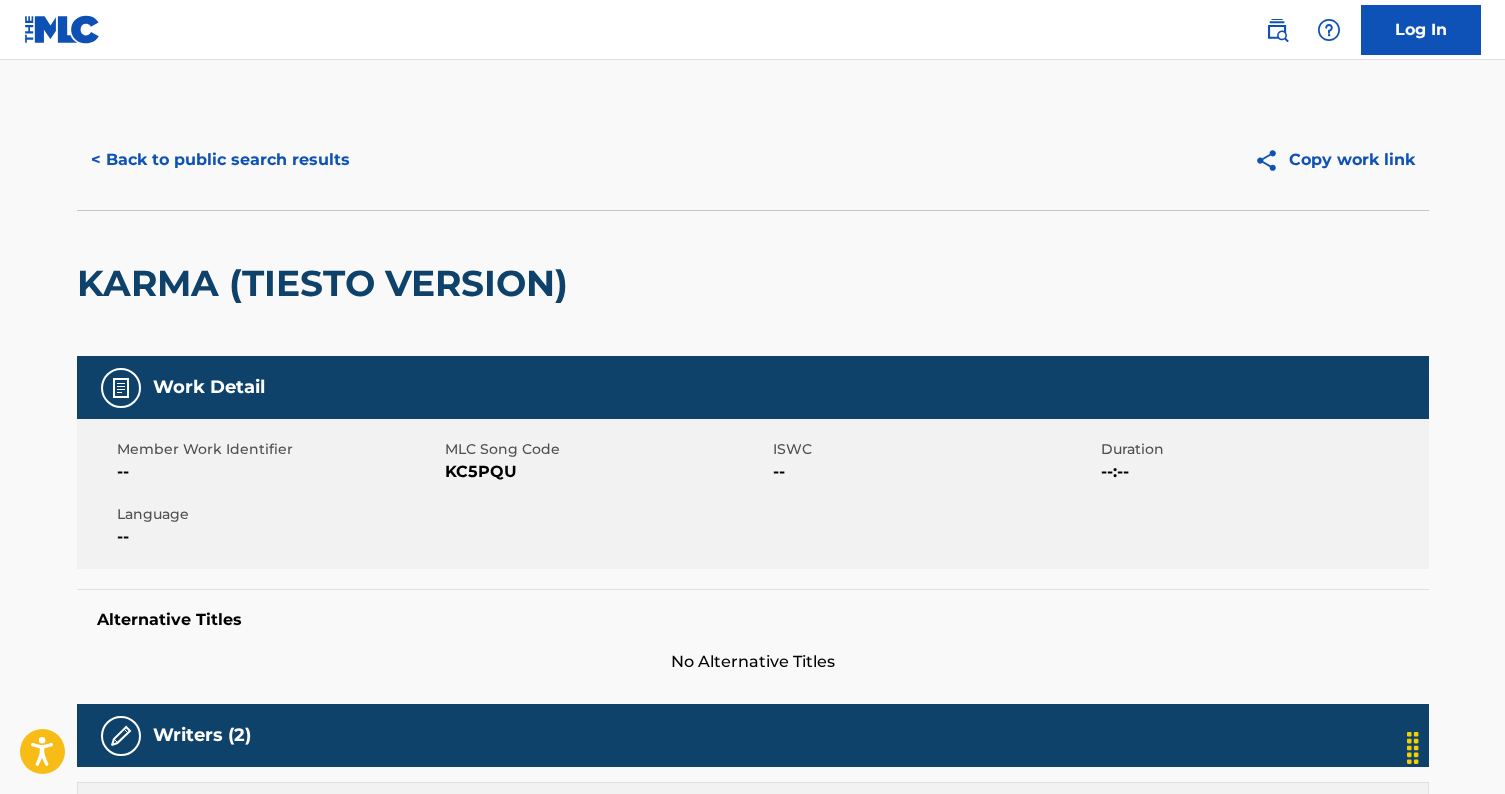 click on "KC5PQU" at bounding box center [606, 472] 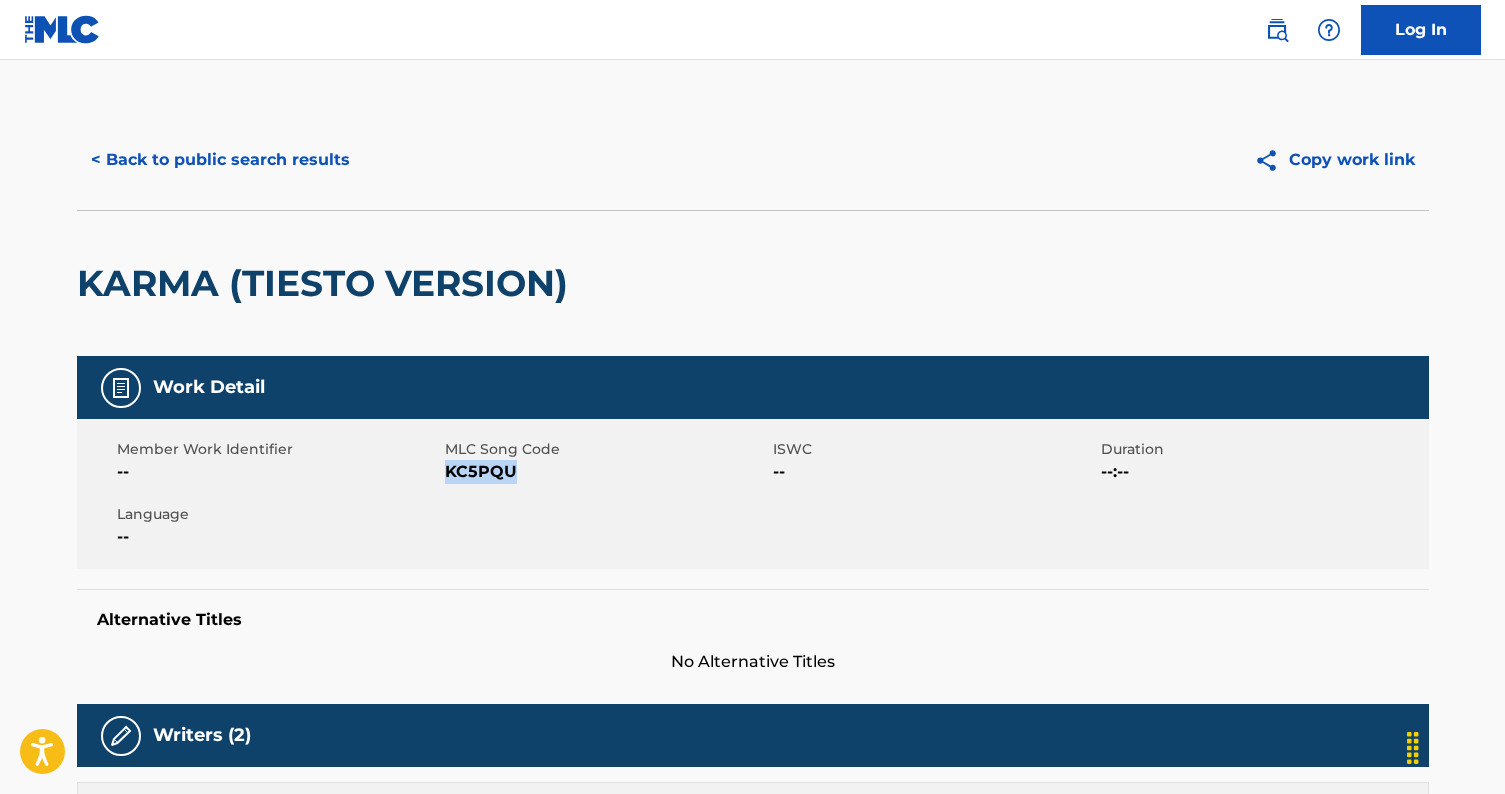 click on "KC5PQU" at bounding box center (606, 472) 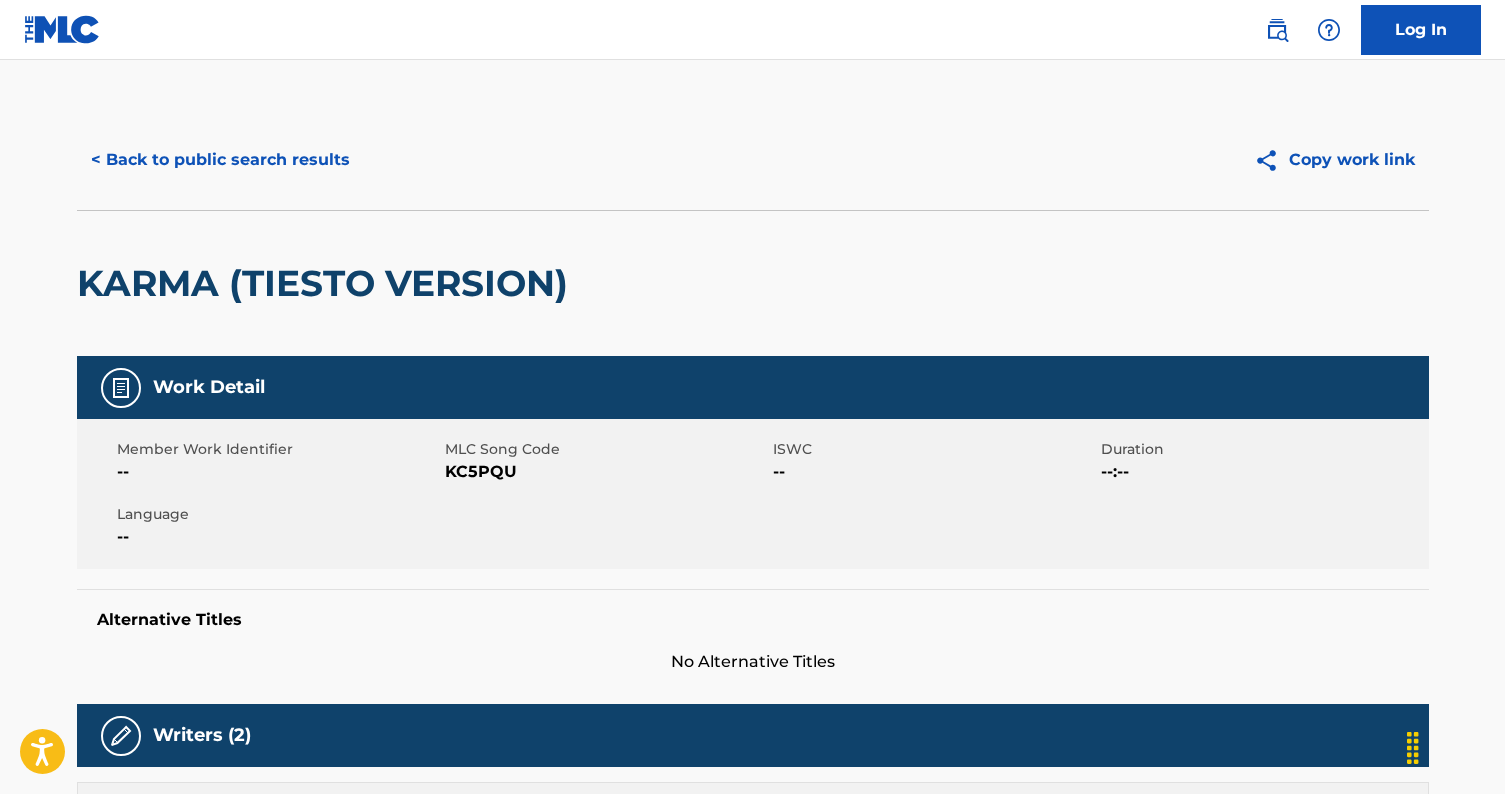 click on "Work Detail   Member Work Identifier -- MLC Song Code KC5PQU ISWC -- Duration --:-- Language -- Alternative Titles No Alternative Titles" at bounding box center [753, 515] 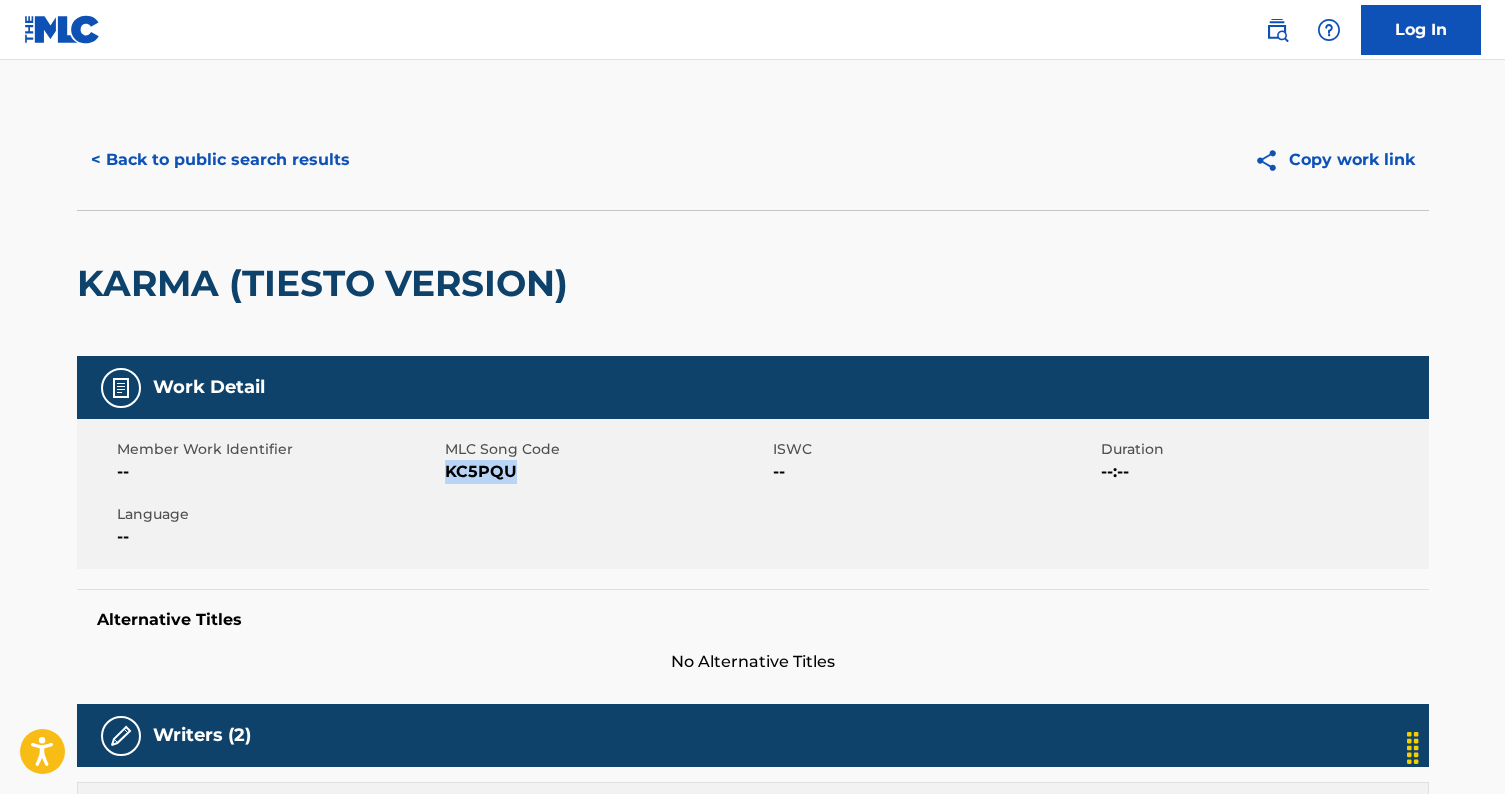 click on "KC5PQU" at bounding box center [606, 472] 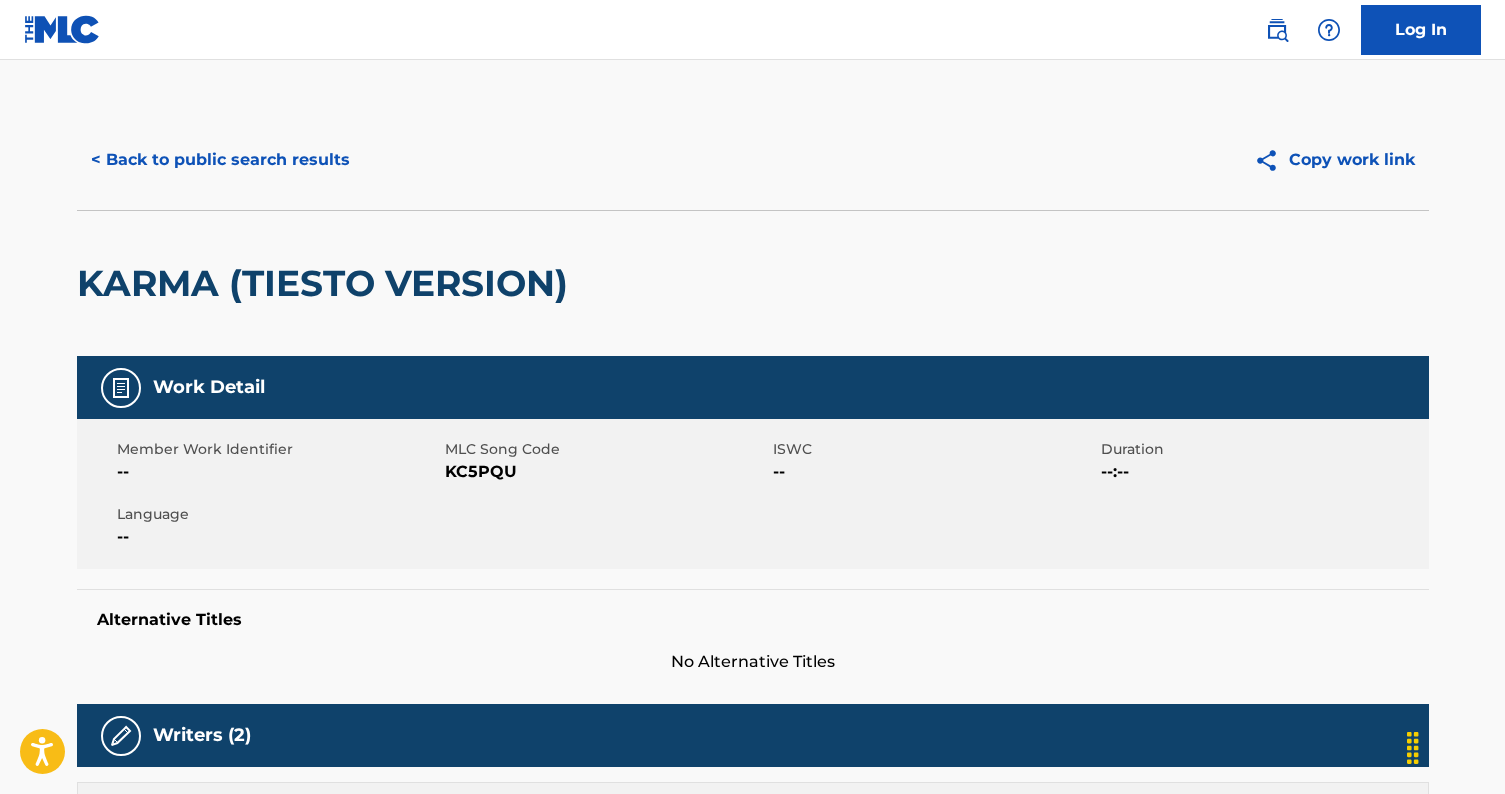 click on "MLC Song Code" at bounding box center [606, 449] 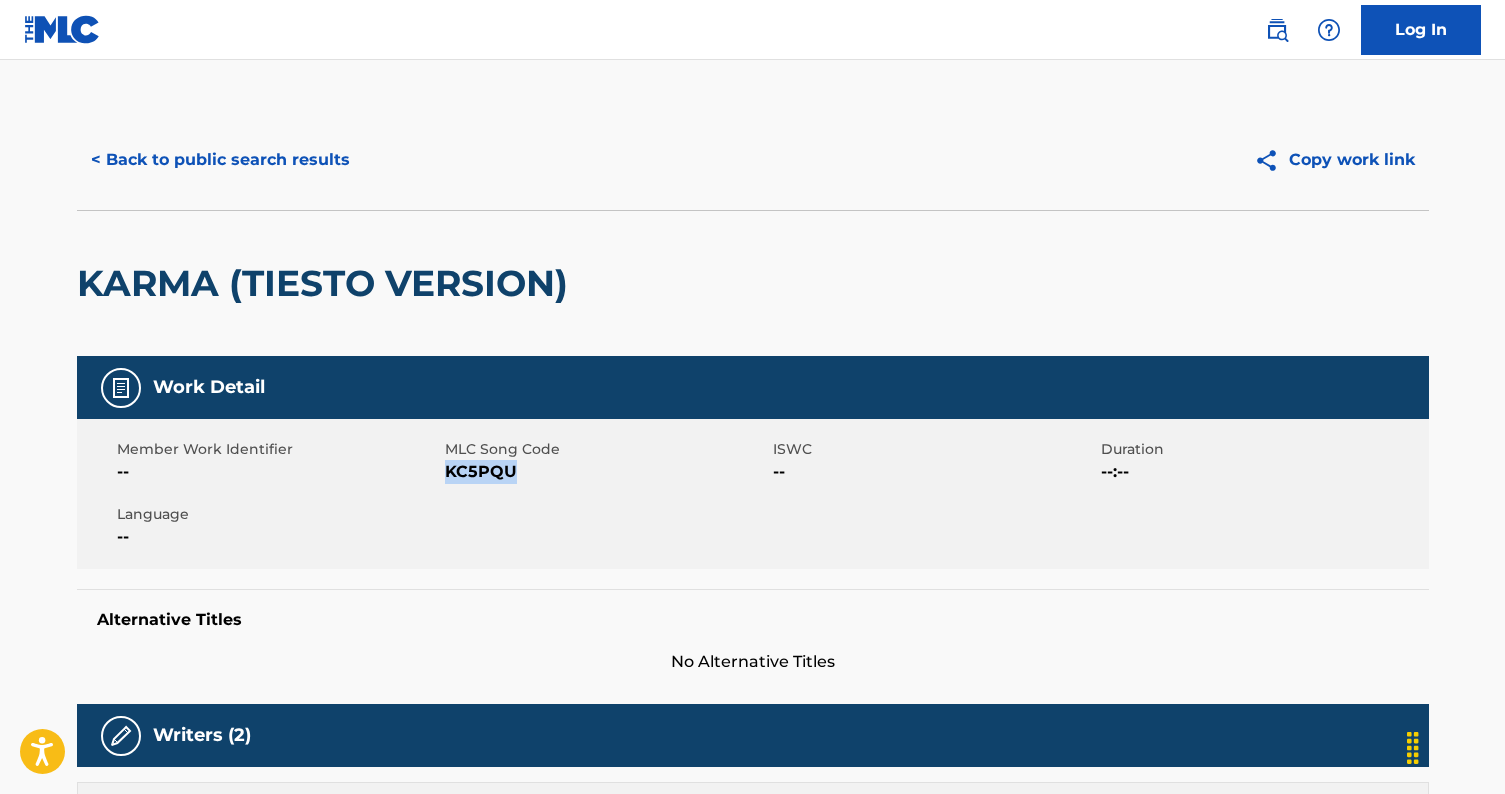 click on "KC5PQU" at bounding box center (606, 472) 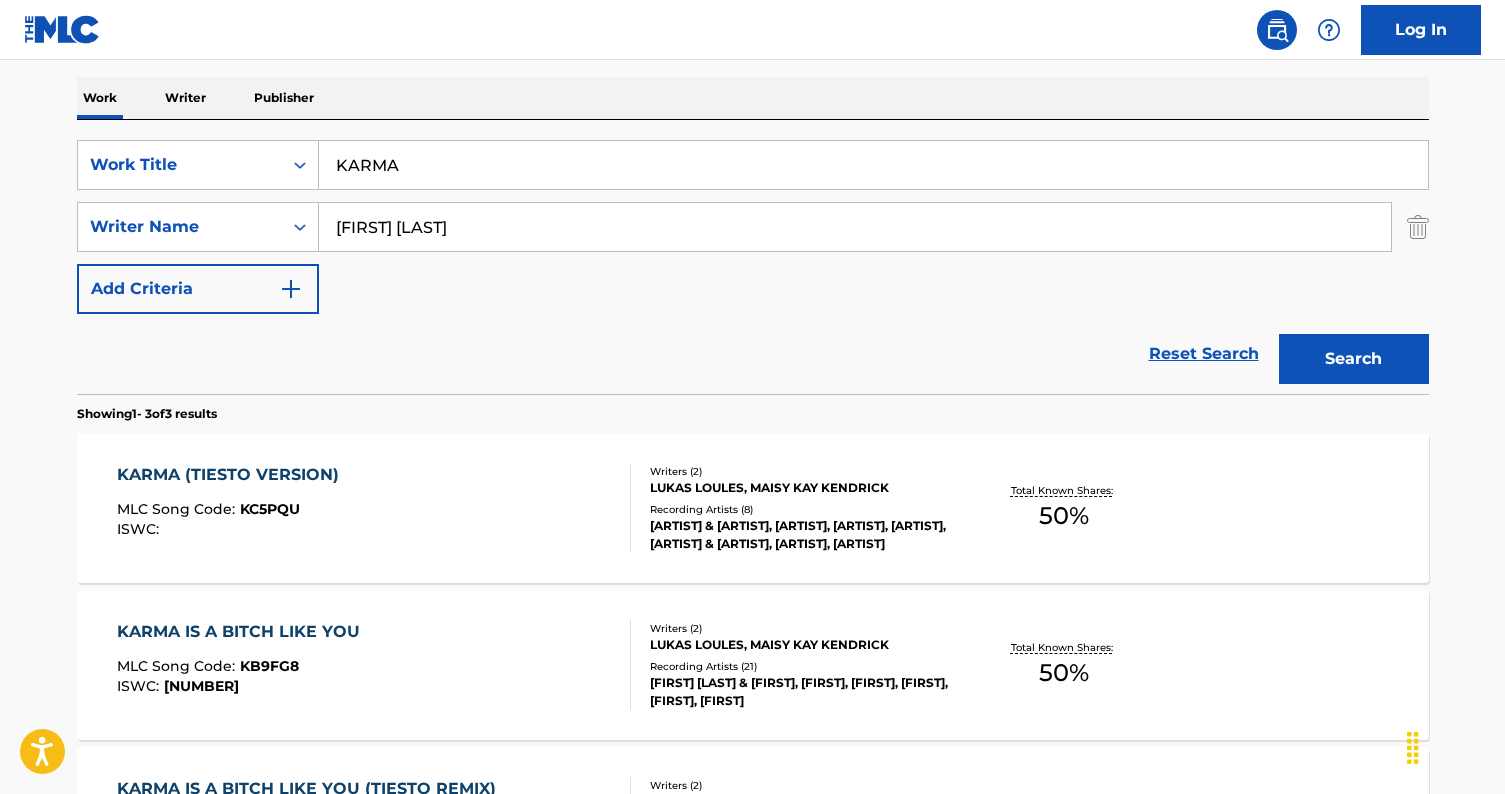 scroll, scrollTop: 0, scrollLeft: 0, axis: both 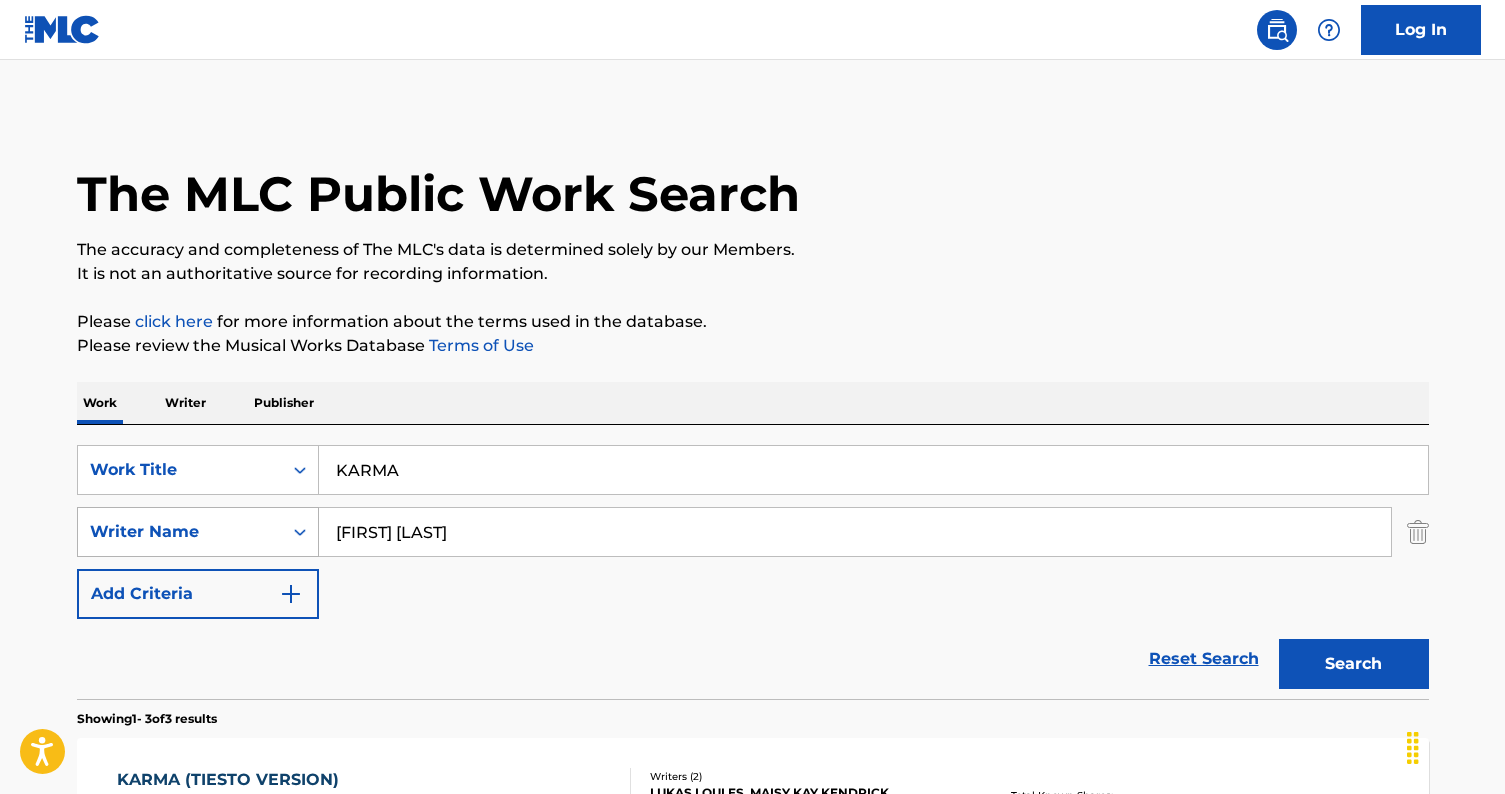 drag, startPoint x: 419, startPoint y: 531, endPoint x: 213, endPoint y: 528, distance: 206.02185 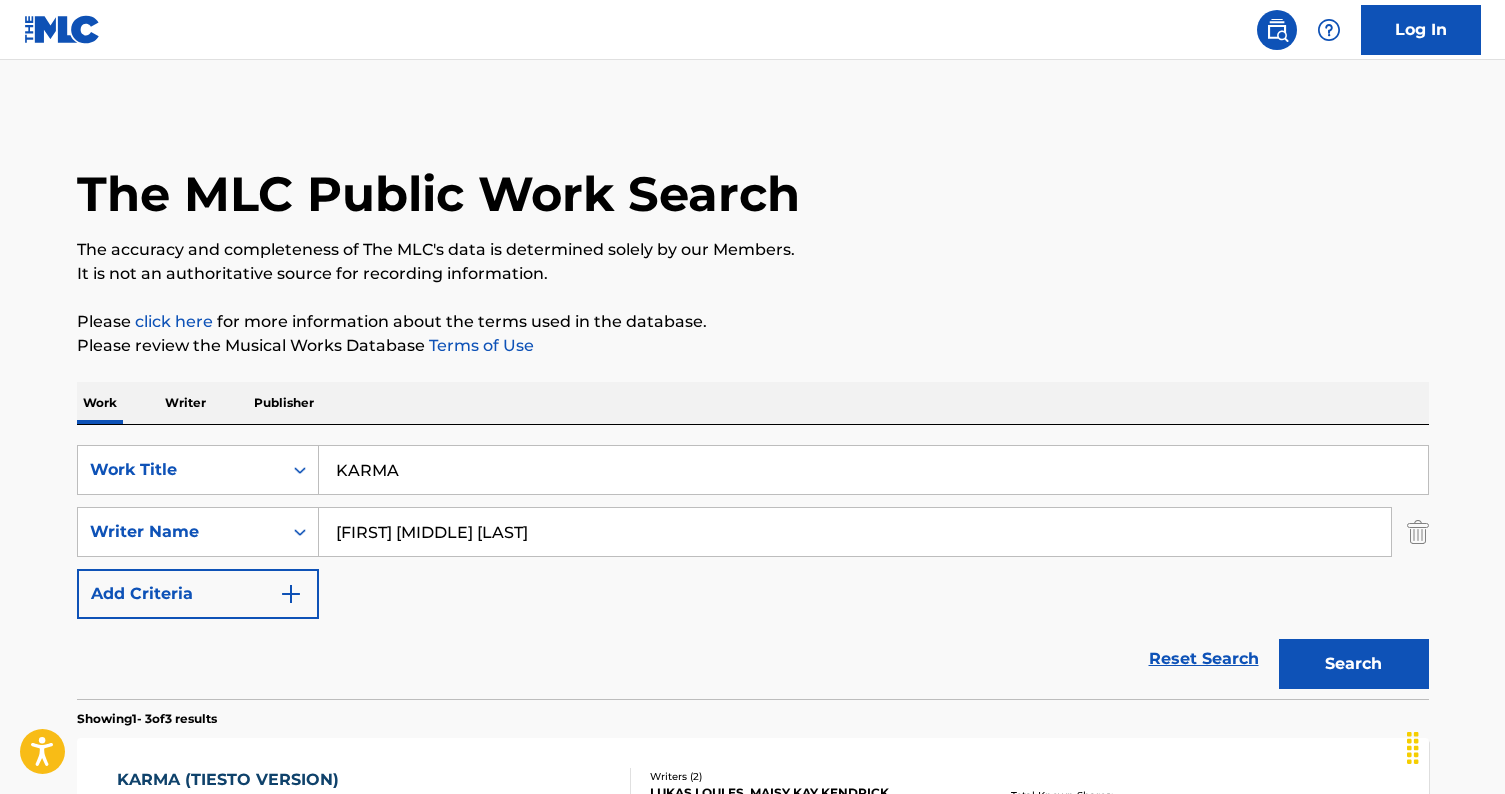 type on "Miguel A. Rodriguez" 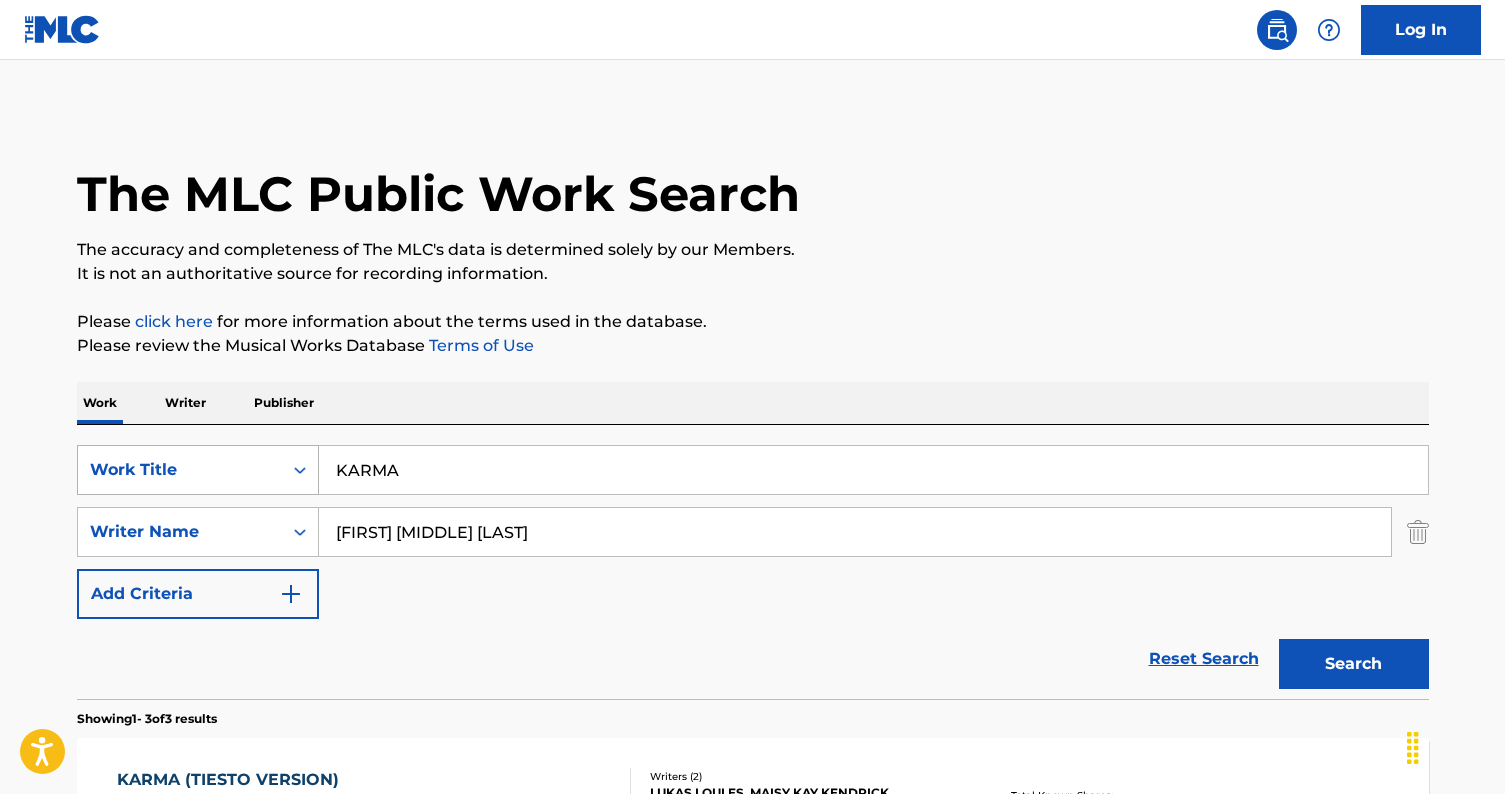 drag, startPoint x: 424, startPoint y: 481, endPoint x: 249, endPoint y: 459, distance: 176.37744 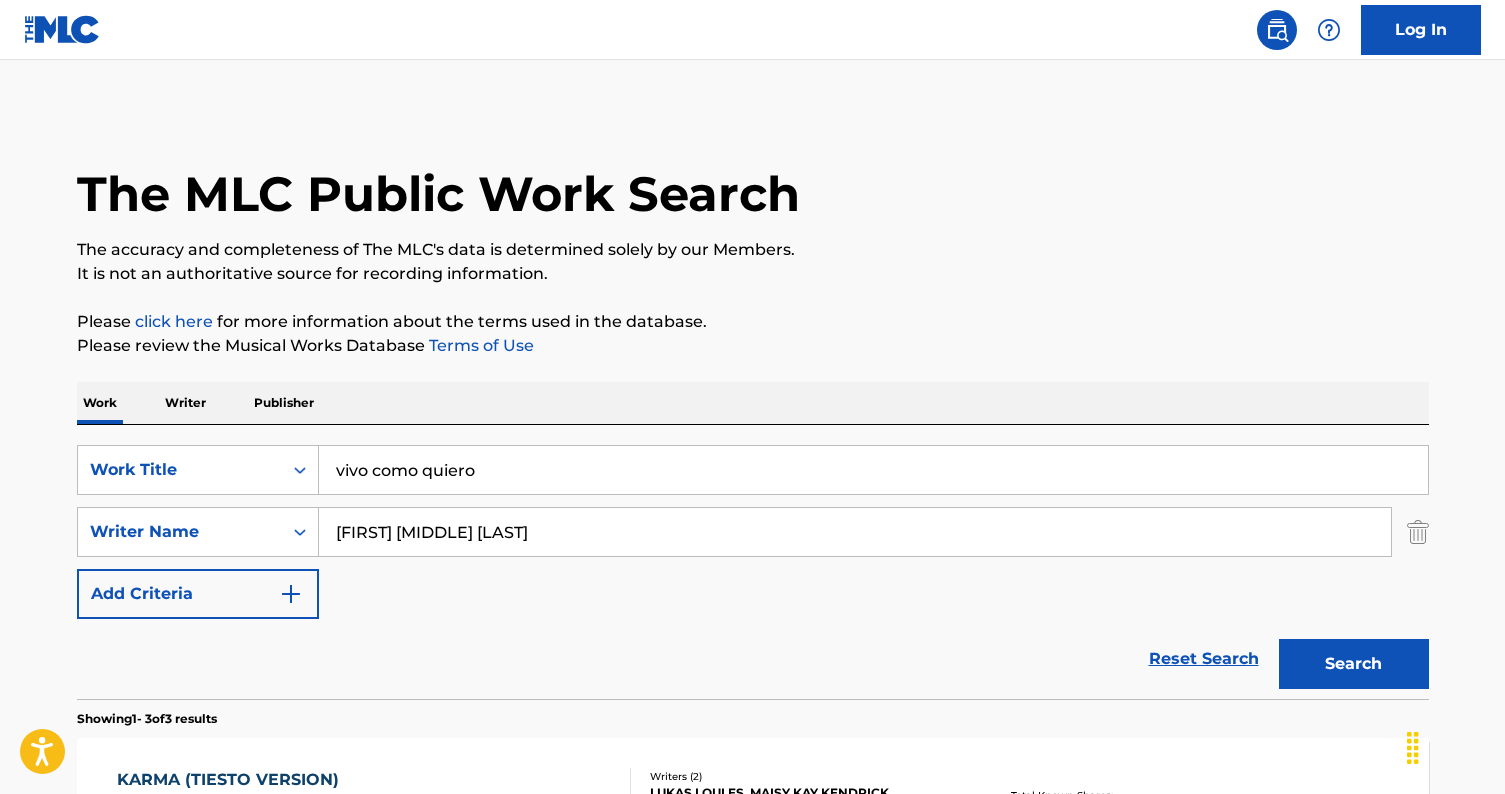 type on "vivo como quiero" 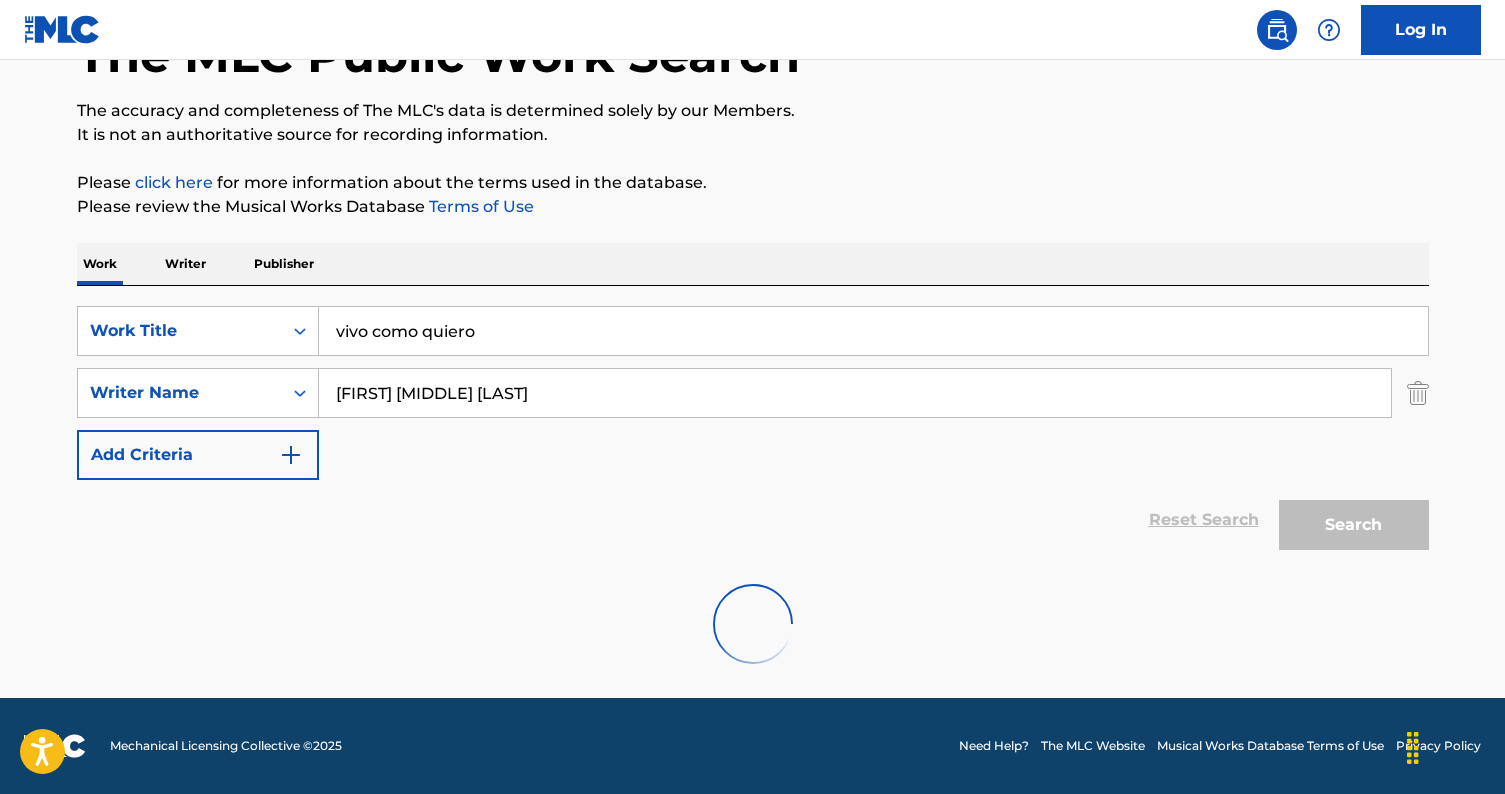 scroll, scrollTop: 294, scrollLeft: 0, axis: vertical 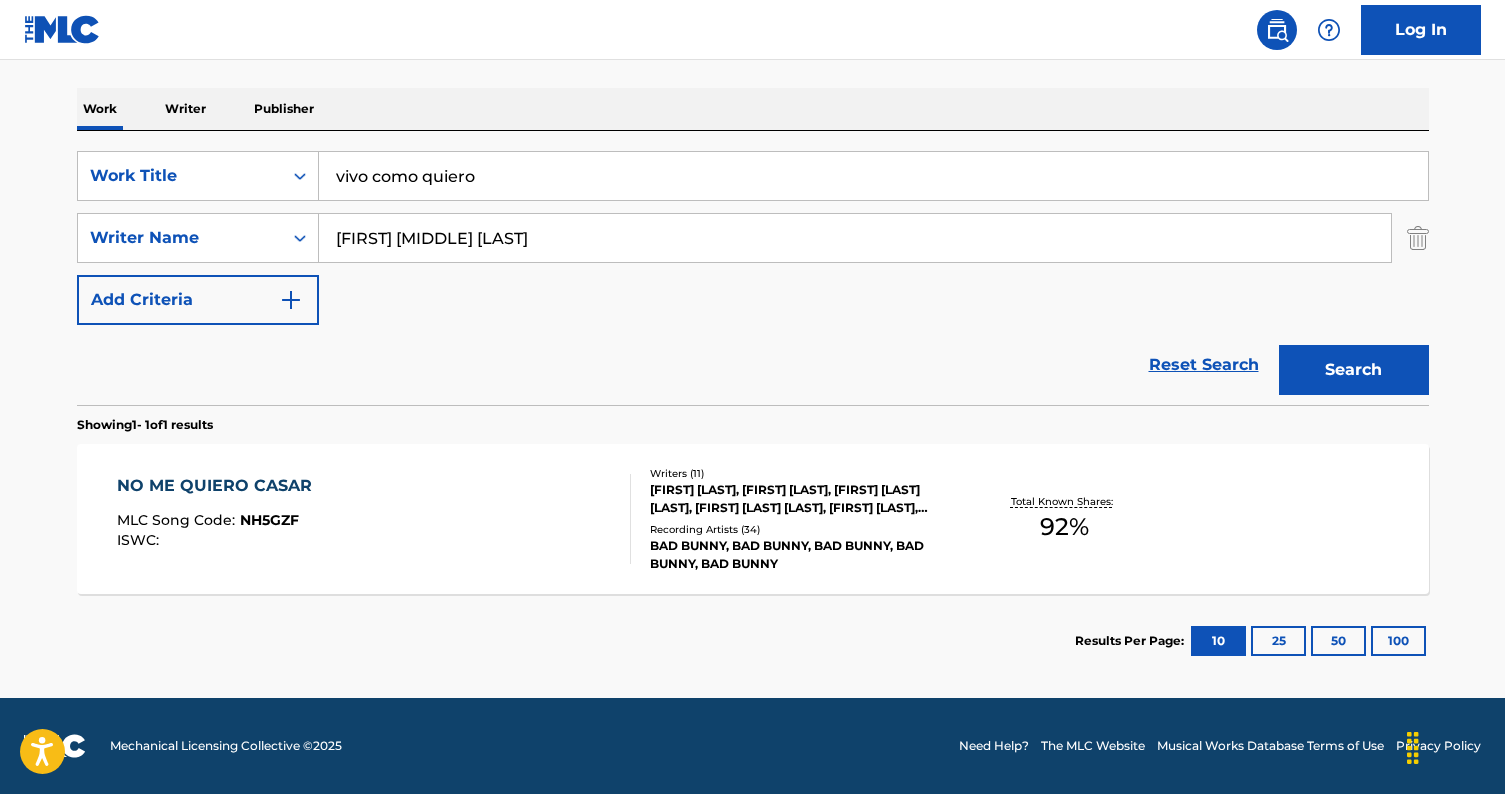 click on "Reset Search Search" at bounding box center (753, 365) 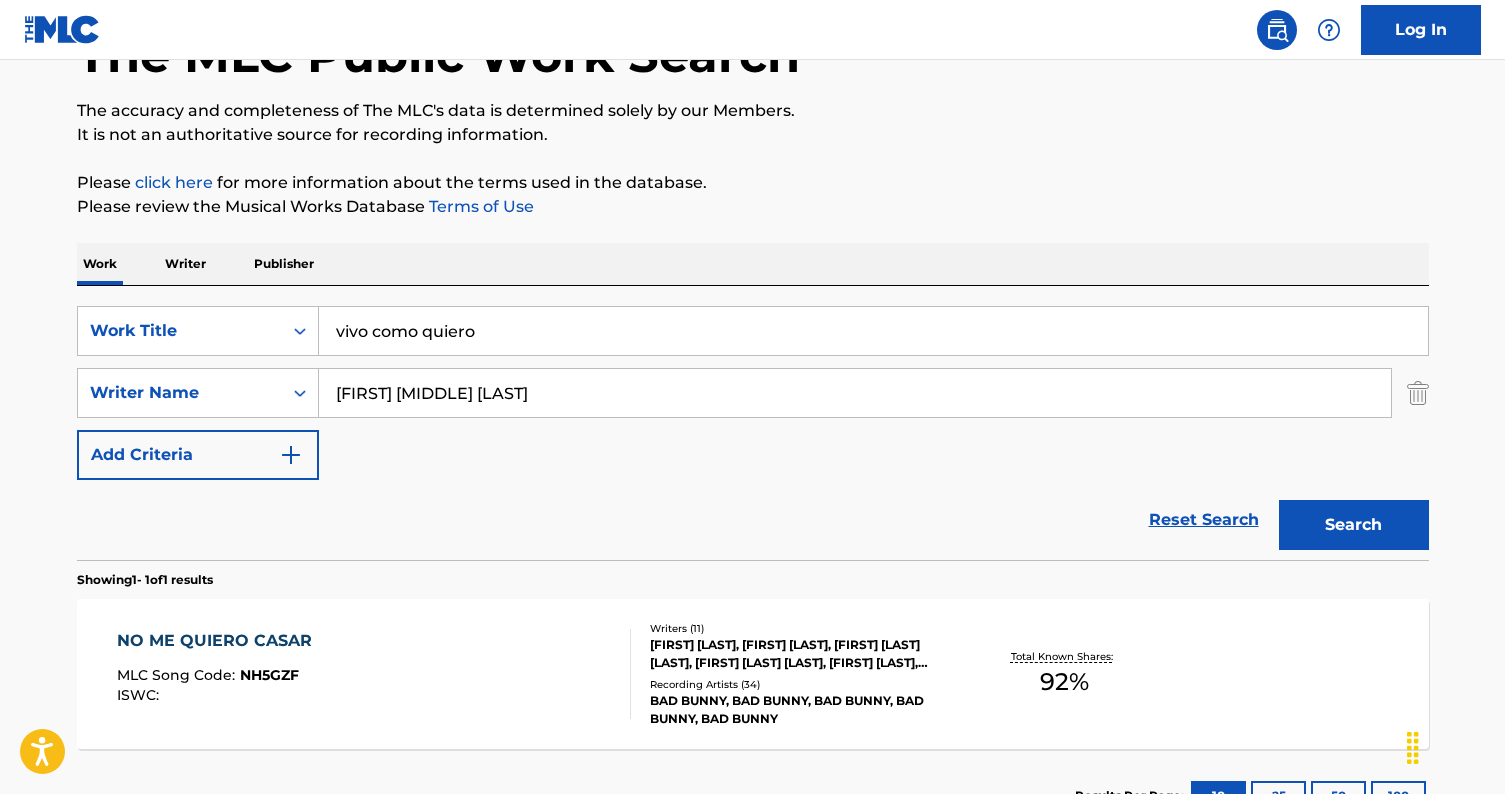 scroll, scrollTop: 294, scrollLeft: 0, axis: vertical 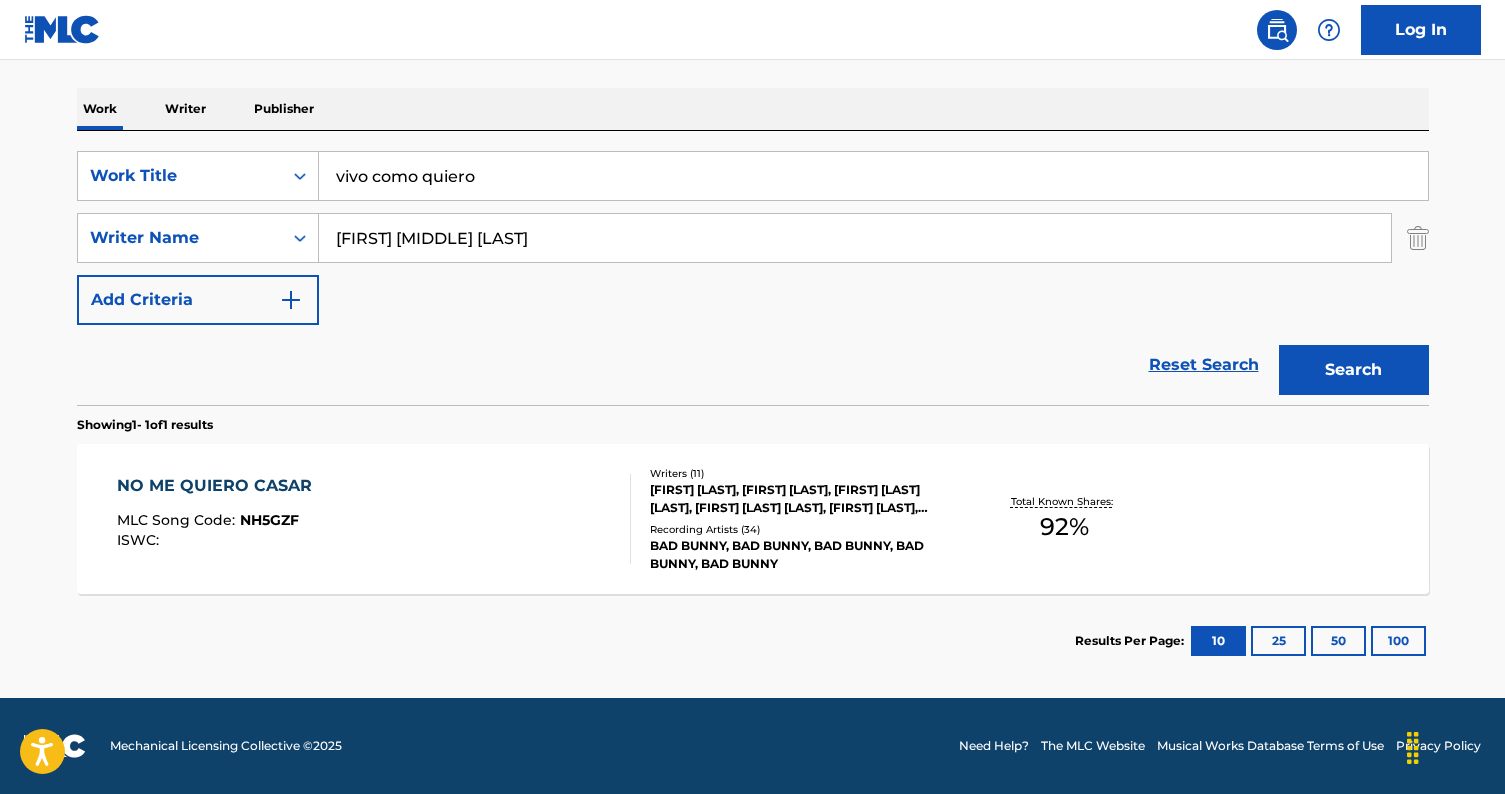 click on "Miguel A. Rodriguez" at bounding box center [855, 238] 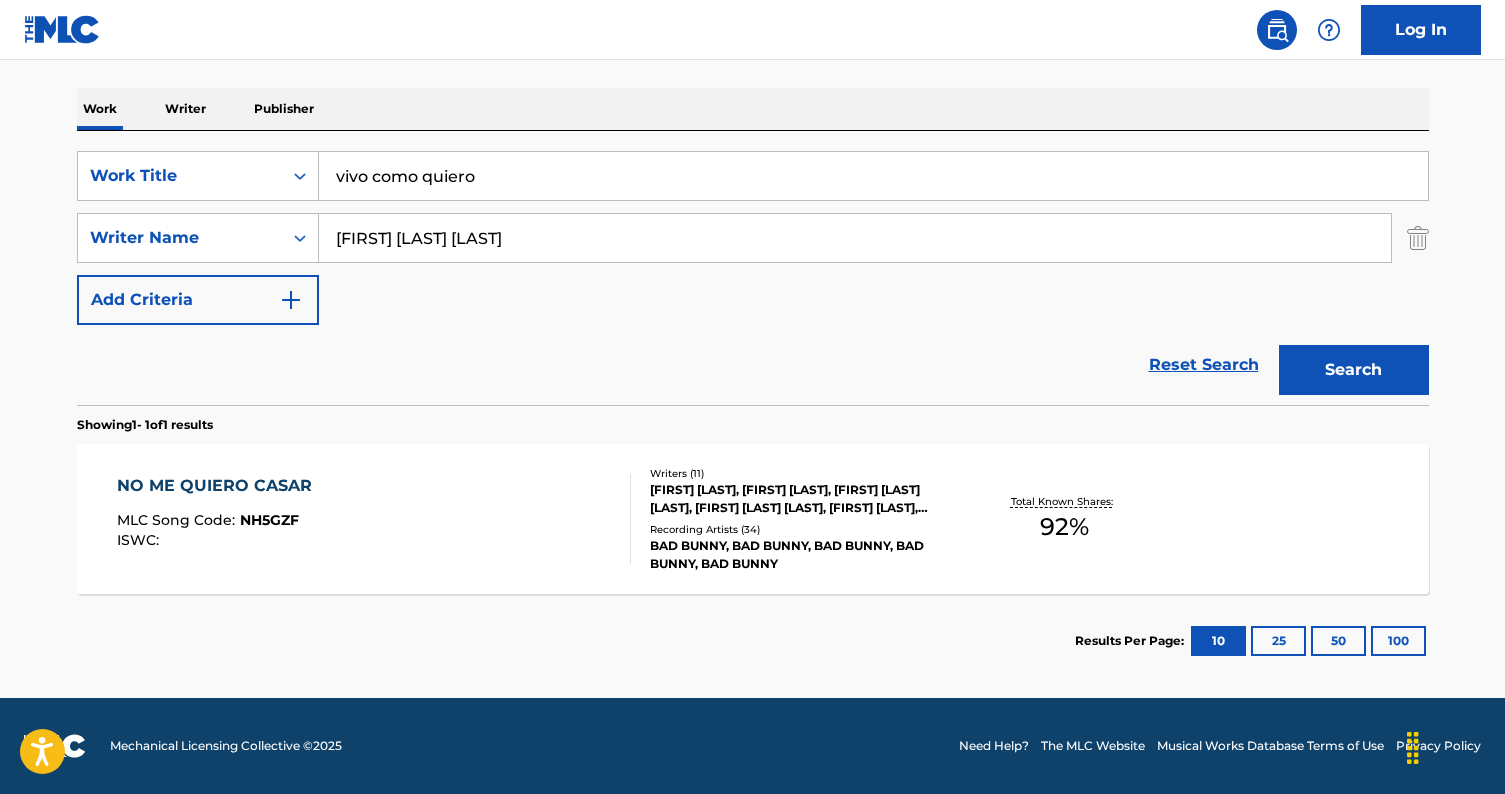 type on "Osval Elias Castro Hernandez" 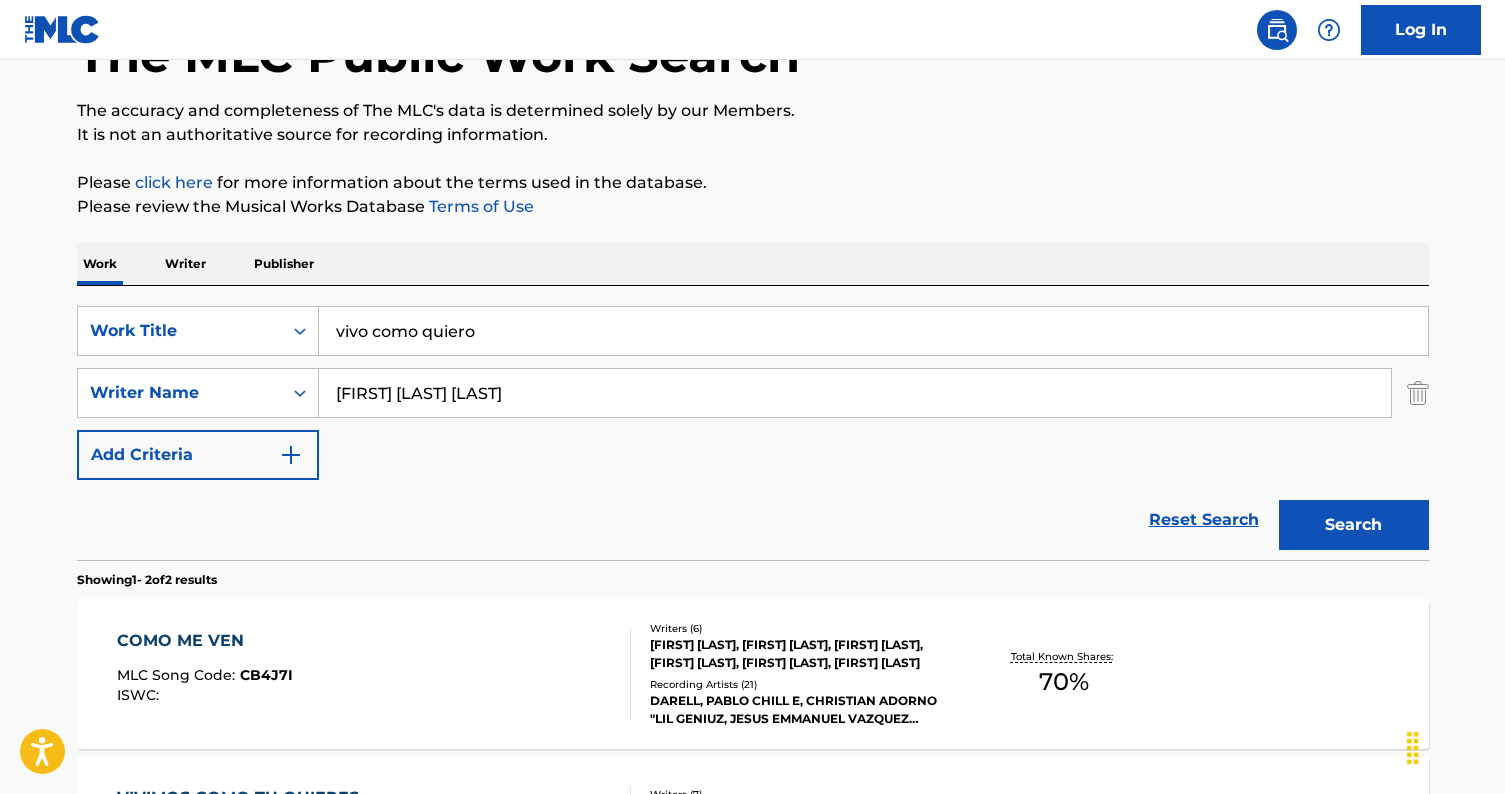 scroll, scrollTop: 294, scrollLeft: 0, axis: vertical 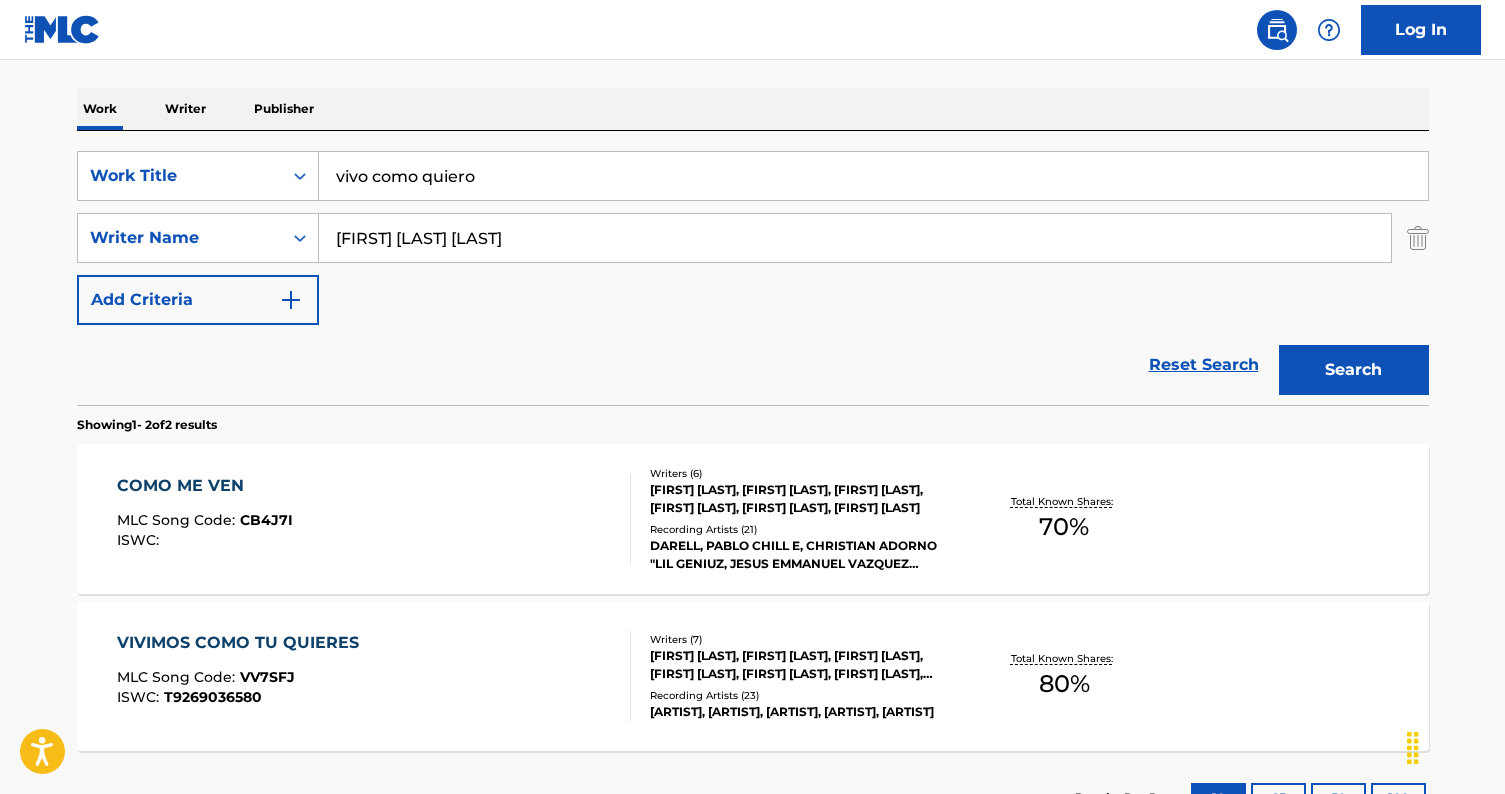 click on "Reset Search Search" at bounding box center [753, 365] 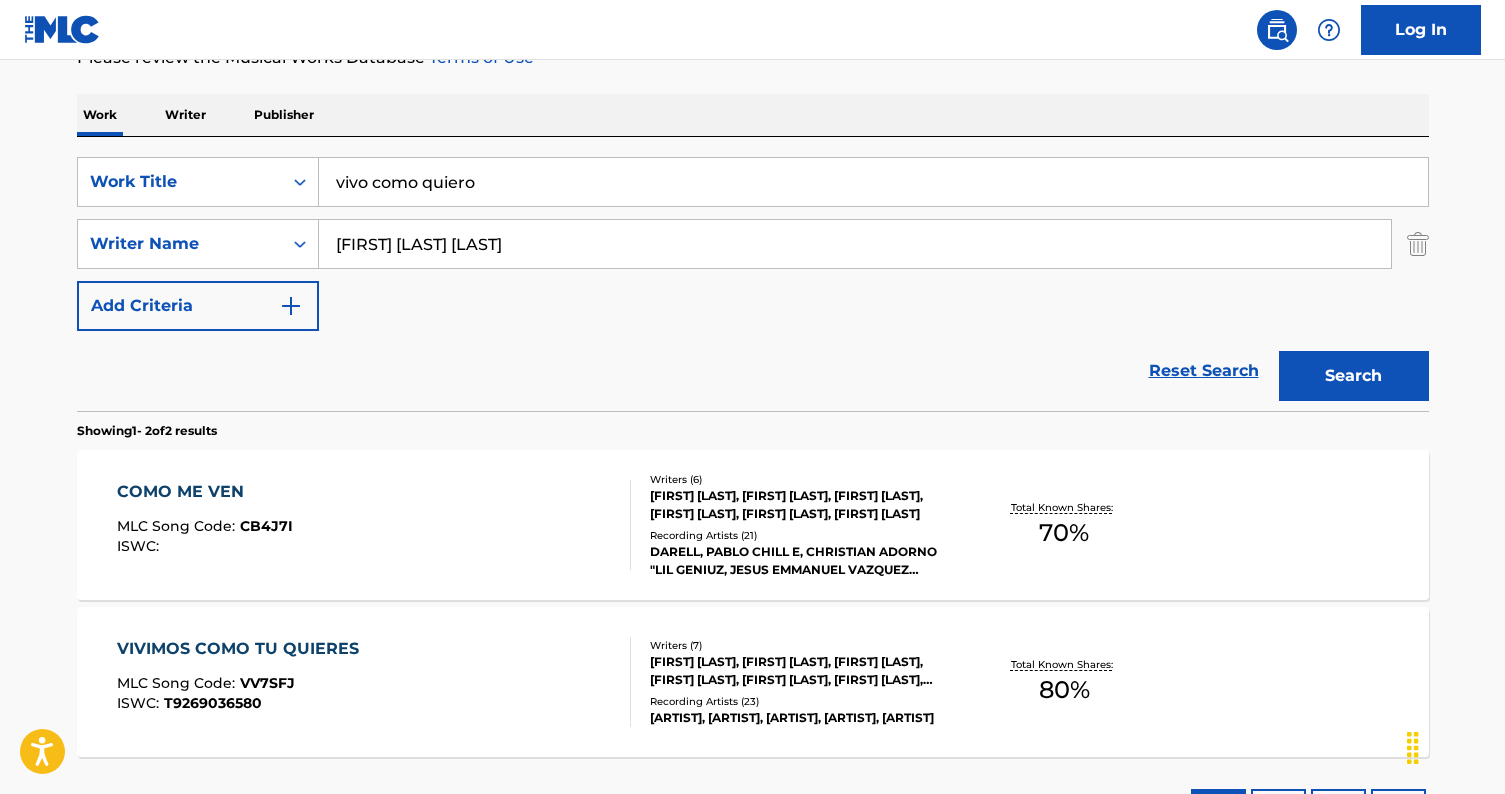 scroll, scrollTop: 291, scrollLeft: 0, axis: vertical 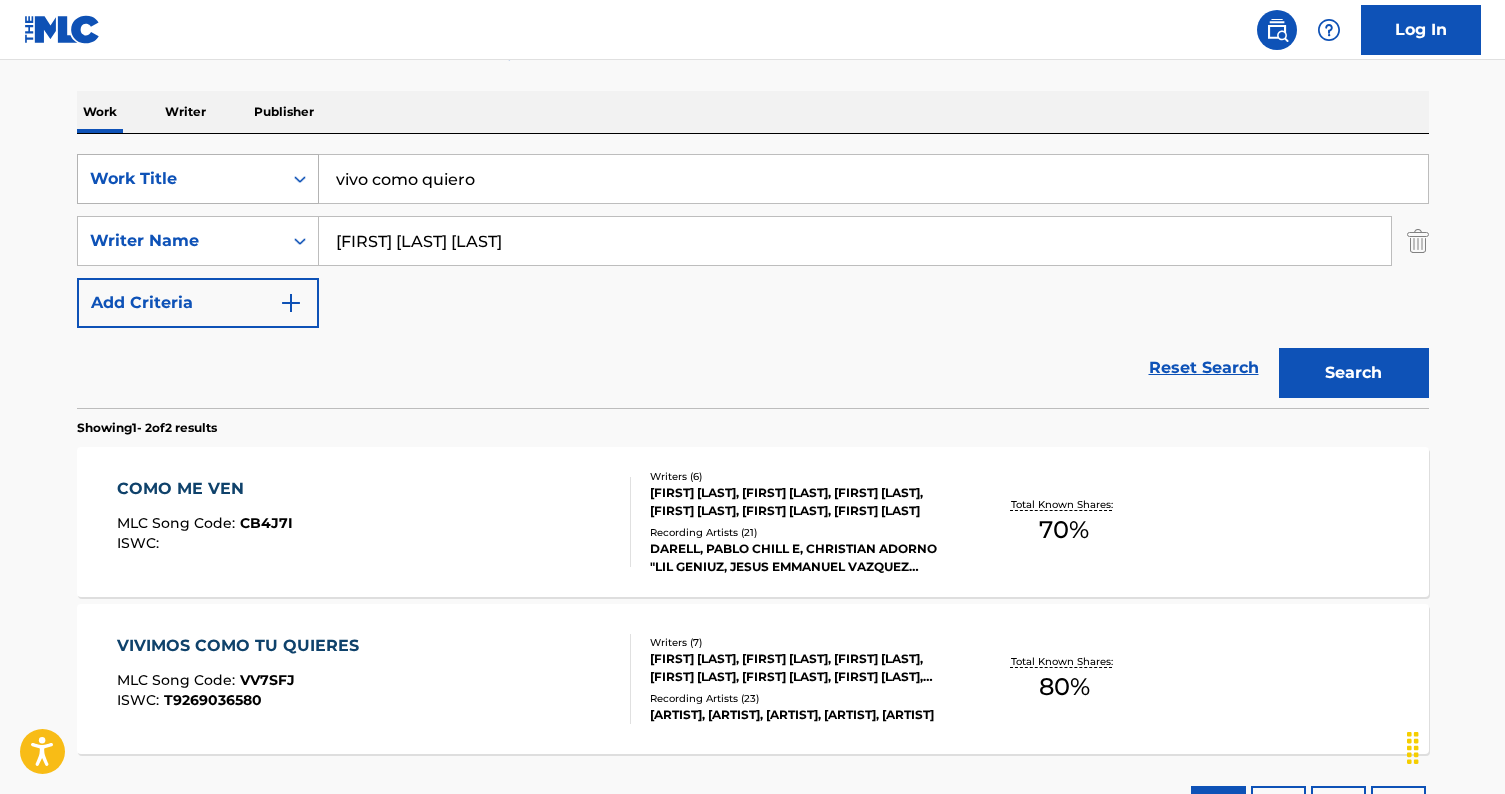 drag, startPoint x: 564, startPoint y: 181, endPoint x: 247, endPoint y: 156, distance: 317.98428 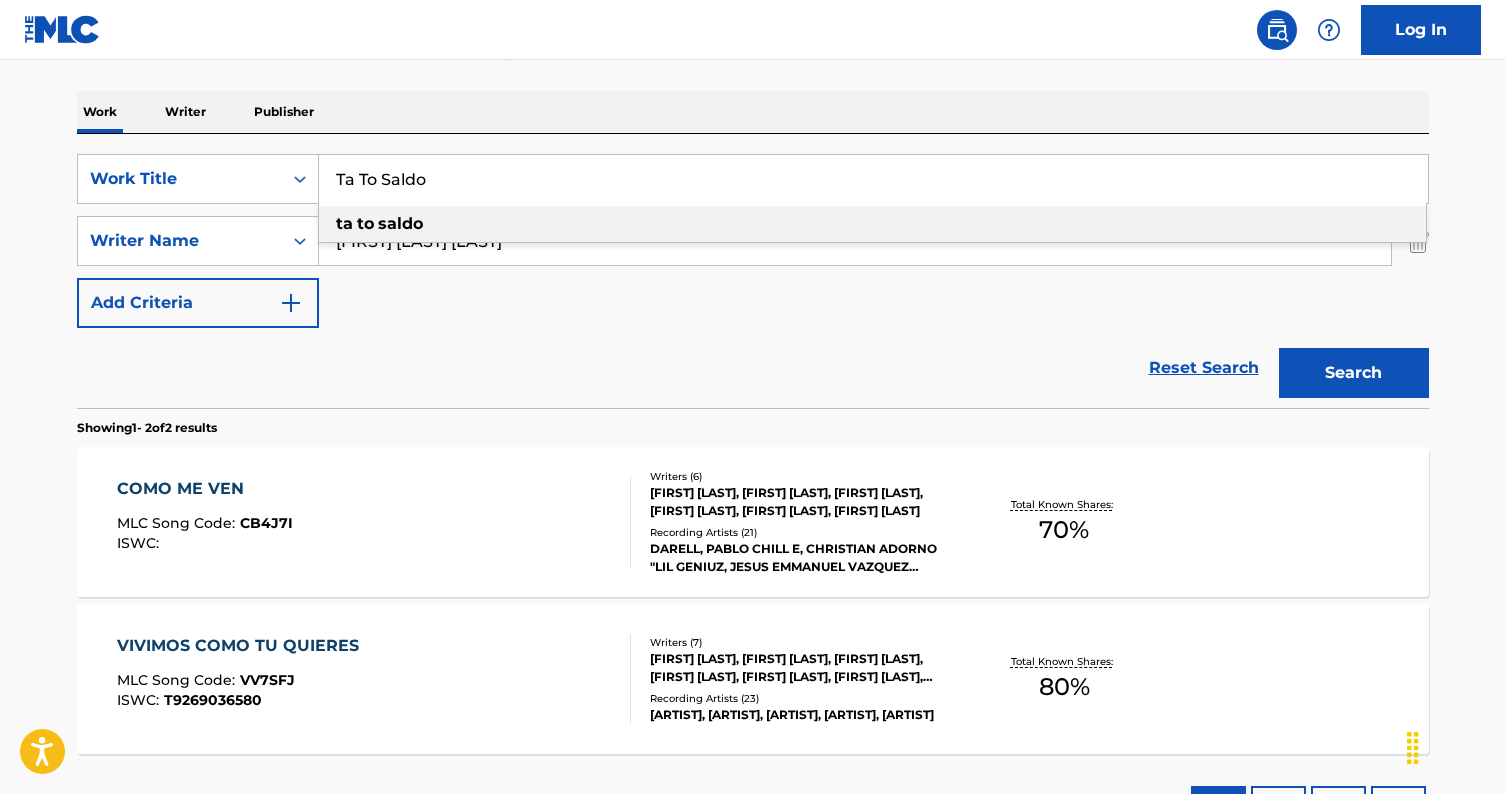 type on "Ta To Saldo" 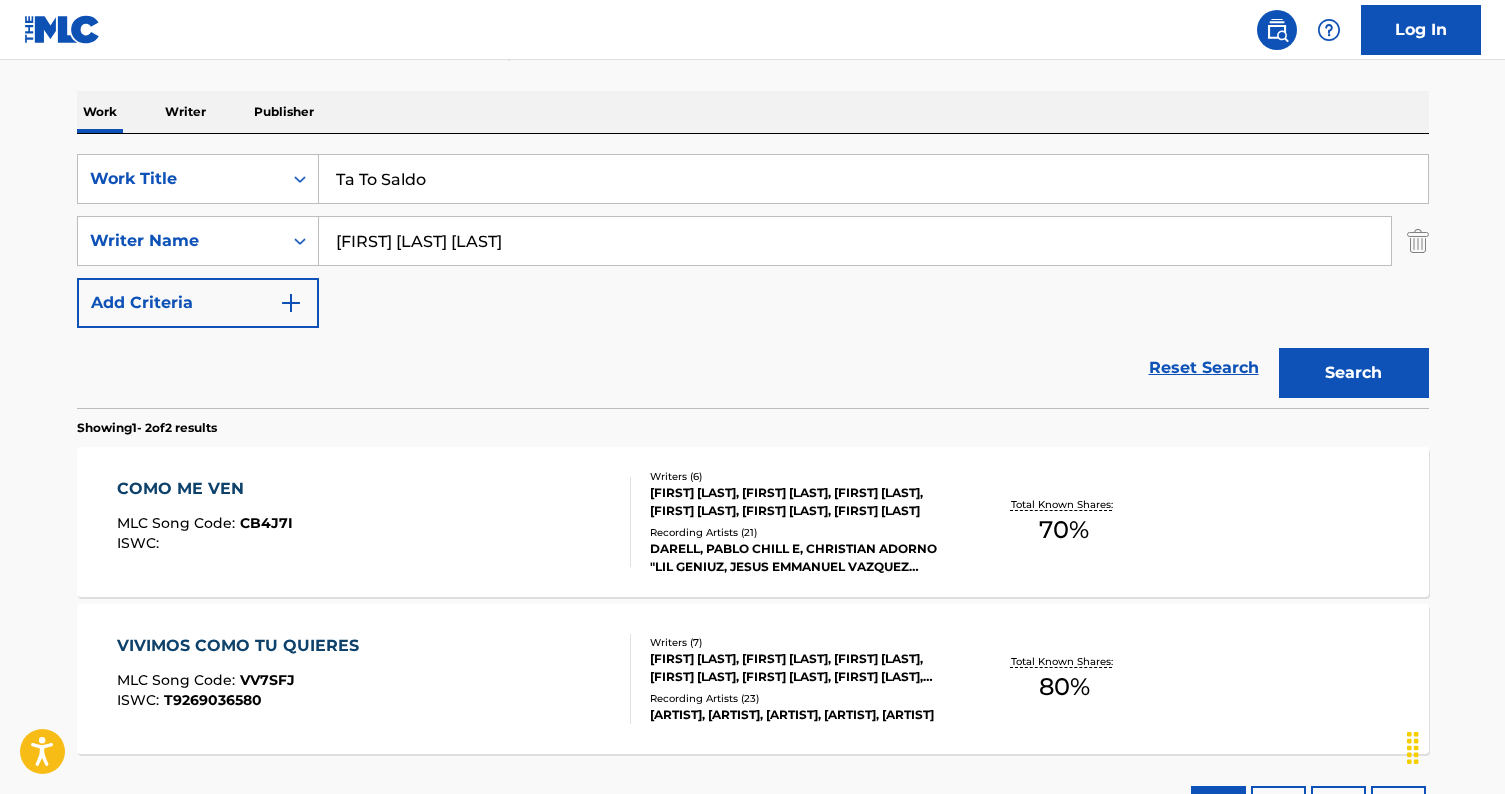 click on "Work Writer Publisher" at bounding box center [753, 112] 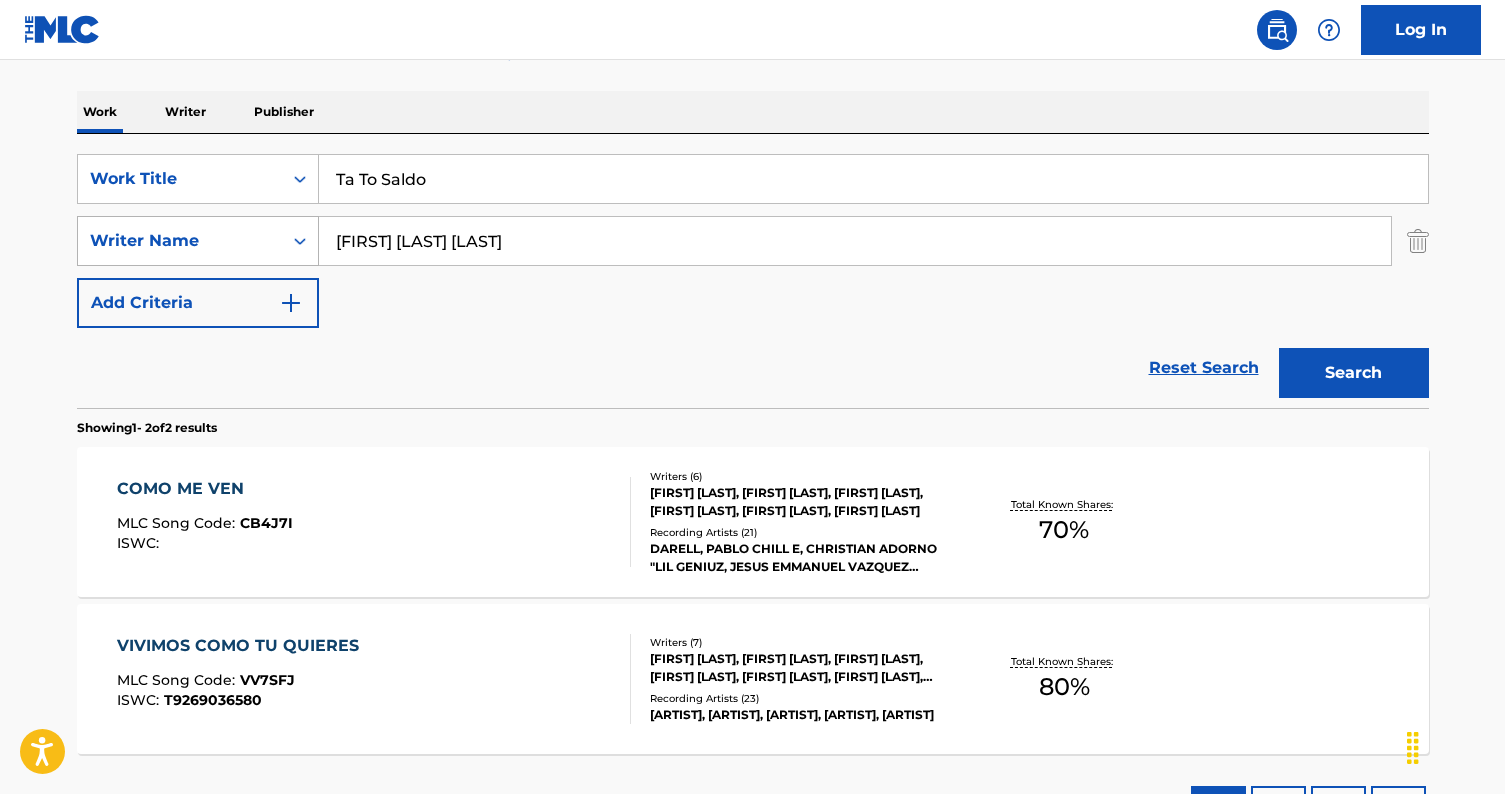 drag, startPoint x: 641, startPoint y: 239, endPoint x: 255, endPoint y: 220, distance: 386.46735 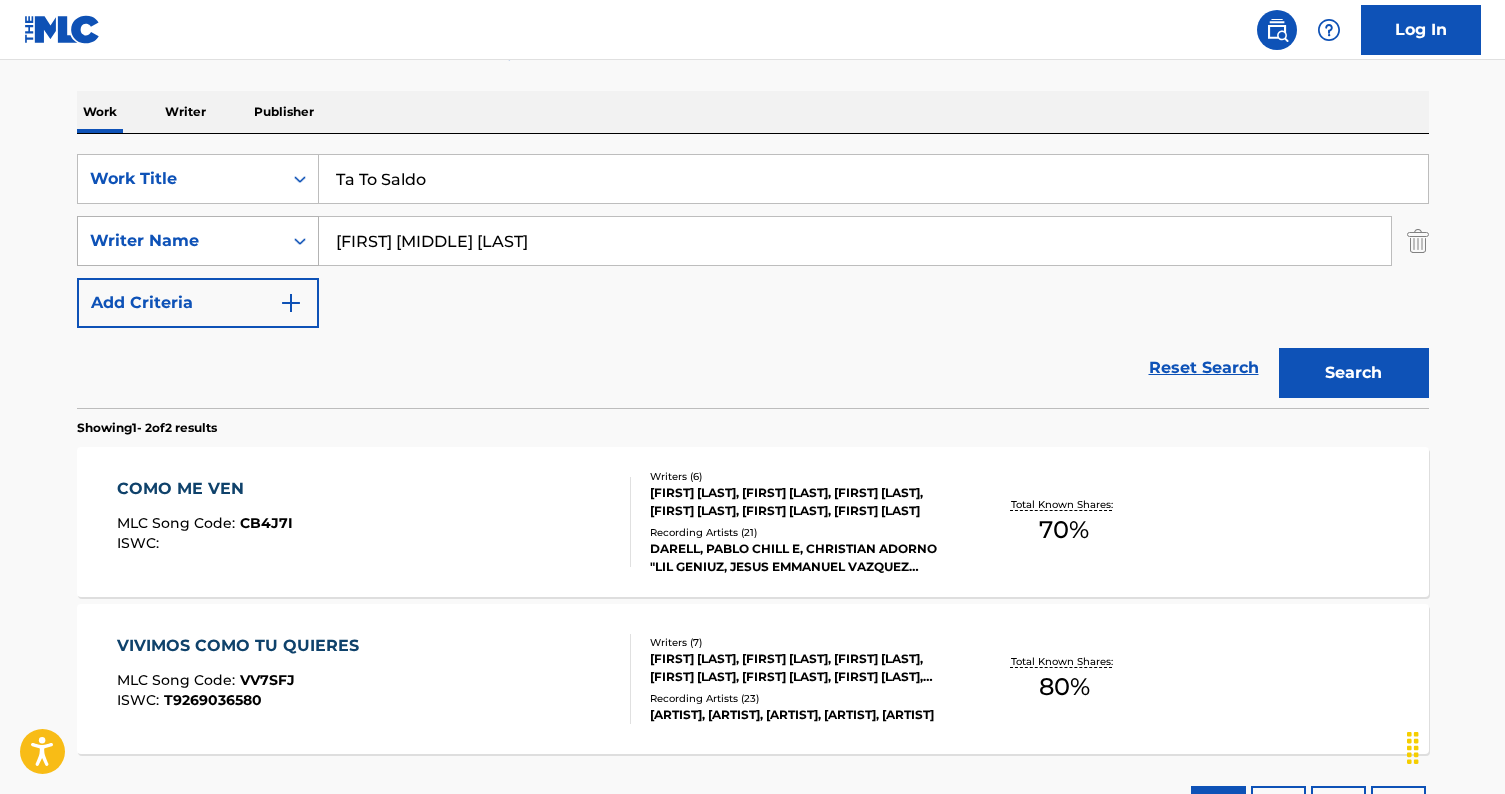 click on "Search" at bounding box center [1354, 373] 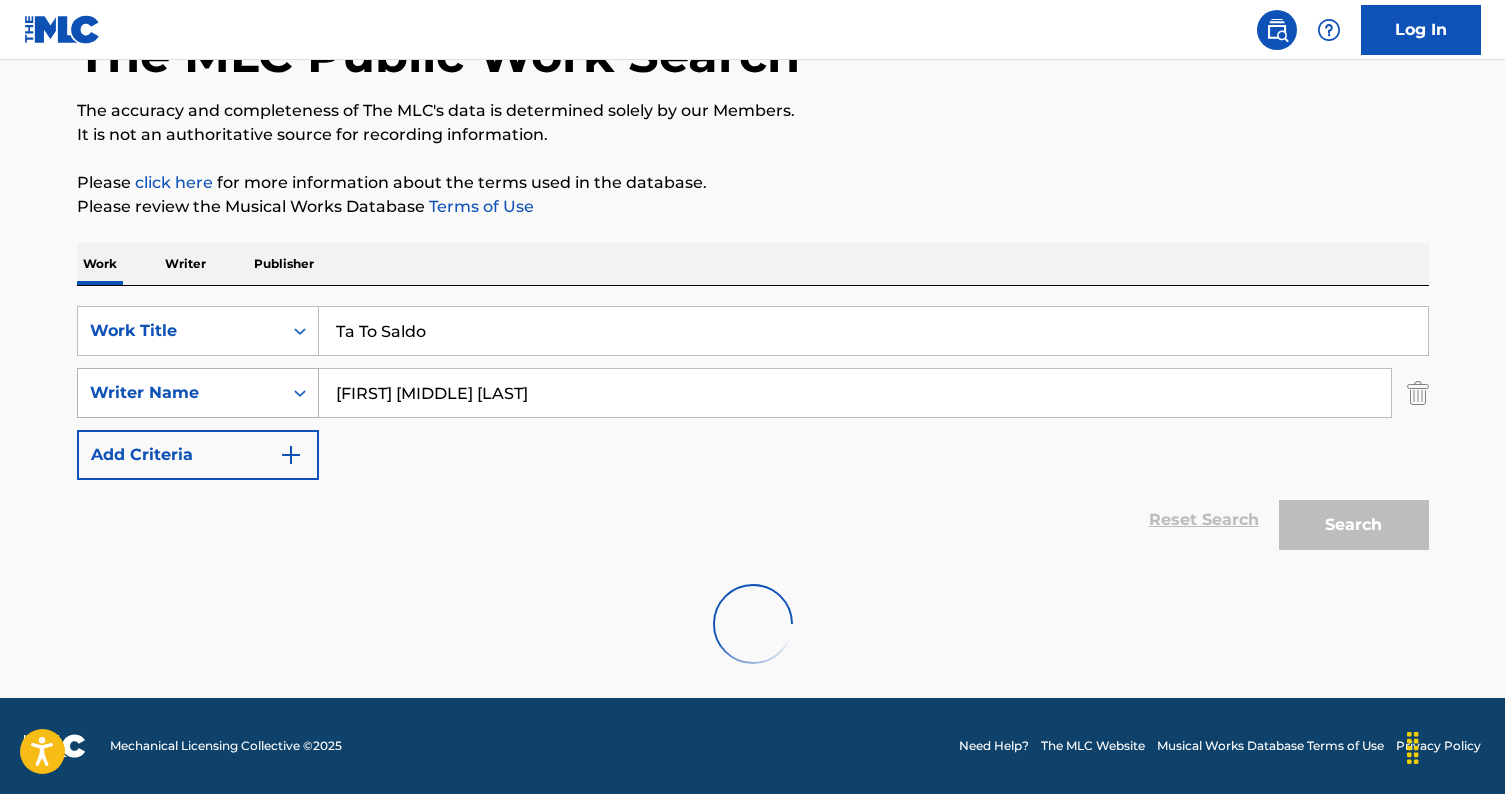 scroll, scrollTop: 74, scrollLeft: 0, axis: vertical 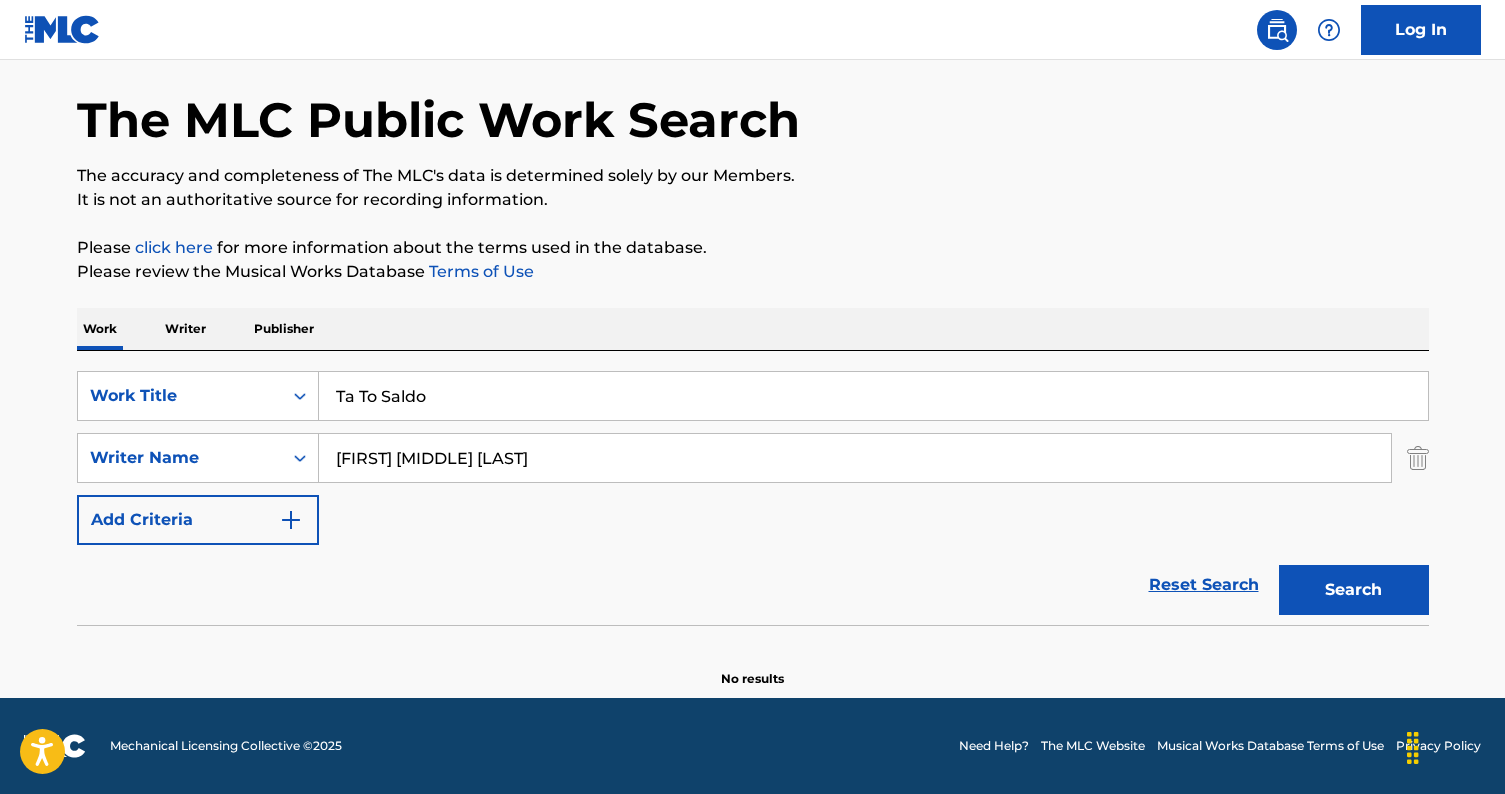 click on "Michael A. Torres Monge" at bounding box center [855, 458] 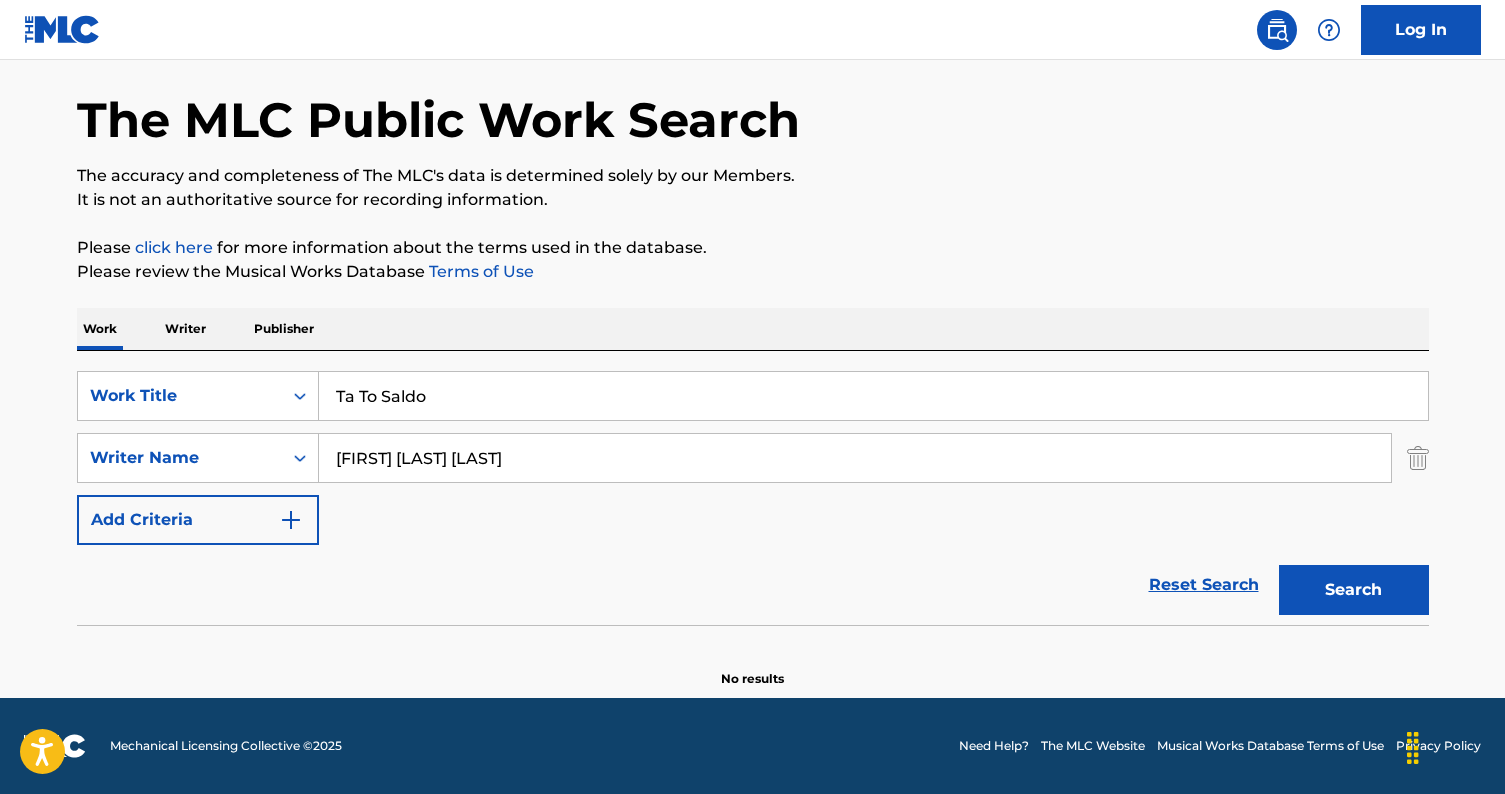 click on "Search" at bounding box center (1354, 590) 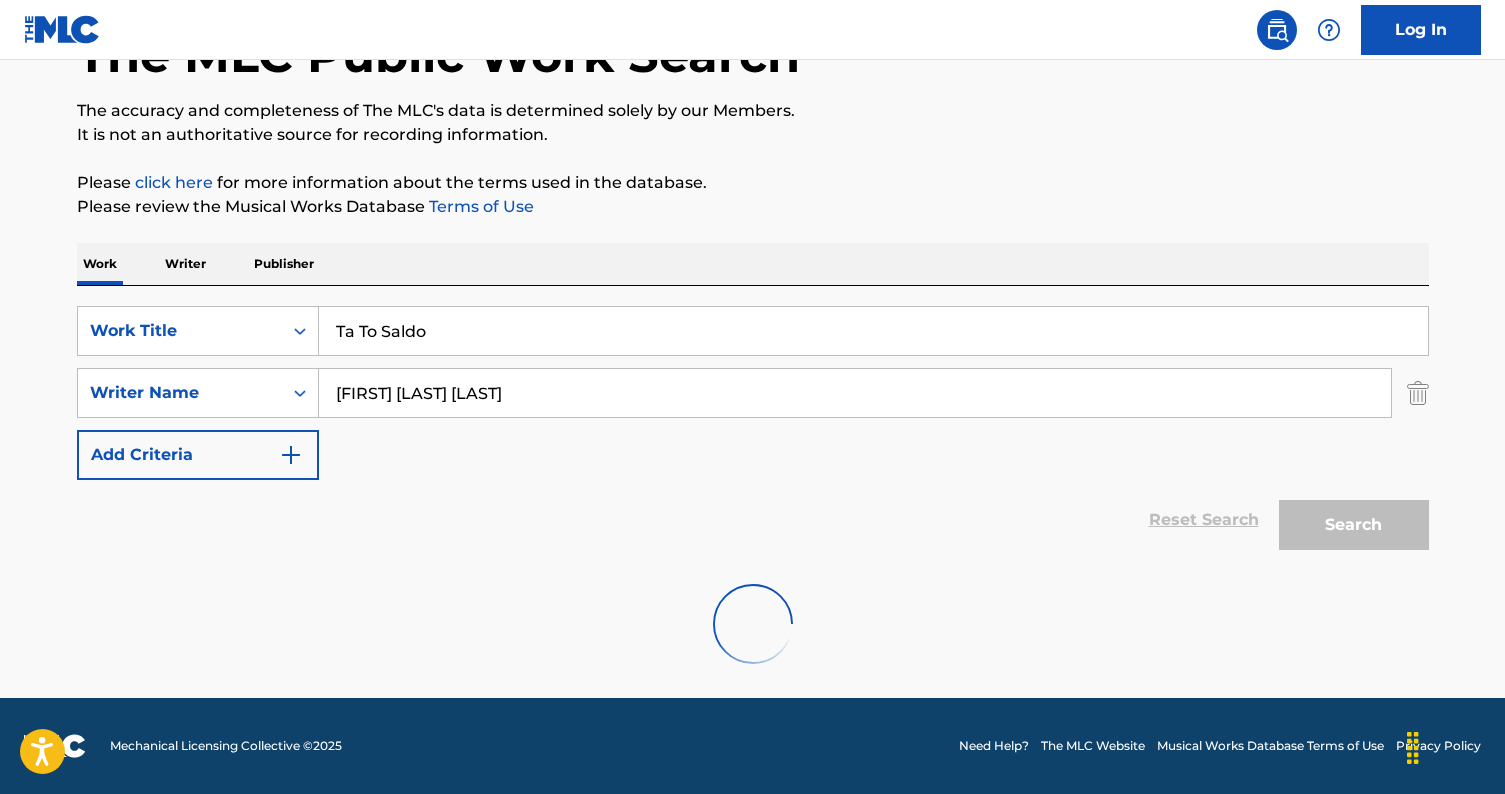 scroll, scrollTop: 291, scrollLeft: 0, axis: vertical 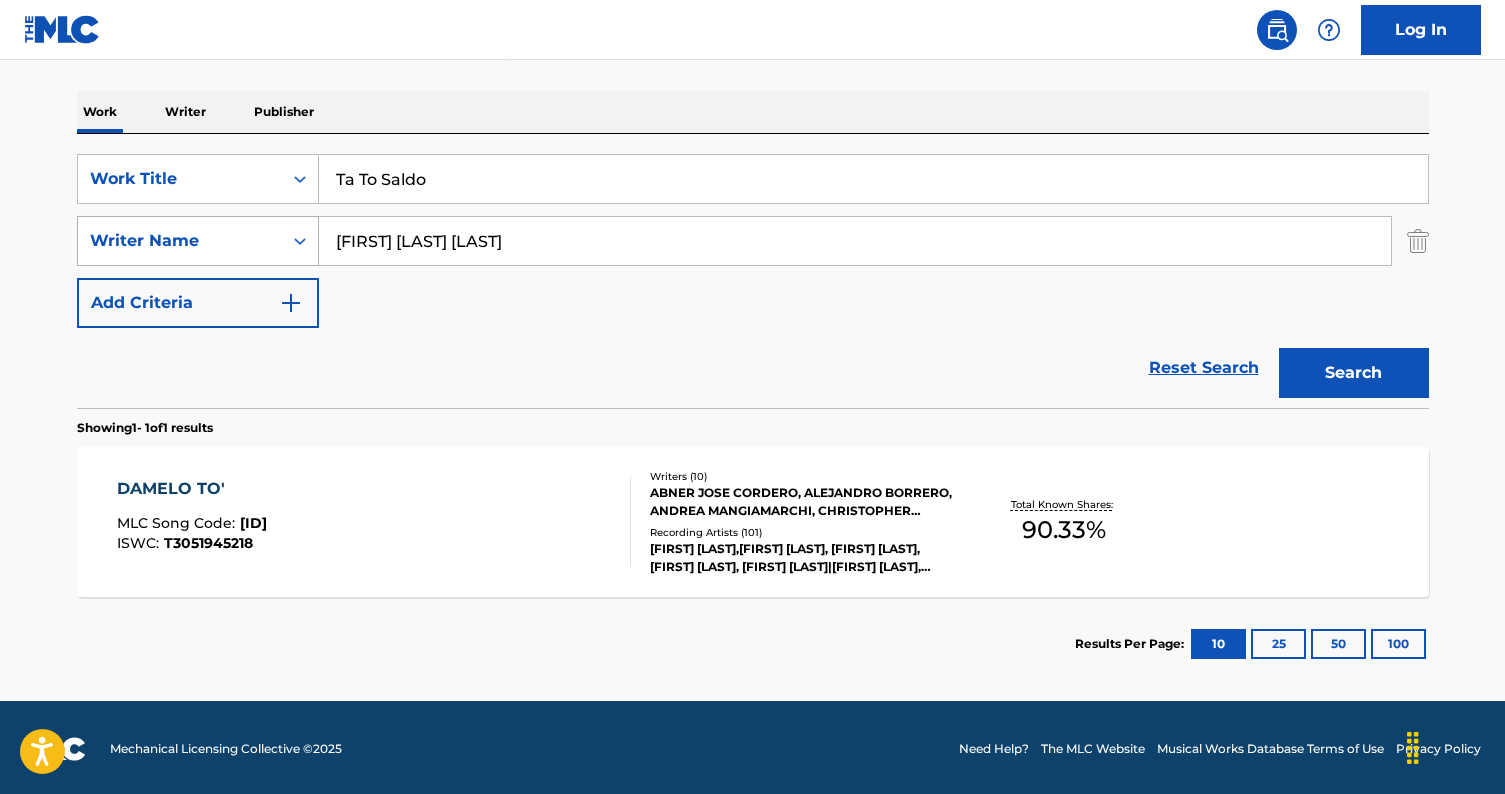 drag, startPoint x: 574, startPoint y: 243, endPoint x: 289, endPoint y: 228, distance: 285.39447 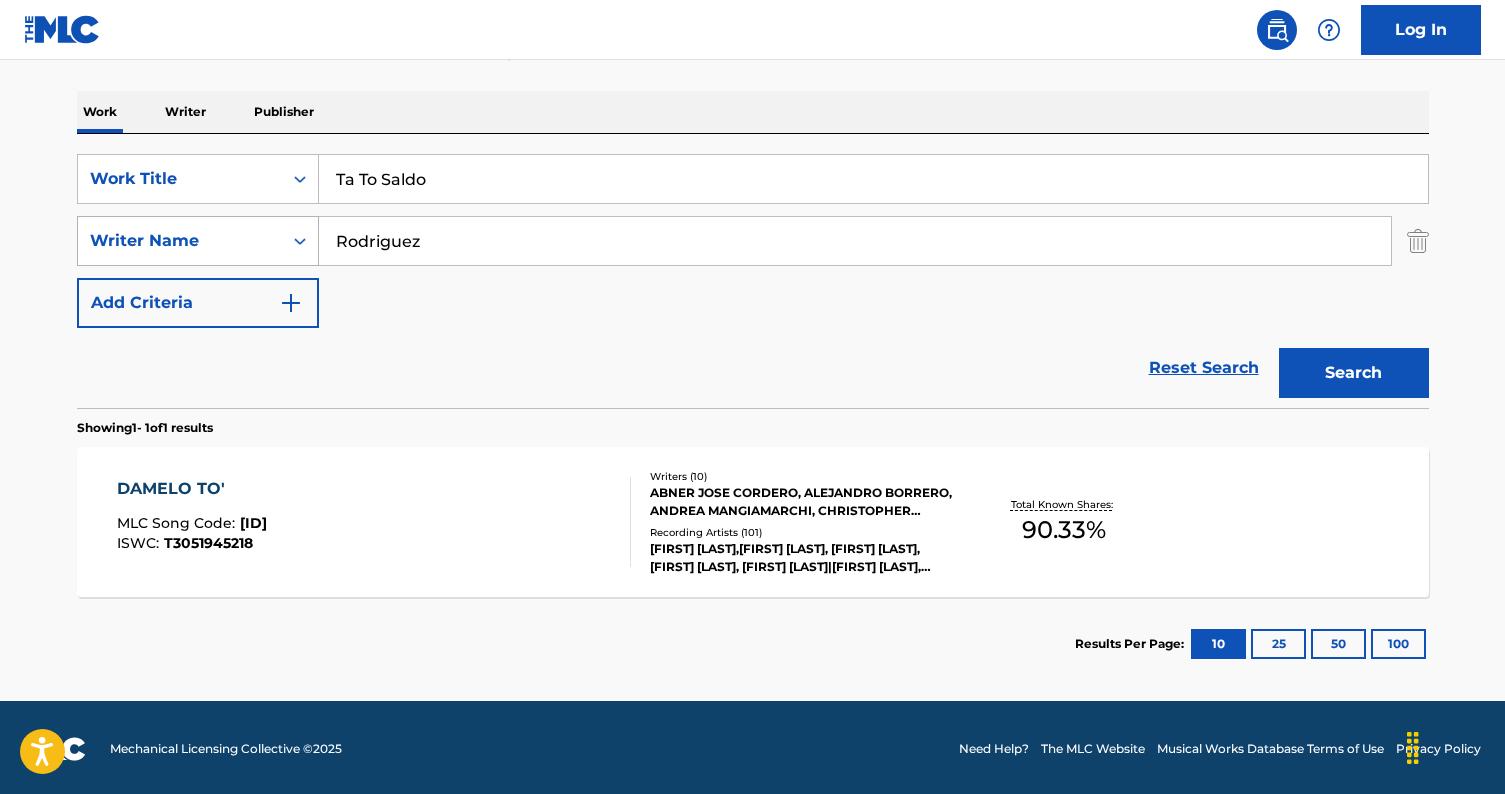 type on "Rodriguez" 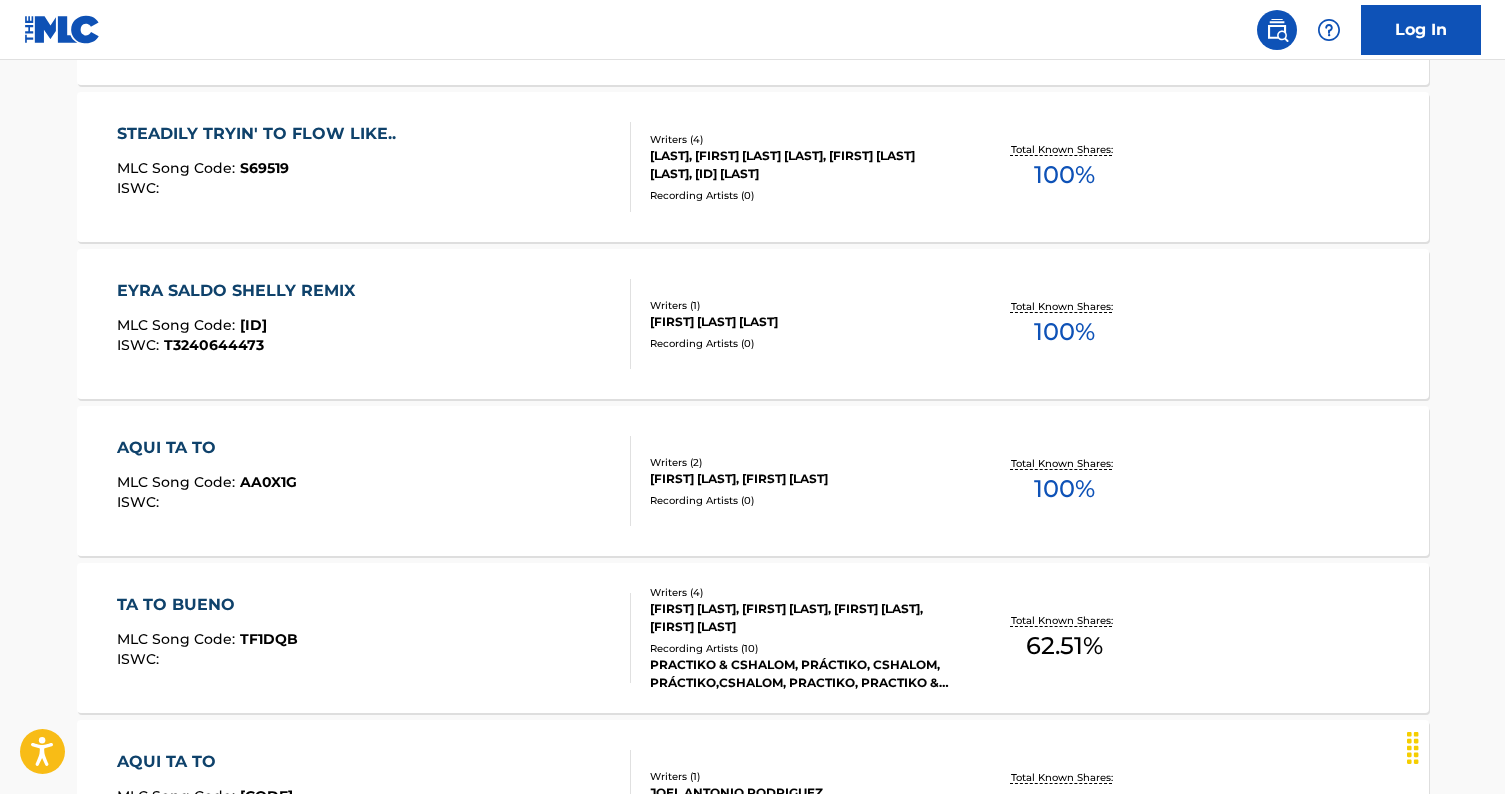 scroll, scrollTop: 0, scrollLeft: 0, axis: both 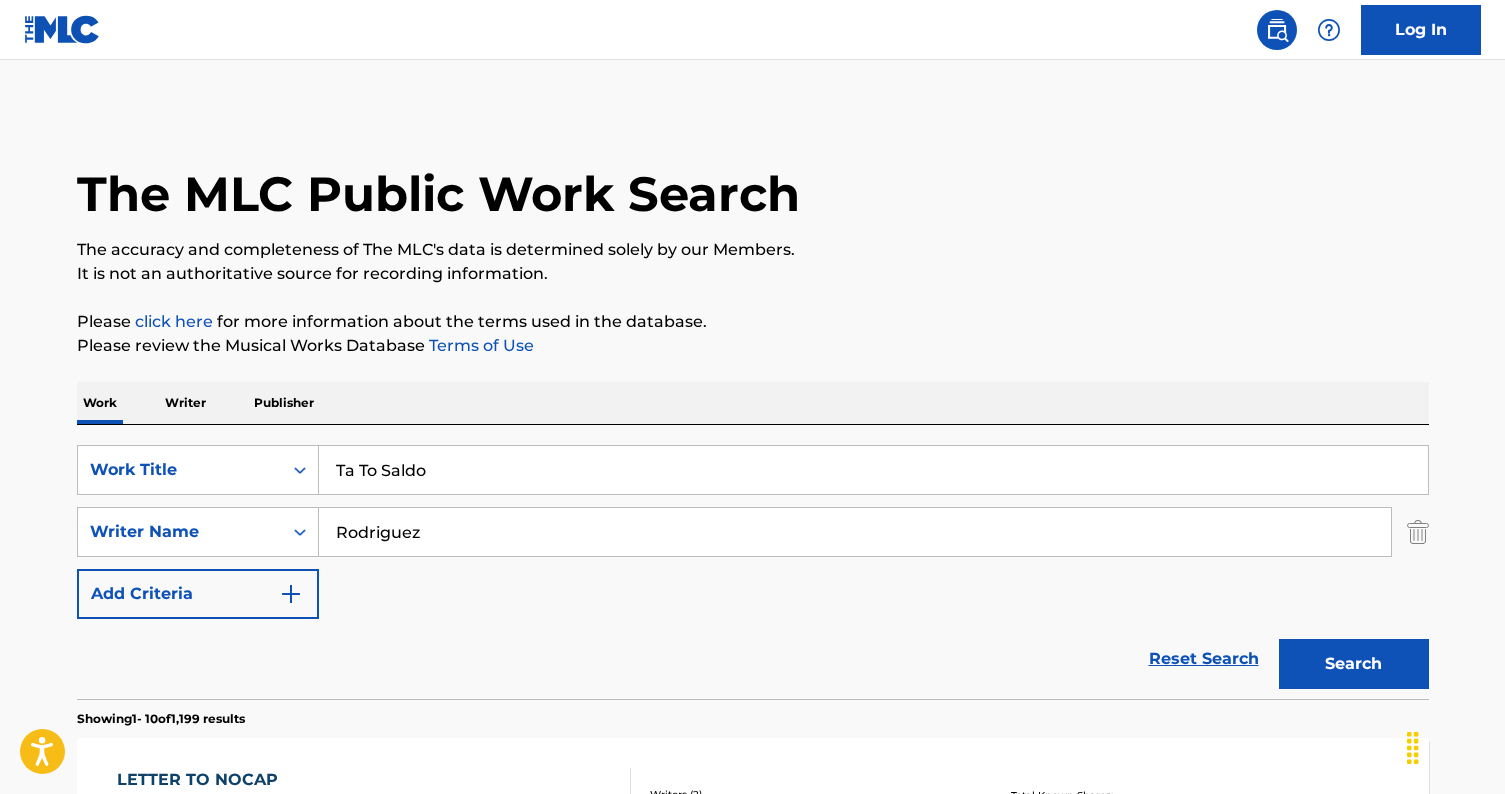 drag, startPoint x: 500, startPoint y: 458, endPoint x: 160, endPoint y: 426, distance: 341.50256 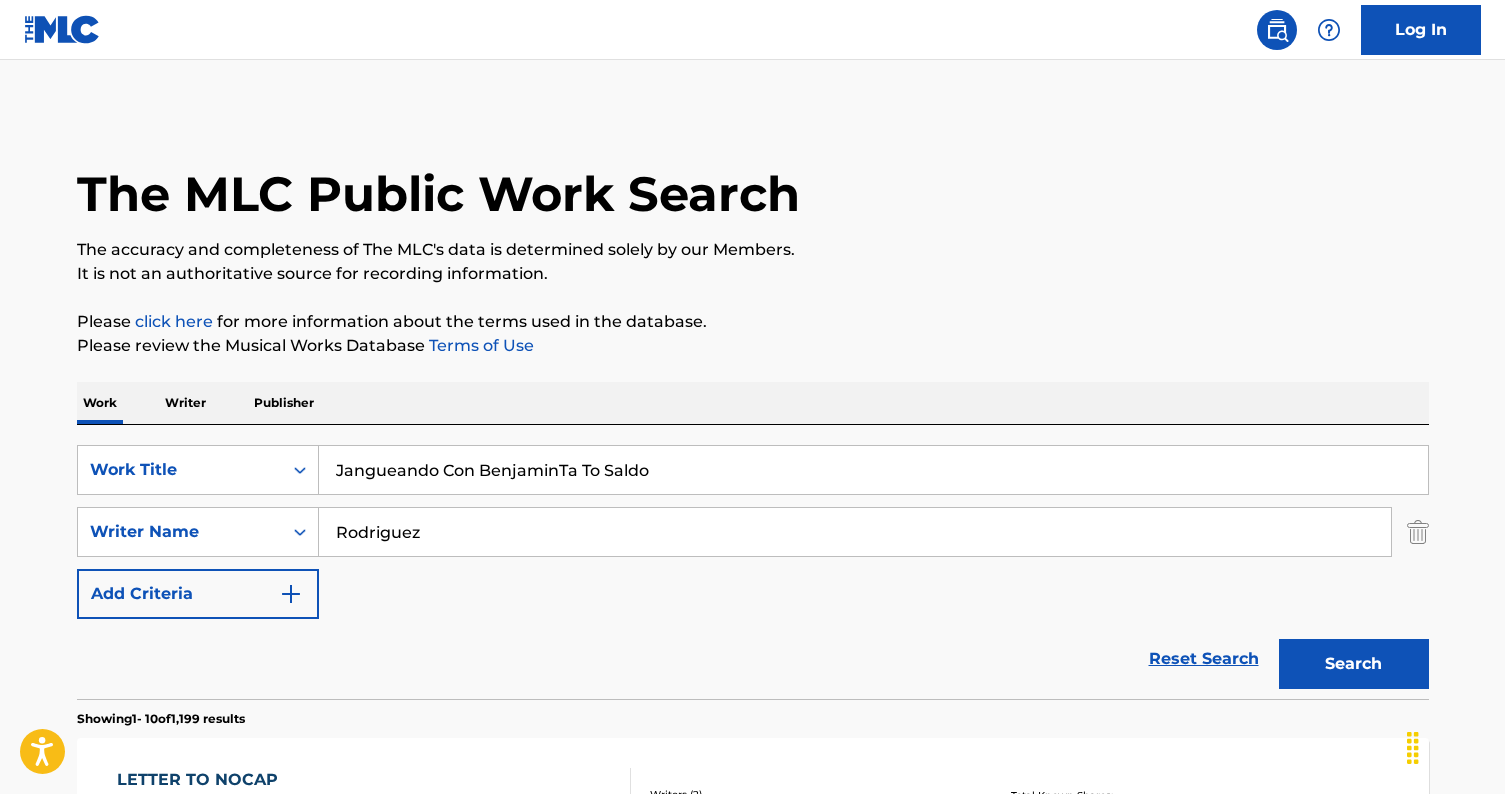 click on "Jangueando Con BenjaminTa To Saldo" at bounding box center (873, 470) 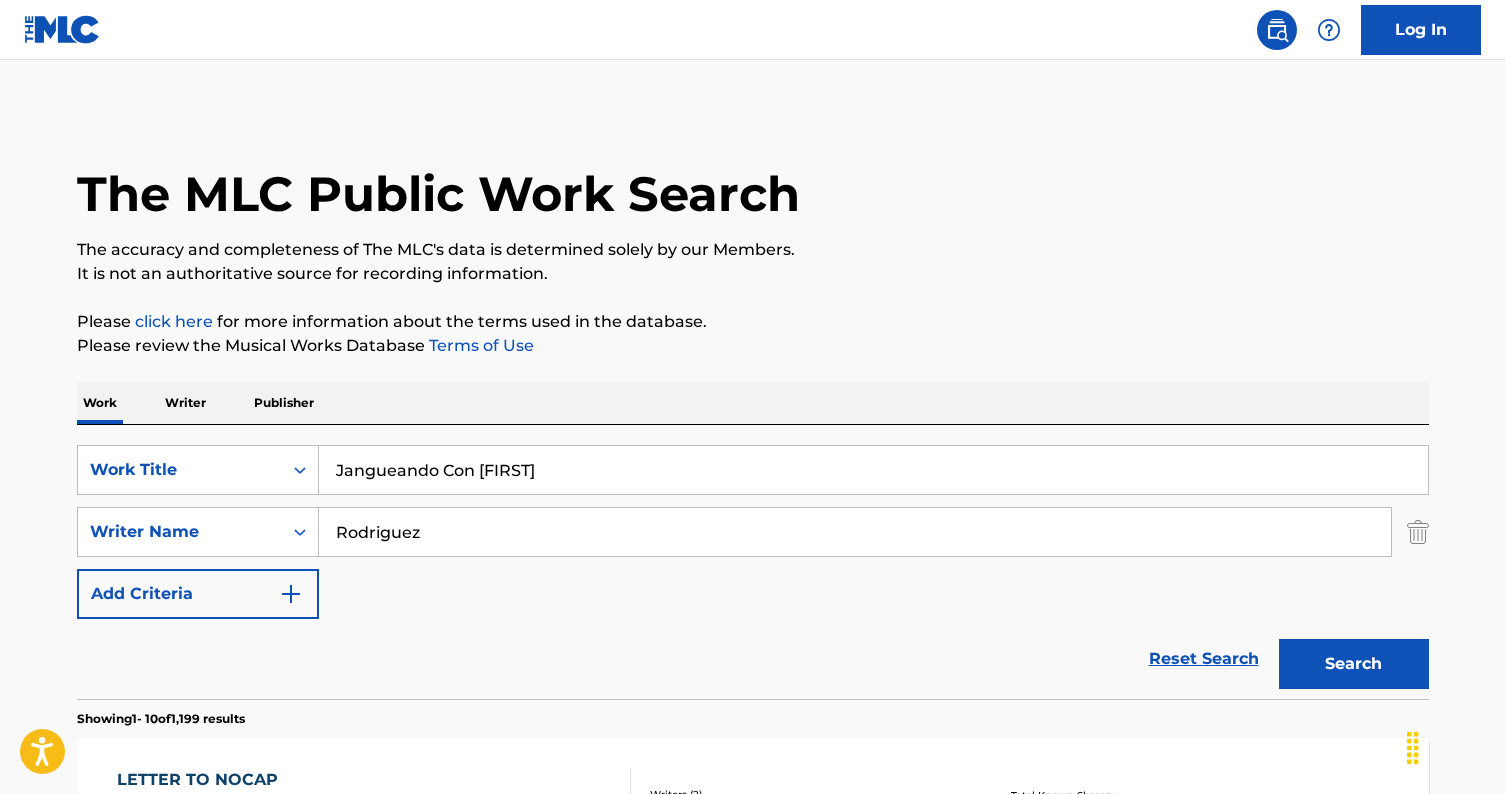type on "Jangueando Con Benjamin" 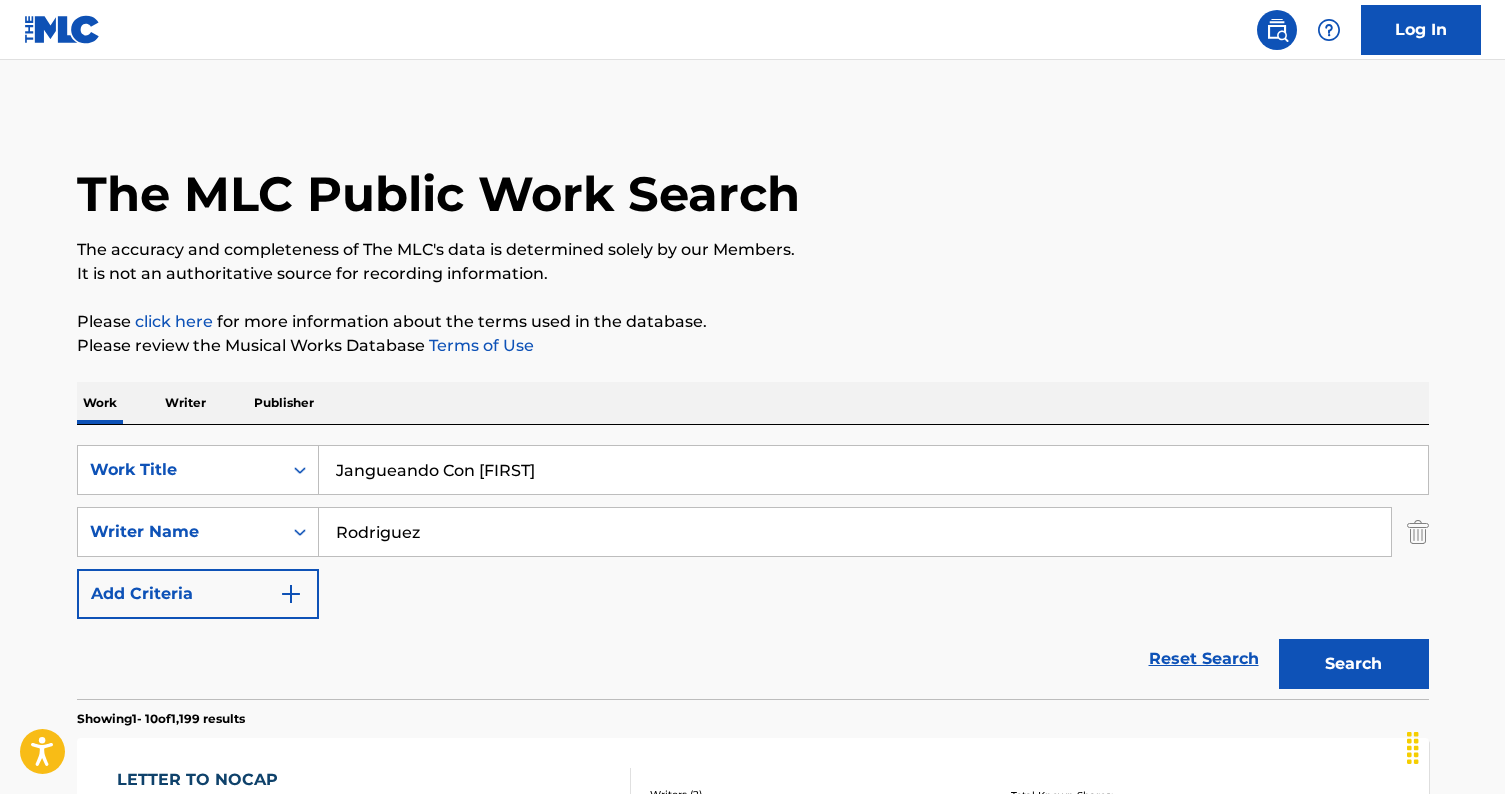 click on "Reset Search Search" at bounding box center [753, 659] 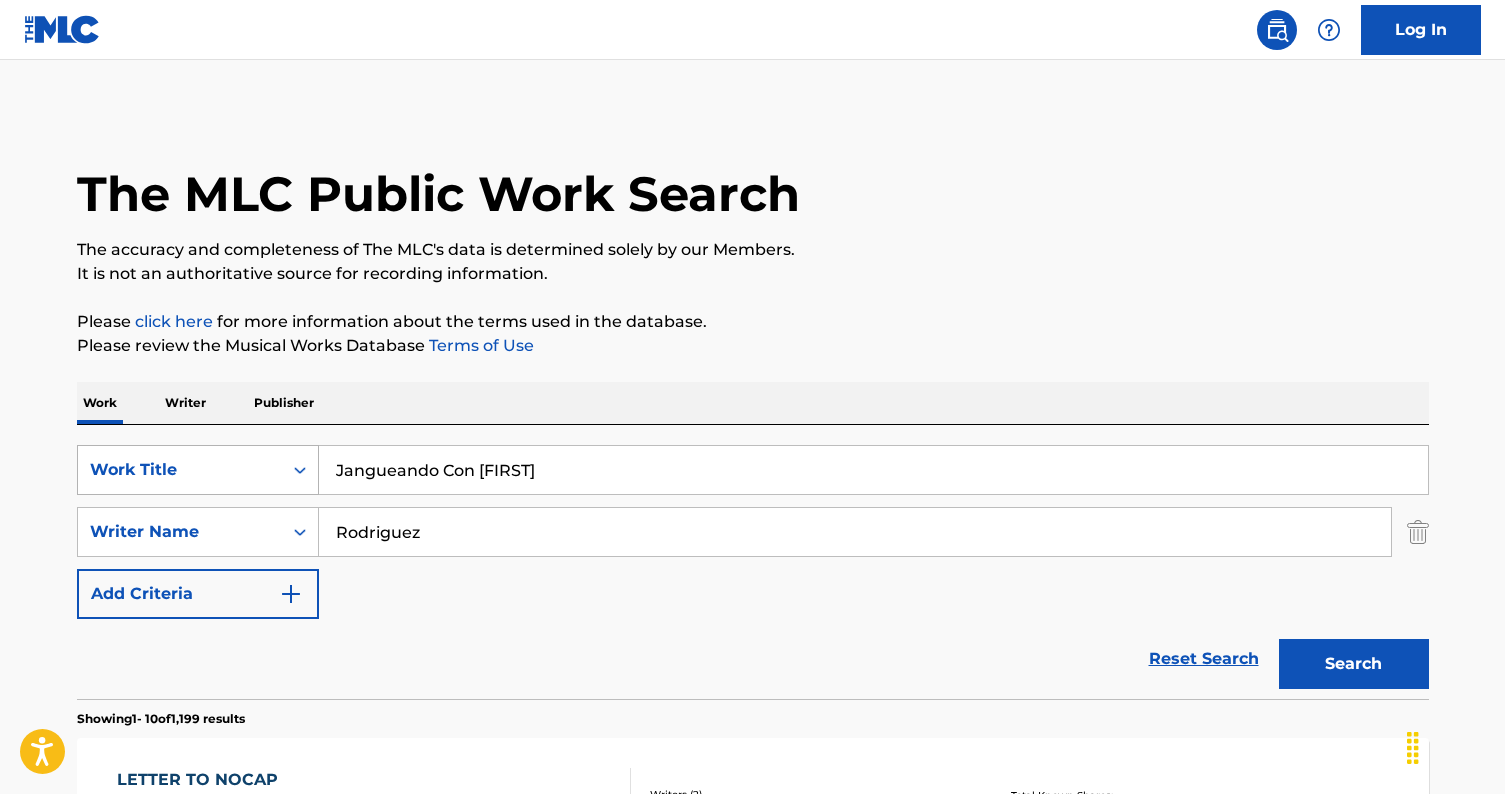 drag, startPoint x: 668, startPoint y: 464, endPoint x: 198, endPoint y: 453, distance: 470.1287 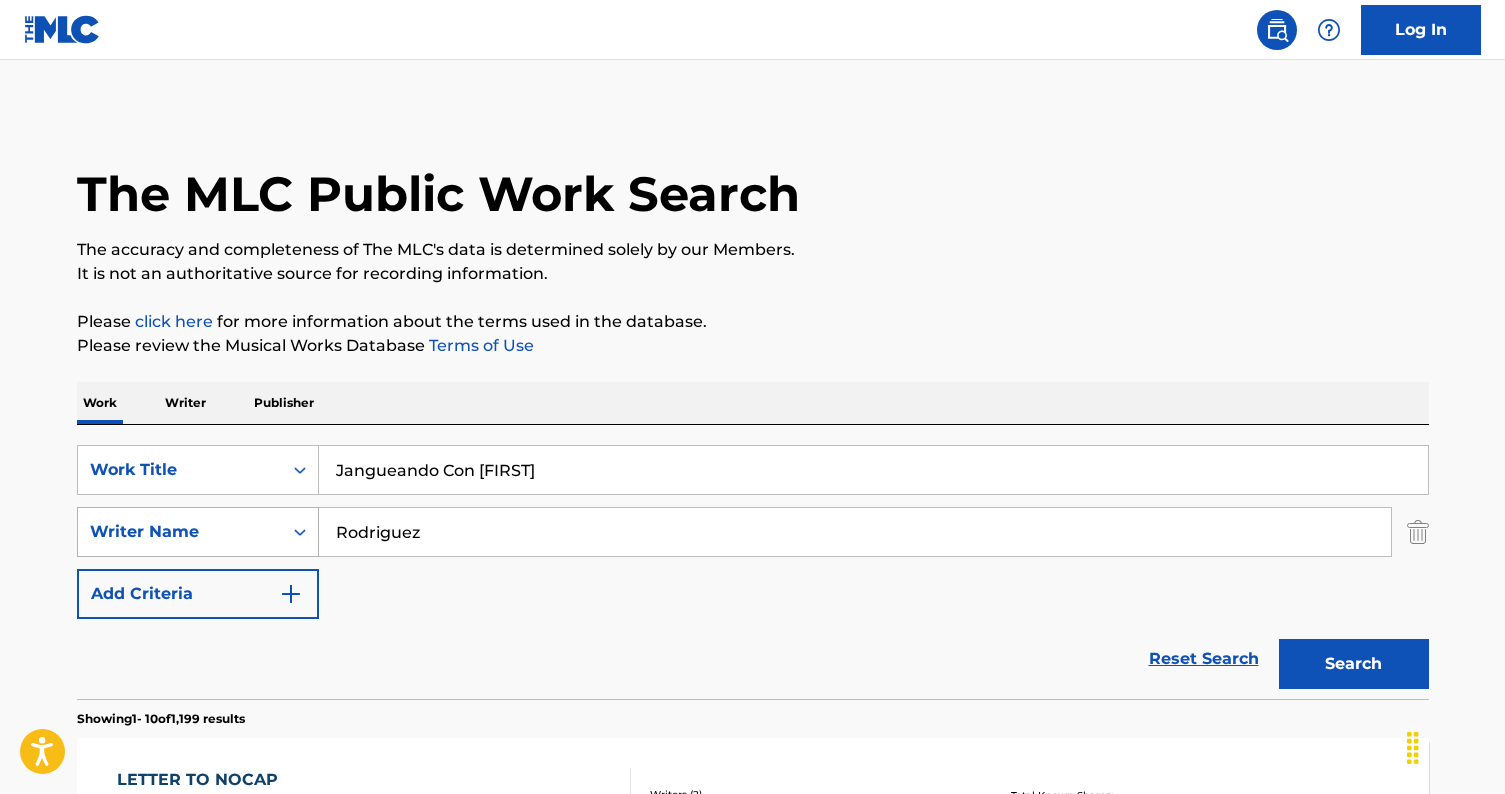 drag, startPoint x: 464, startPoint y: 537, endPoint x: 157, endPoint y: 516, distance: 307.7174 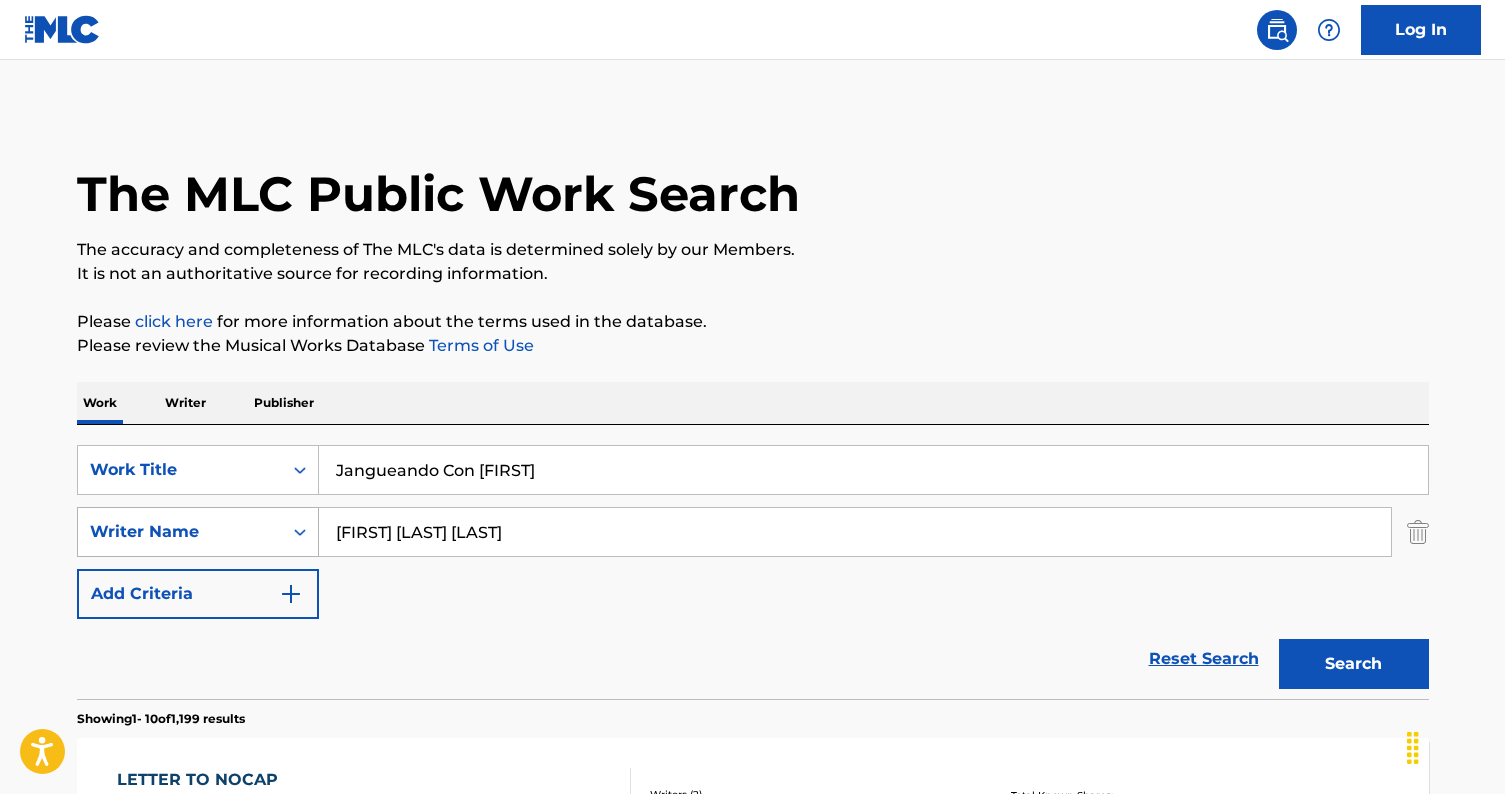 click on "Search" at bounding box center (1354, 664) 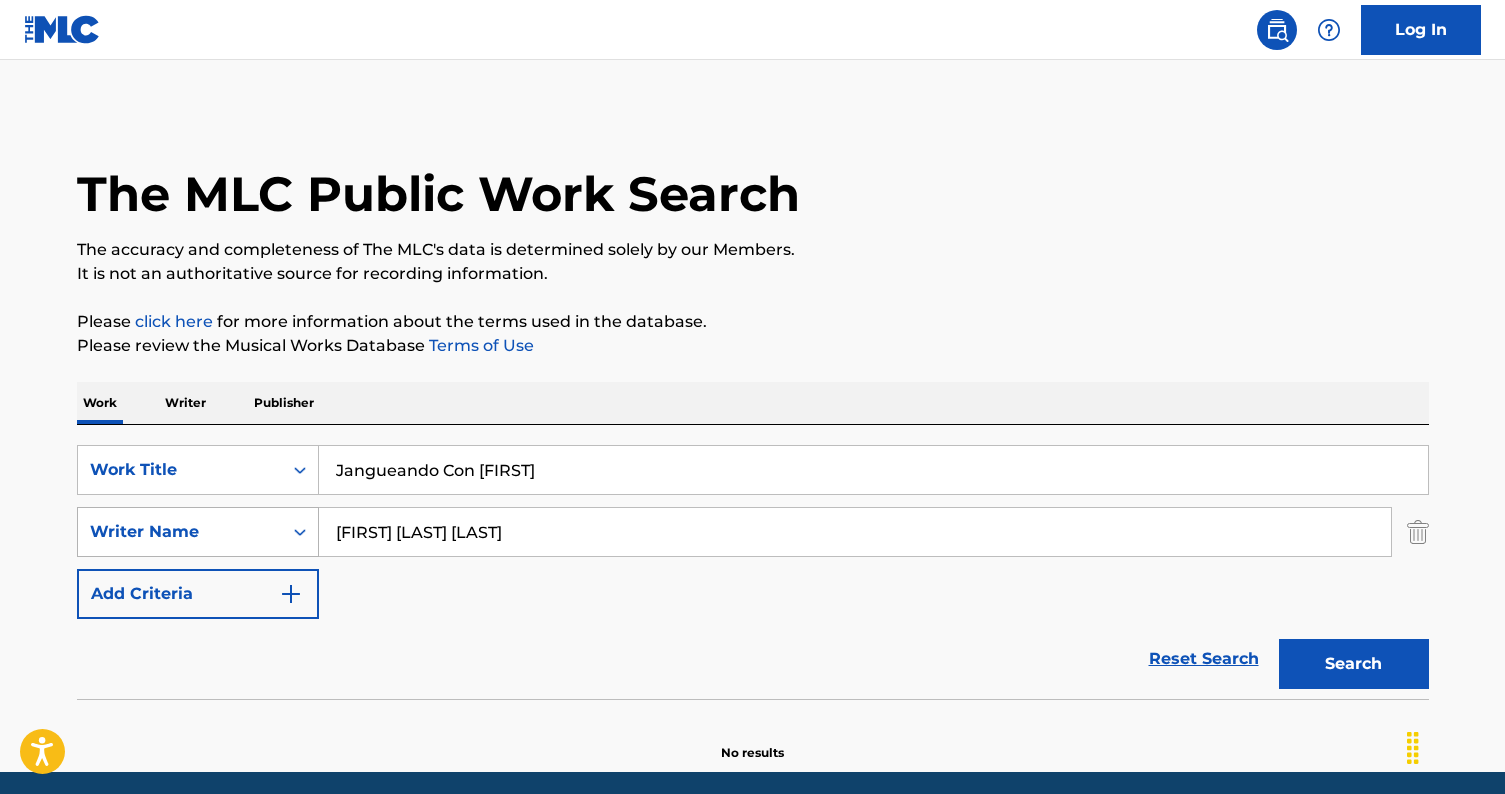 drag, startPoint x: 619, startPoint y: 536, endPoint x: 256, endPoint y: 536, distance: 363 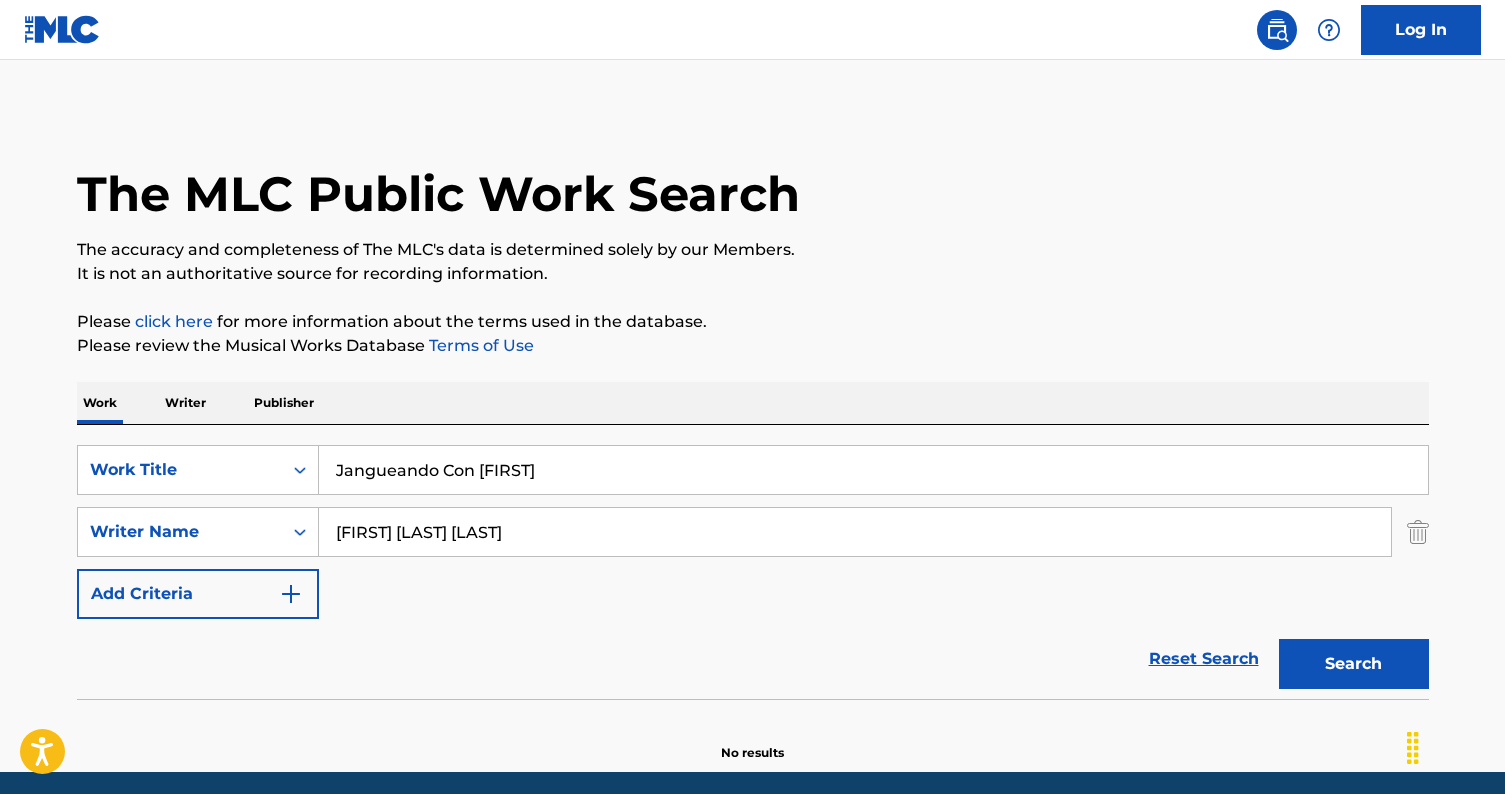 click on "Reset Search Search" at bounding box center [753, 659] 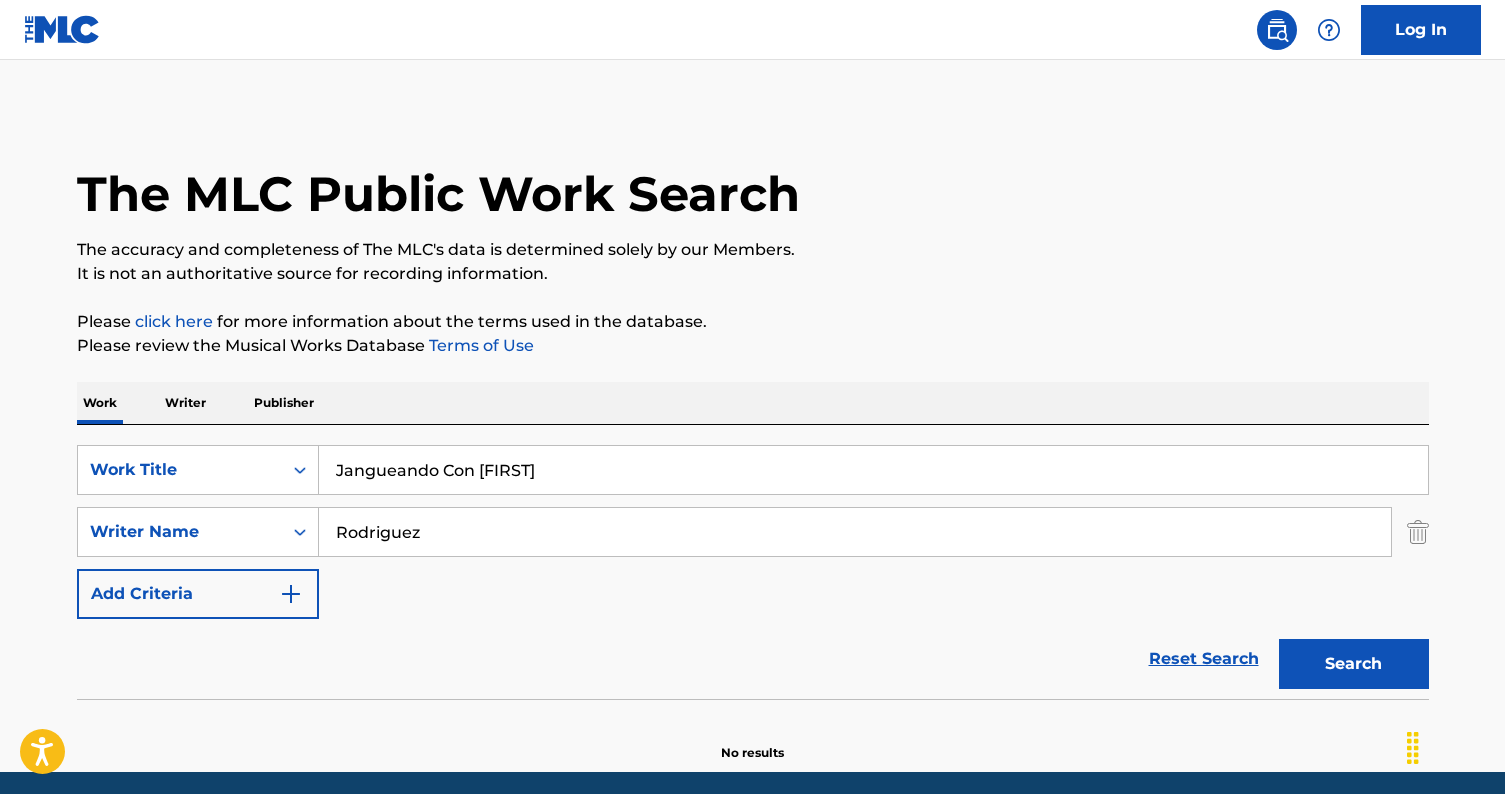 type on "Rodriguez" 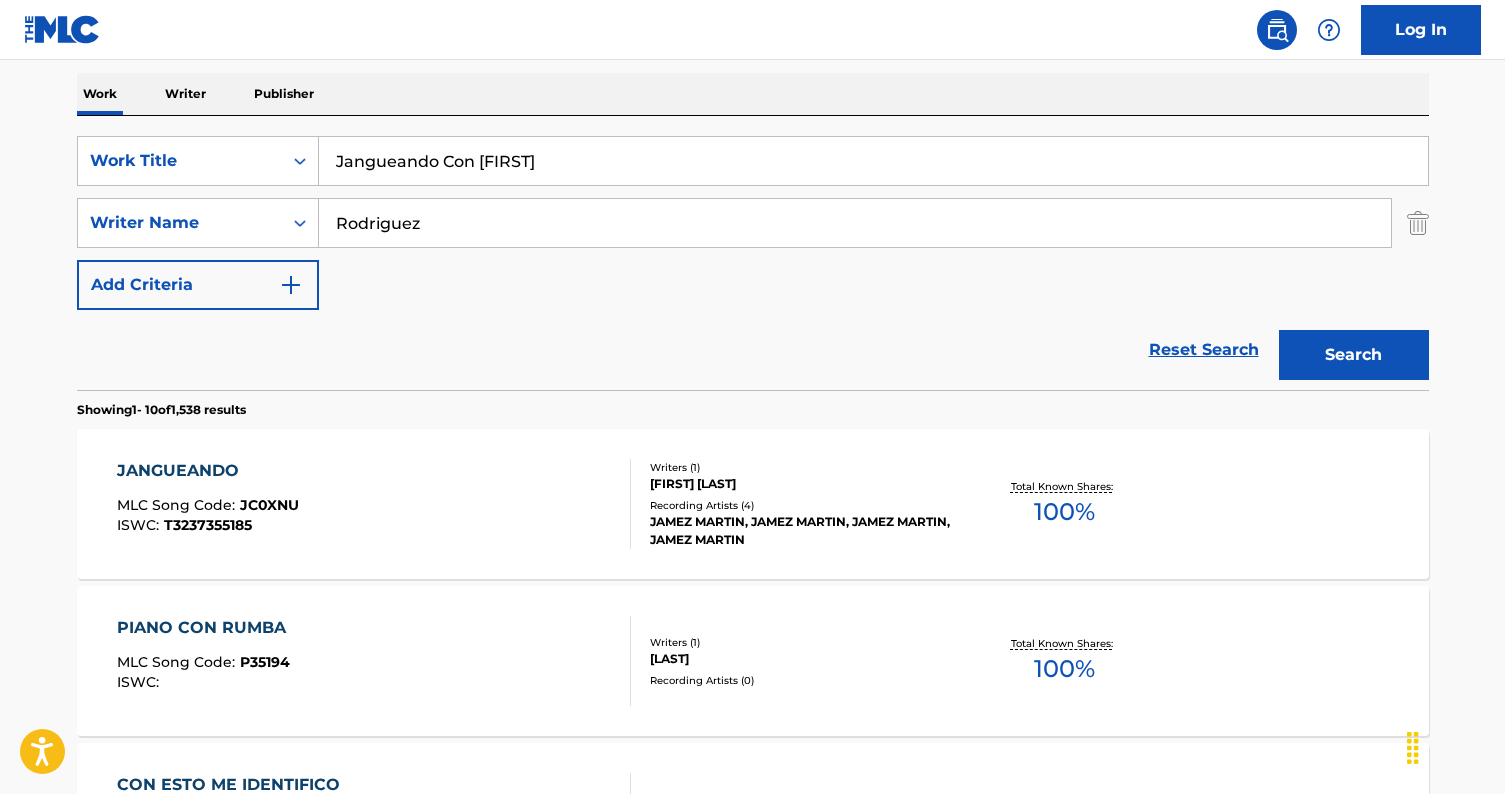scroll, scrollTop: 308, scrollLeft: 0, axis: vertical 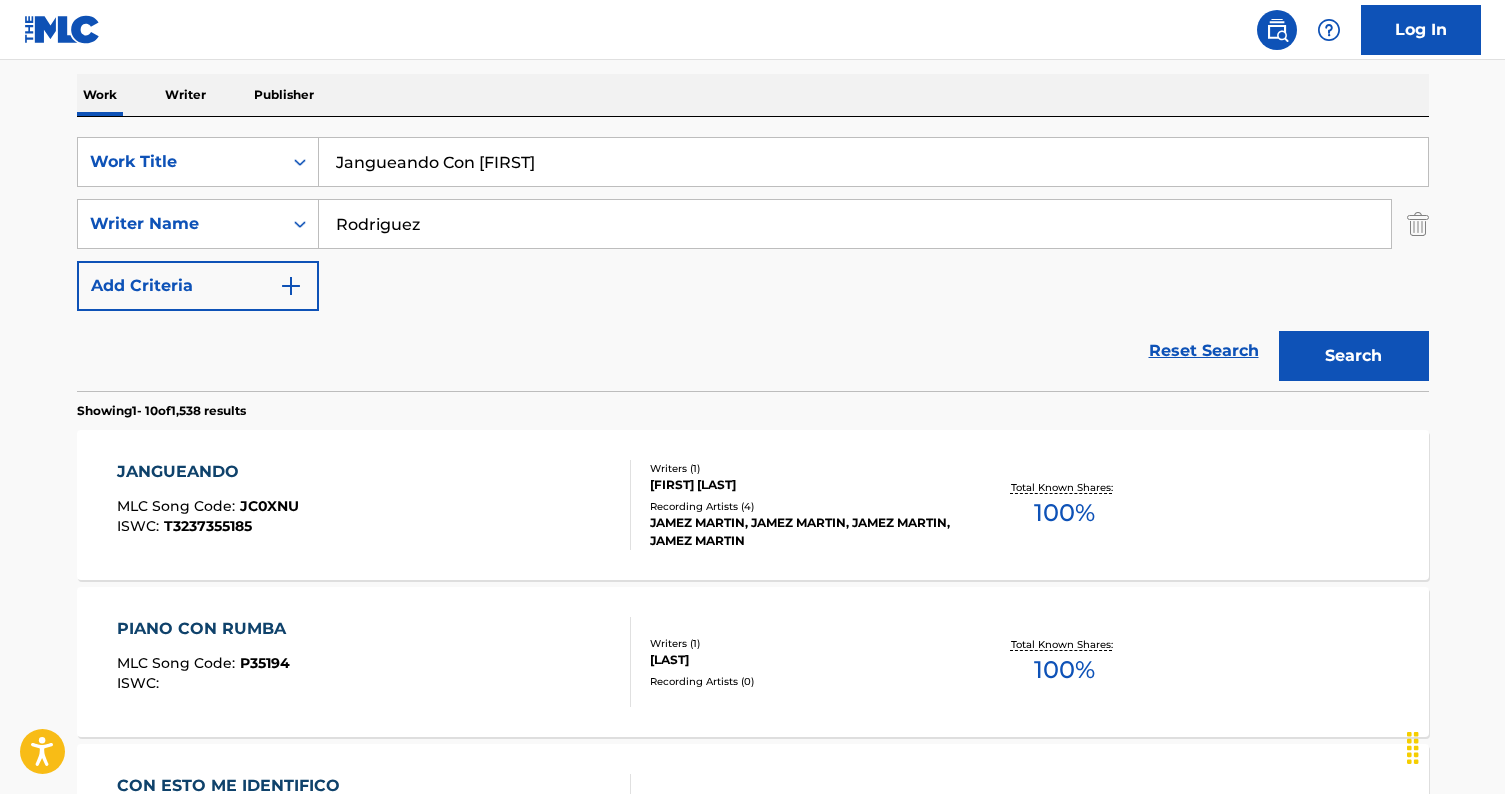 click on "Reset Search Search" at bounding box center (753, 351) 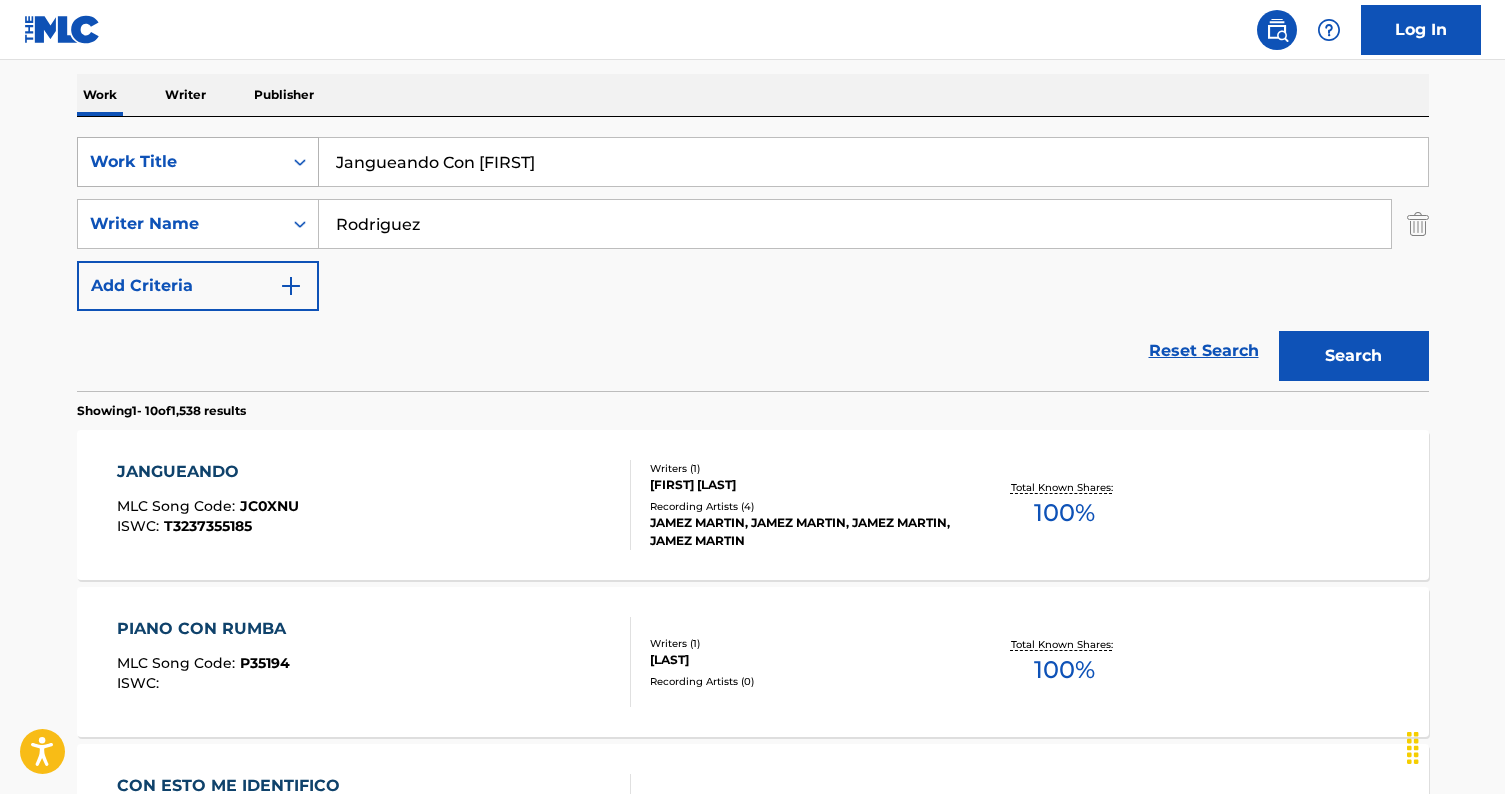 drag, startPoint x: 623, startPoint y: 163, endPoint x: 291, endPoint y: 157, distance: 332.0542 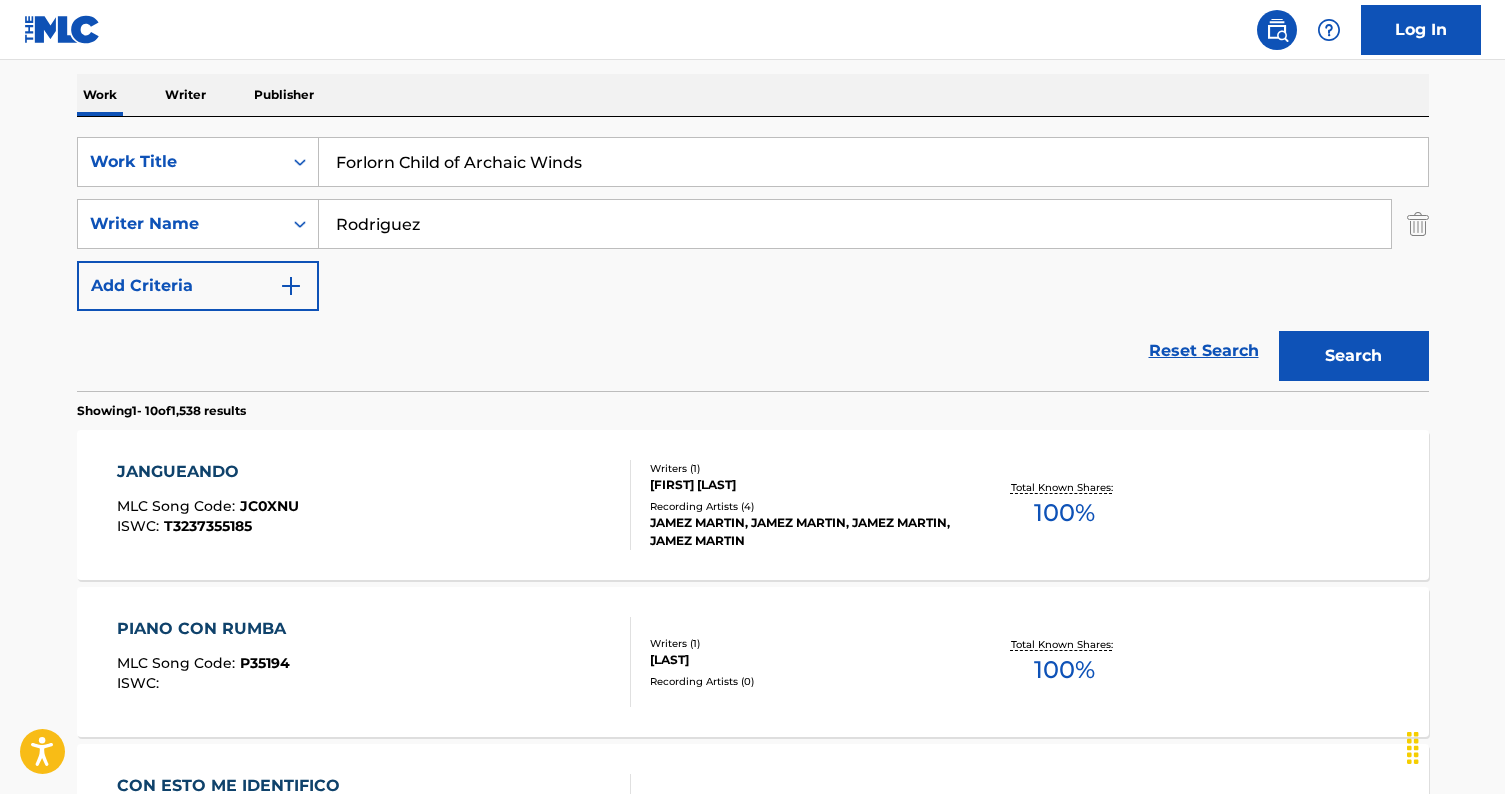 type on "Forlorn Child of Archaic Winds" 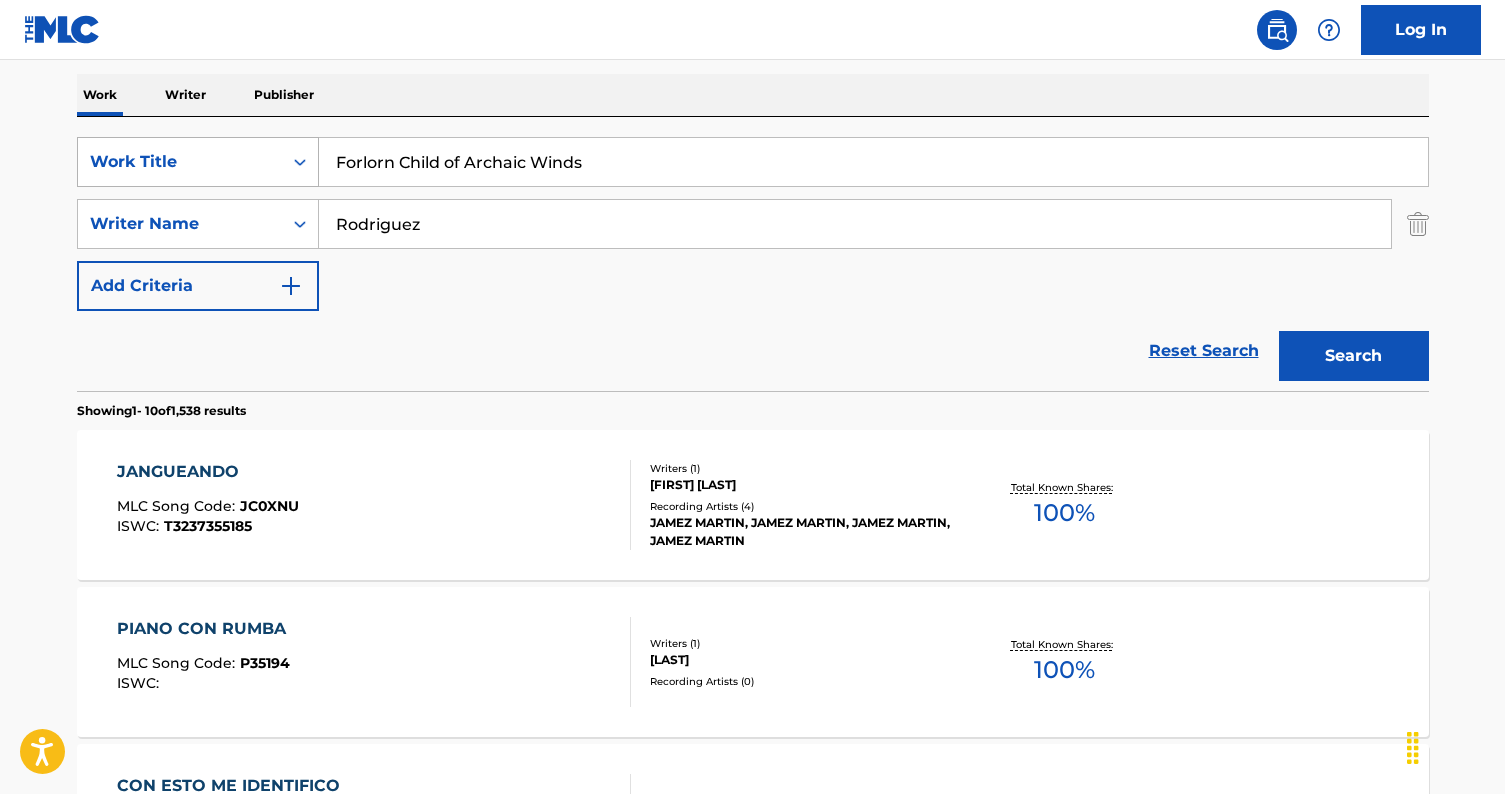 drag, startPoint x: 473, startPoint y: 217, endPoint x: 187, endPoint y: 182, distance: 288.13364 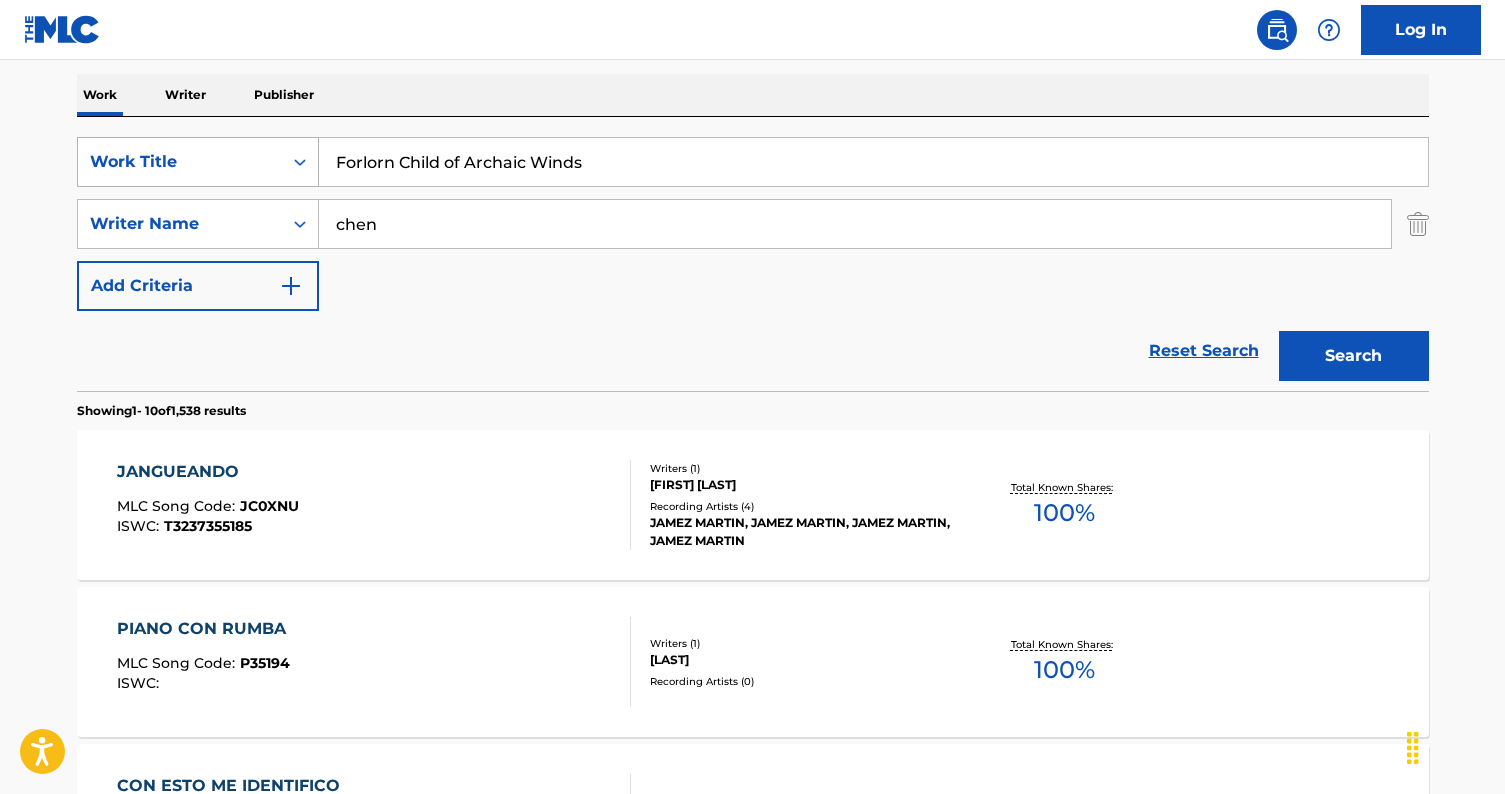 type on "chen" 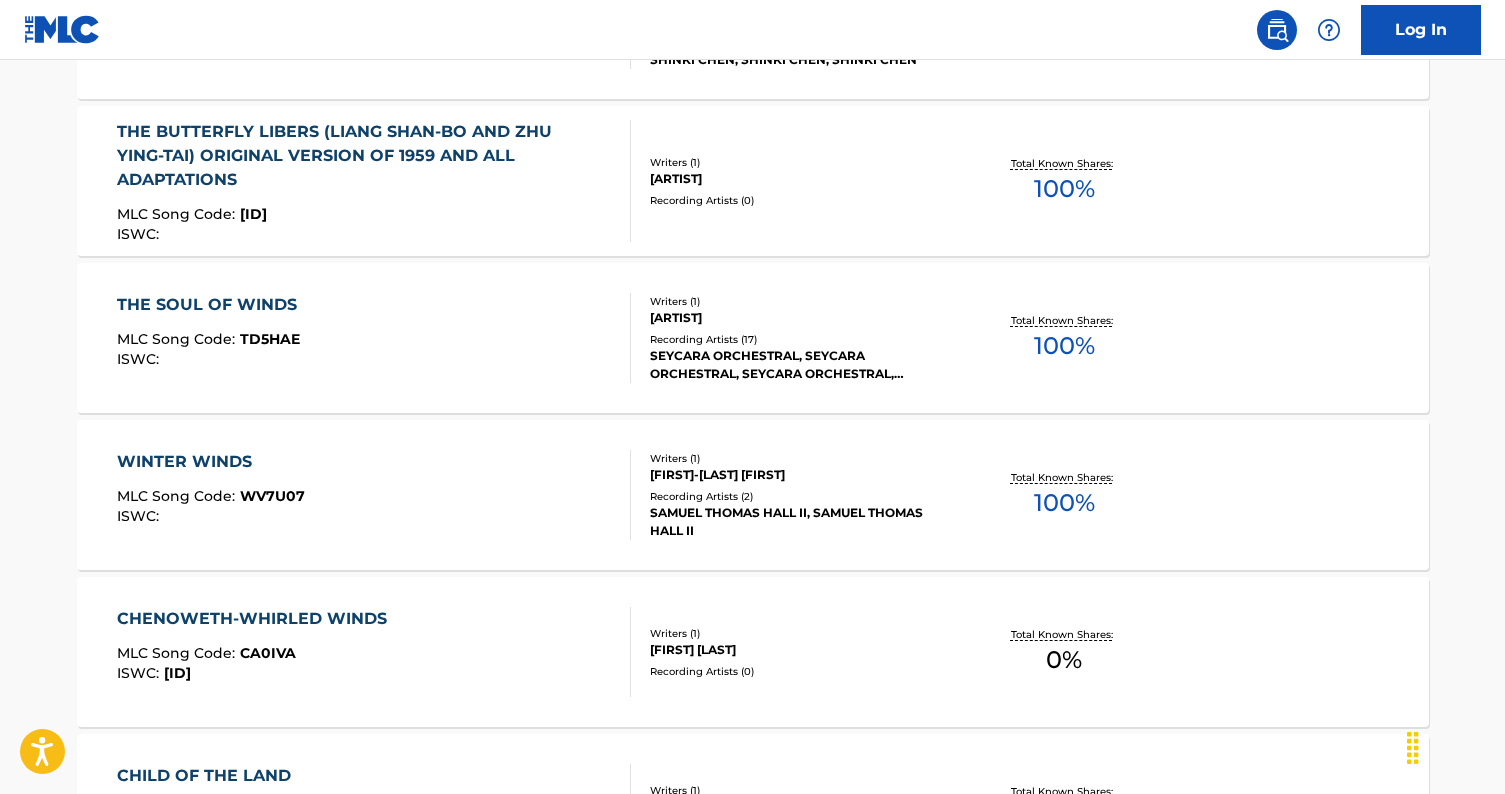 scroll, scrollTop: 841, scrollLeft: 0, axis: vertical 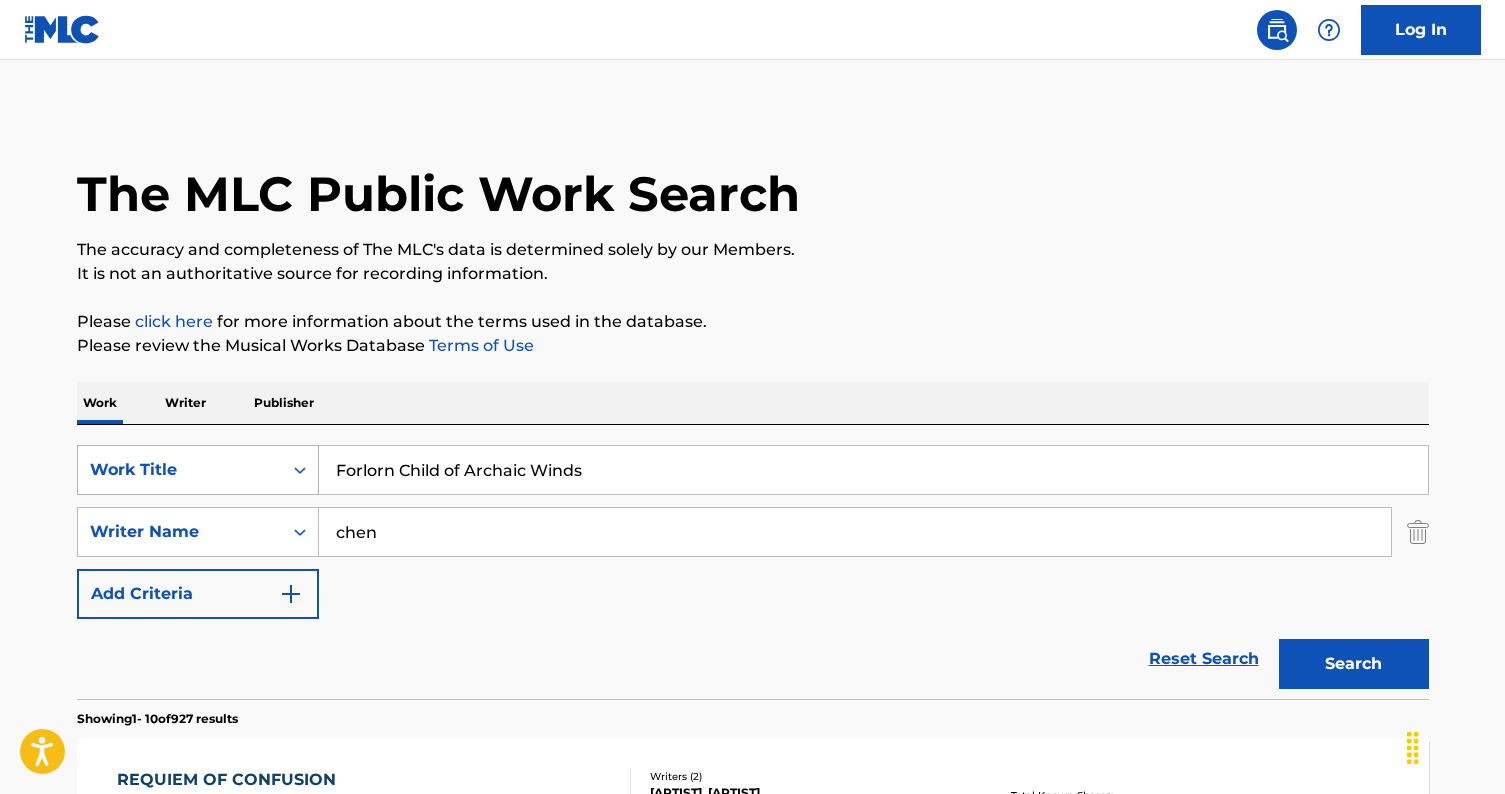 drag, startPoint x: 614, startPoint y: 464, endPoint x: 290, endPoint y: 466, distance: 324.00616 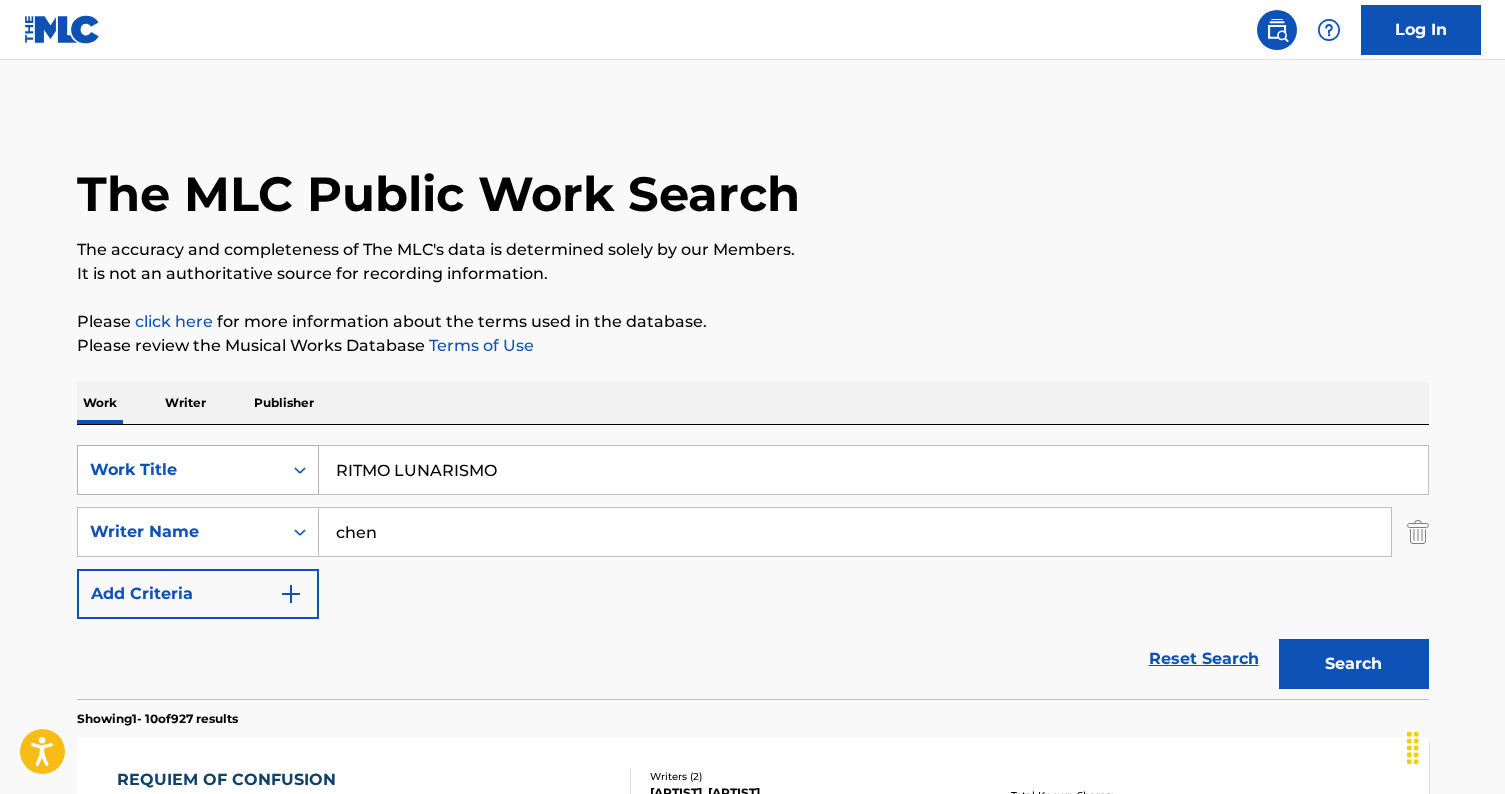 type on "RITMO LUNARISMO" 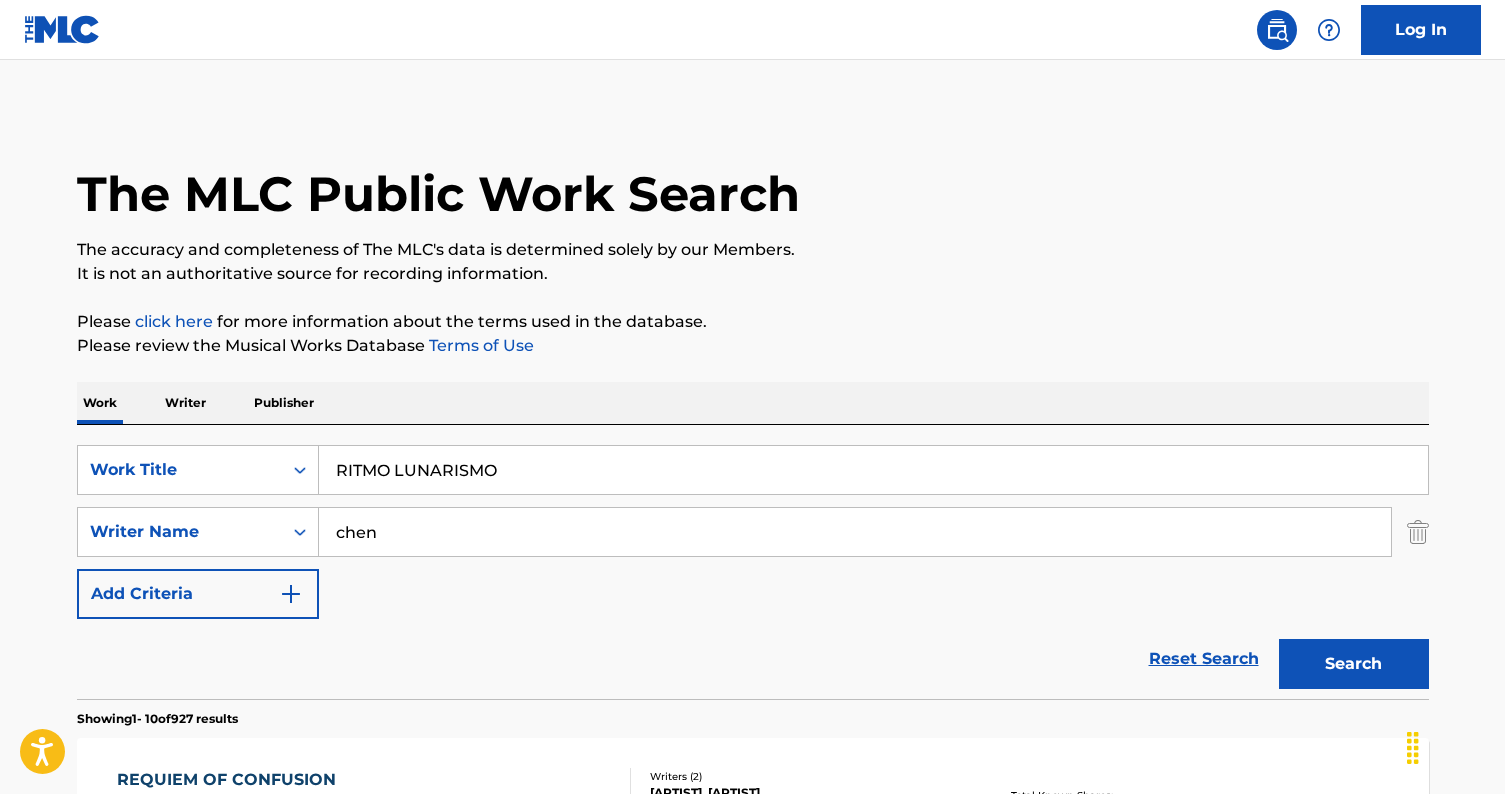 click on "chen" at bounding box center (855, 532) 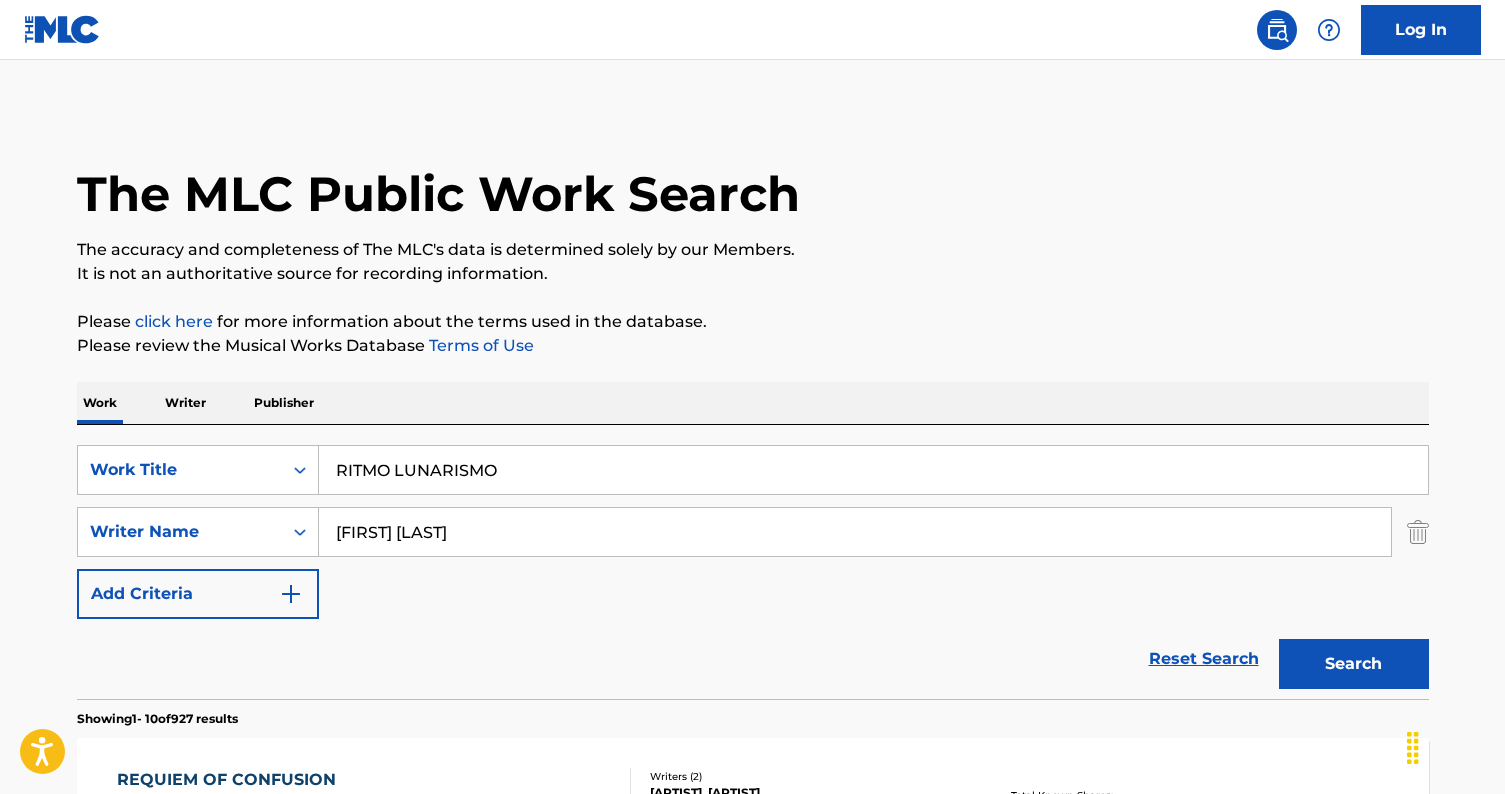 click on "Search" at bounding box center (1354, 664) 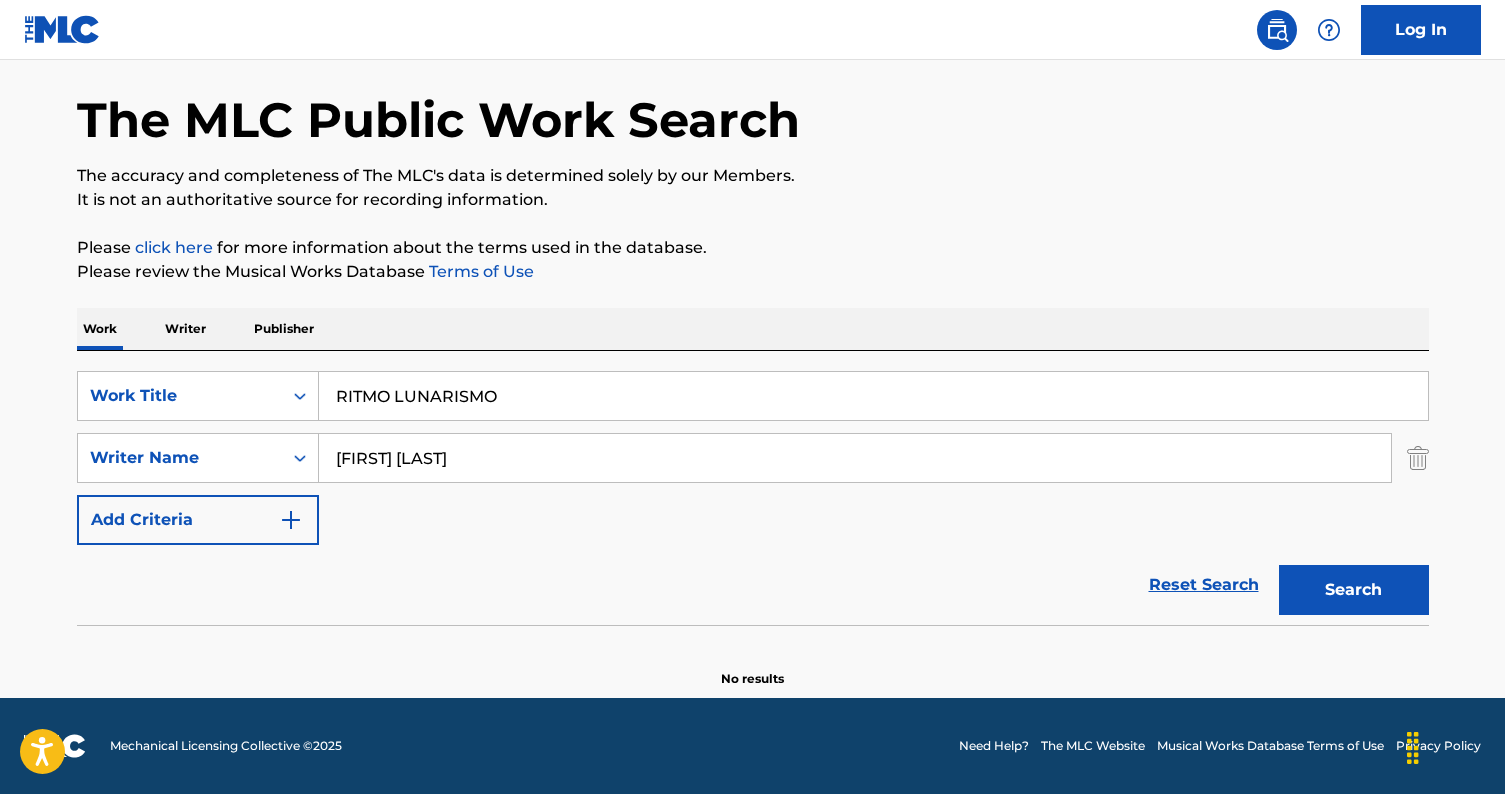 scroll, scrollTop: 0, scrollLeft: 0, axis: both 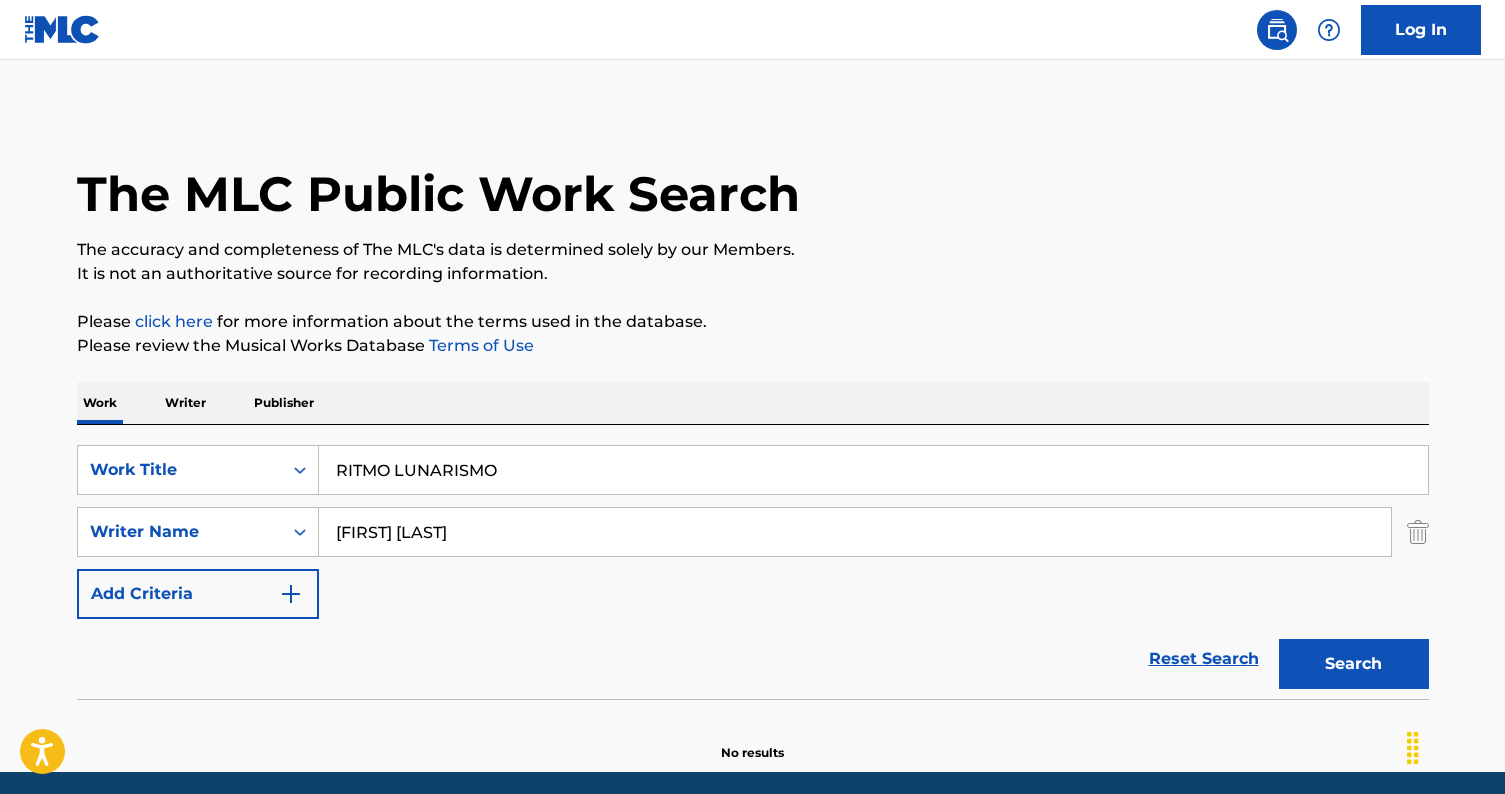drag, startPoint x: 543, startPoint y: 521, endPoint x: 630, endPoint y: 544, distance: 89.98889 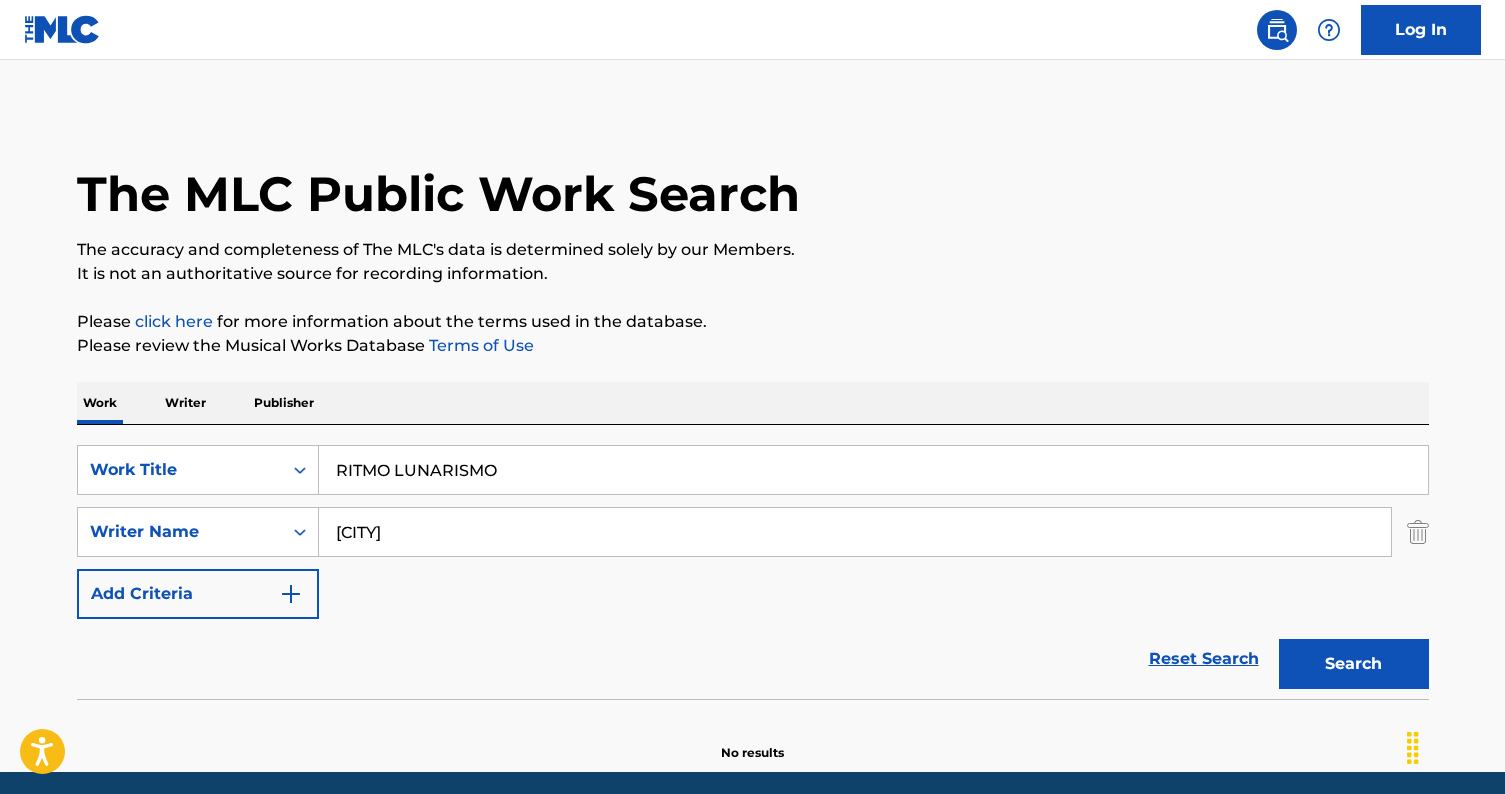 type on "Liyue" 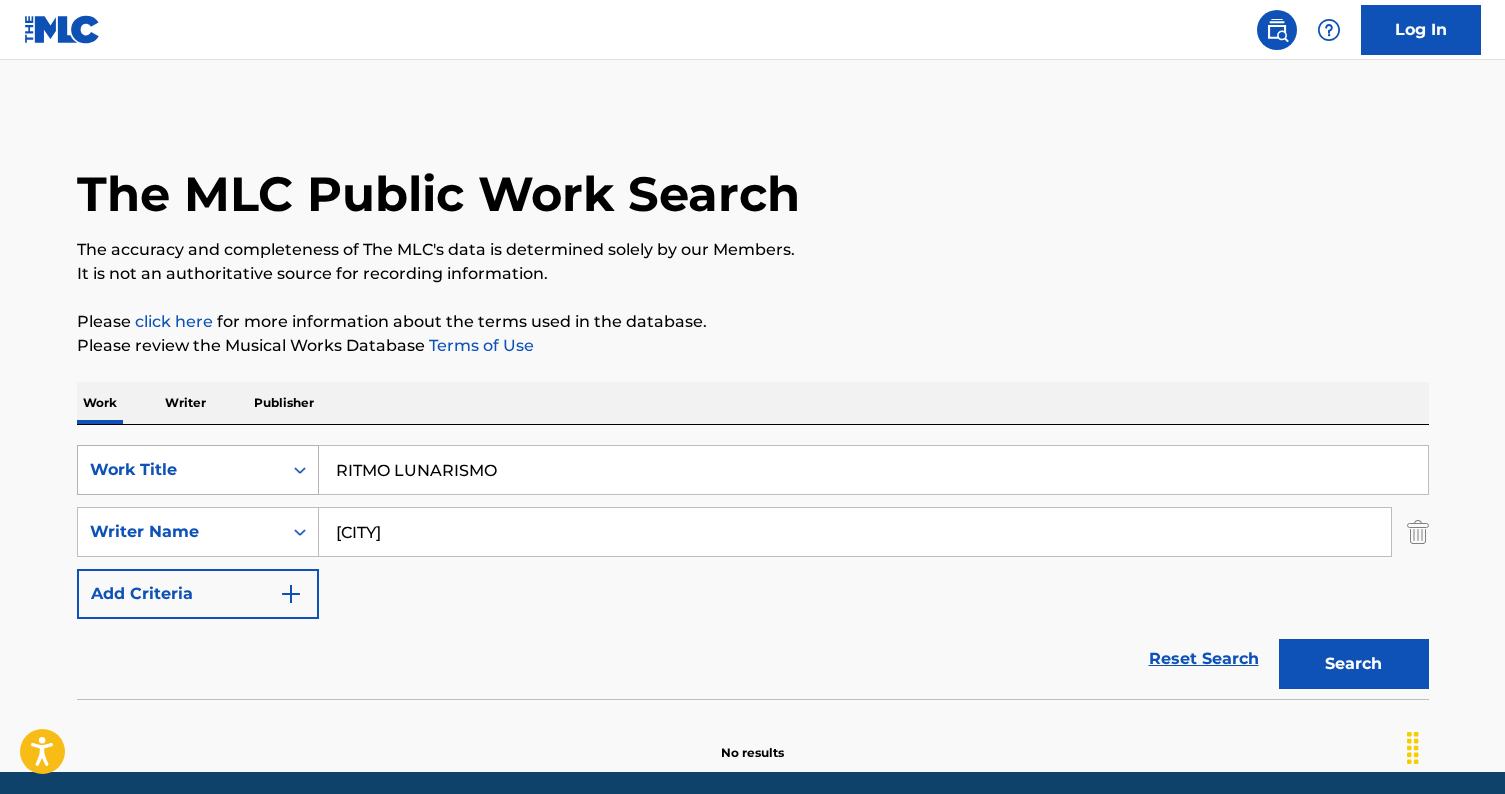 drag, startPoint x: 614, startPoint y: 468, endPoint x: 209, endPoint y: 468, distance: 405 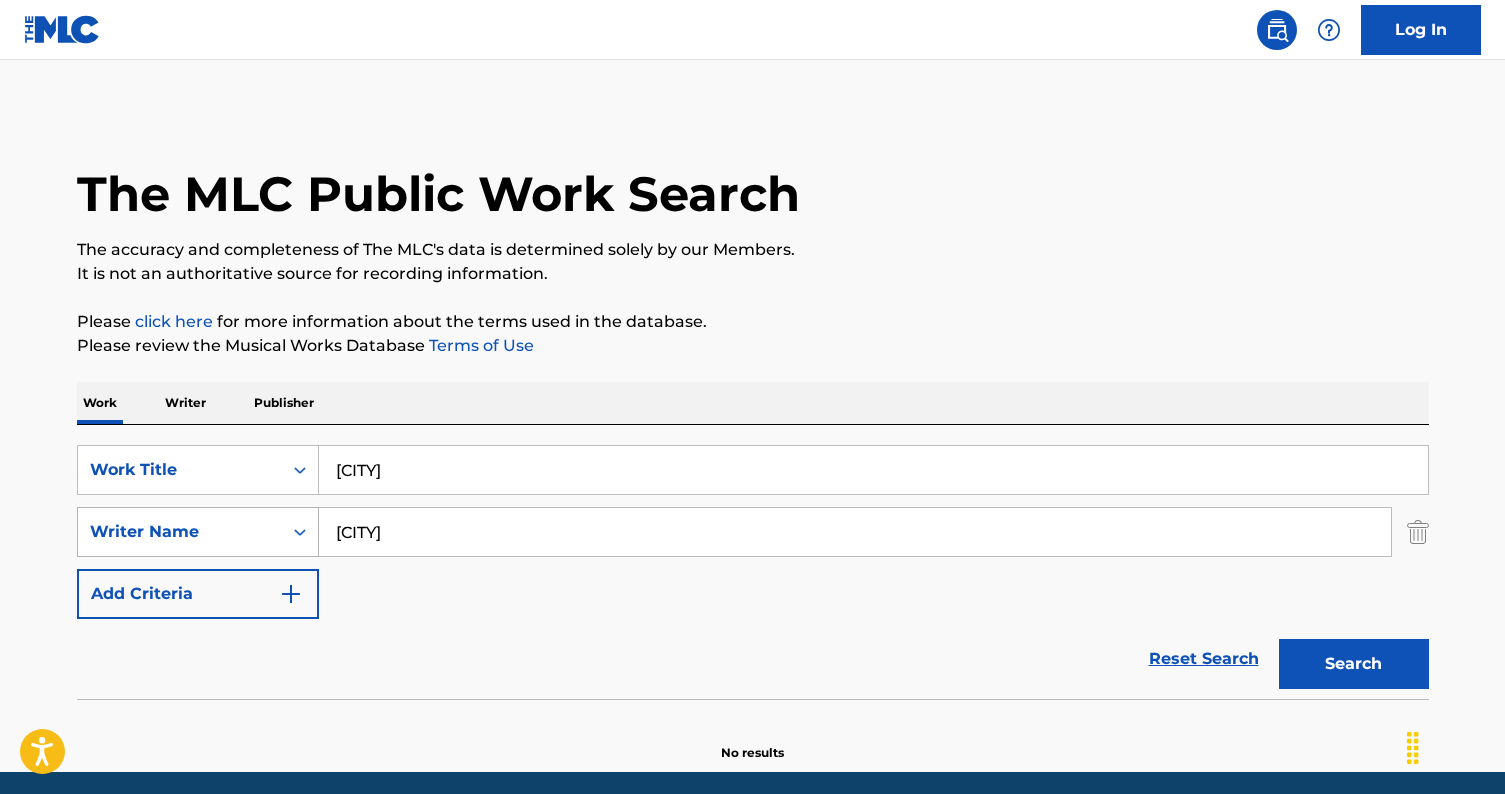 type on "Liyue" 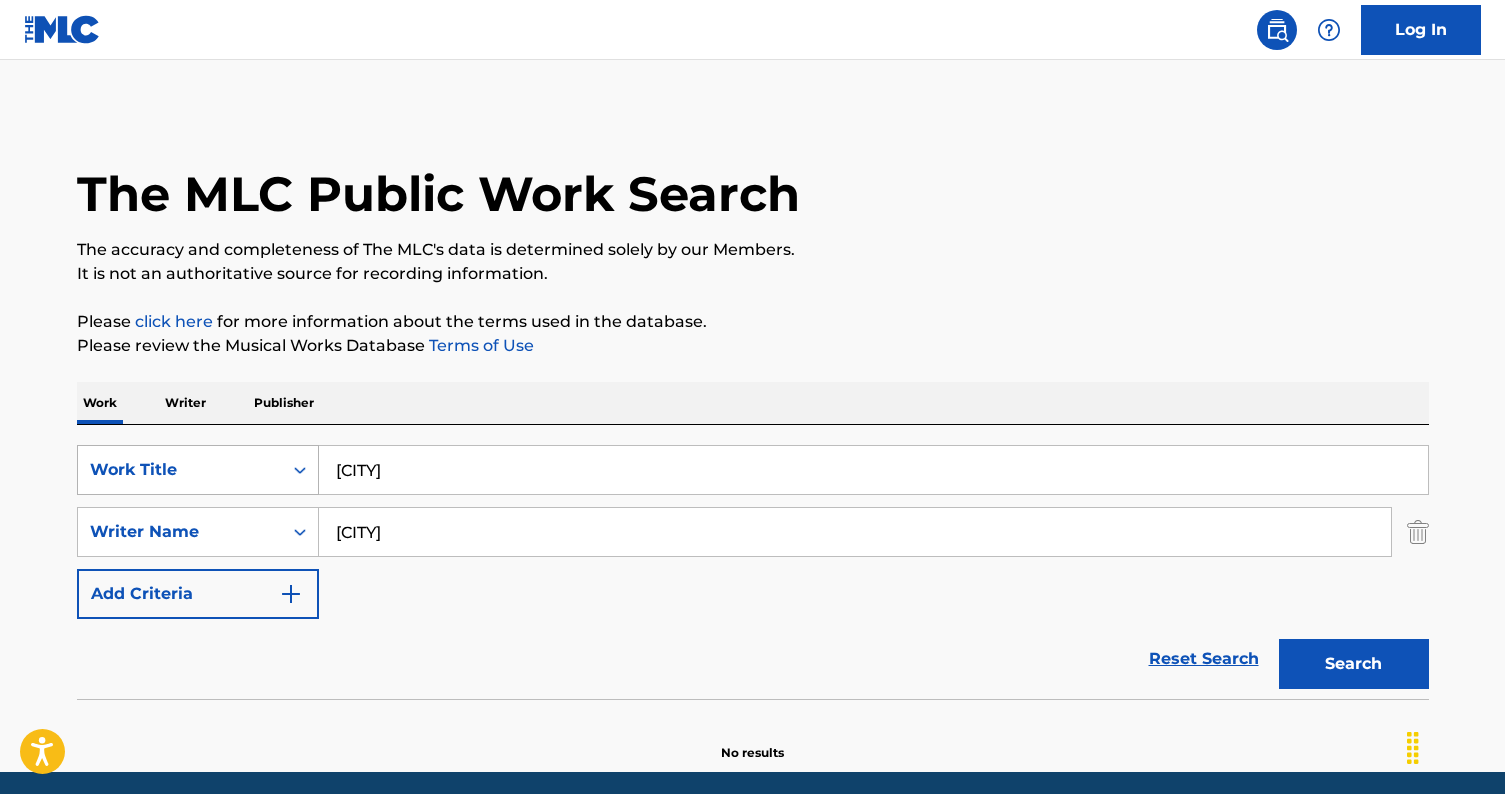drag, startPoint x: 284, startPoint y: 525, endPoint x: 180, endPoint y: 474, distance: 115.83177 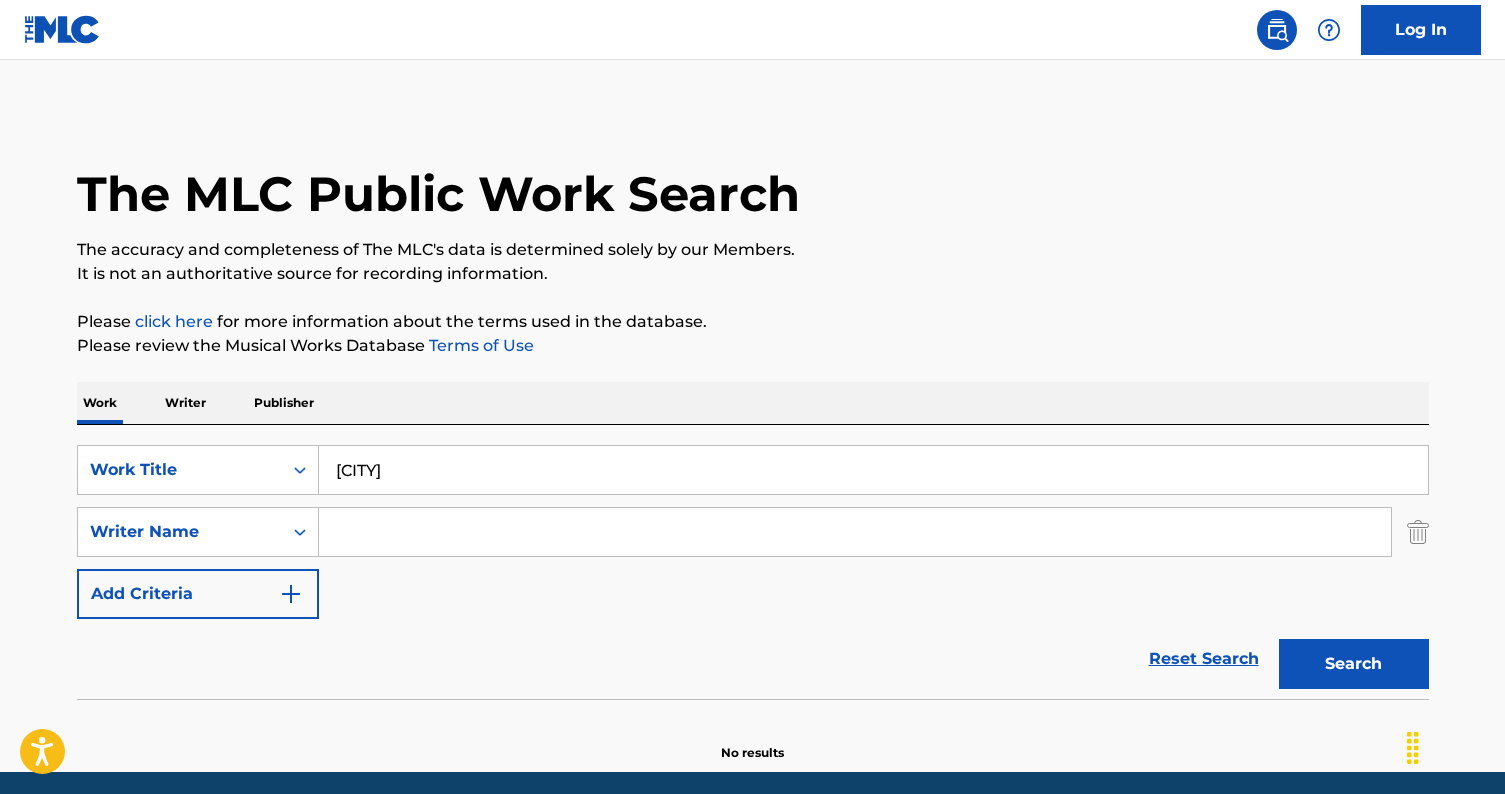 click at bounding box center [855, 532] 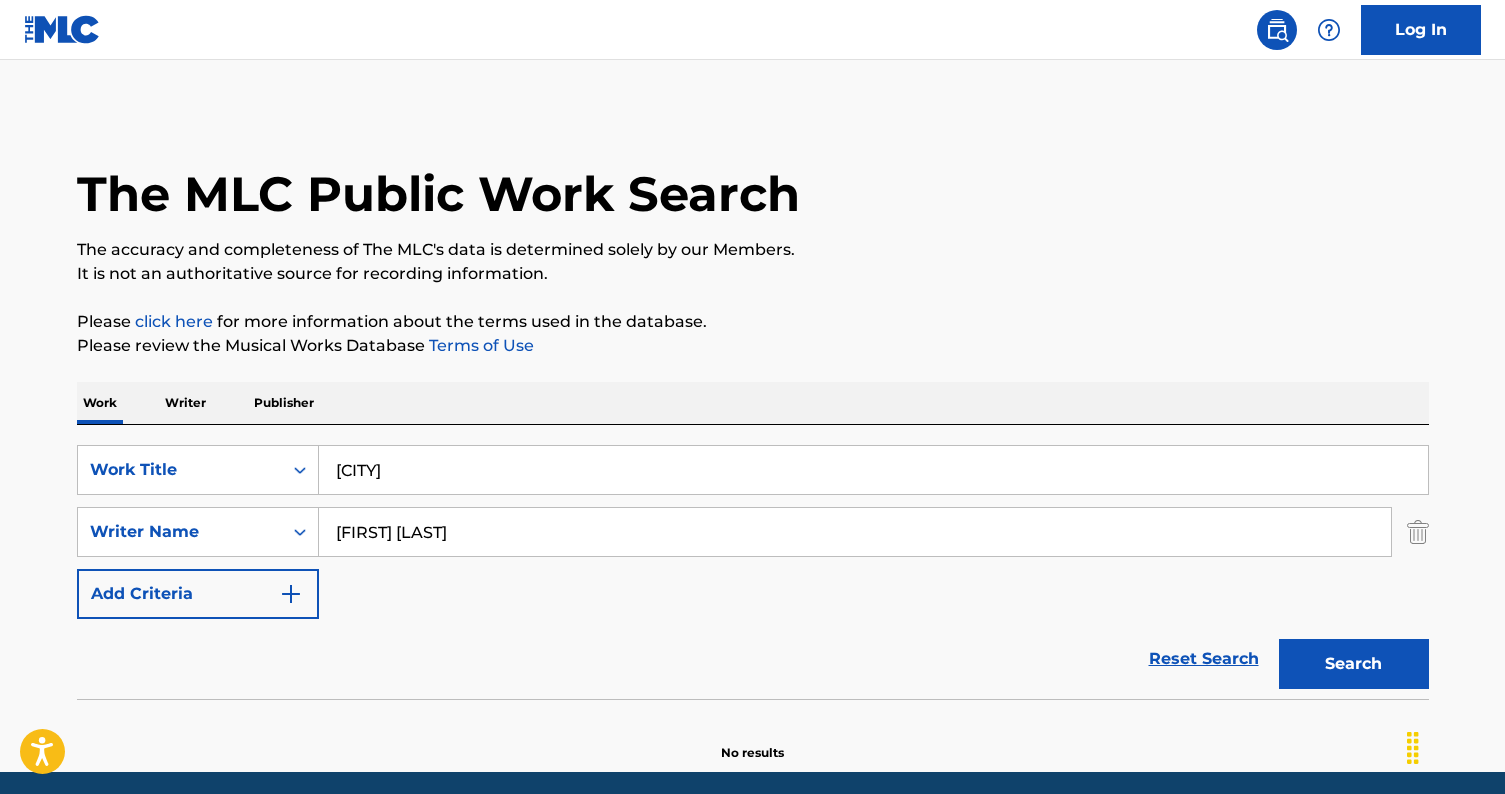 type on "Yu-Peng Chen" 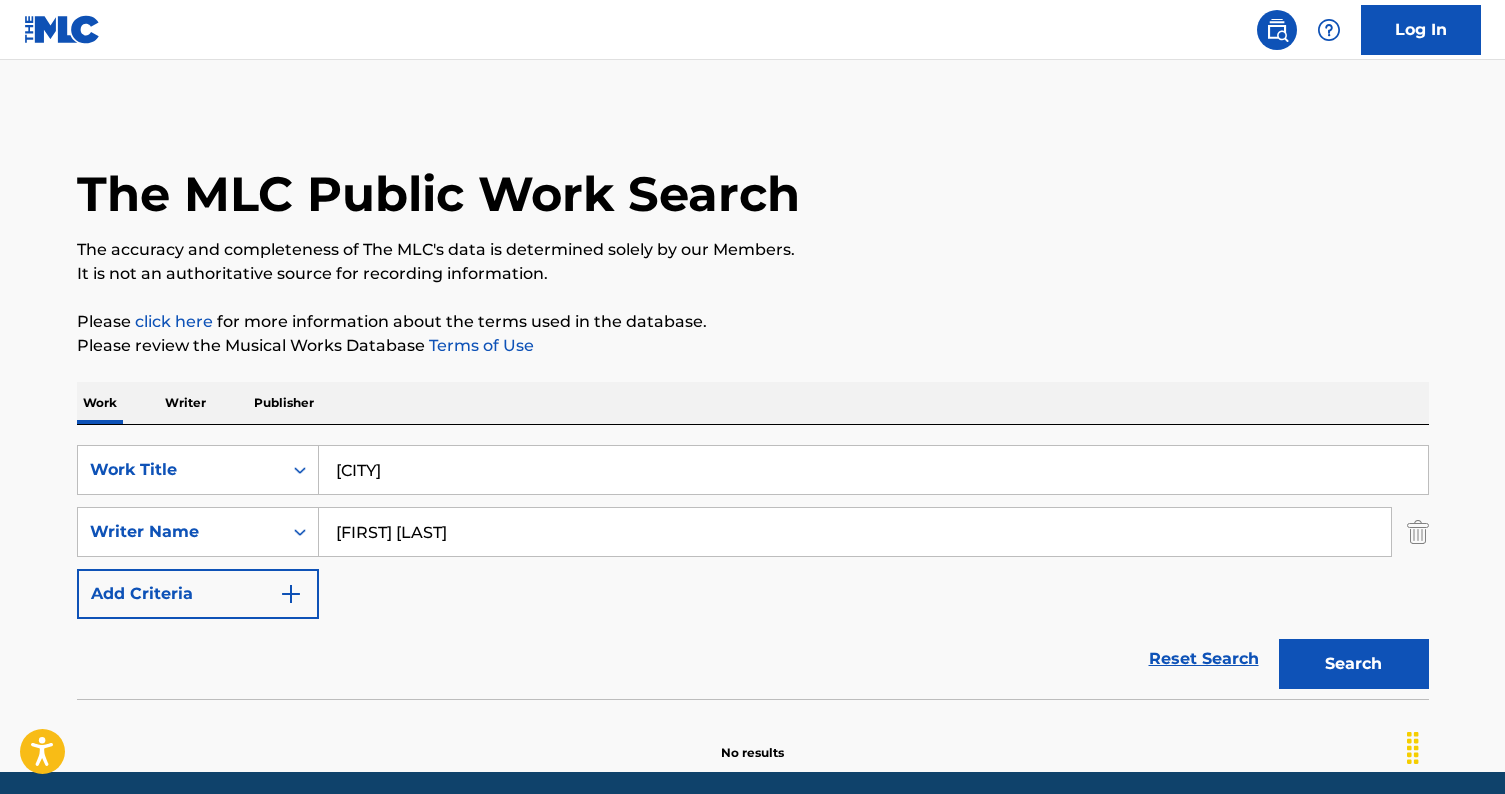 click on "Search" at bounding box center [1354, 664] 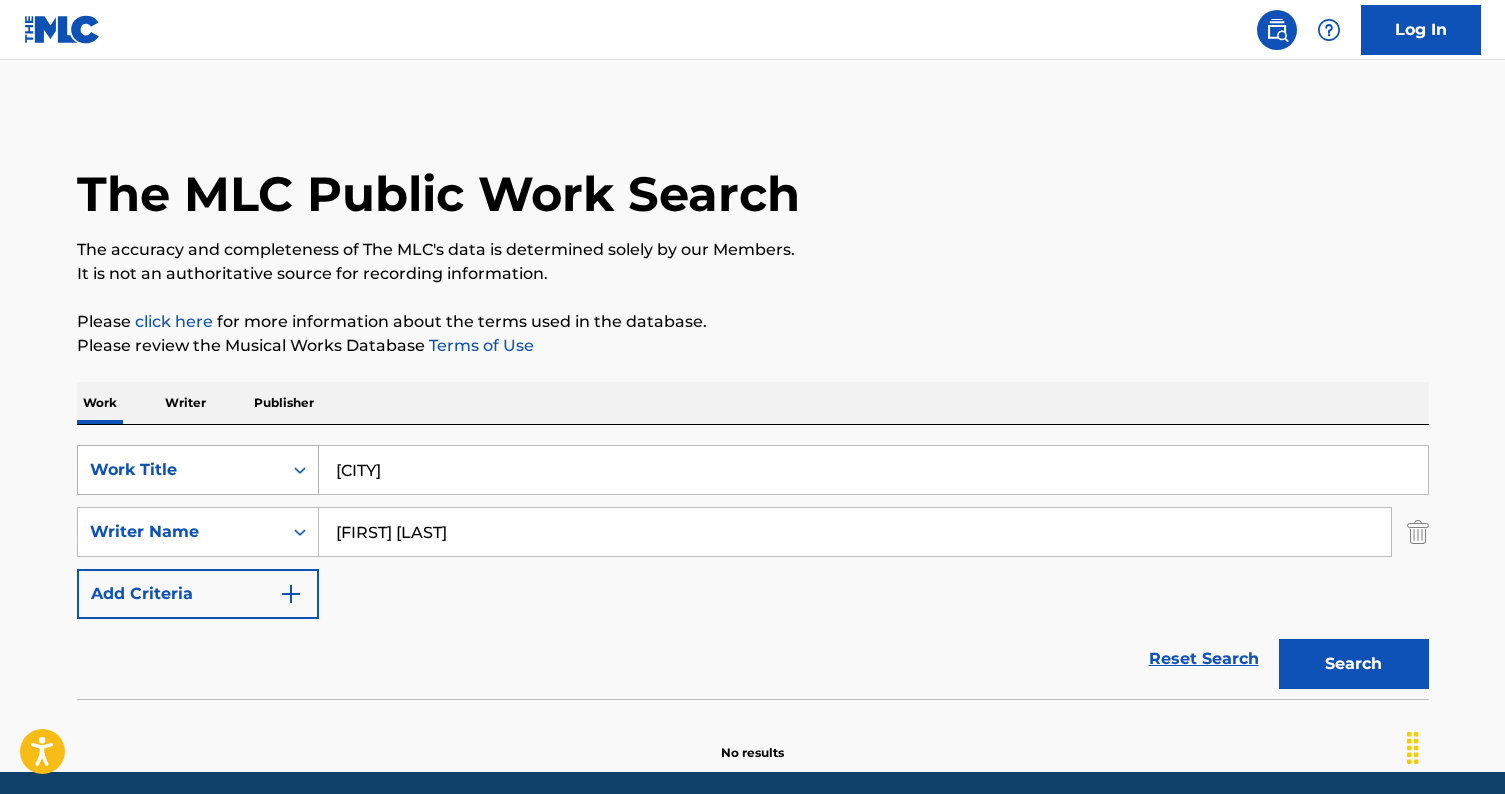drag, startPoint x: 400, startPoint y: 468, endPoint x: 240, endPoint y: 464, distance: 160.04999 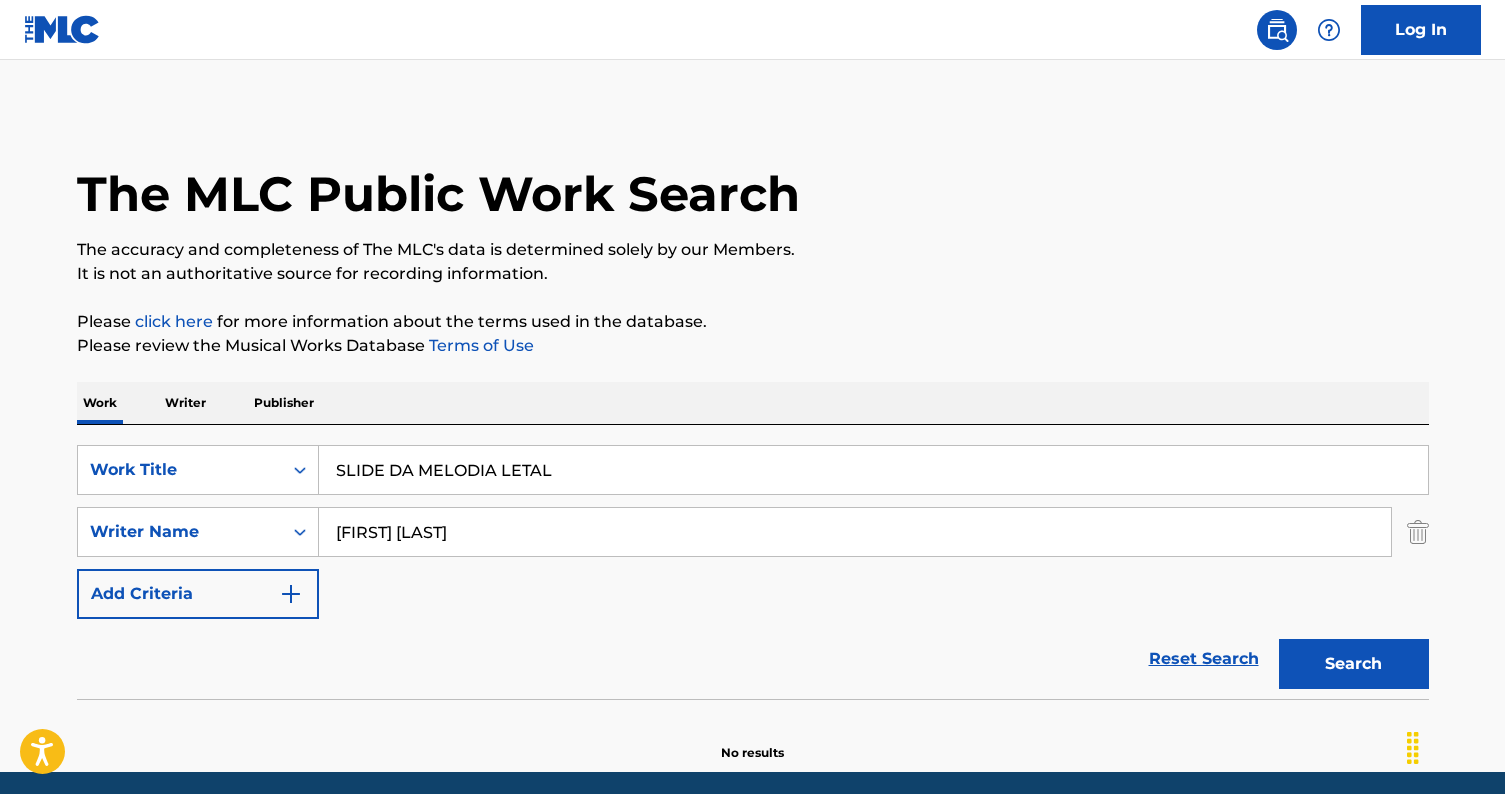 paste on "Aleksa Jovanovic" 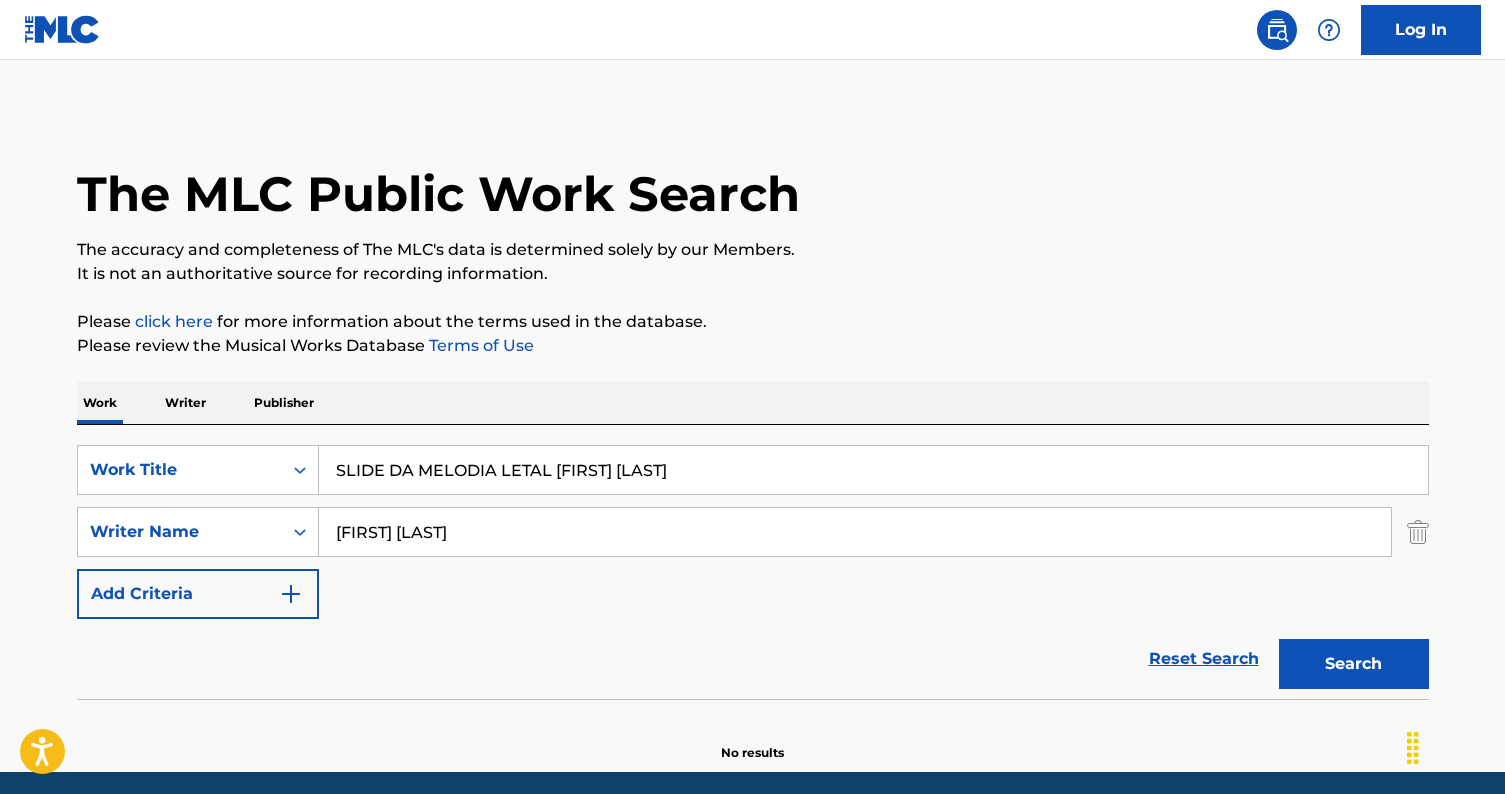 type on "SLIDE DA MELODIA LETAL" 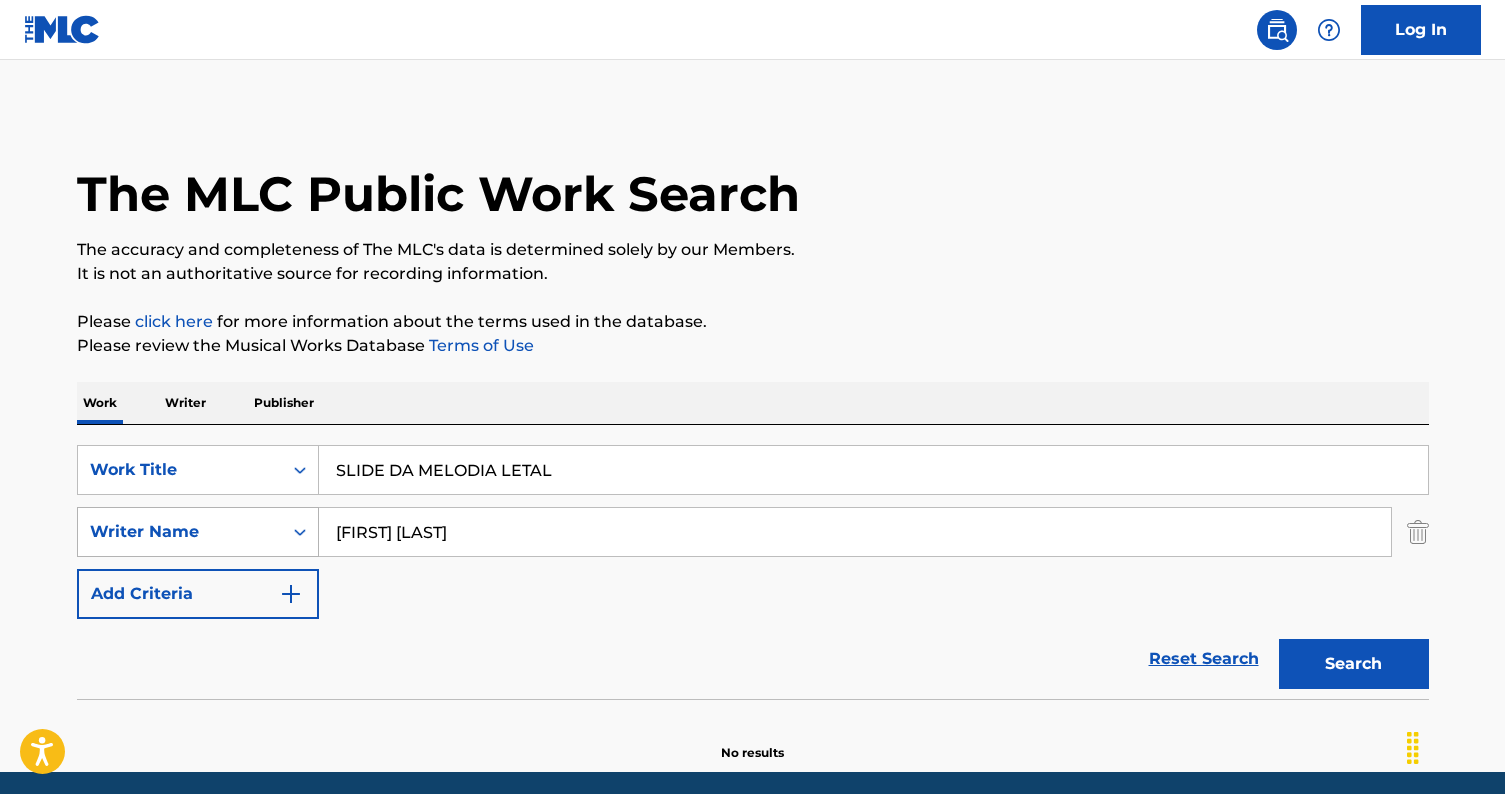 drag, startPoint x: 629, startPoint y: 528, endPoint x: 231, endPoint y: 521, distance: 398.06155 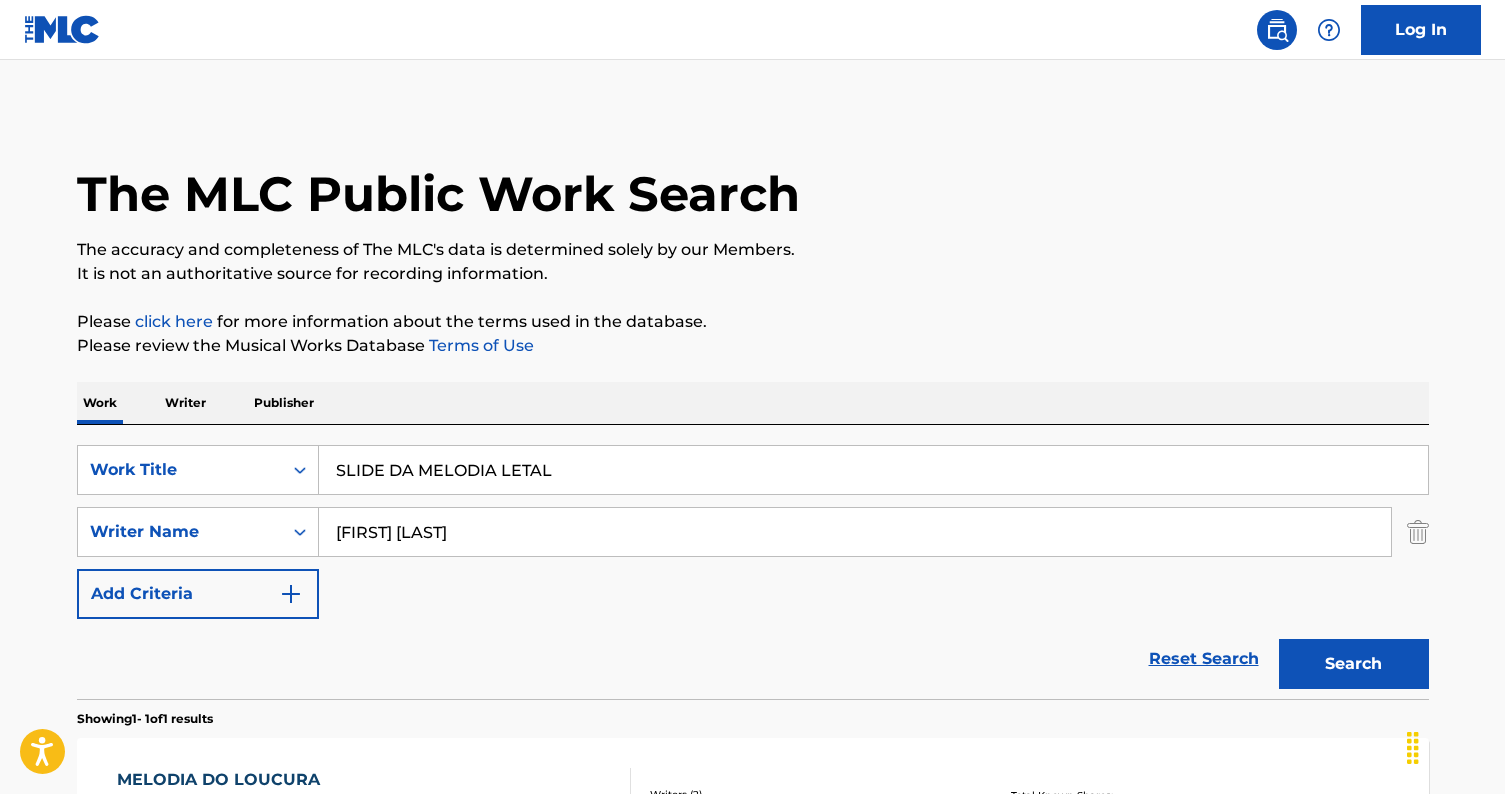 click on "SearchWithCriteriae0e3c4a1-39d6-4417-a390-ef9f7fbd11a3 Work Title SLIDE DA MELODIA LETAL SearchWithCriteriadaf8b58b-9e4b-485b-8b1d-d5dc42efbb7e Writer Name Aleksa Jovanovic Add Criteria" at bounding box center (753, 532) 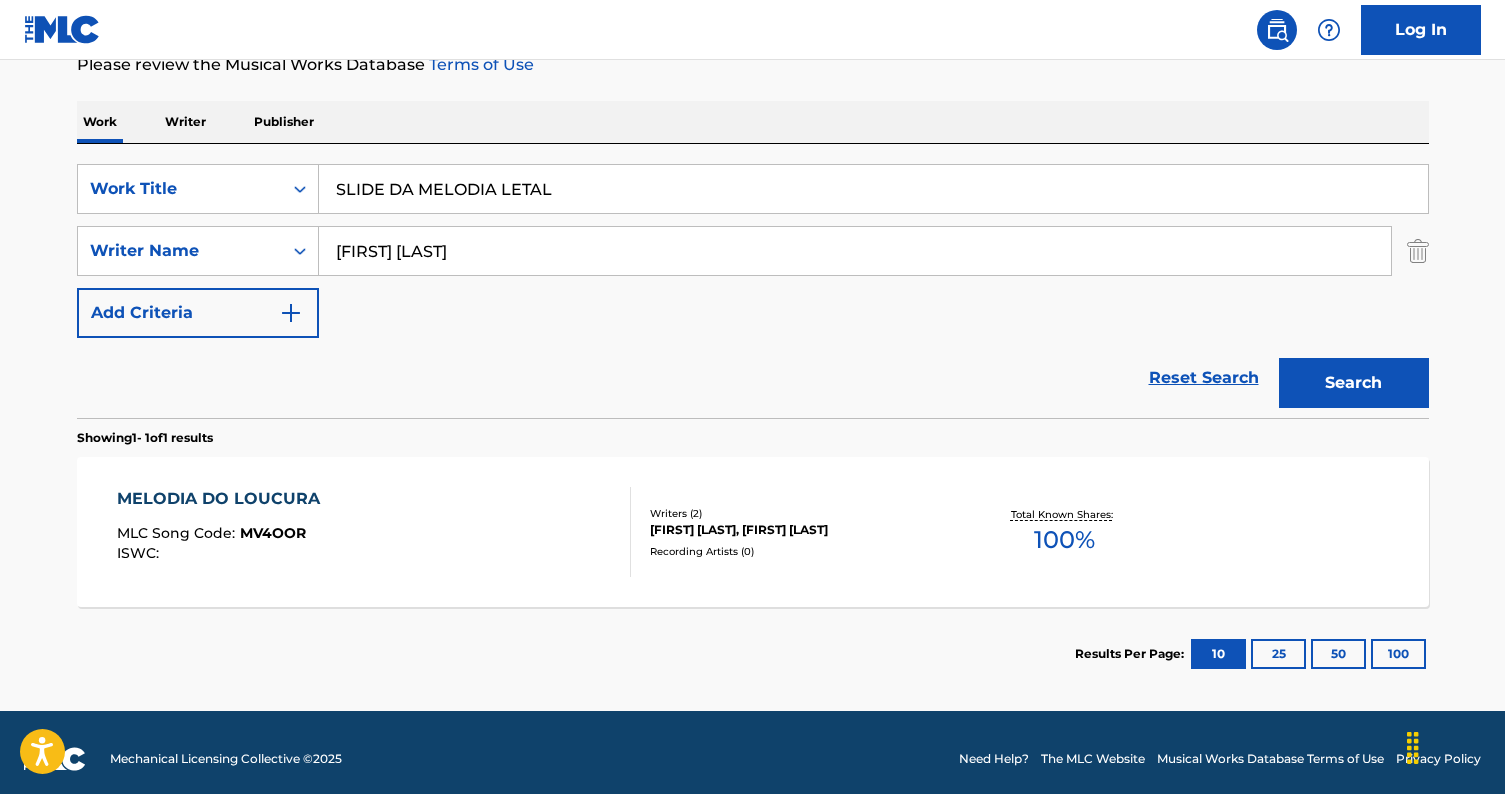 scroll, scrollTop: 282, scrollLeft: 0, axis: vertical 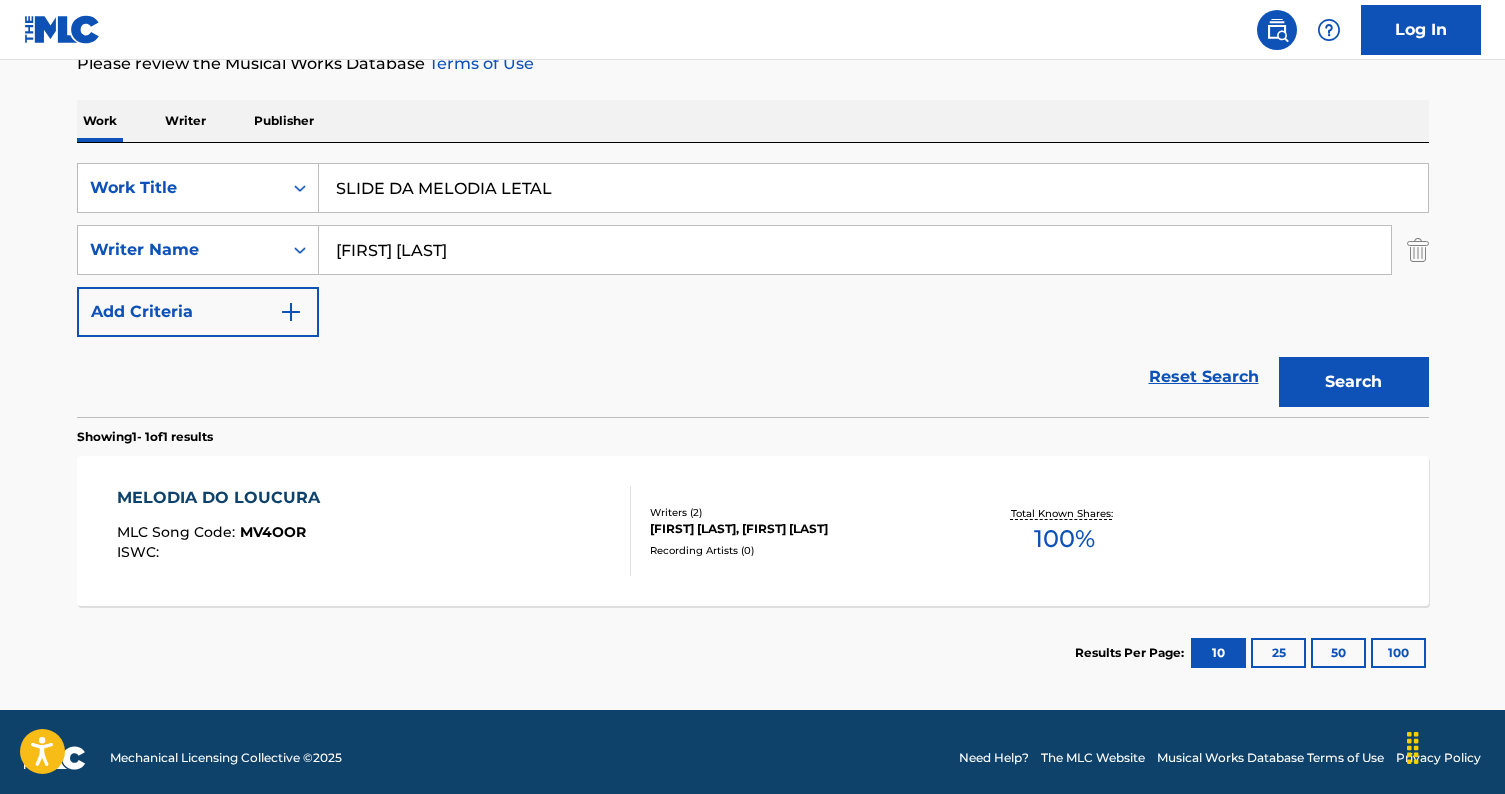 click on "SLIDE DA MELODIA LETAL" at bounding box center [873, 188] 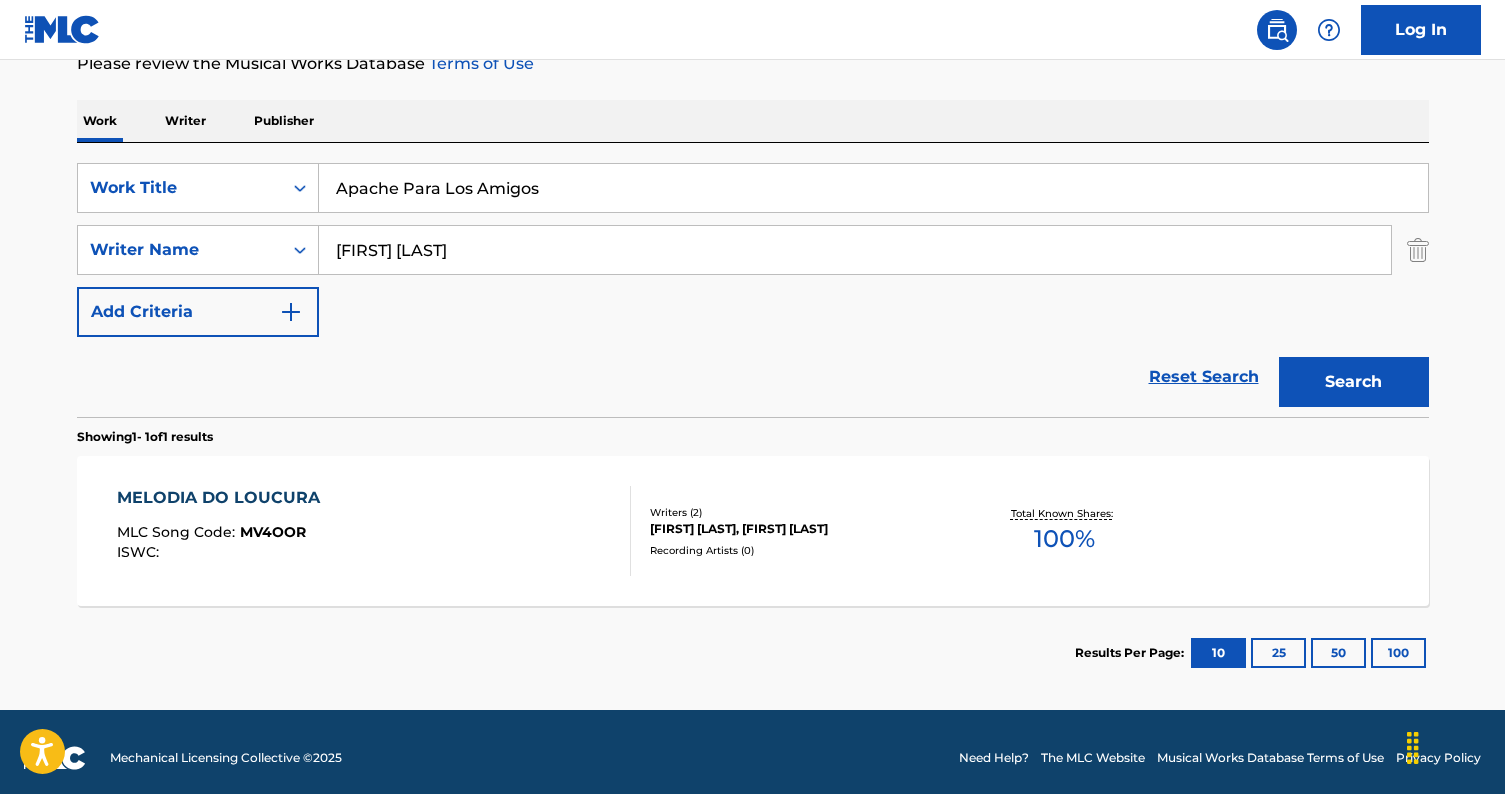 type on "Apache Para Los Amigos" 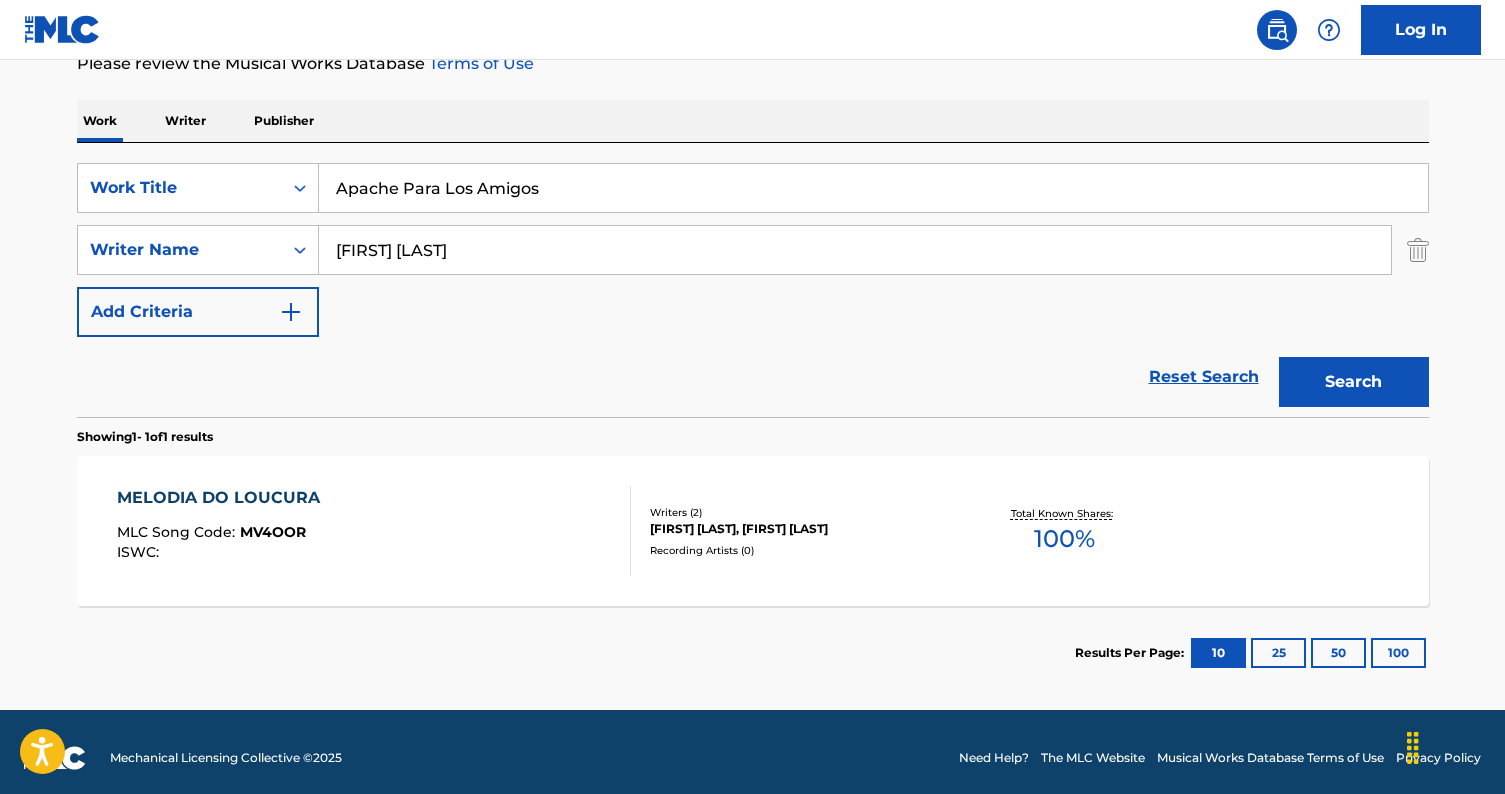 type on "raul beltran" 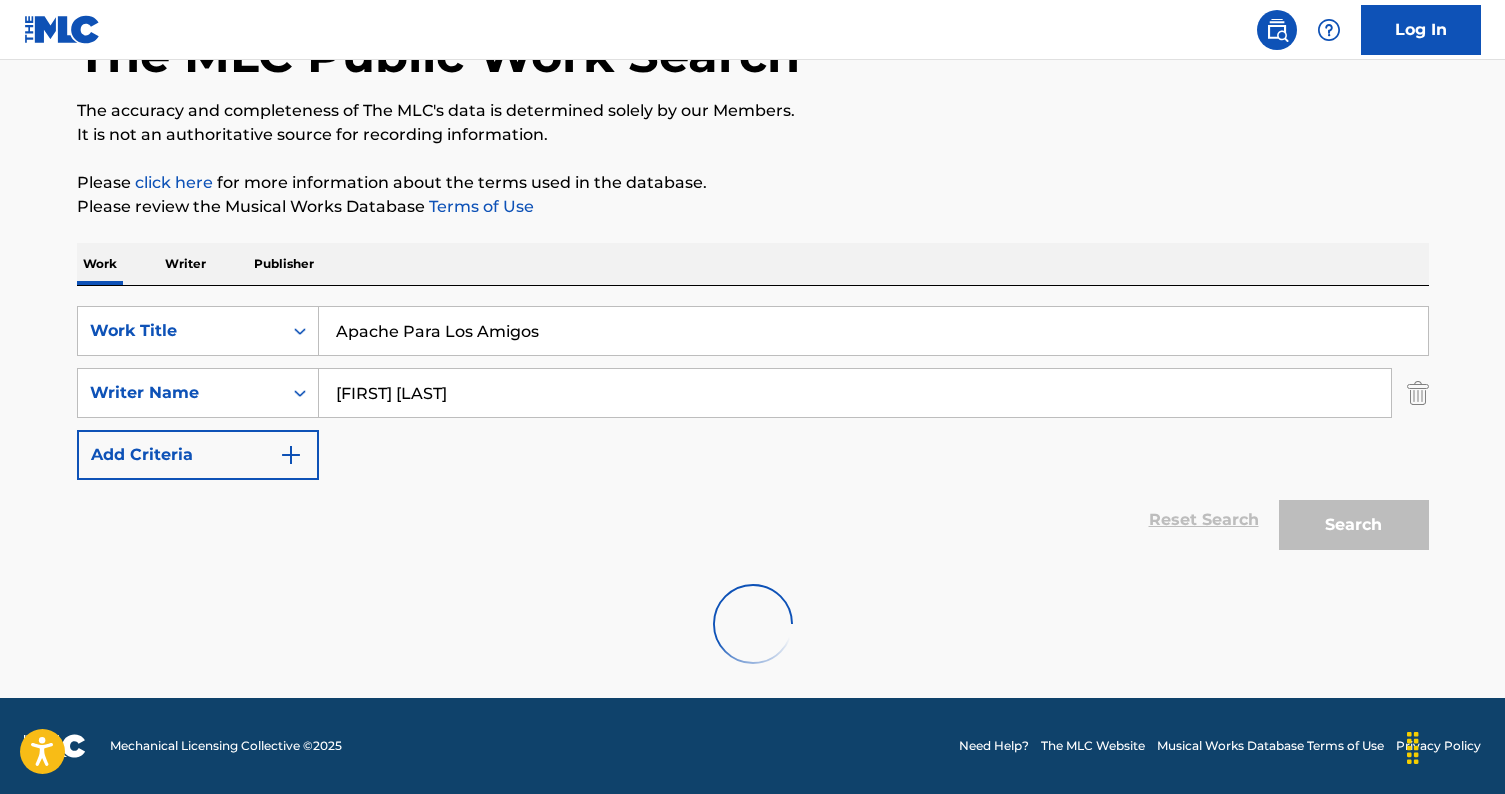 scroll, scrollTop: 282, scrollLeft: 0, axis: vertical 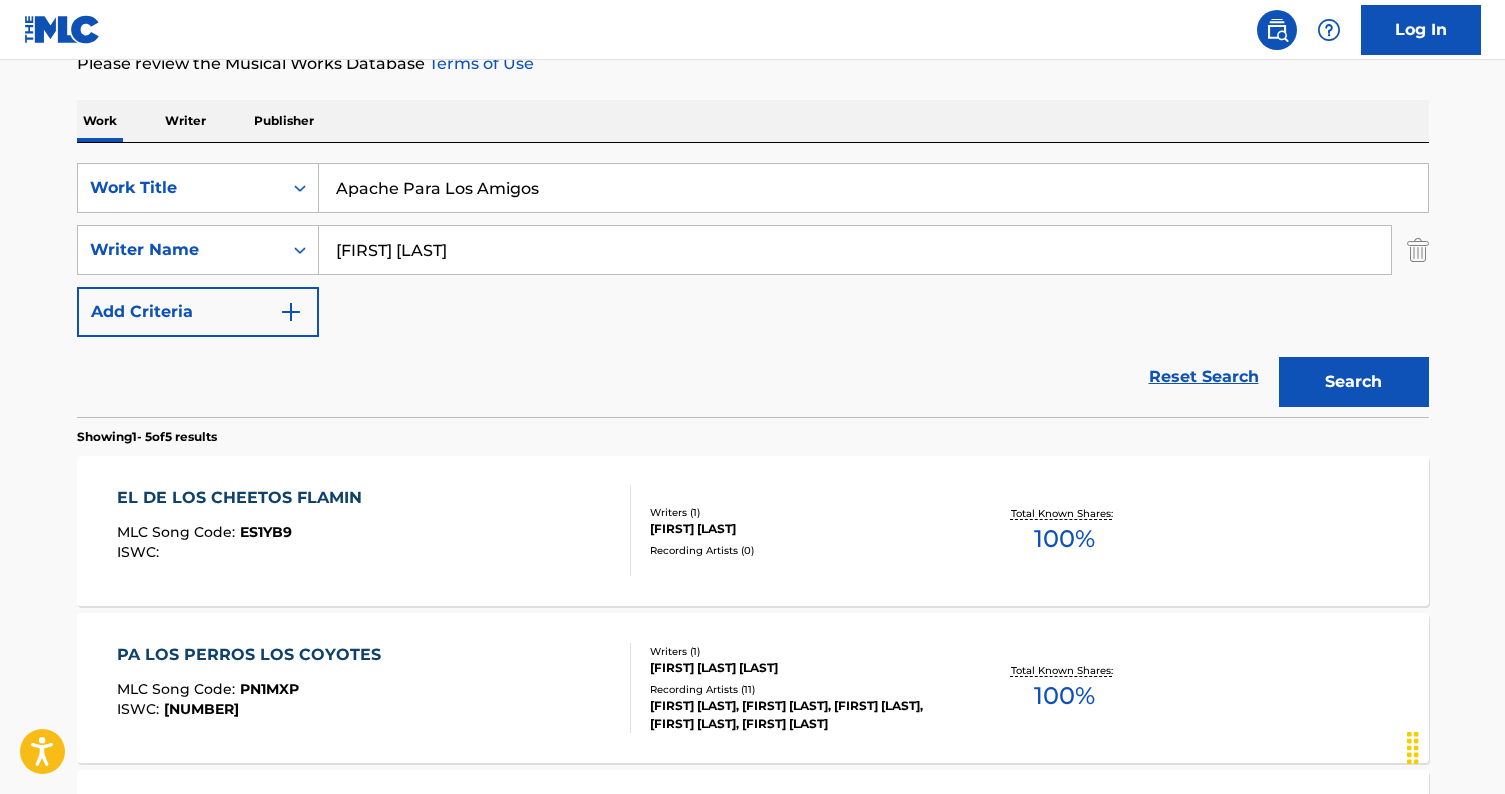 click on "Reset Search Search" at bounding box center [753, 377] 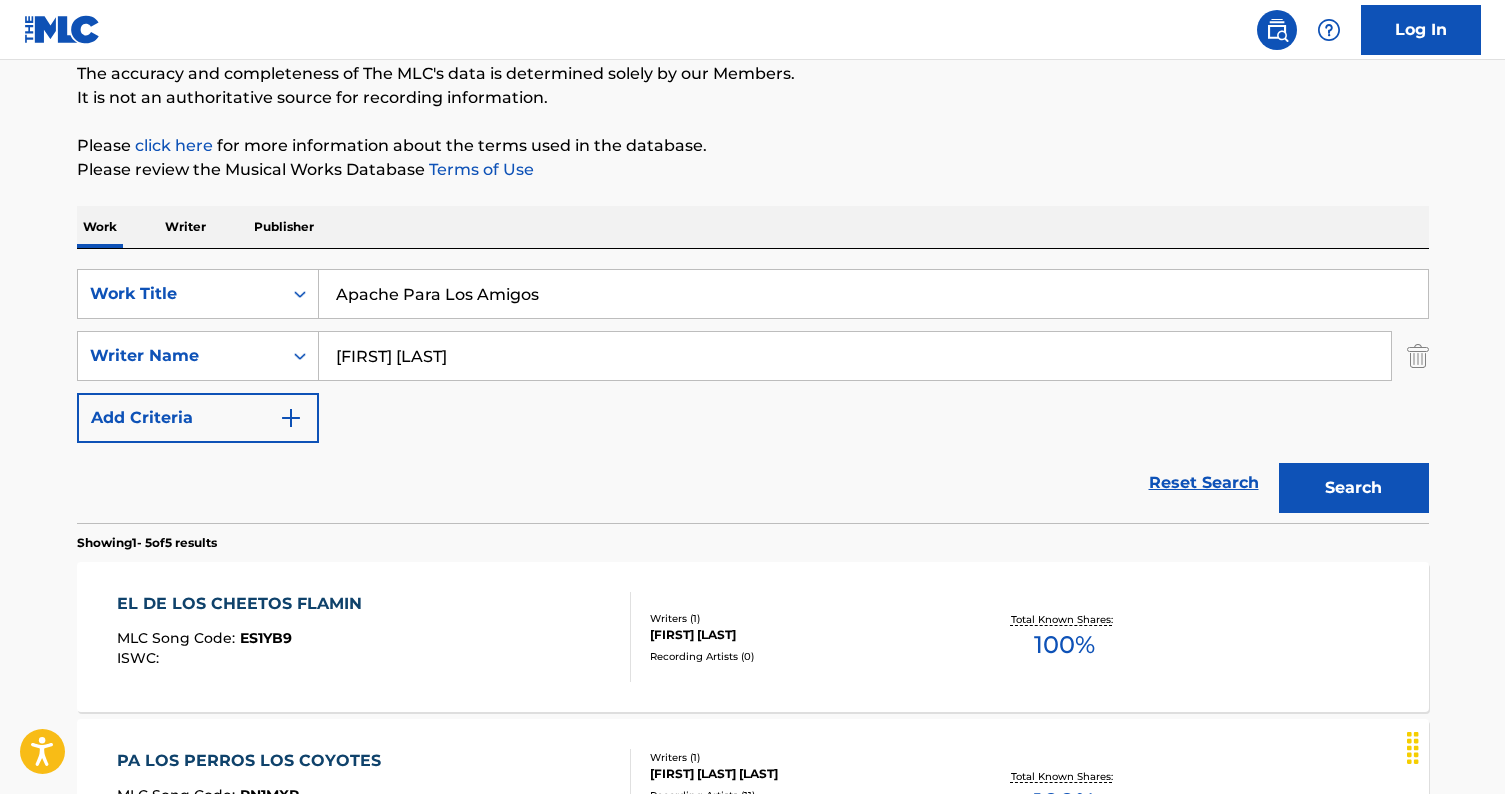 scroll, scrollTop: 0, scrollLeft: 0, axis: both 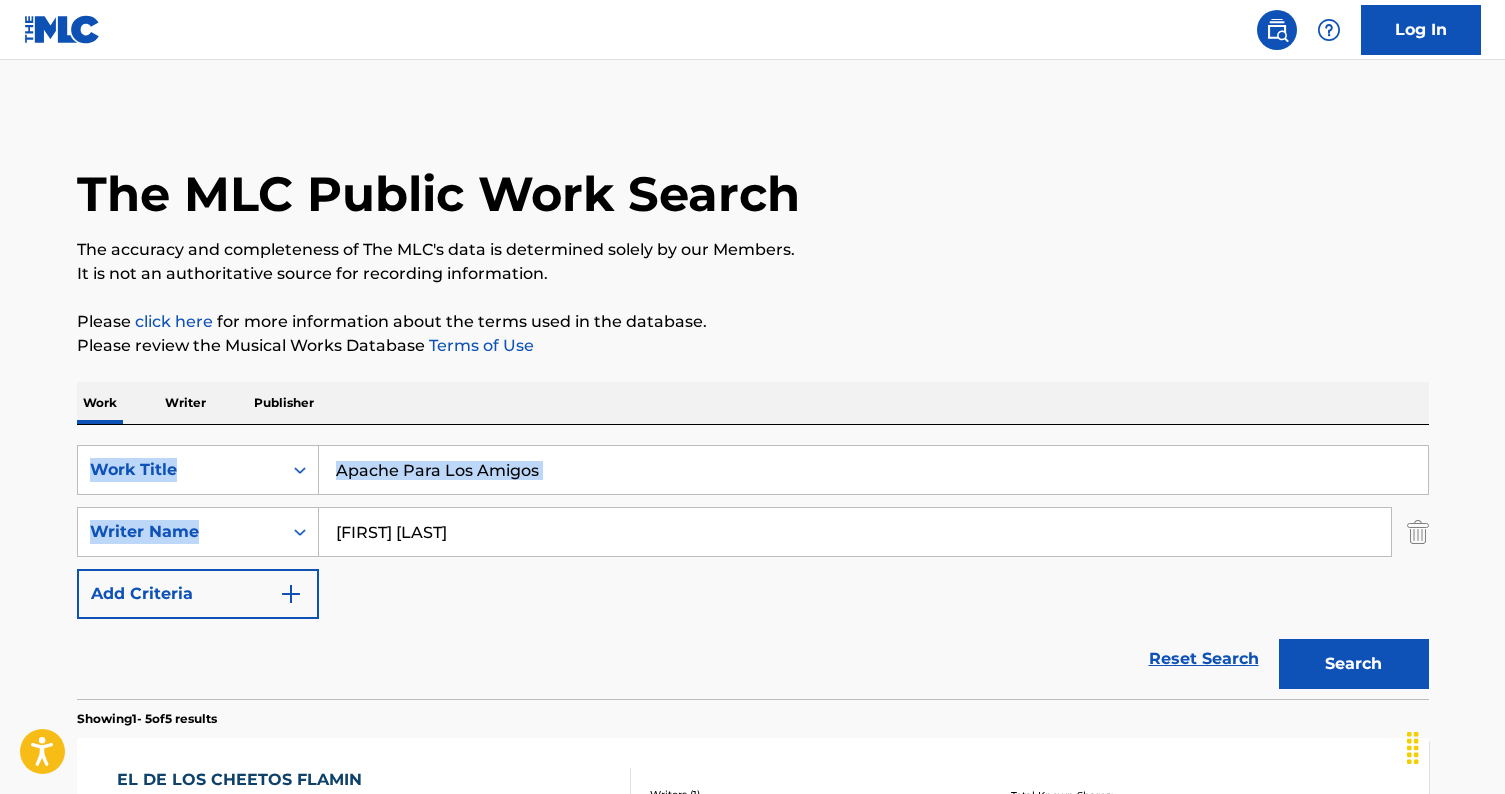 drag, startPoint x: 566, startPoint y: 496, endPoint x: 236, endPoint y: 442, distance: 334.389 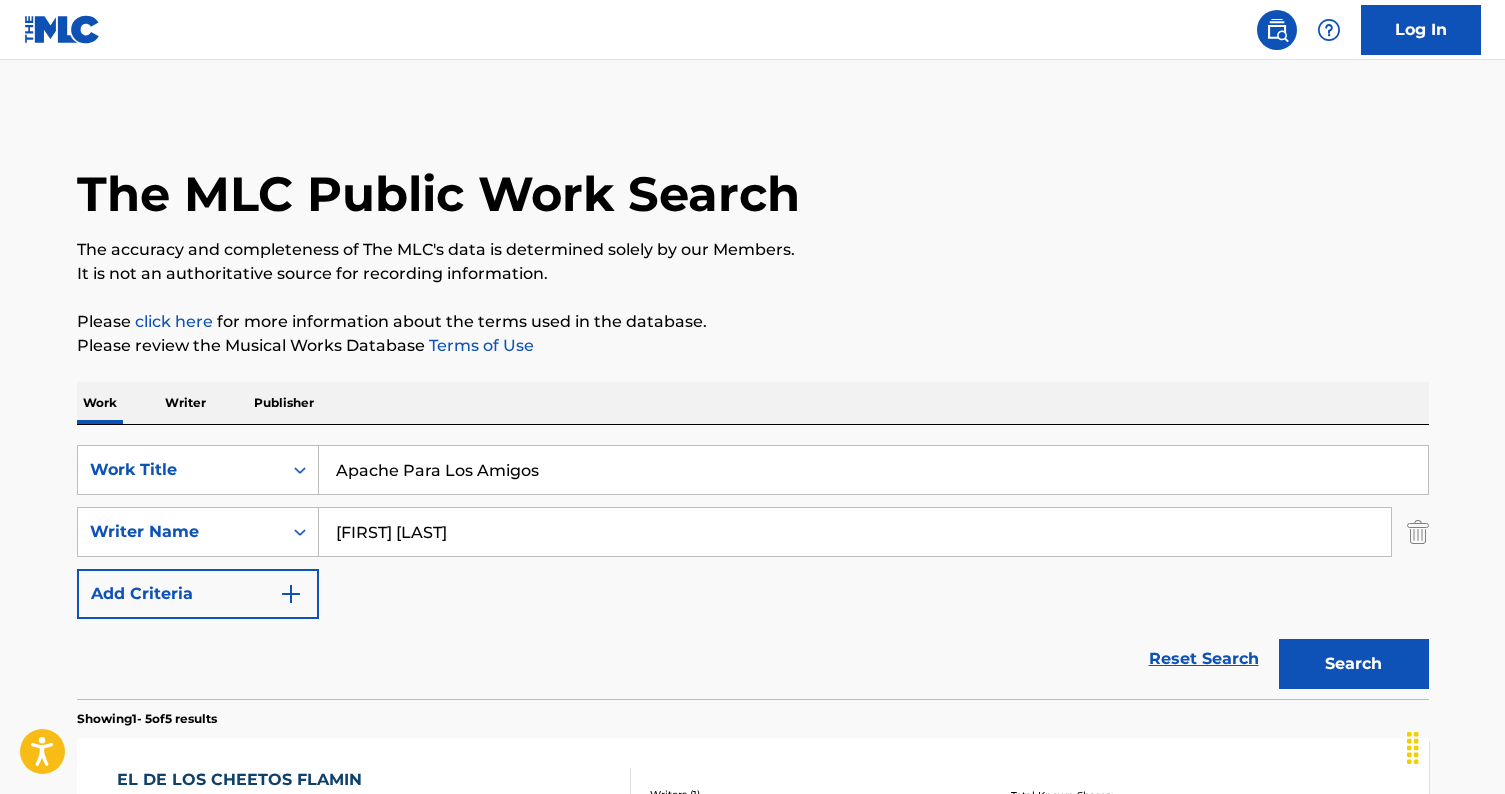click on "Apache Para Los Amigos" at bounding box center [873, 470] 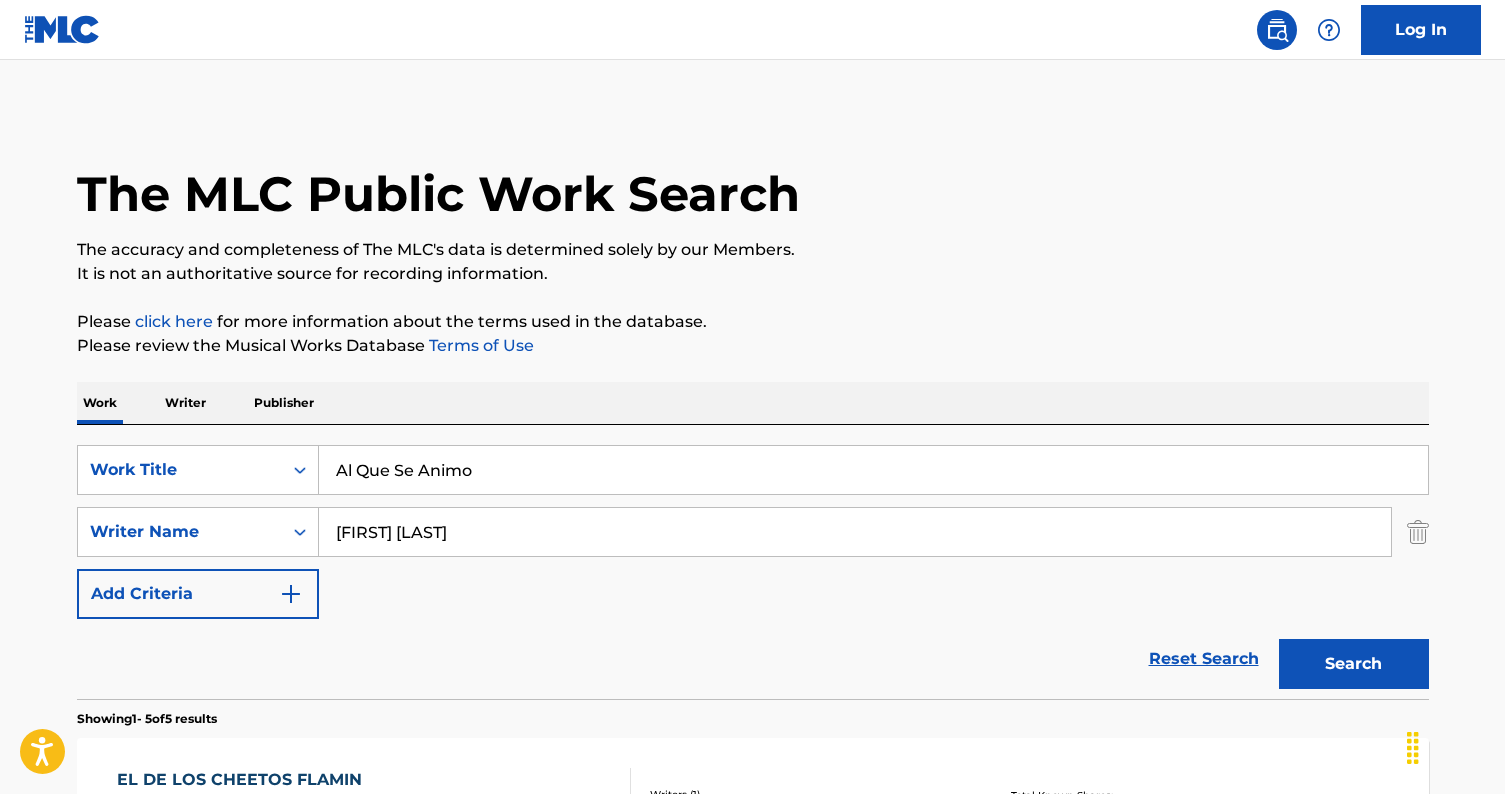 click on "Search" at bounding box center (1354, 664) 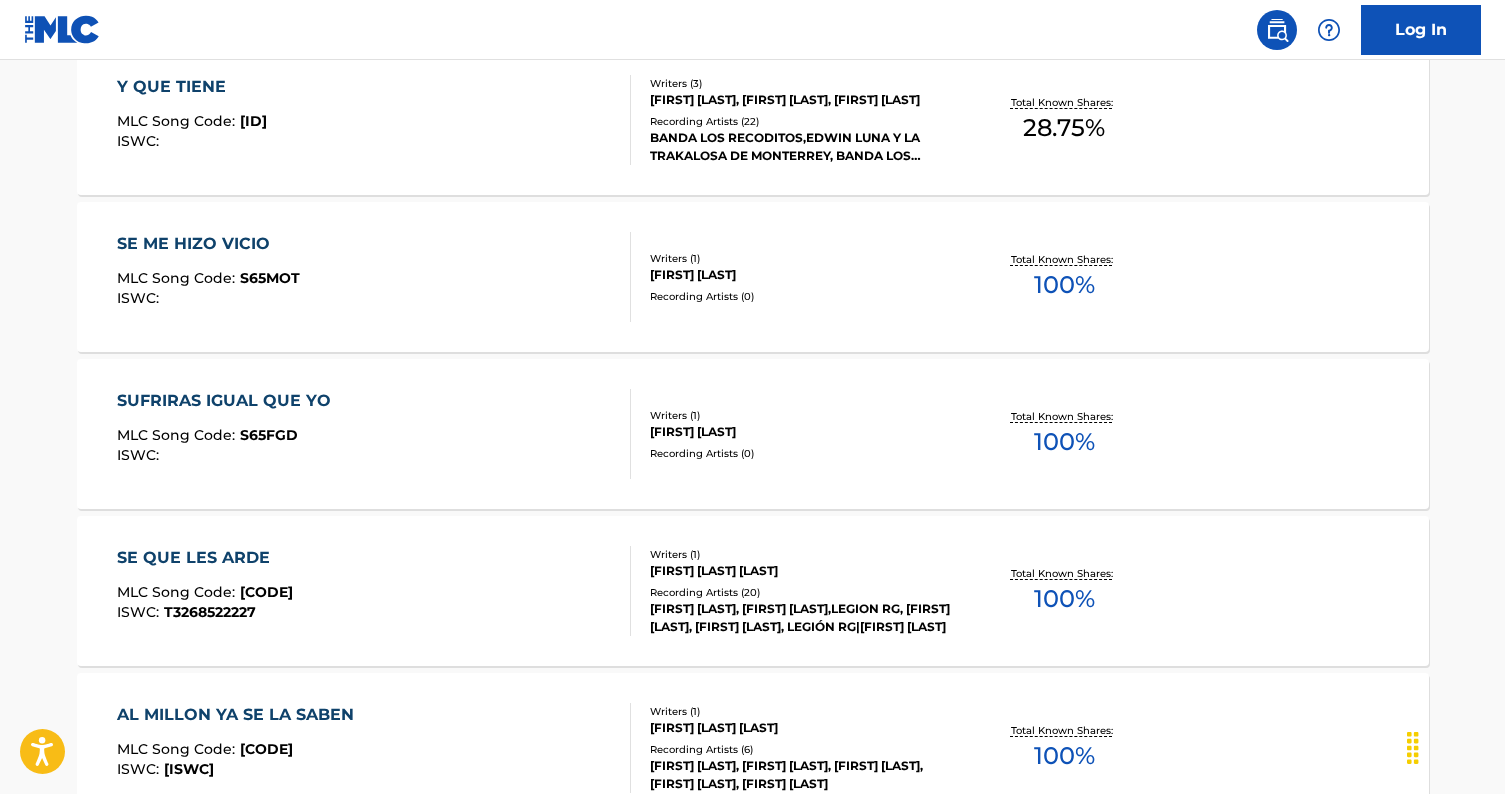scroll, scrollTop: 713, scrollLeft: 0, axis: vertical 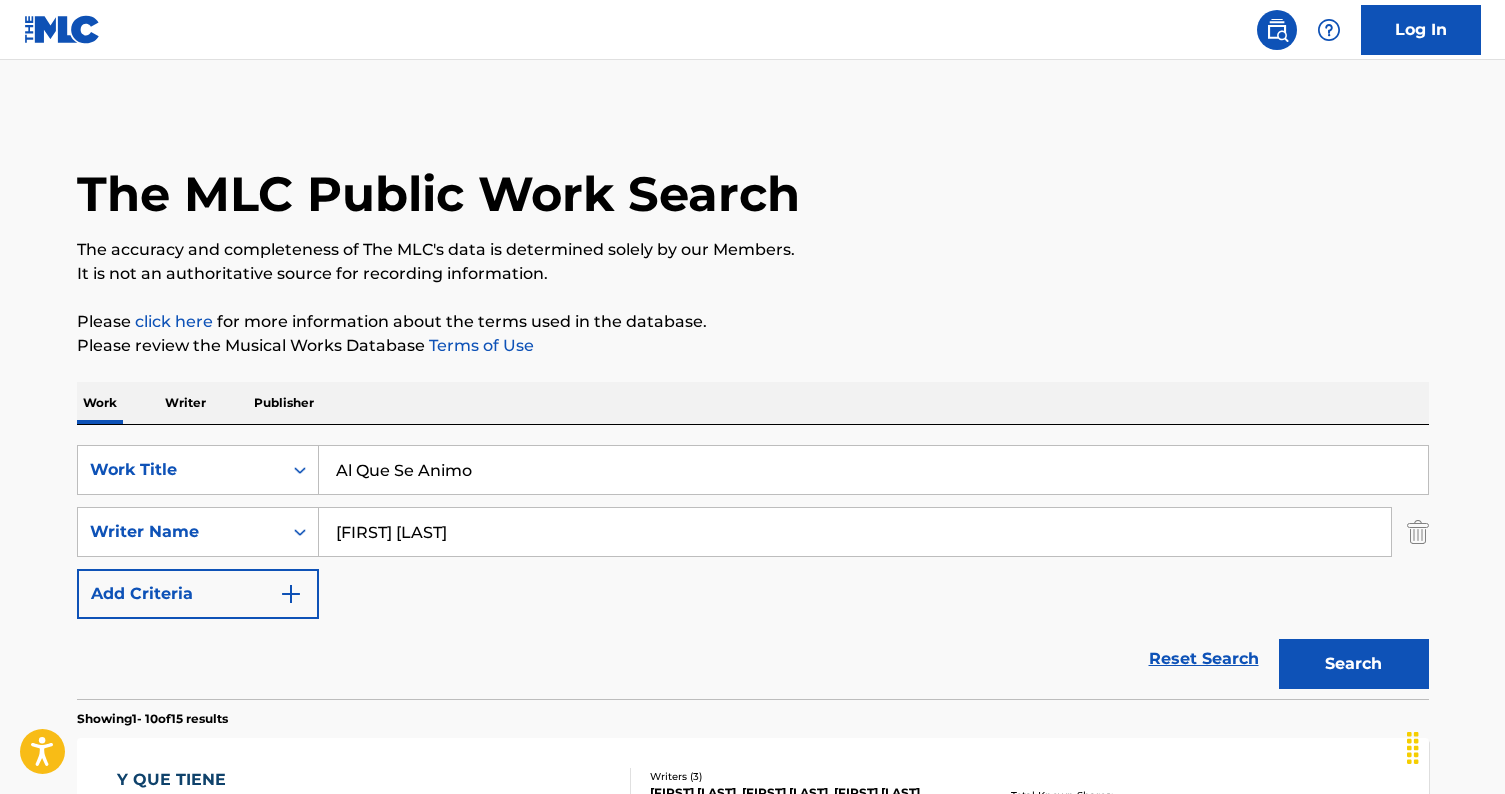 drag, startPoint x: 425, startPoint y: 463, endPoint x: 6, endPoint y: 463, distance: 419 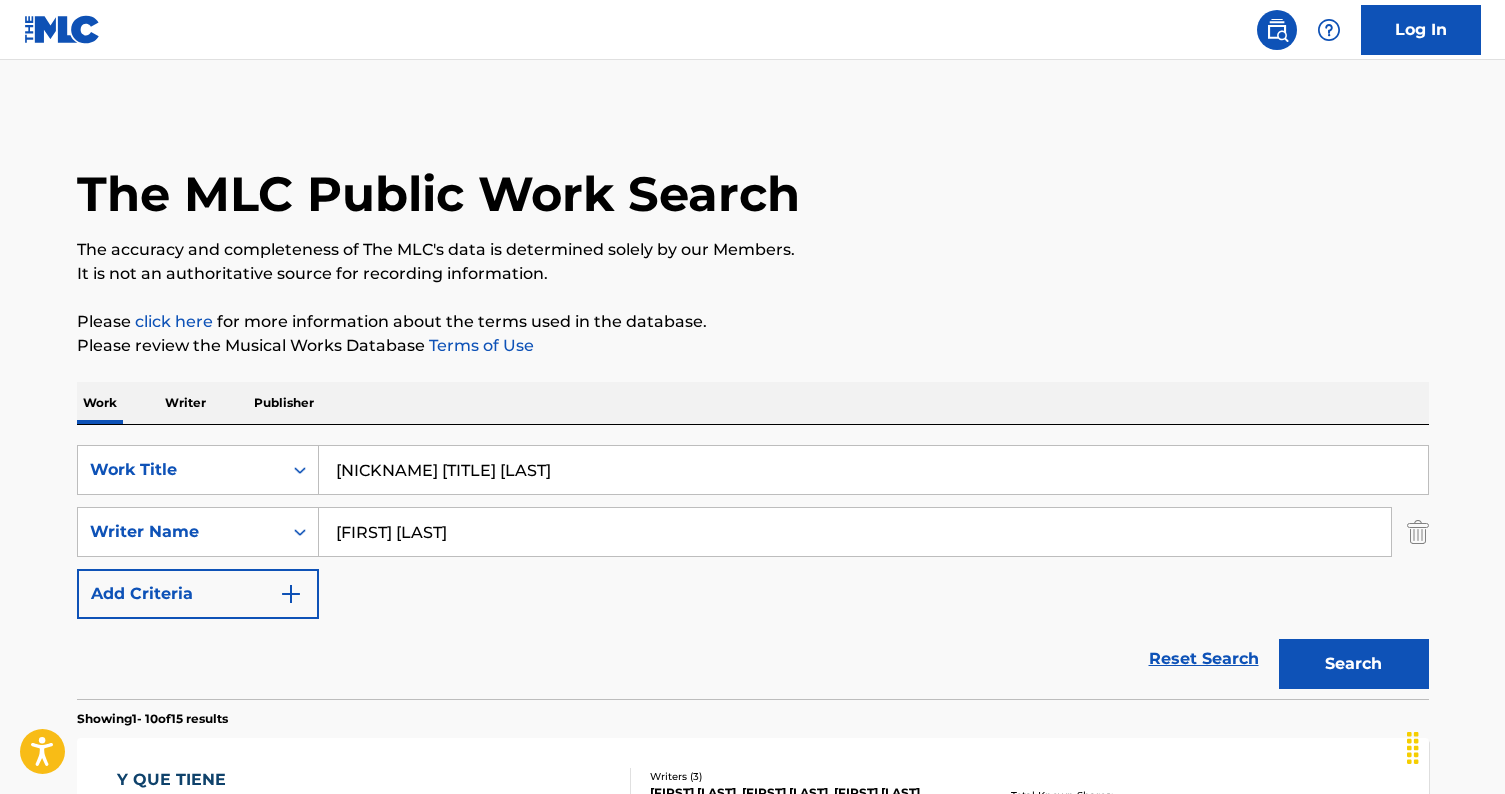 type on "Con Respeto Senor Mora" 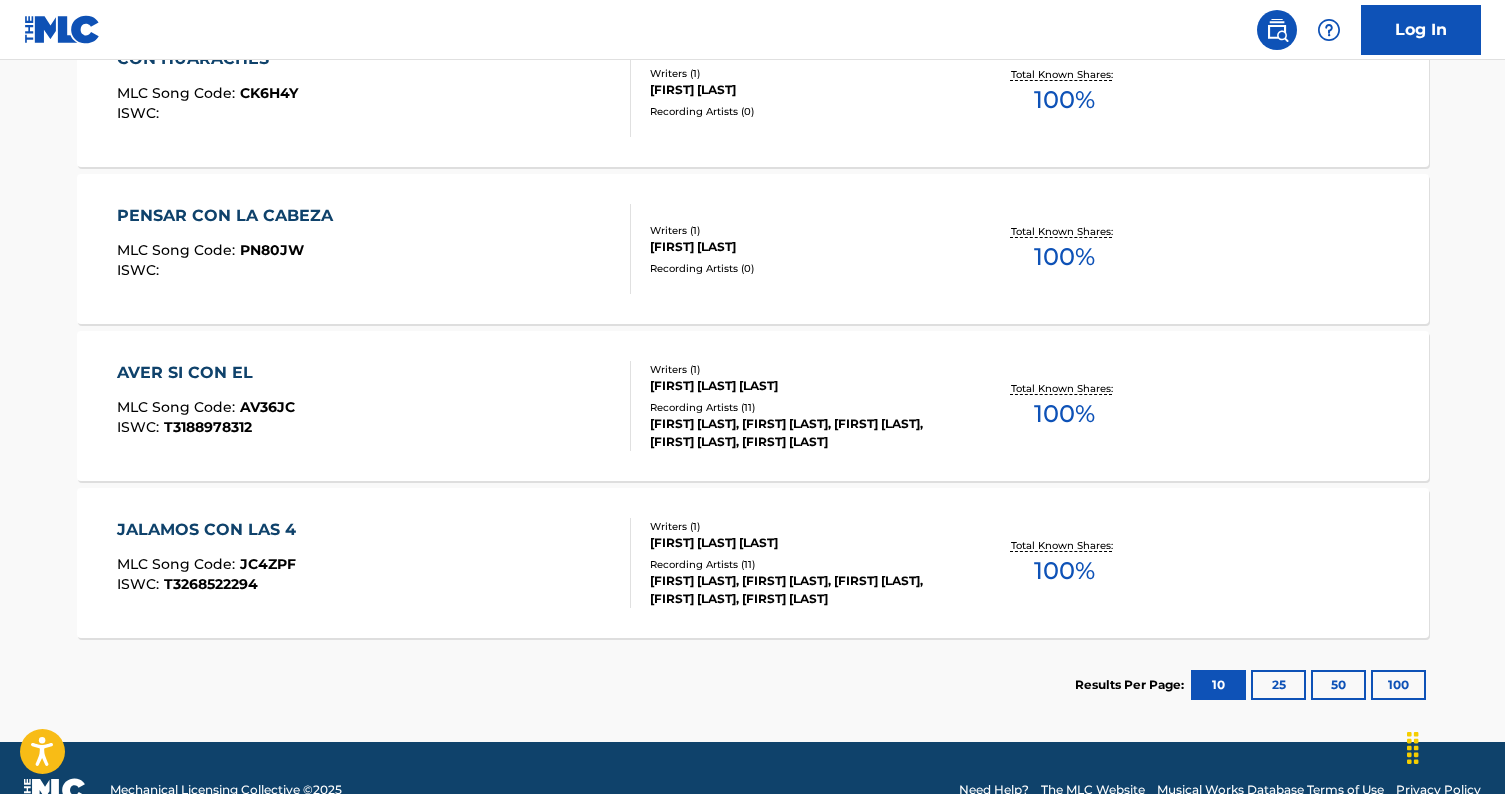 scroll, scrollTop: 722, scrollLeft: 0, axis: vertical 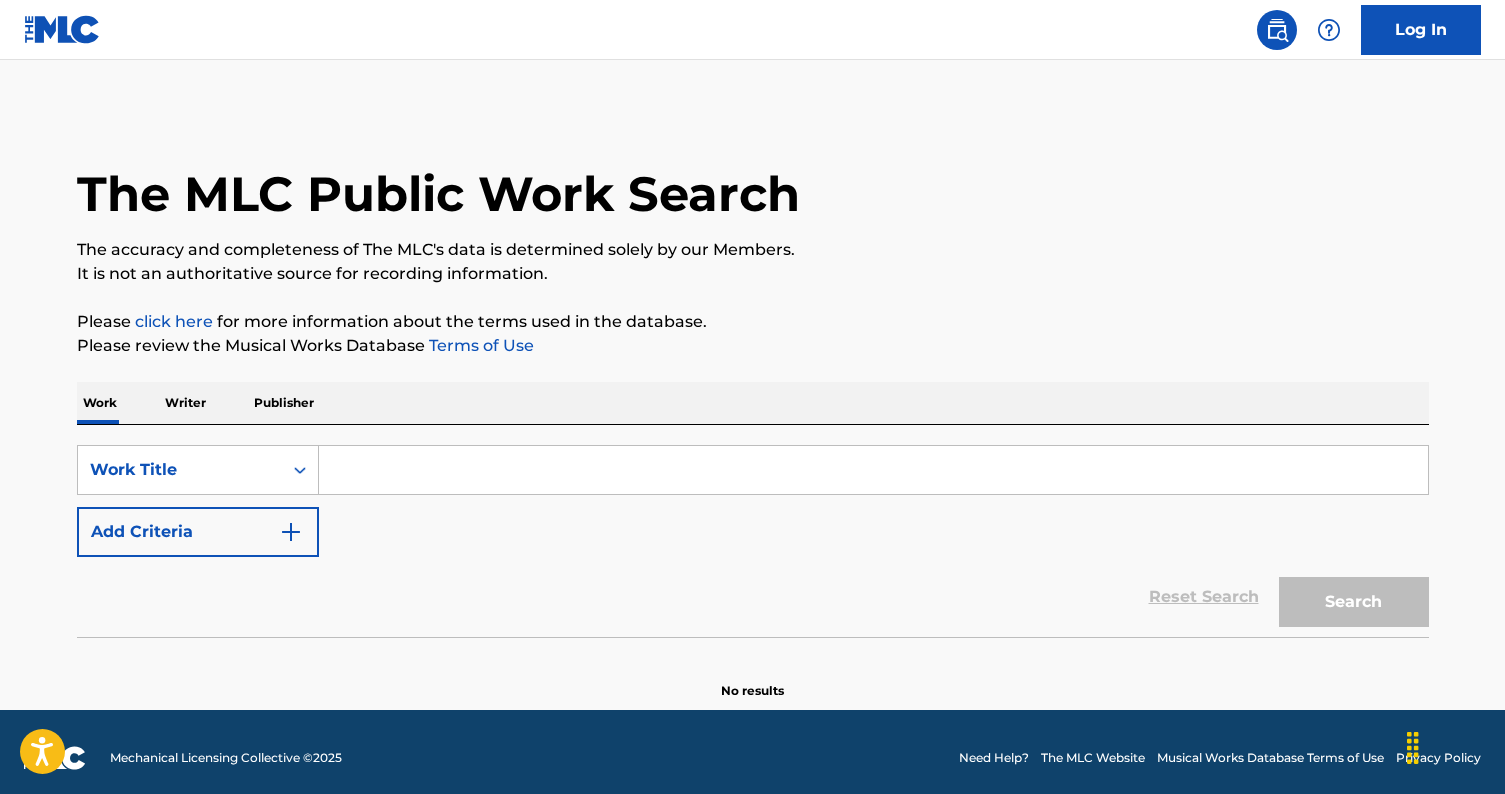 click at bounding box center (873, 470) 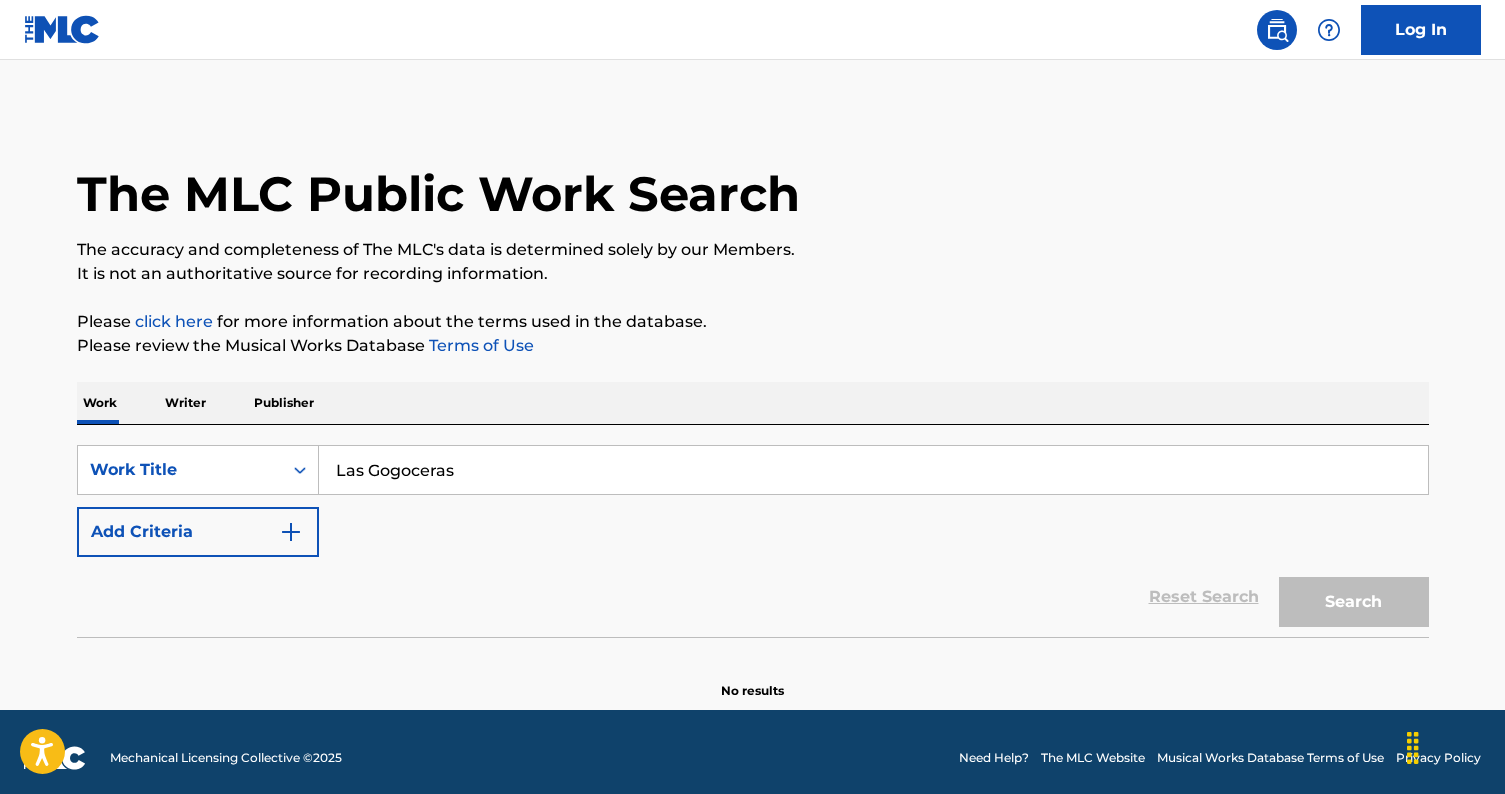 type on "Las Gogoceras" 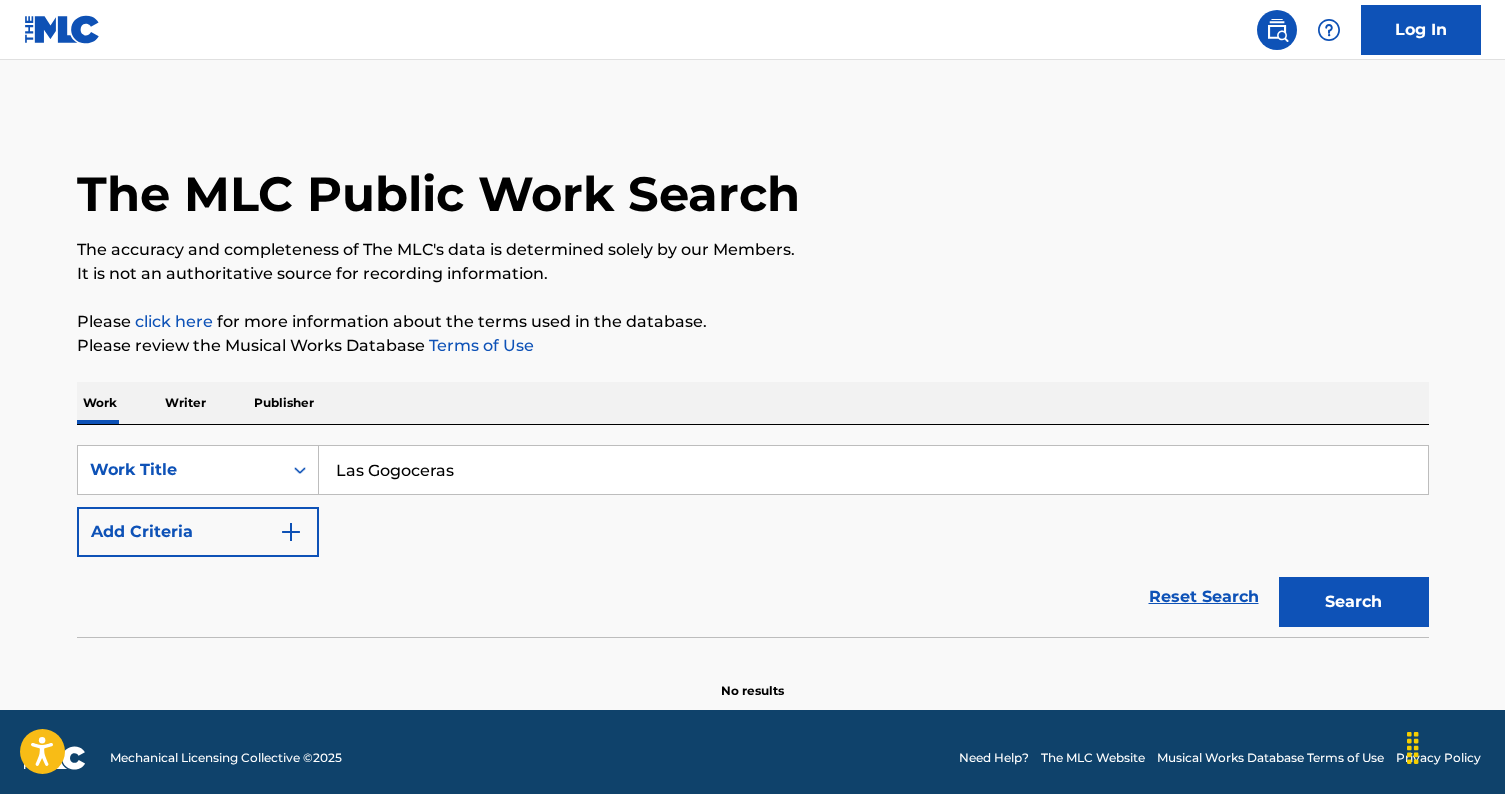 click on "Add Criteria" at bounding box center [198, 532] 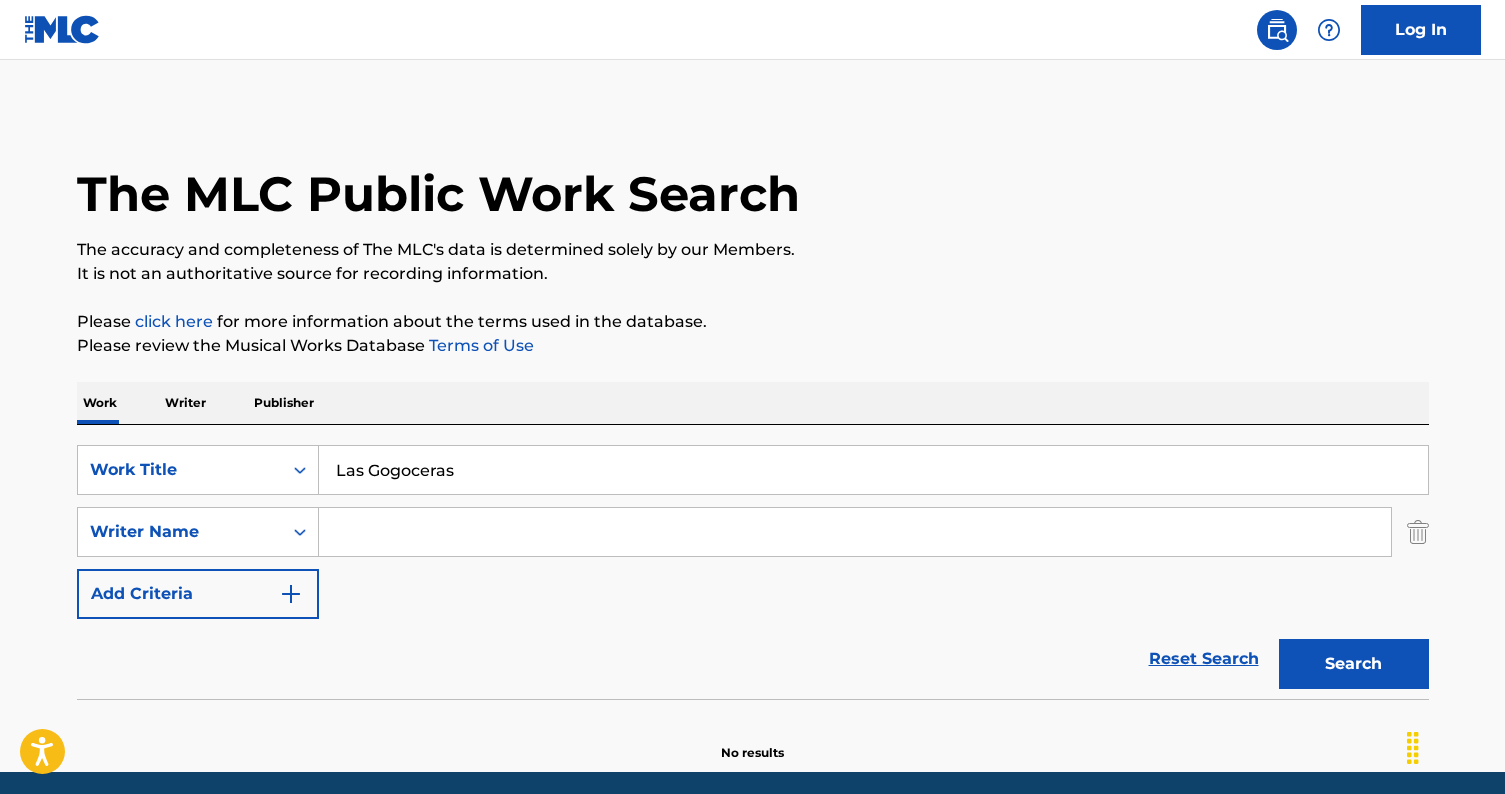 click at bounding box center [855, 532] 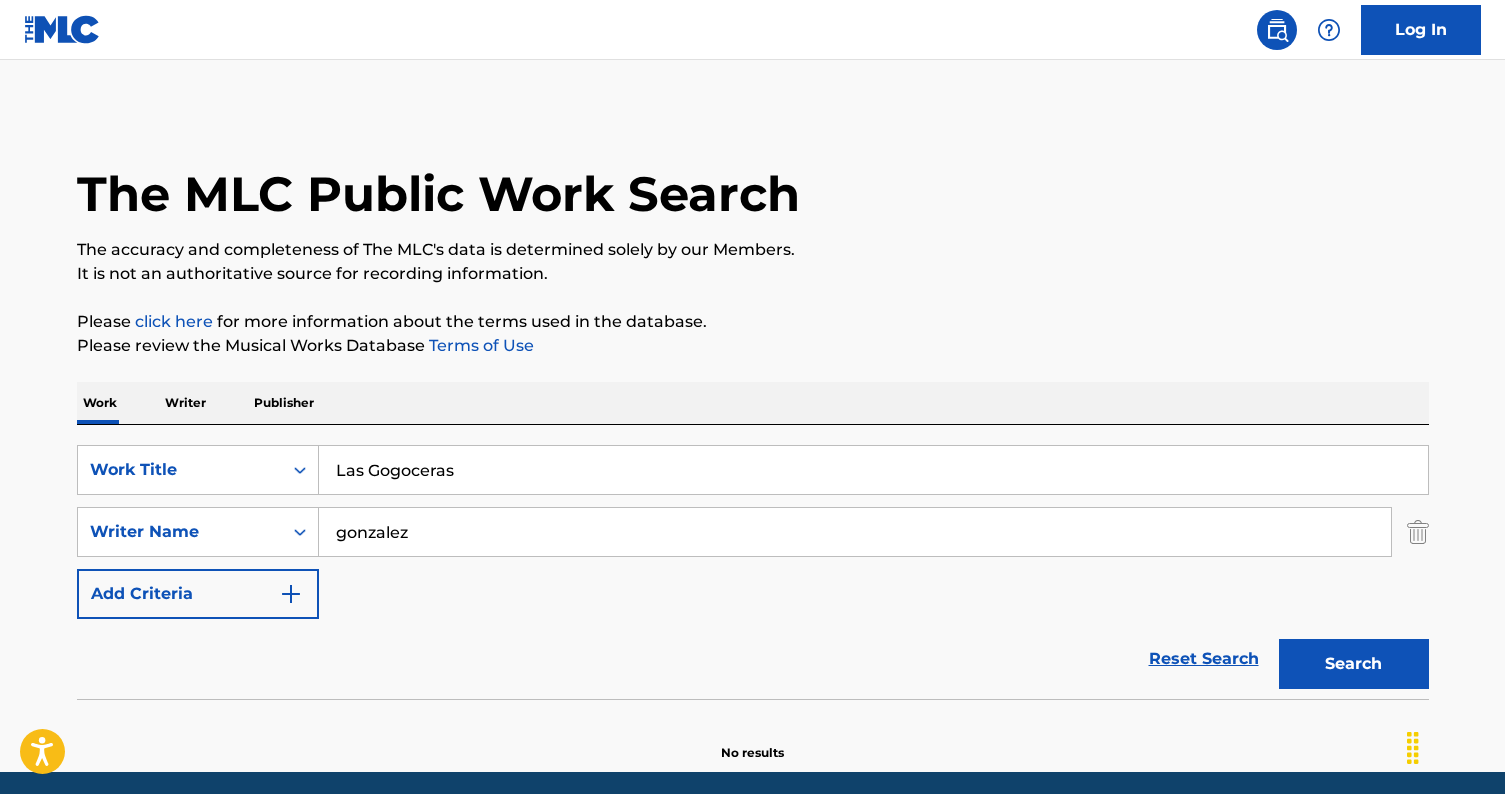 type on "gonzalez" 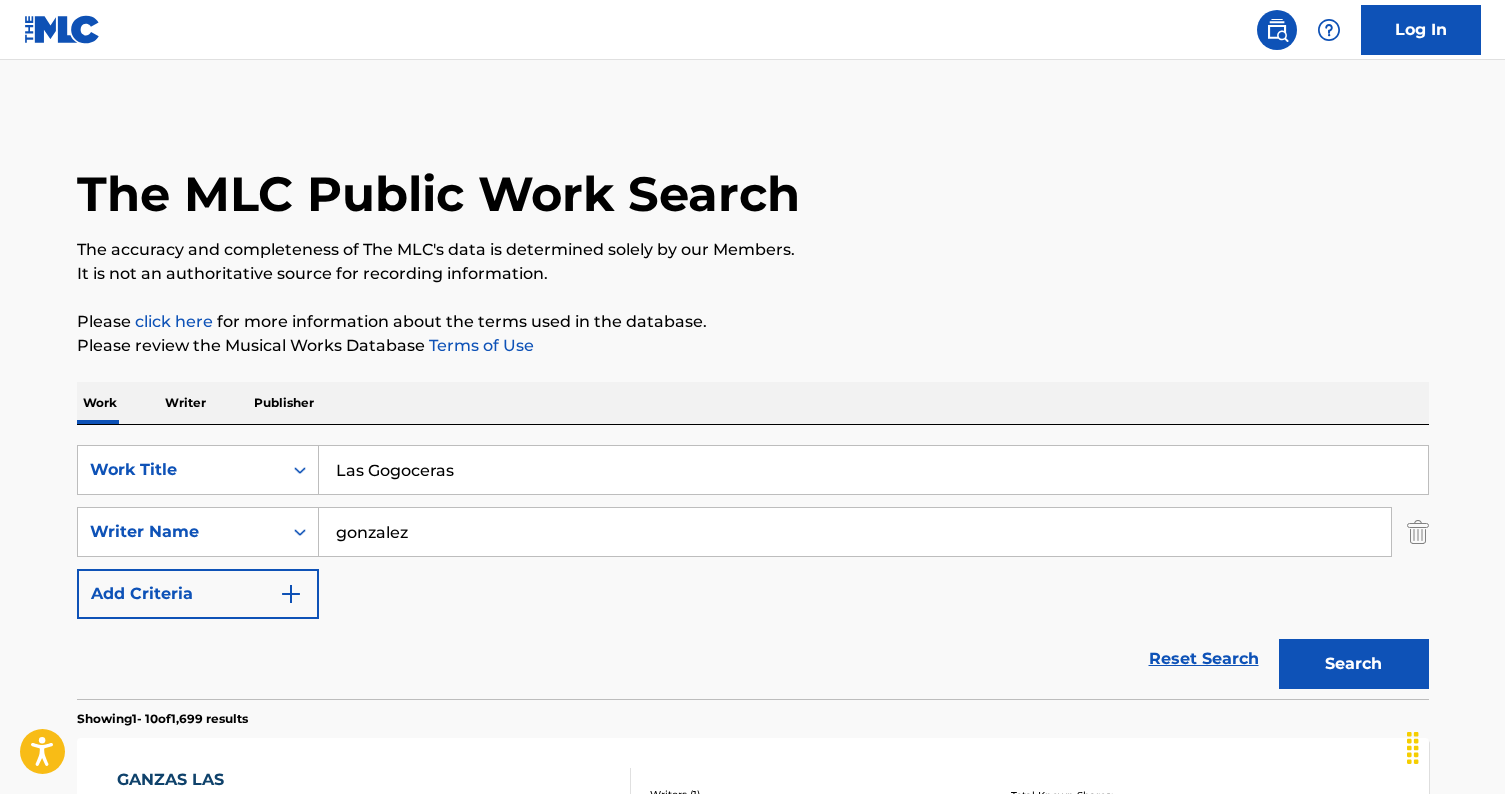 click on "SearchWithCriteriac157fb33-835f-4d52-9268-860fd7491ffc Work Title Las Gogoceras SearchWithCriteria44b56a8e-0fac-466f-a40d-7625e0e3c2f5 Writer Name [LAST] Add Criteria" at bounding box center (753, 532) 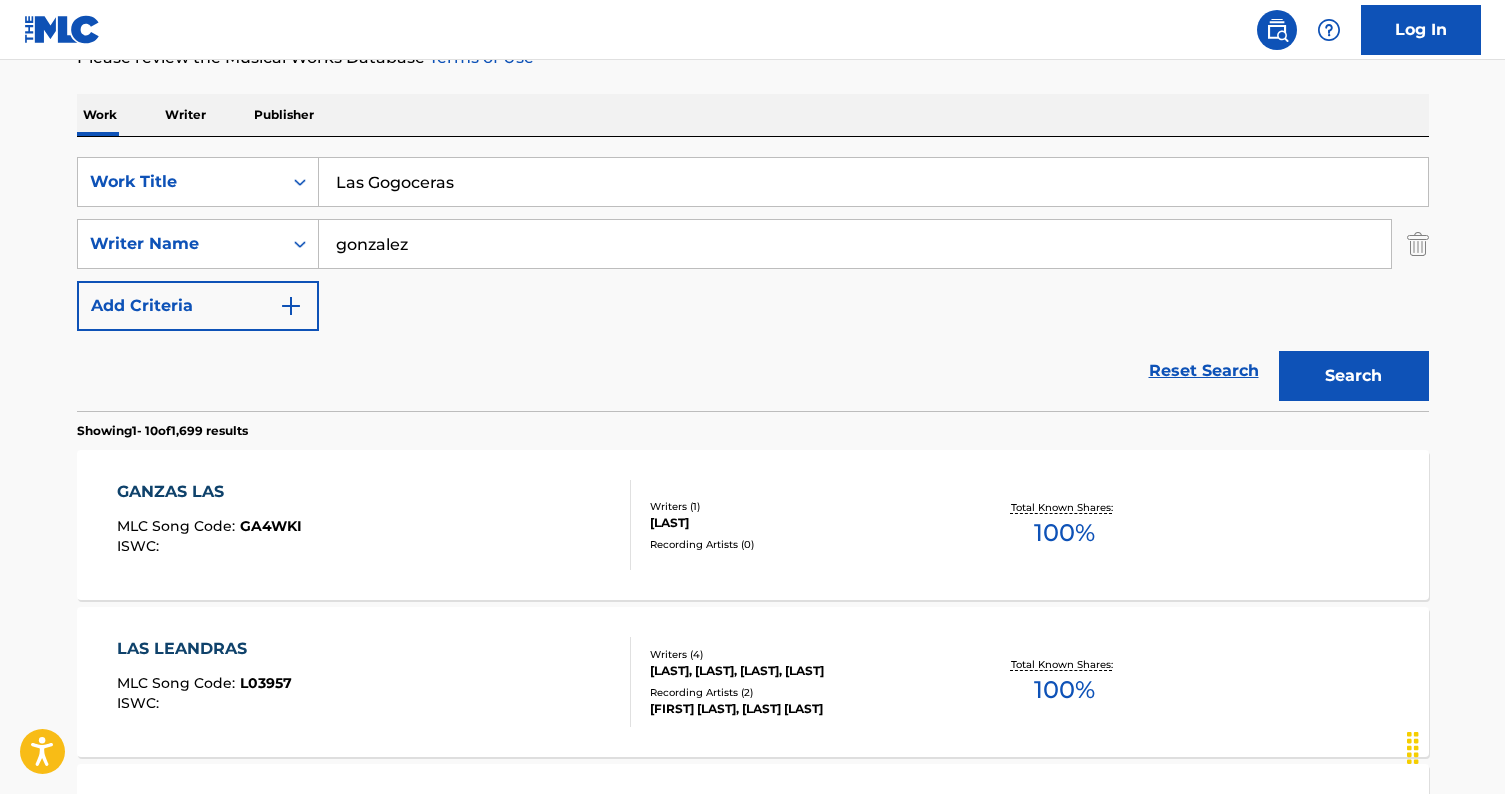 scroll, scrollTop: 0, scrollLeft: 0, axis: both 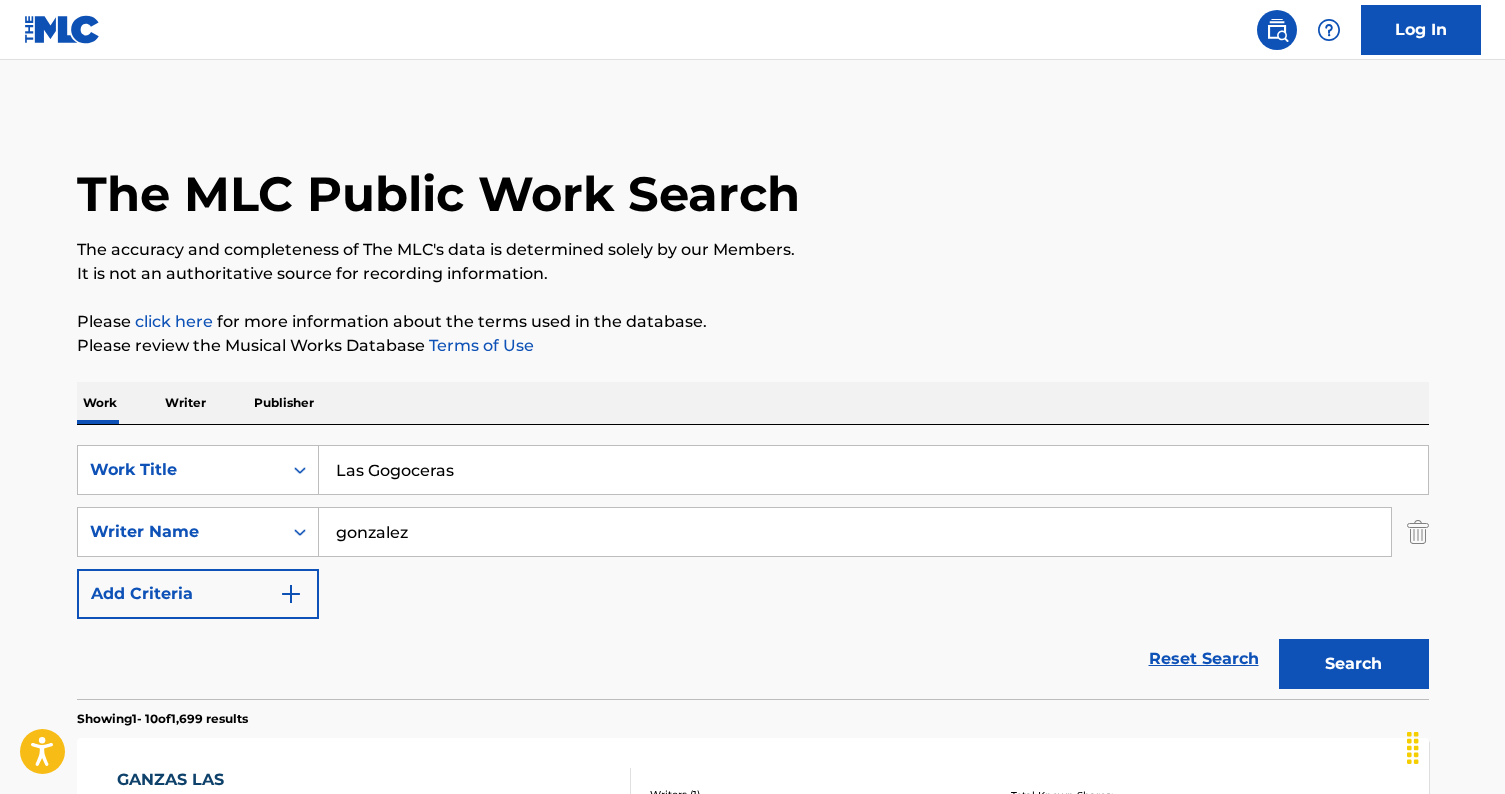 drag, startPoint x: 450, startPoint y: 465, endPoint x: 179, endPoint y: 443, distance: 271.8915 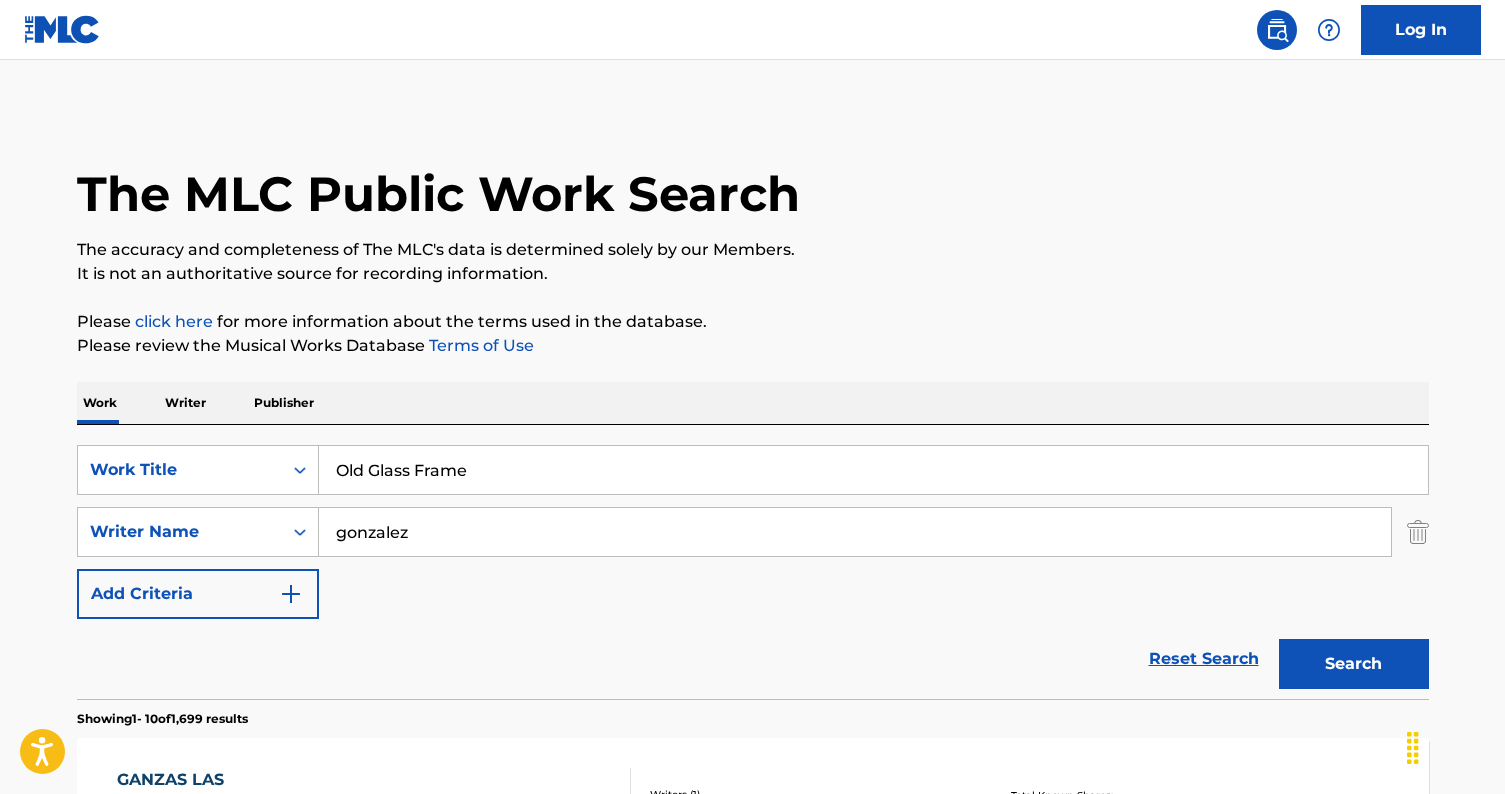 type on "Old Glass Frame" 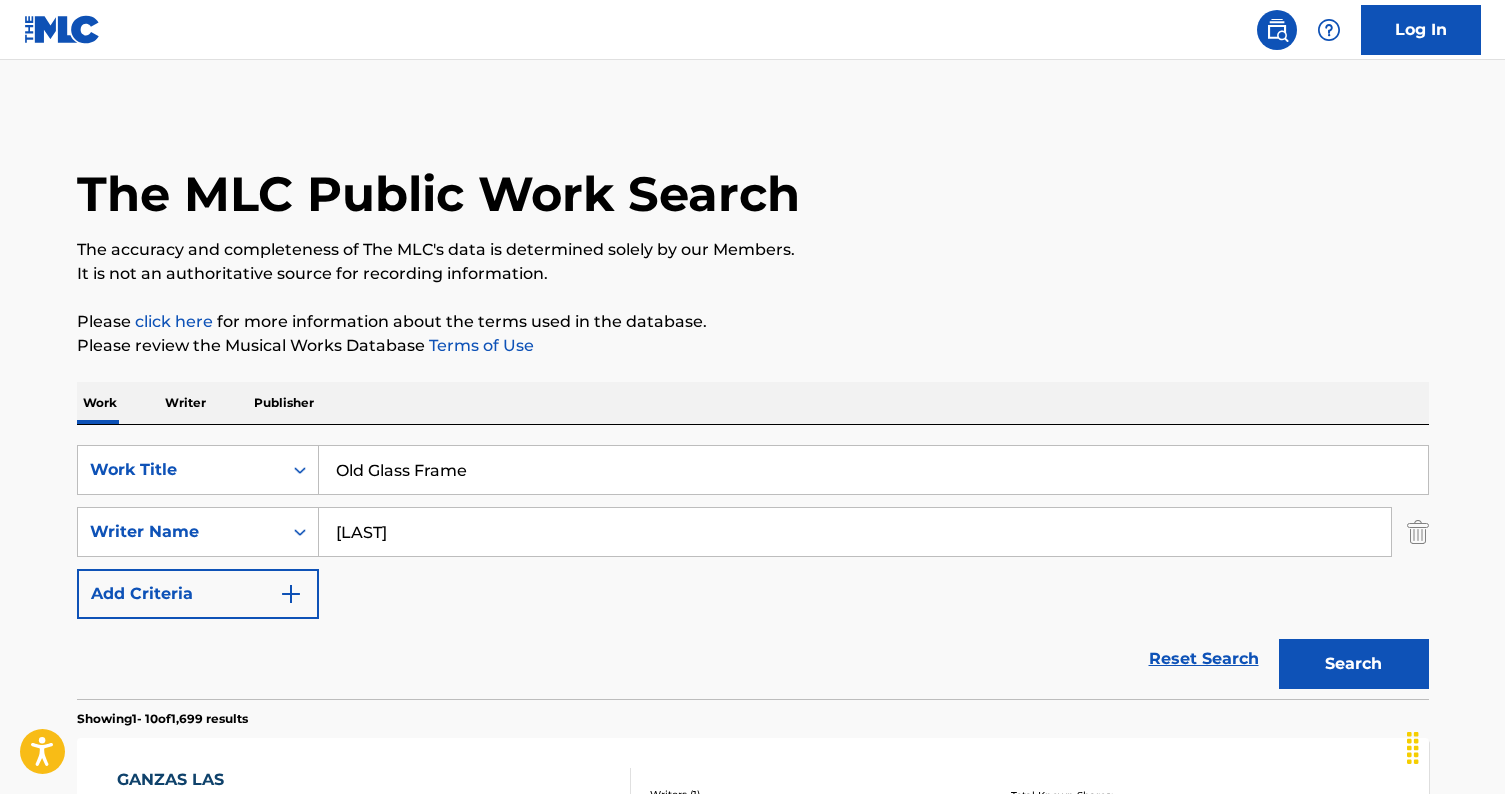 type on "[LAST]" 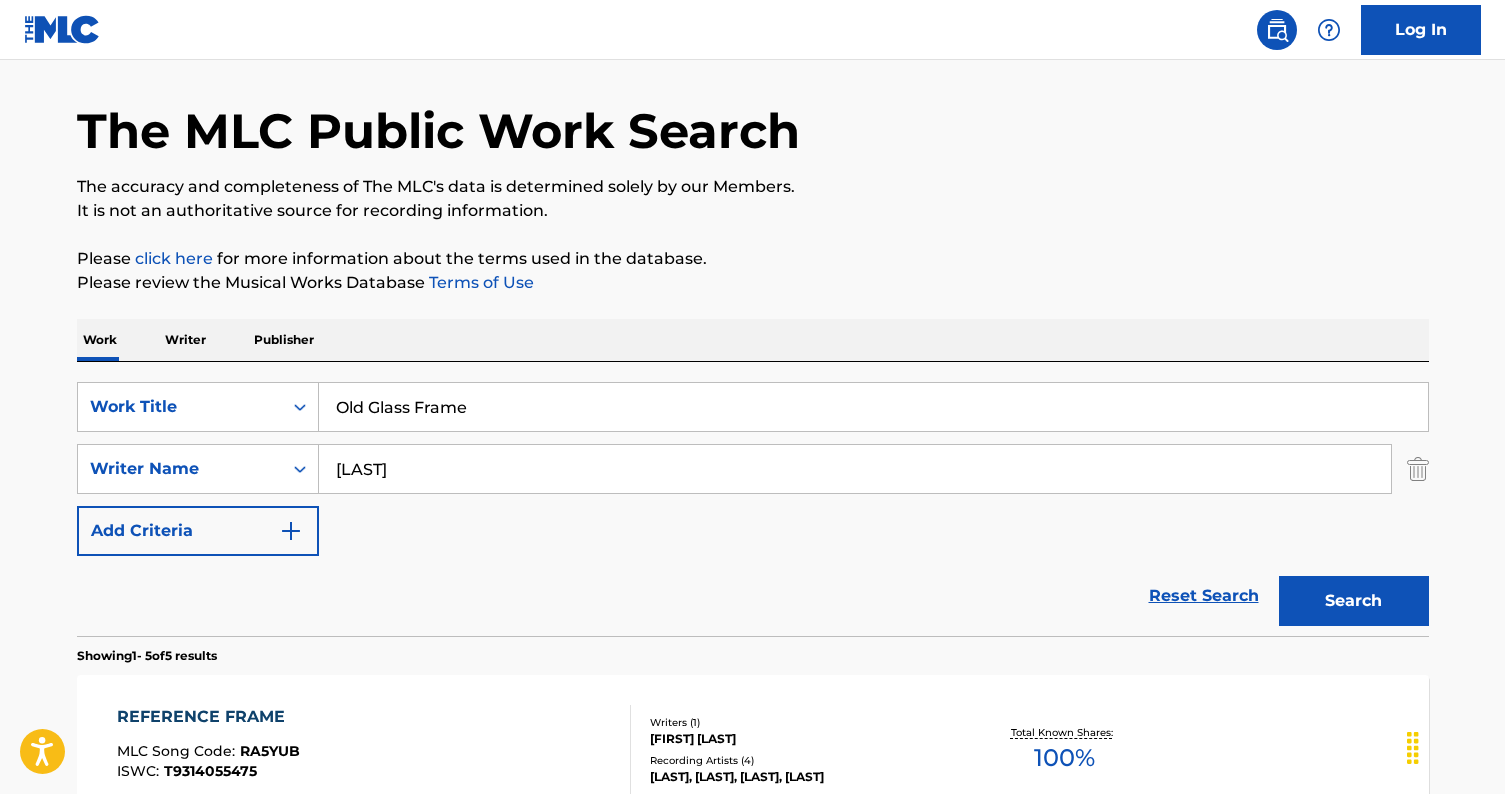 scroll, scrollTop: 0, scrollLeft: 0, axis: both 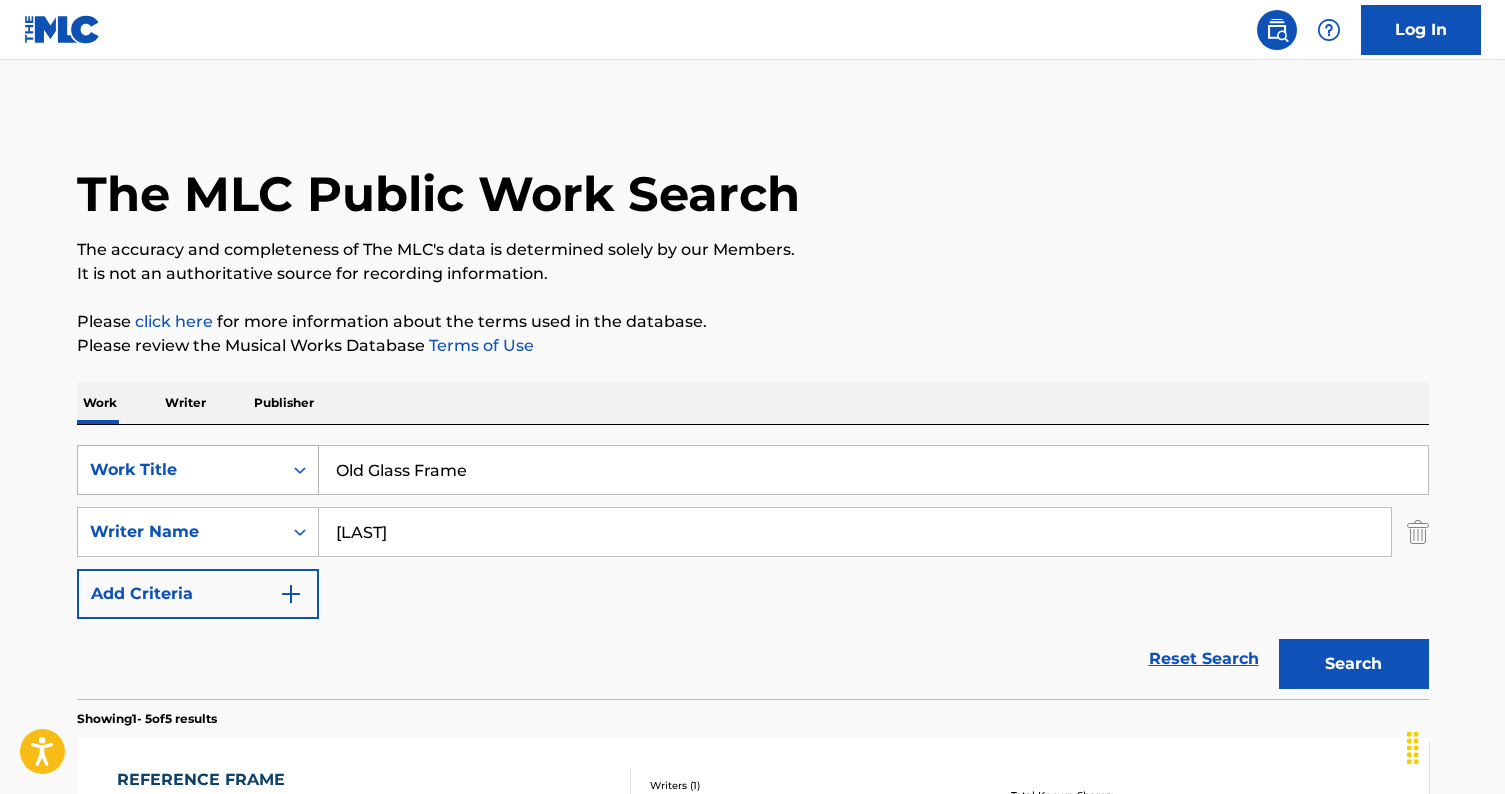 drag, startPoint x: 530, startPoint y: 466, endPoint x: 219, endPoint y: 466, distance: 311 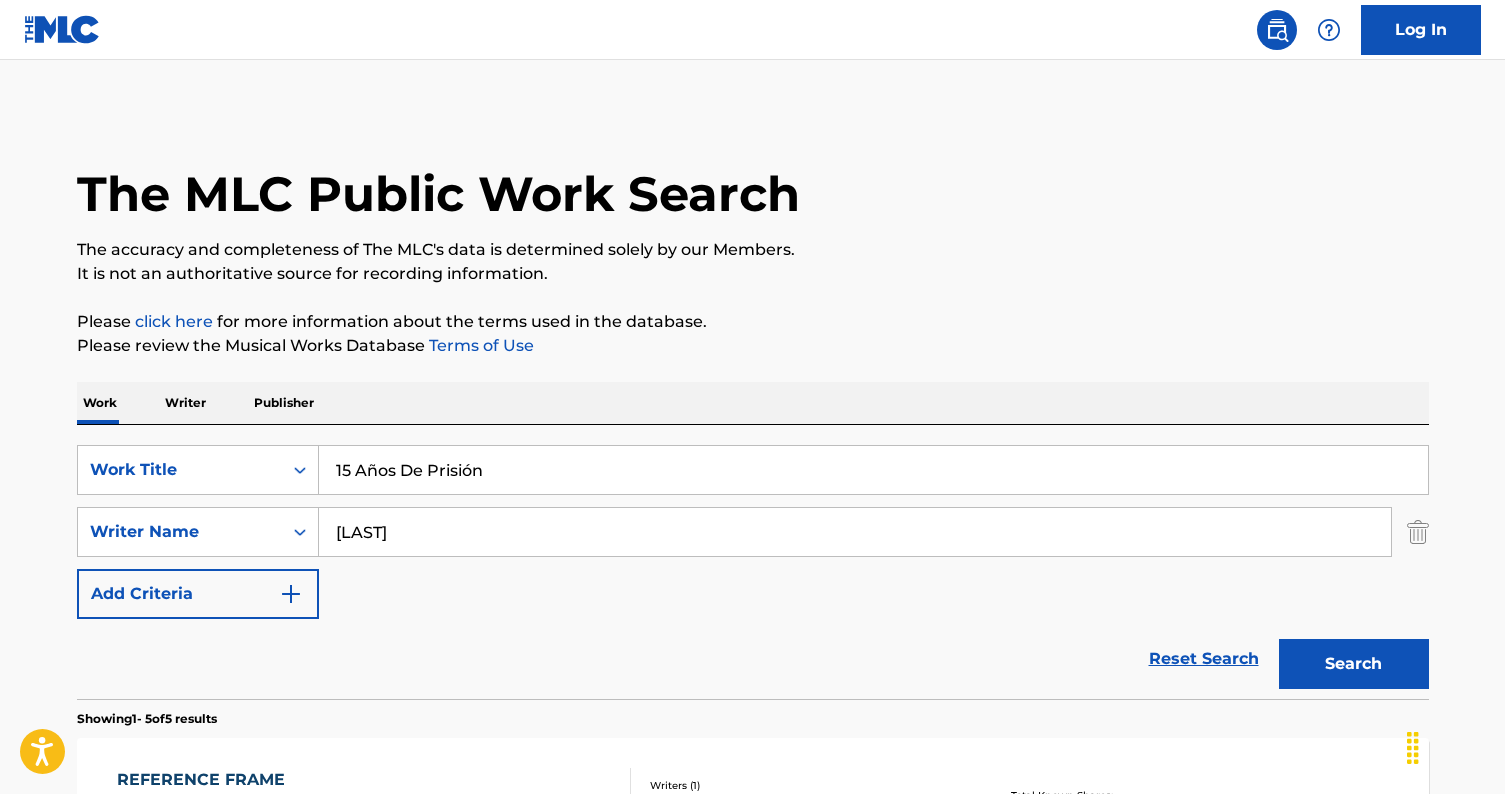 click on "15 Años De Prisión" at bounding box center (873, 470) 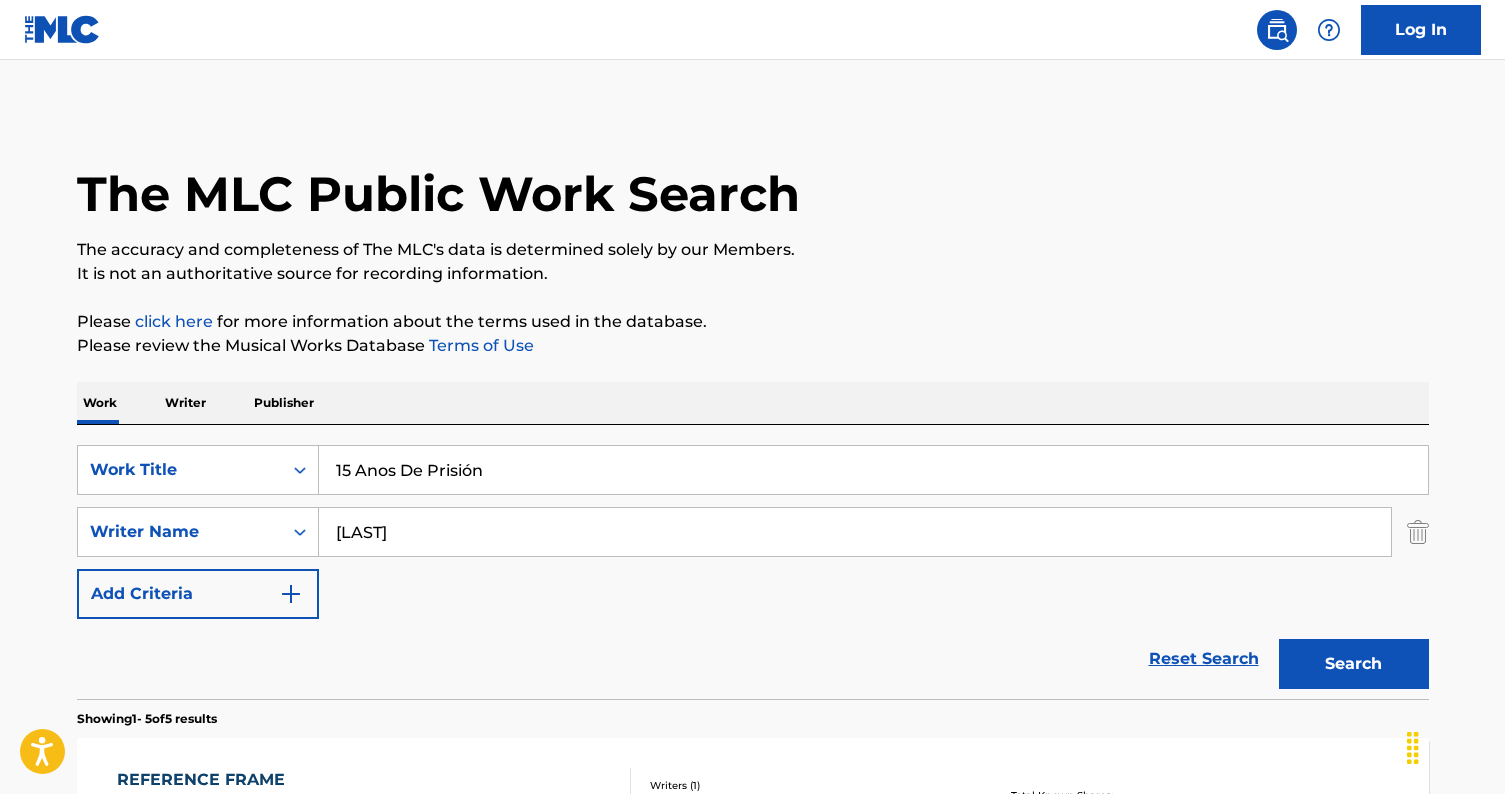 click on "15 Anos De Prisión" at bounding box center (873, 470) 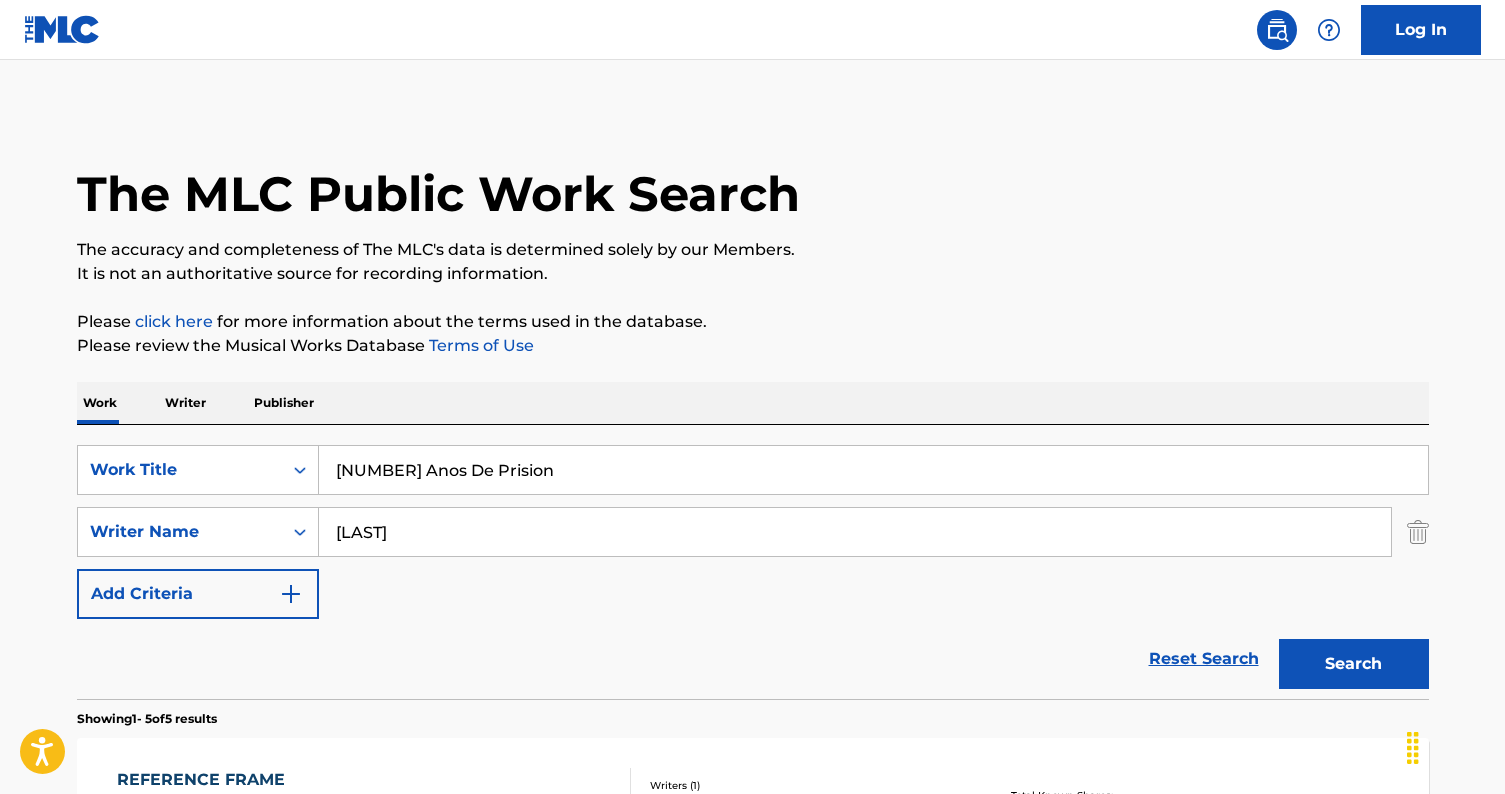 type on "[NUMBER] Anos De Prision" 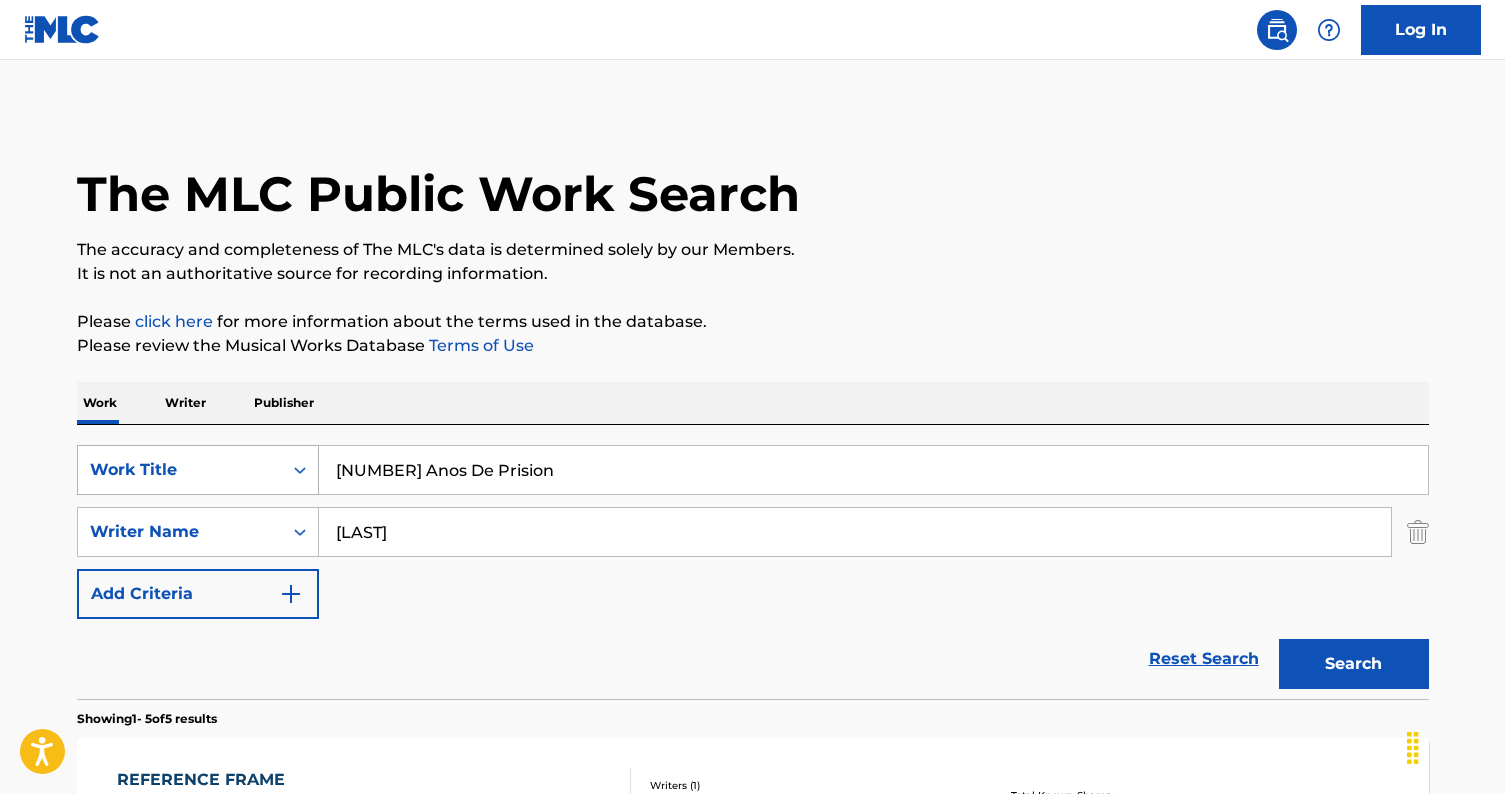 drag, startPoint x: 425, startPoint y: 540, endPoint x: 224, endPoint y: 467, distance: 213.84573 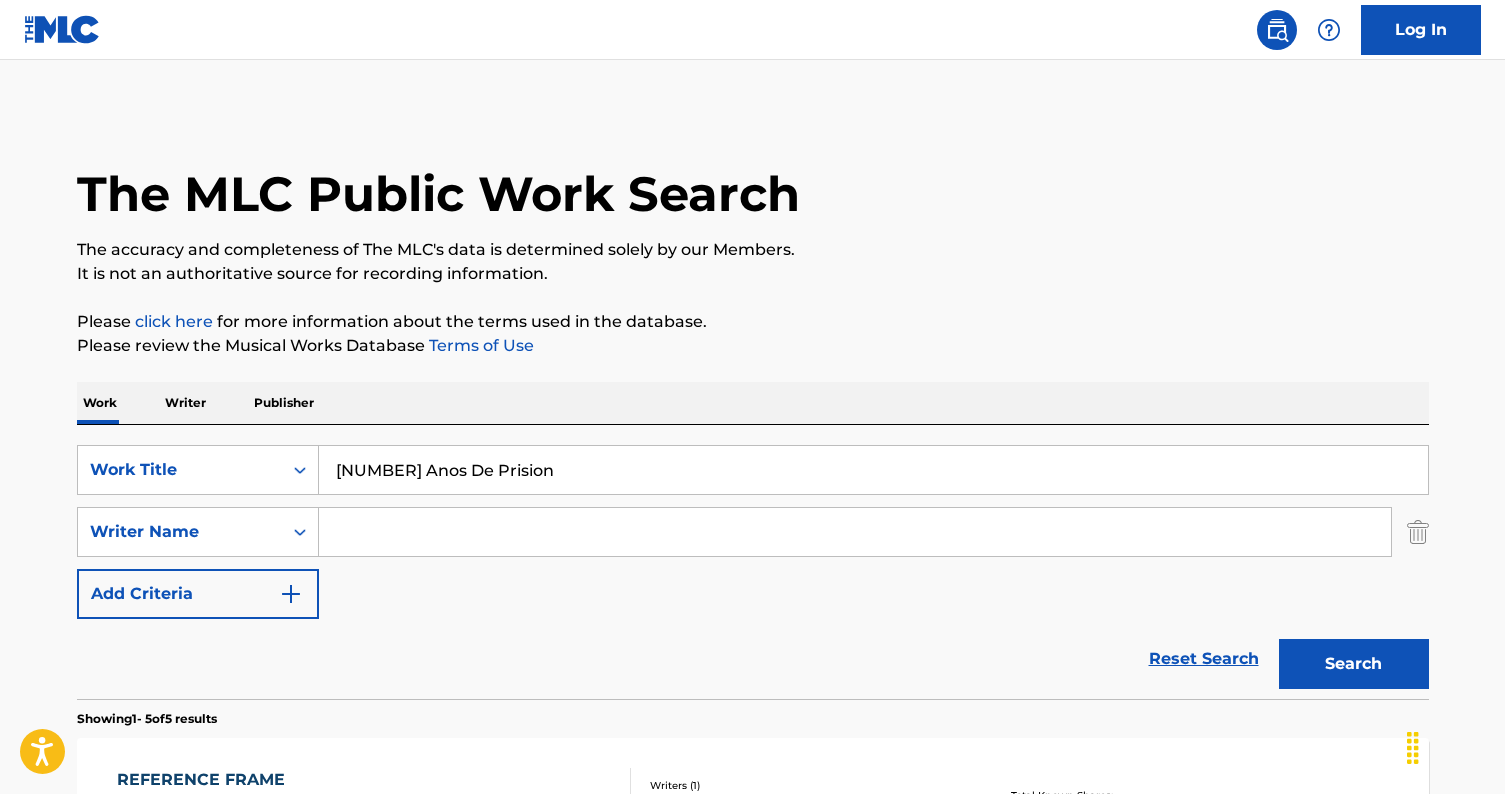 click at bounding box center (855, 532) 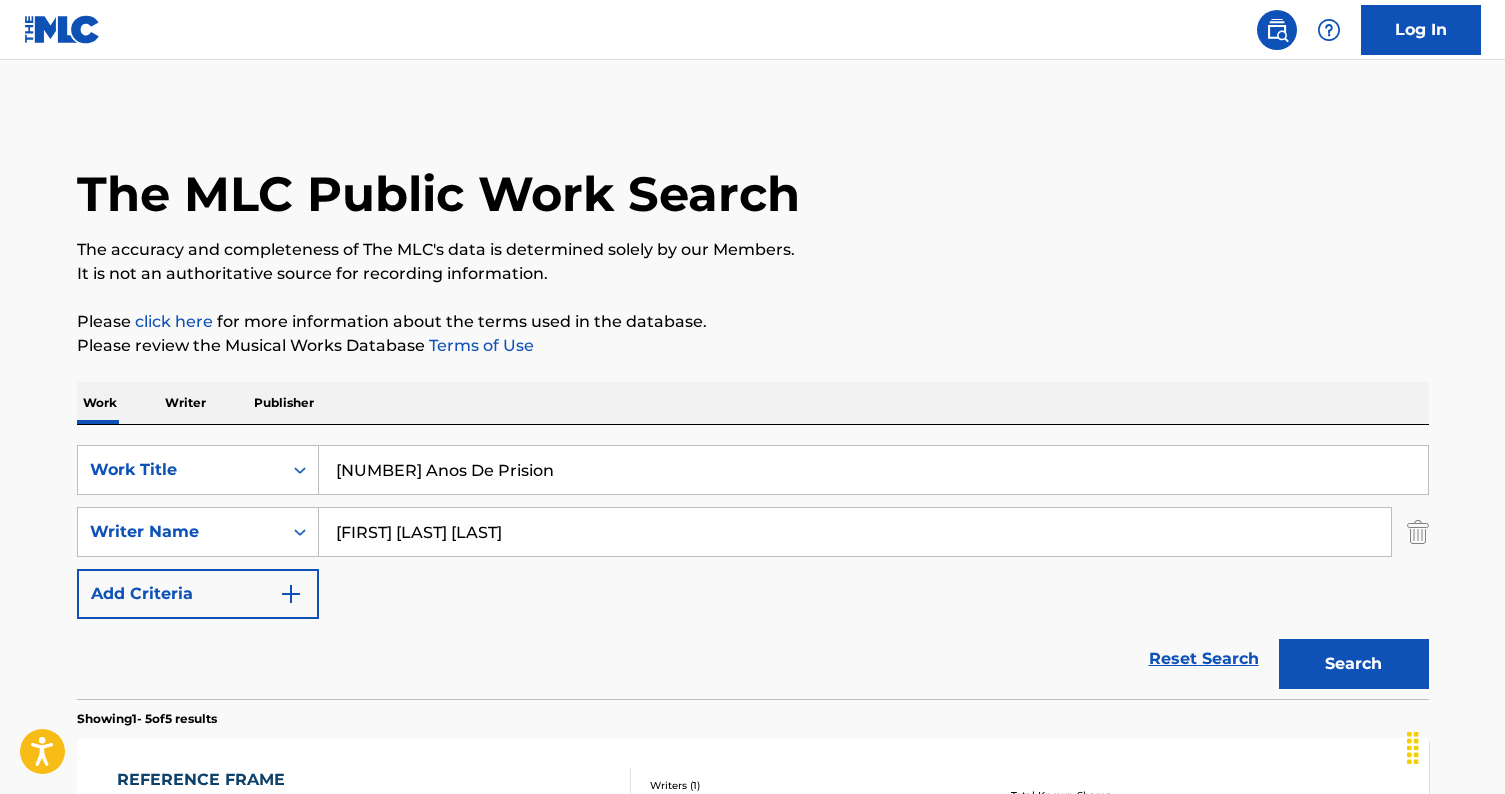 click on "[FIRST] [LAST] [LAST]" at bounding box center (855, 532) 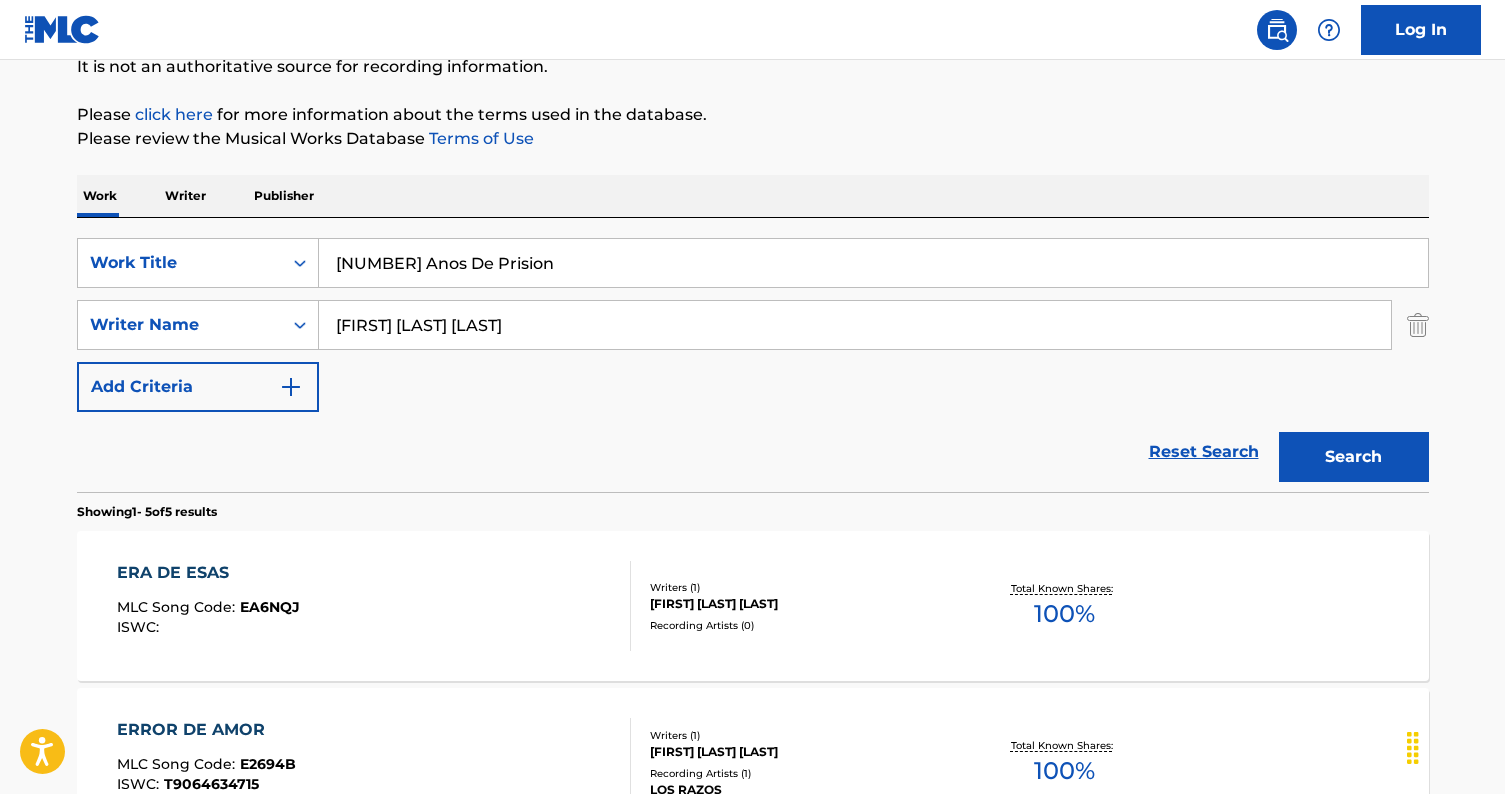 scroll, scrollTop: 209, scrollLeft: 0, axis: vertical 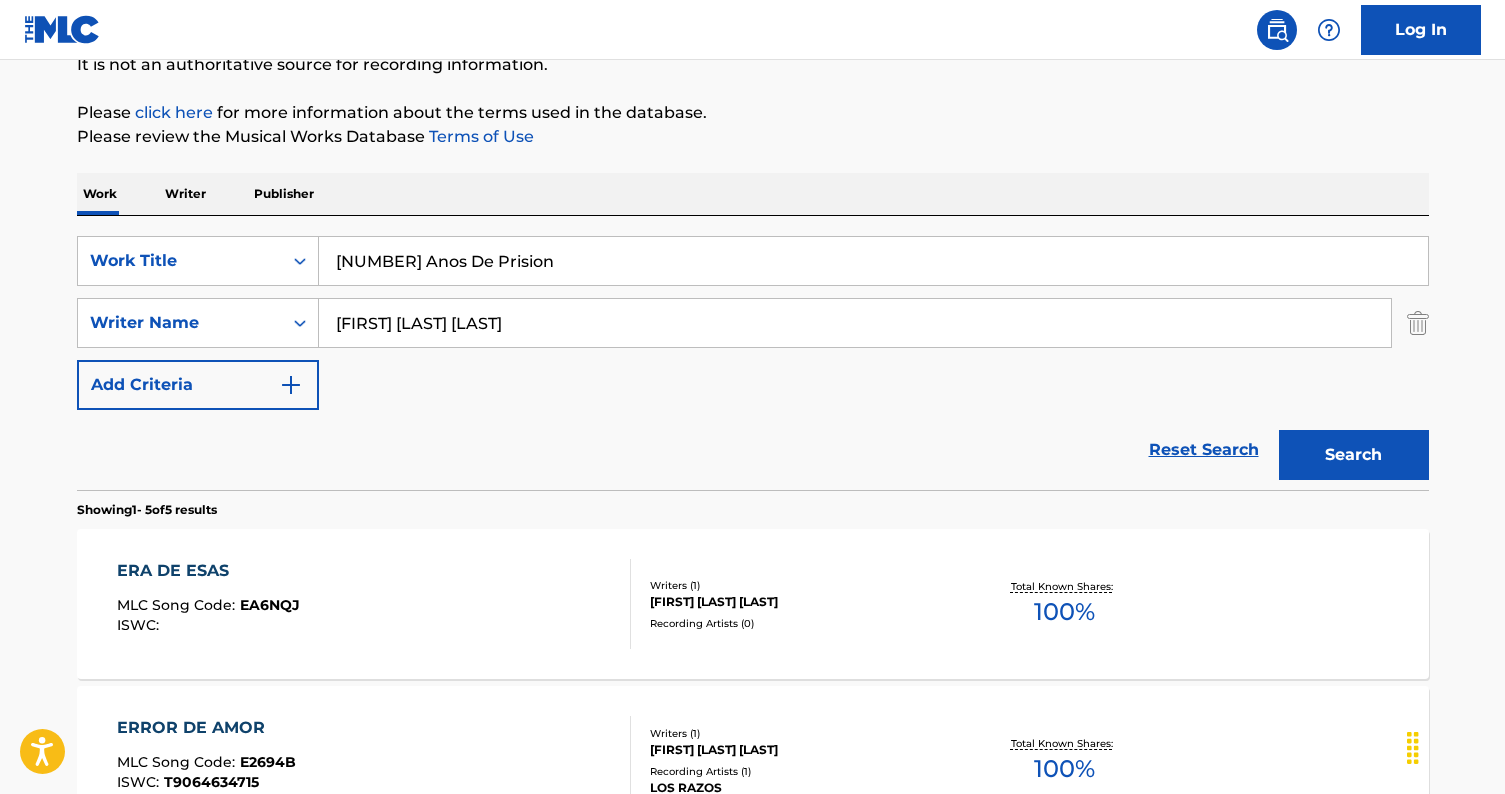 click on "SearchWithCriteriac157fb33-835f-4d52-9268-860fd7491ffc Work Title 15 Anos De Prision SearchWithCriteria44b56a8e-0fac-466f-a40d-7625e0e3c2f5 Writer Name [FIRST] [LAST] [LAST] Add Criteria" at bounding box center (753, 323) 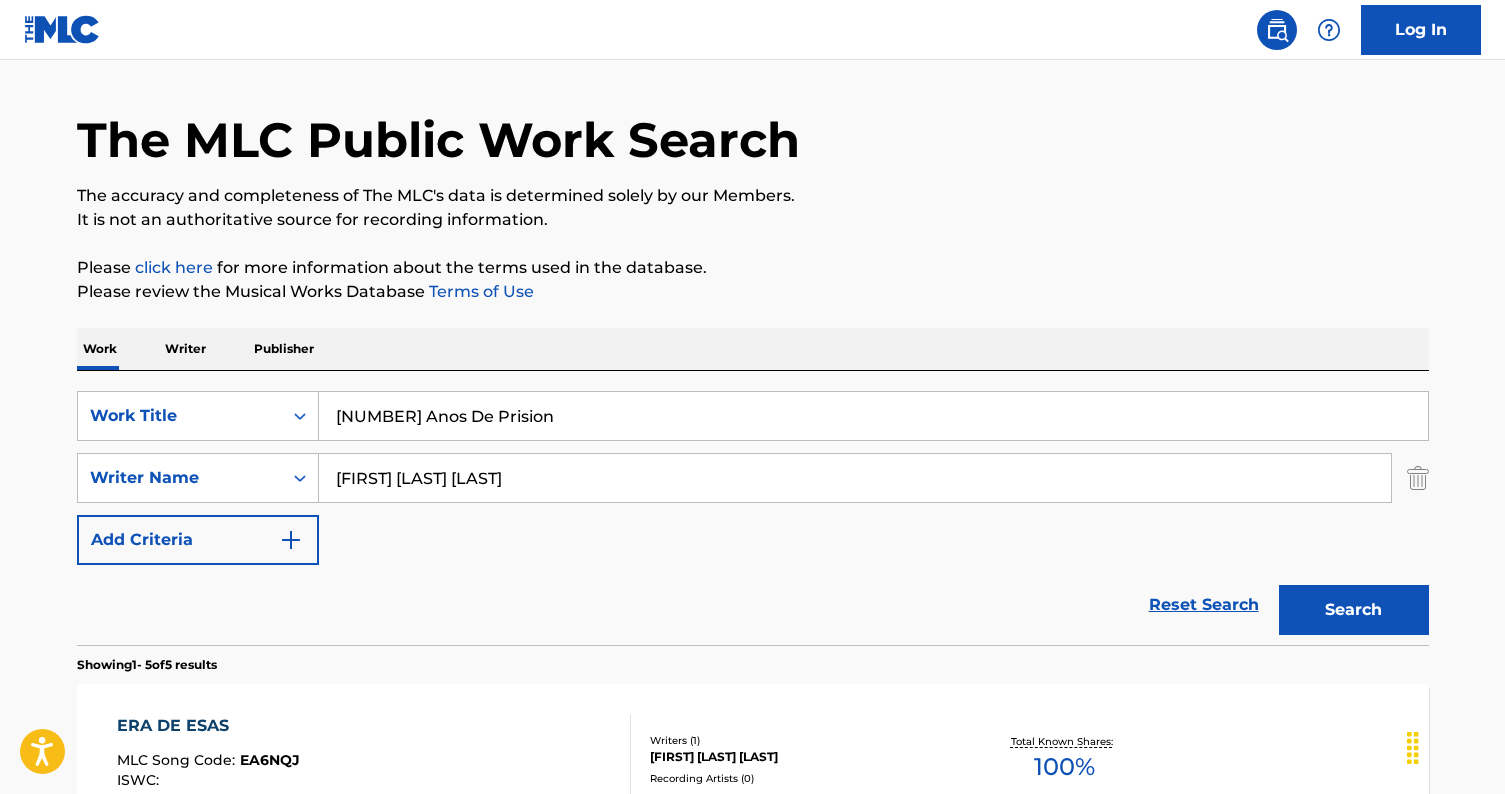 scroll, scrollTop: 0, scrollLeft: 0, axis: both 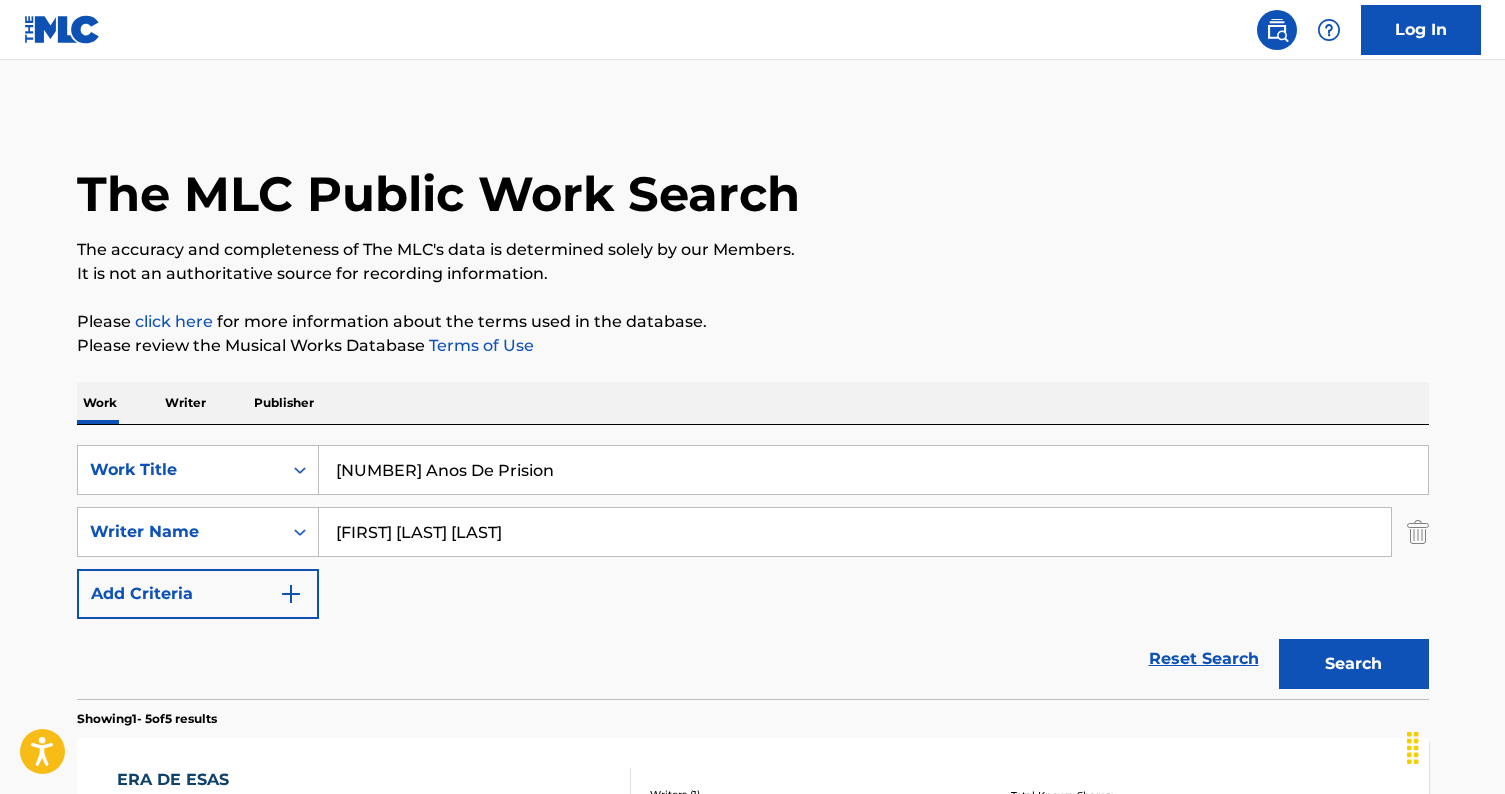 drag, startPoint x: 583, startPoint y: 546, endPoint x: 257, endPoint y: 500, distance: 329.2294 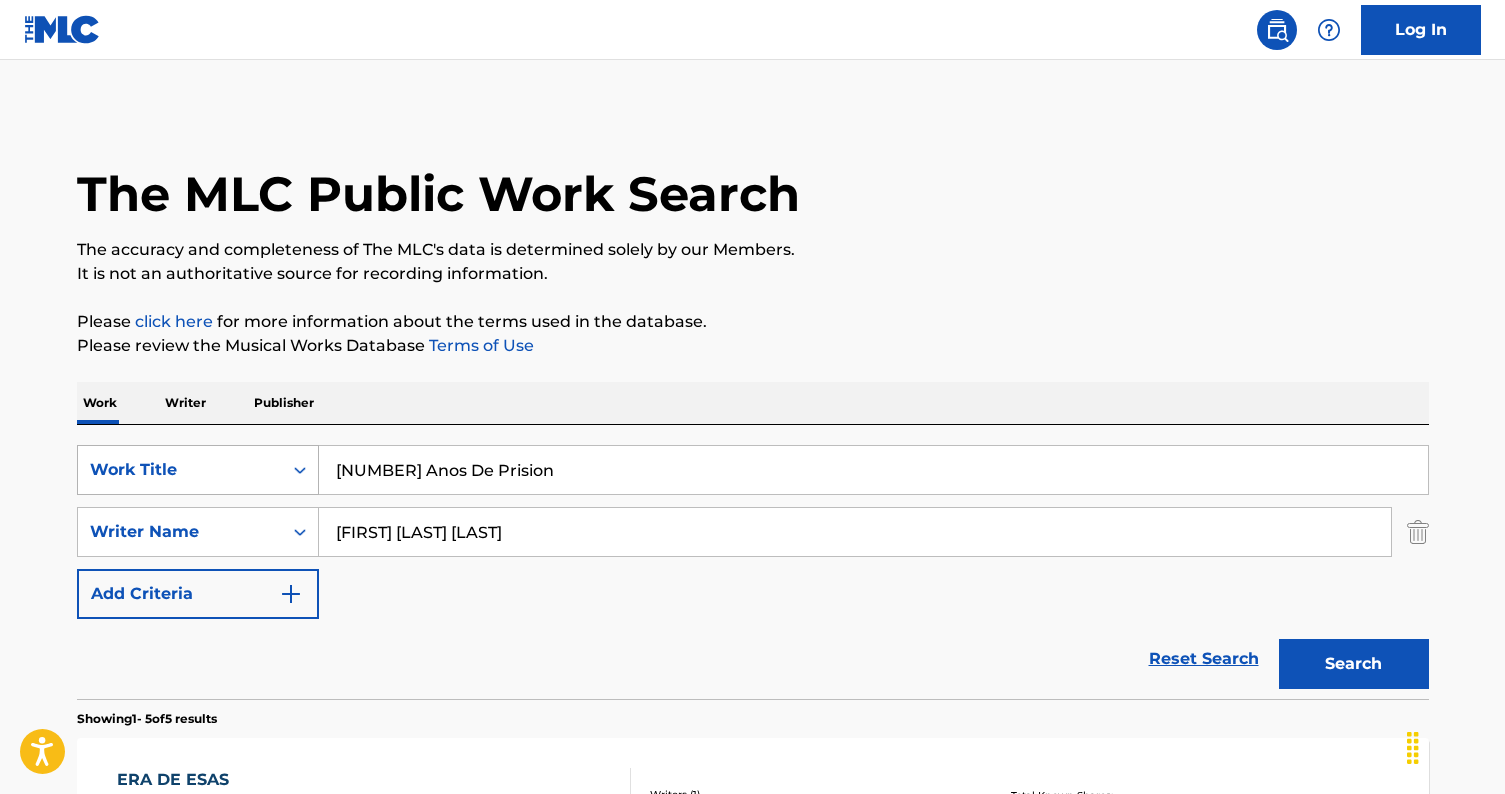 drag, startPoint x: 542, startPoint y: 465, endPoint x: 267, endPoint y: 453, distance: 275.2617 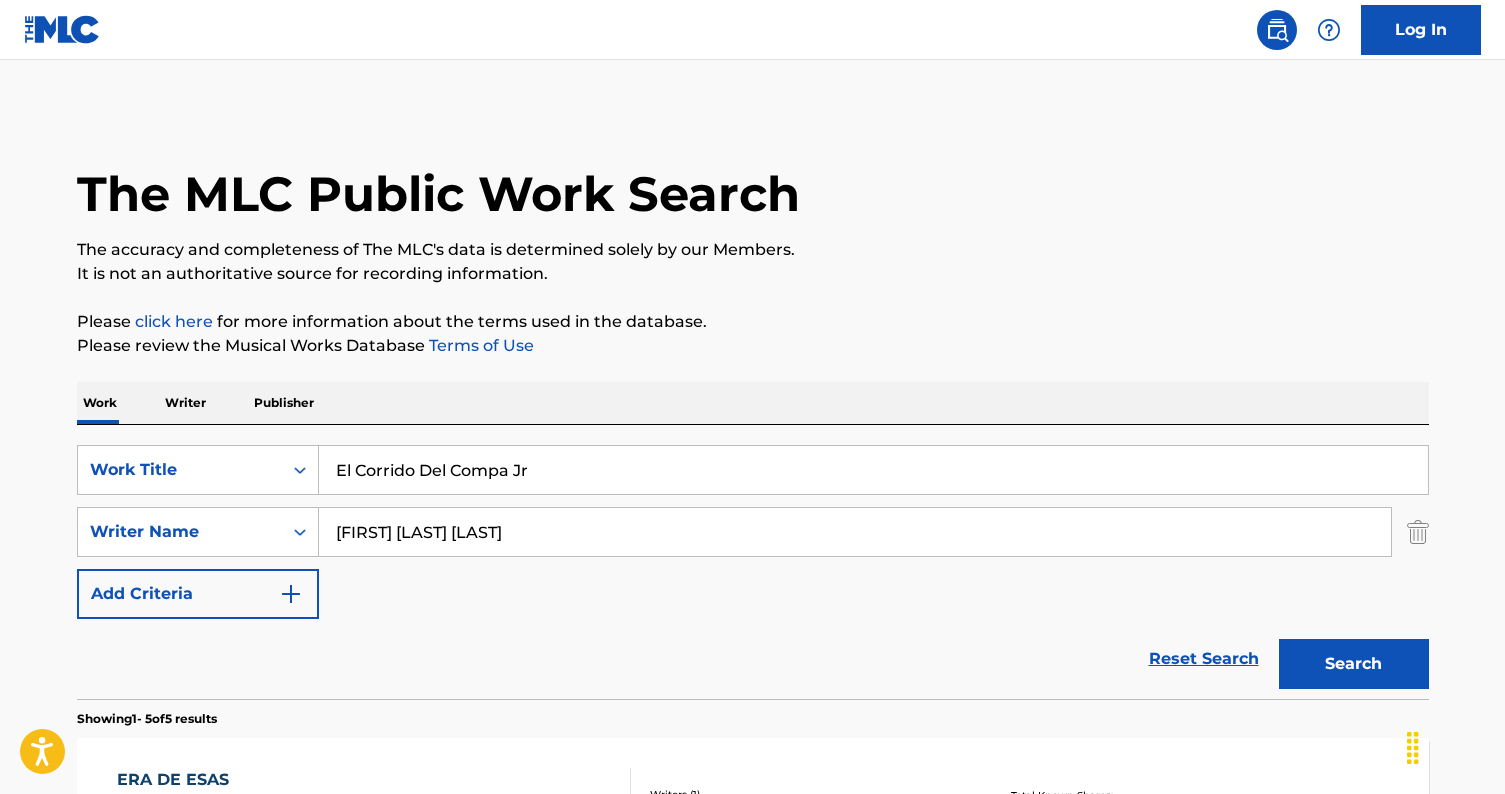 type on "El Corrido Del Compa Jr" 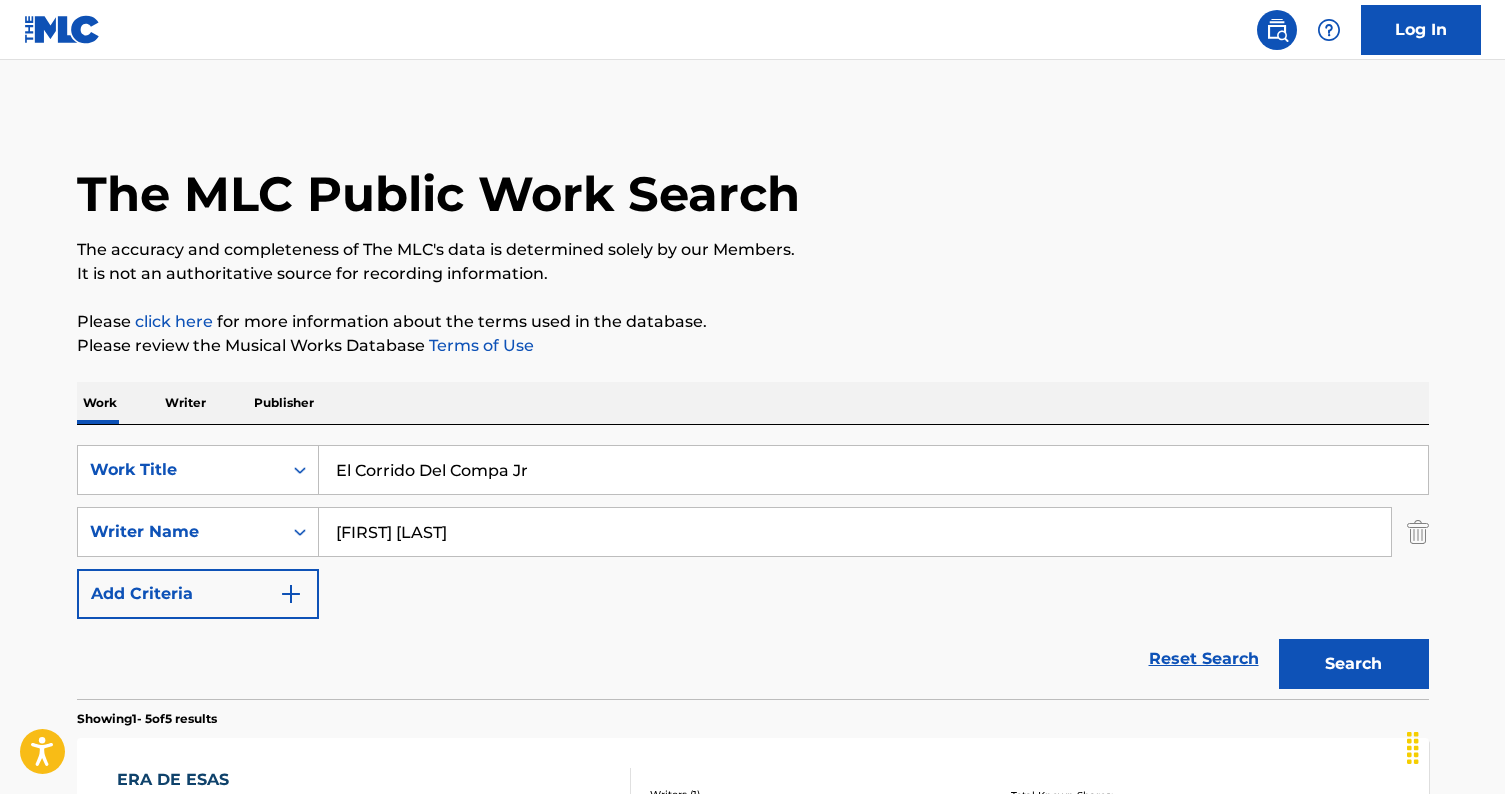 type on "[FIRST] [LAST]" 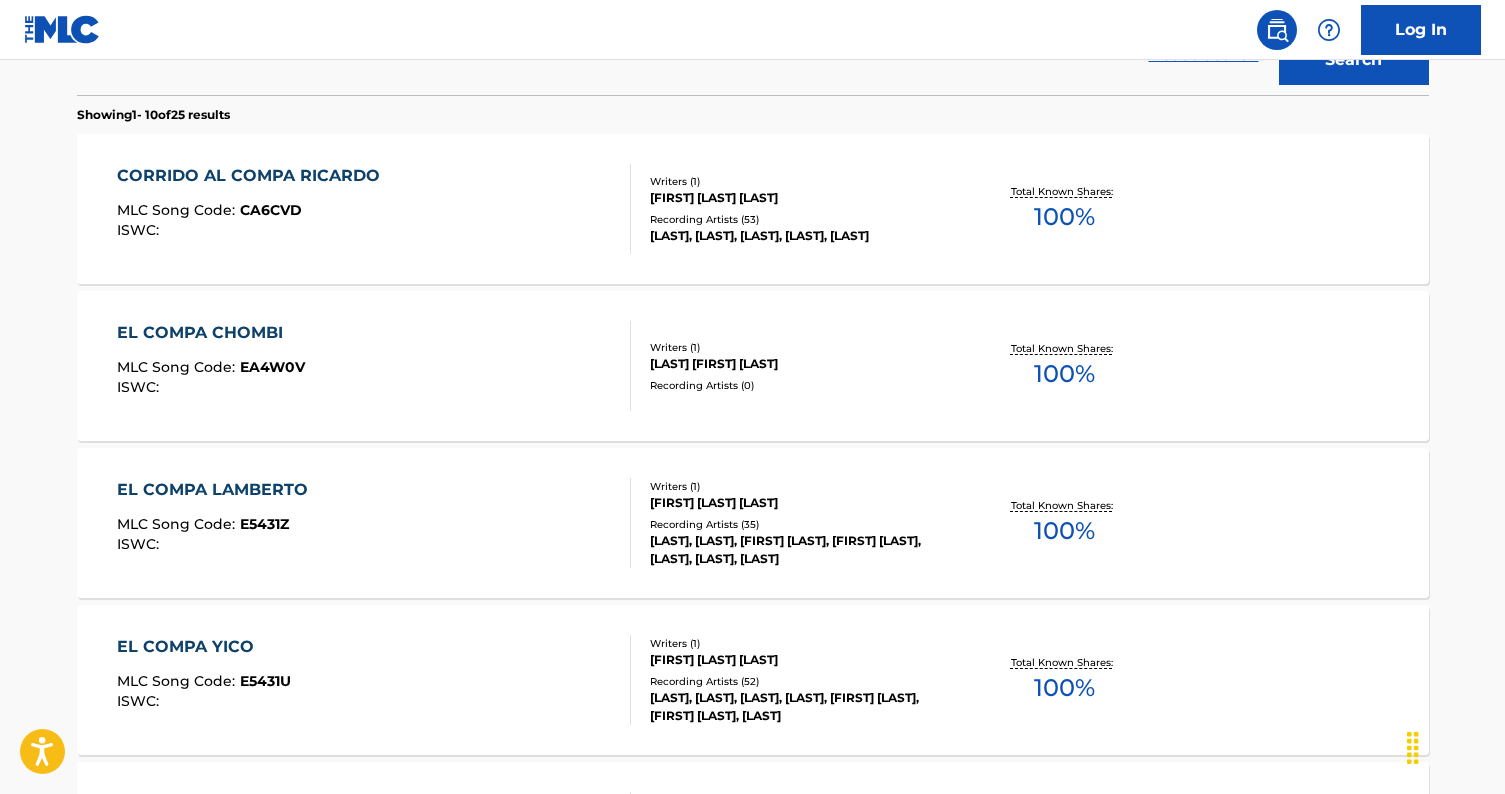 scroll, scrollTop: 0, scrollLeft: 0, axis: both 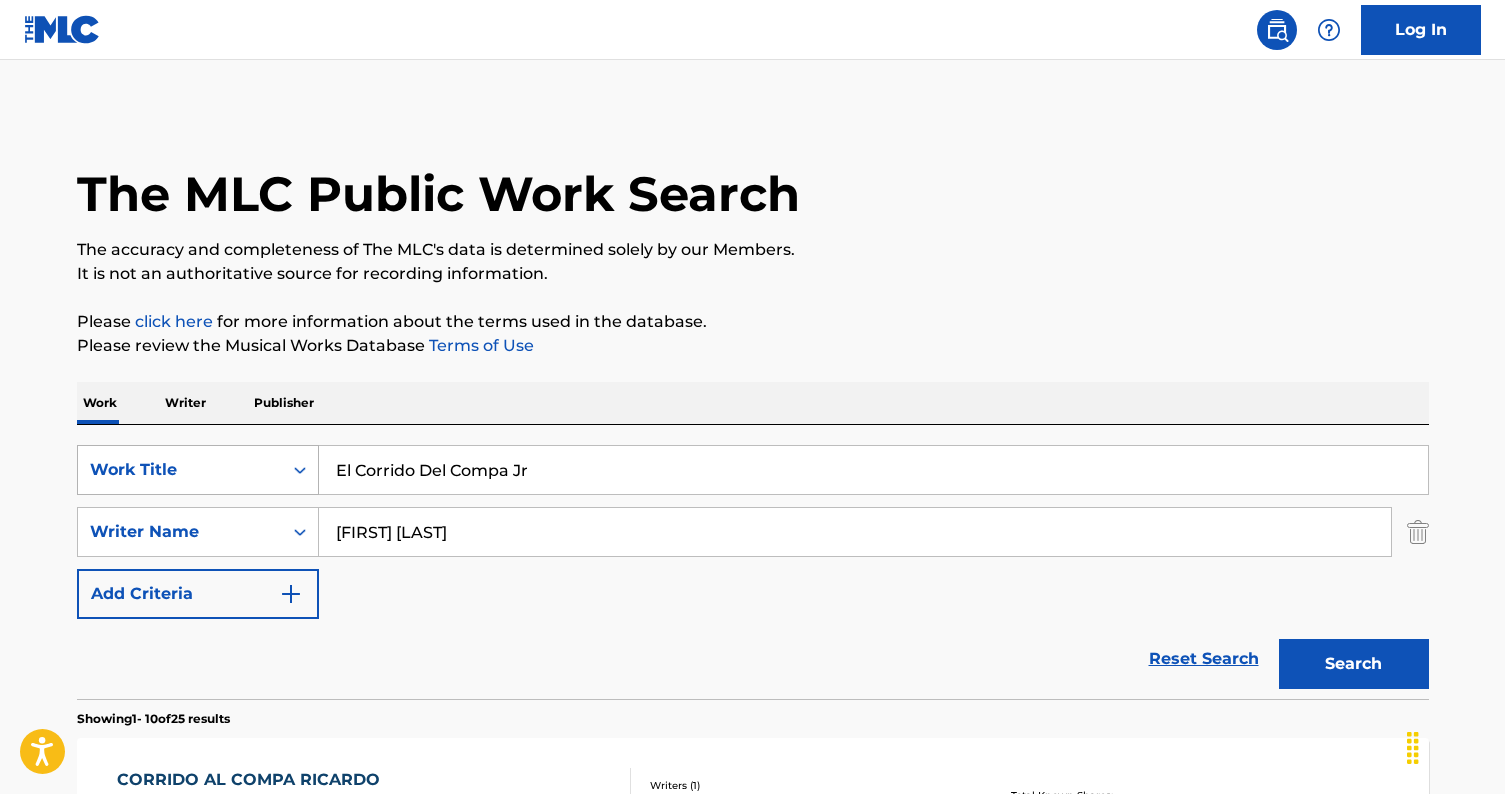 drag, startPoint x: 598, startPoint y: 465, endPoint x: 198, endPoint y: 454, distance: 400.1512 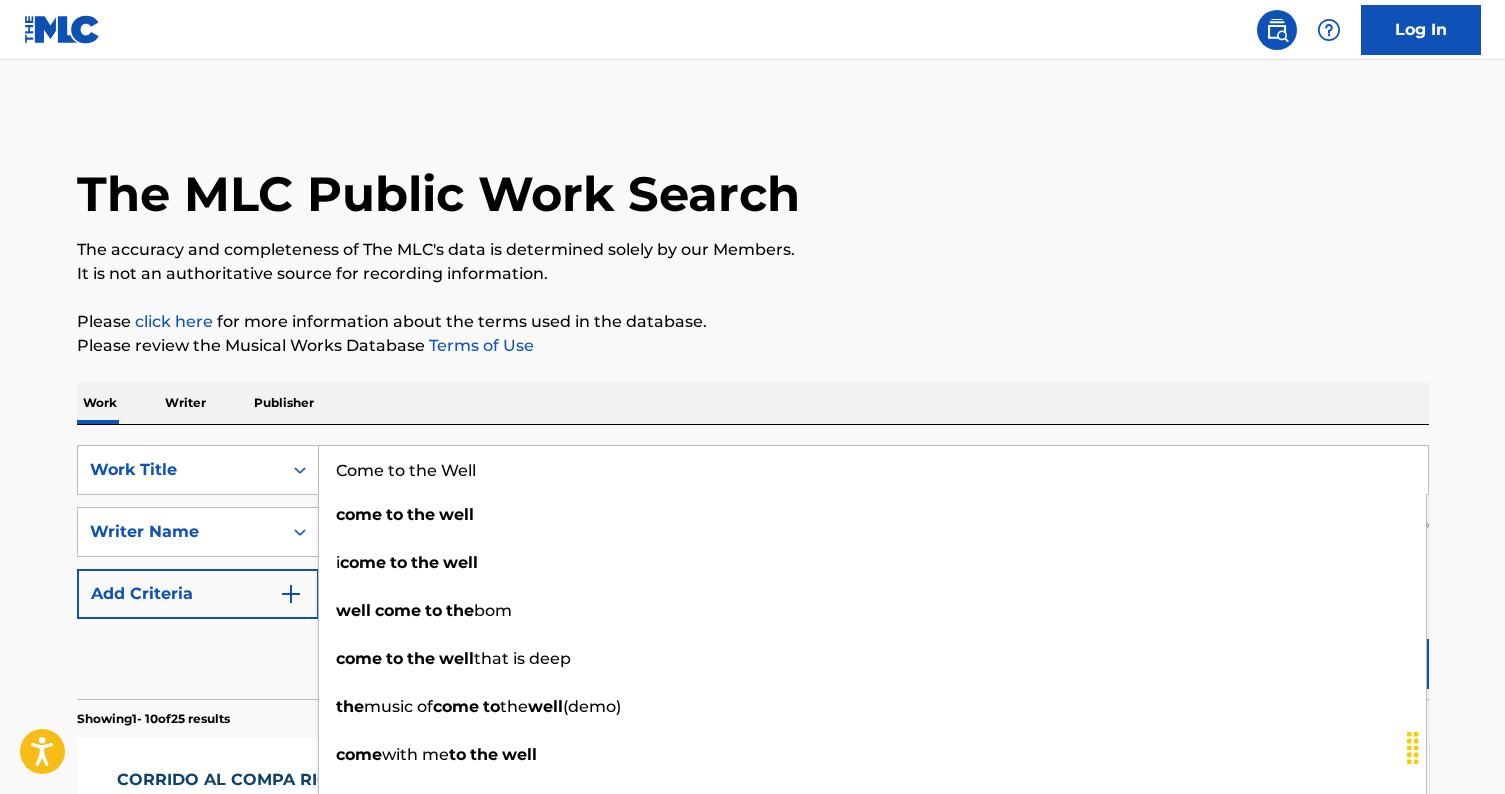 type on "Come to the Well" 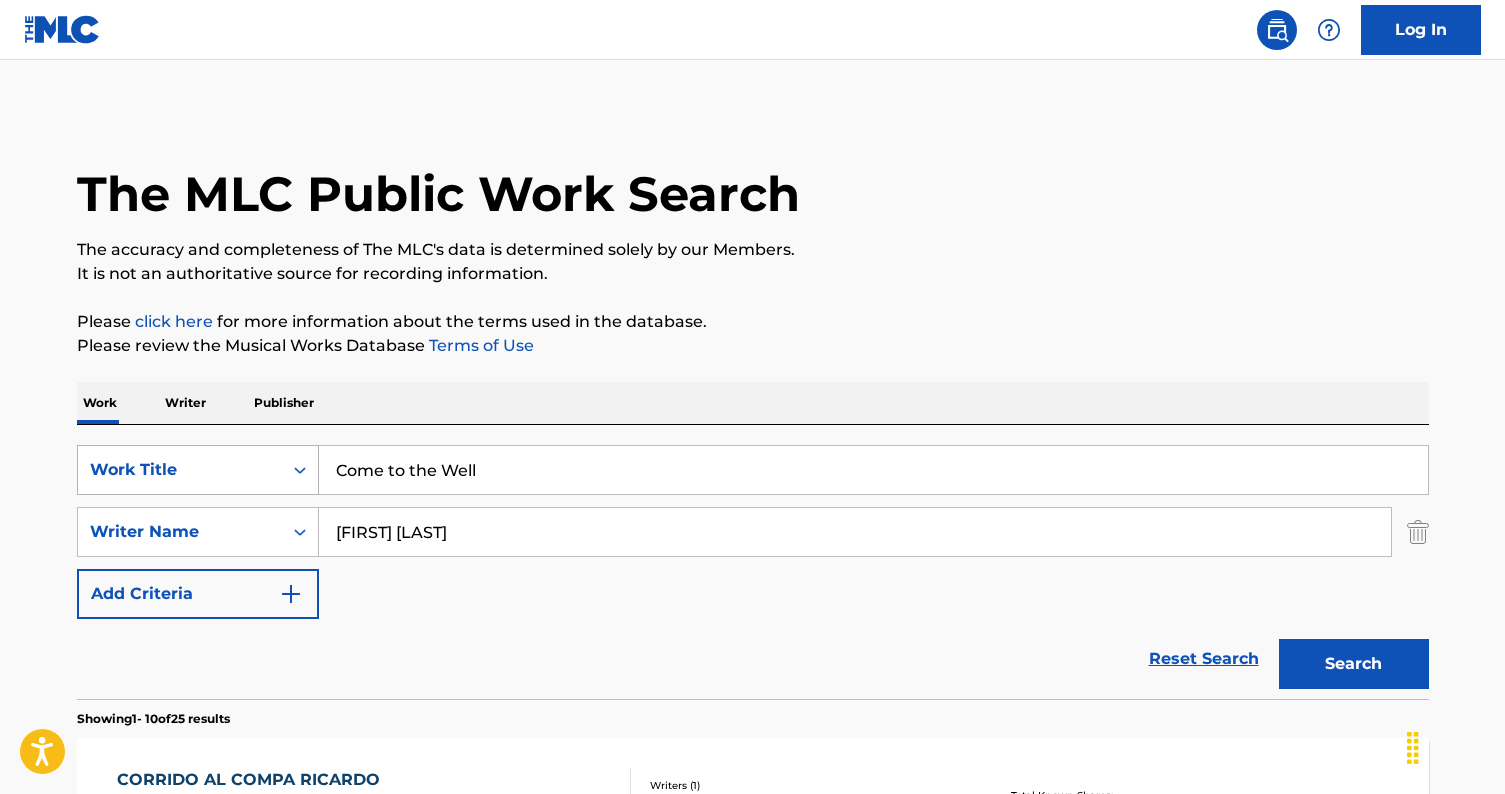drag, startPoint x: 505, startPoint y: 537, endPoint x: 175, endPoint y: 492, distance: 333.05405 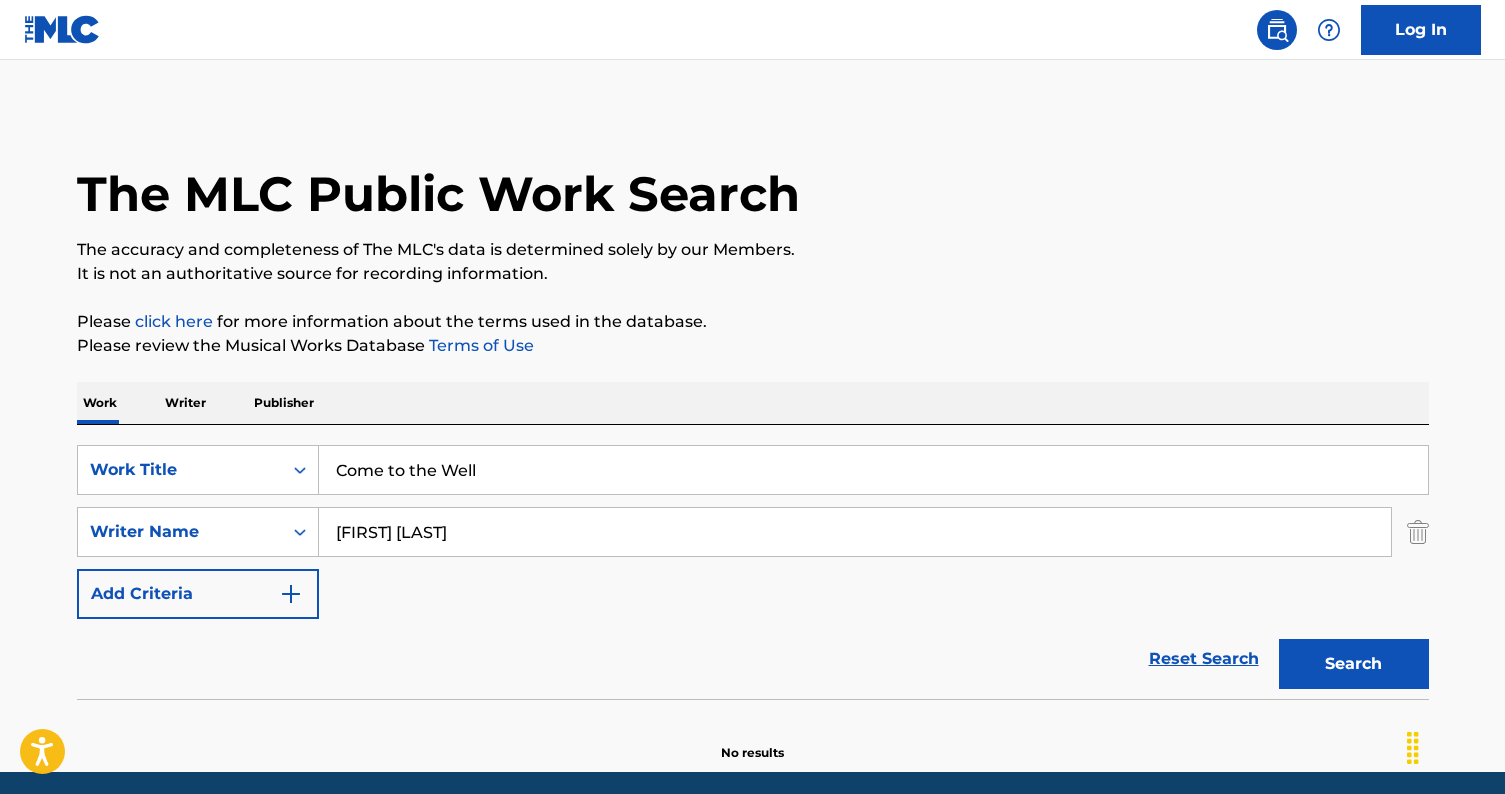 click on "SearchWithCriteriac157fb33-835f-4d52-9268-860fd7491ffc Work Title Come to the Well SearchWithCriteria44b56a8e-0fac-466f-a40d-7625e0e3c2f5 Writer Name [FIRST] [LAST] Add Criteria" at bounding box center (753, 532) 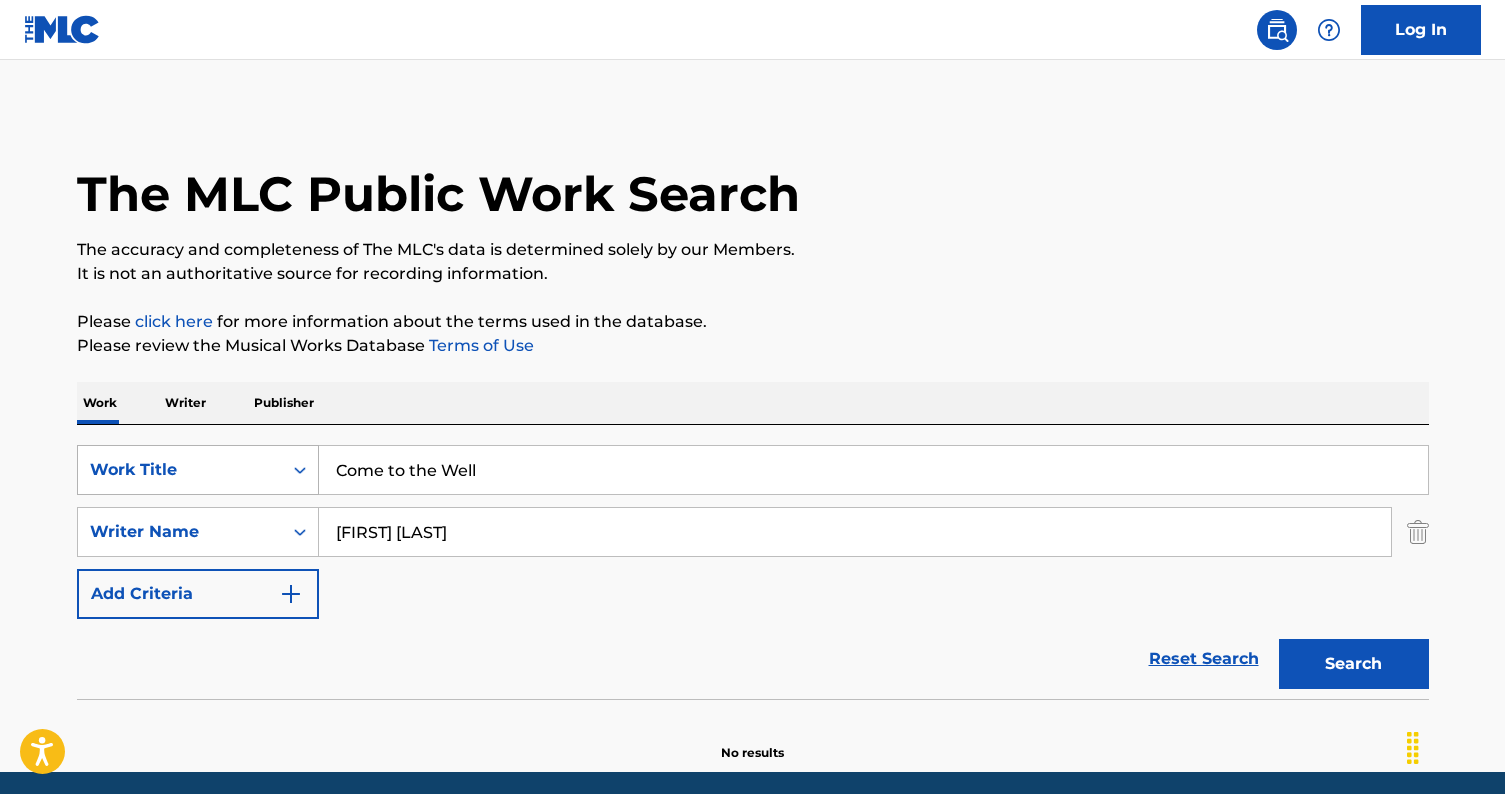 drag, startPoint x: 126, startPoint y: 457, endPoint x: 93, endPoint y: 457, distance: 33 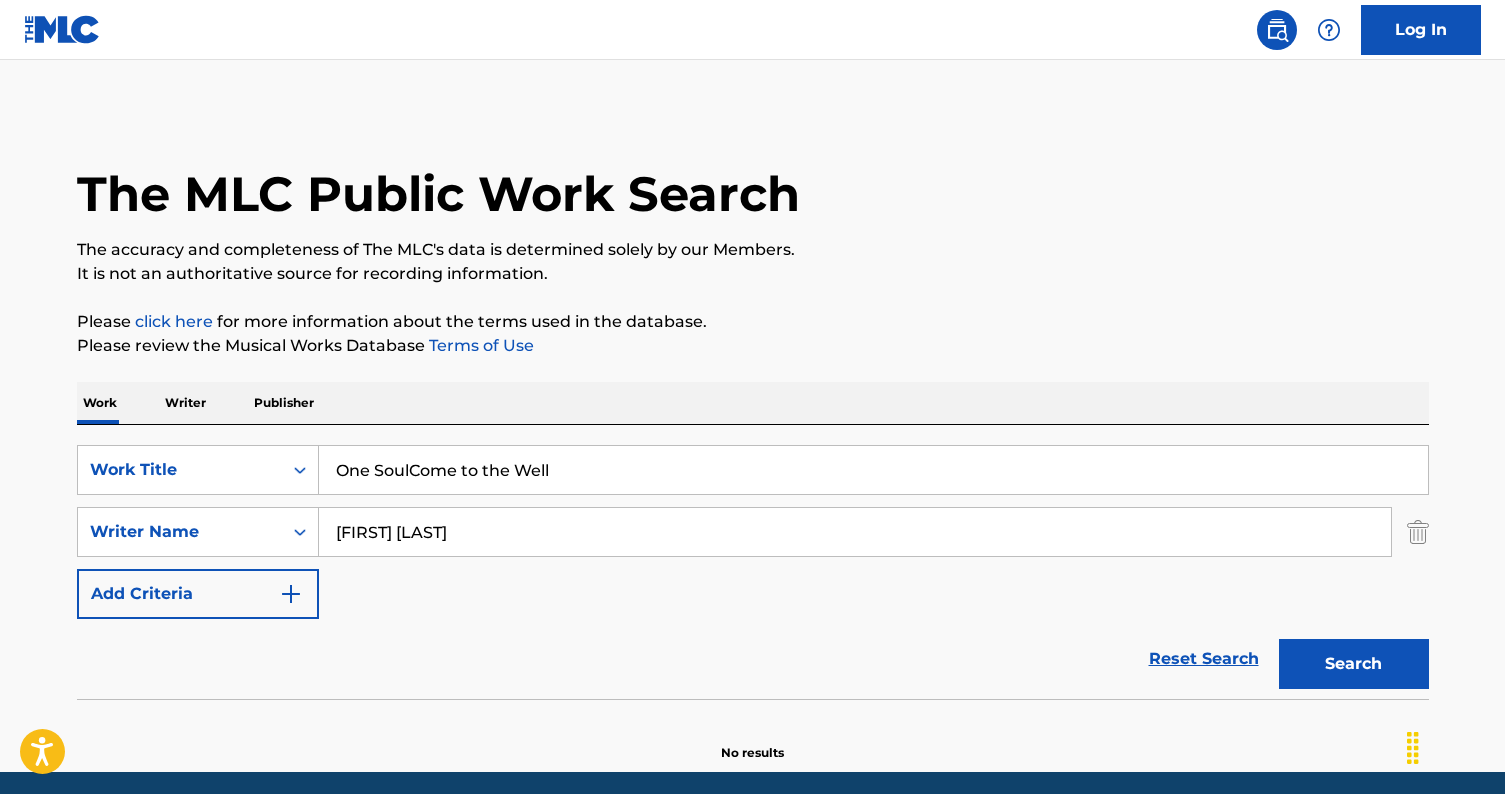 click on "One SoulCome to the Well" at bounding box center [873, 470] 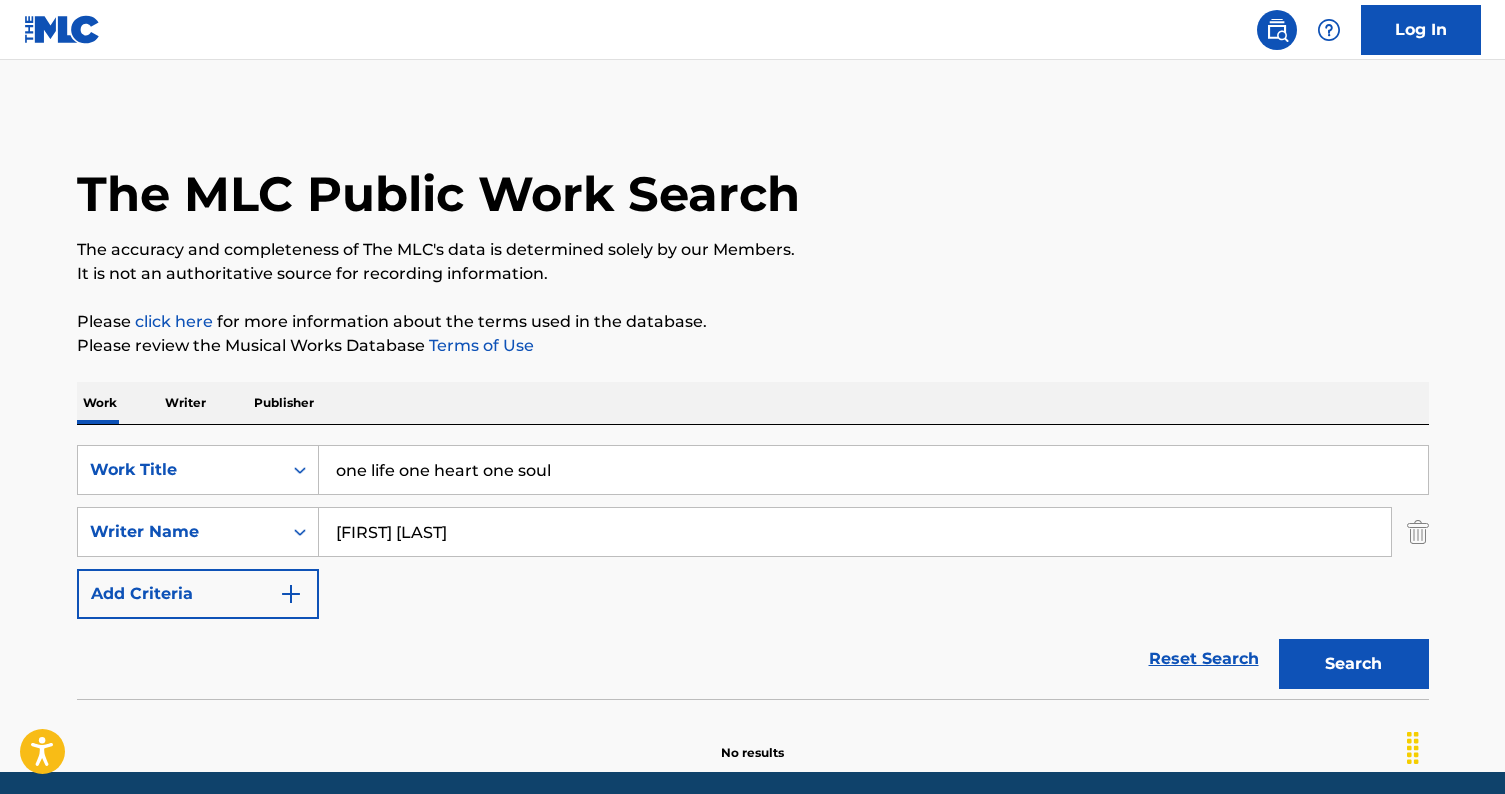 drag, startPoint x: 704, startPoint y: 457, endPoint x: 59, endPoint y: 442, distance: 645.1744 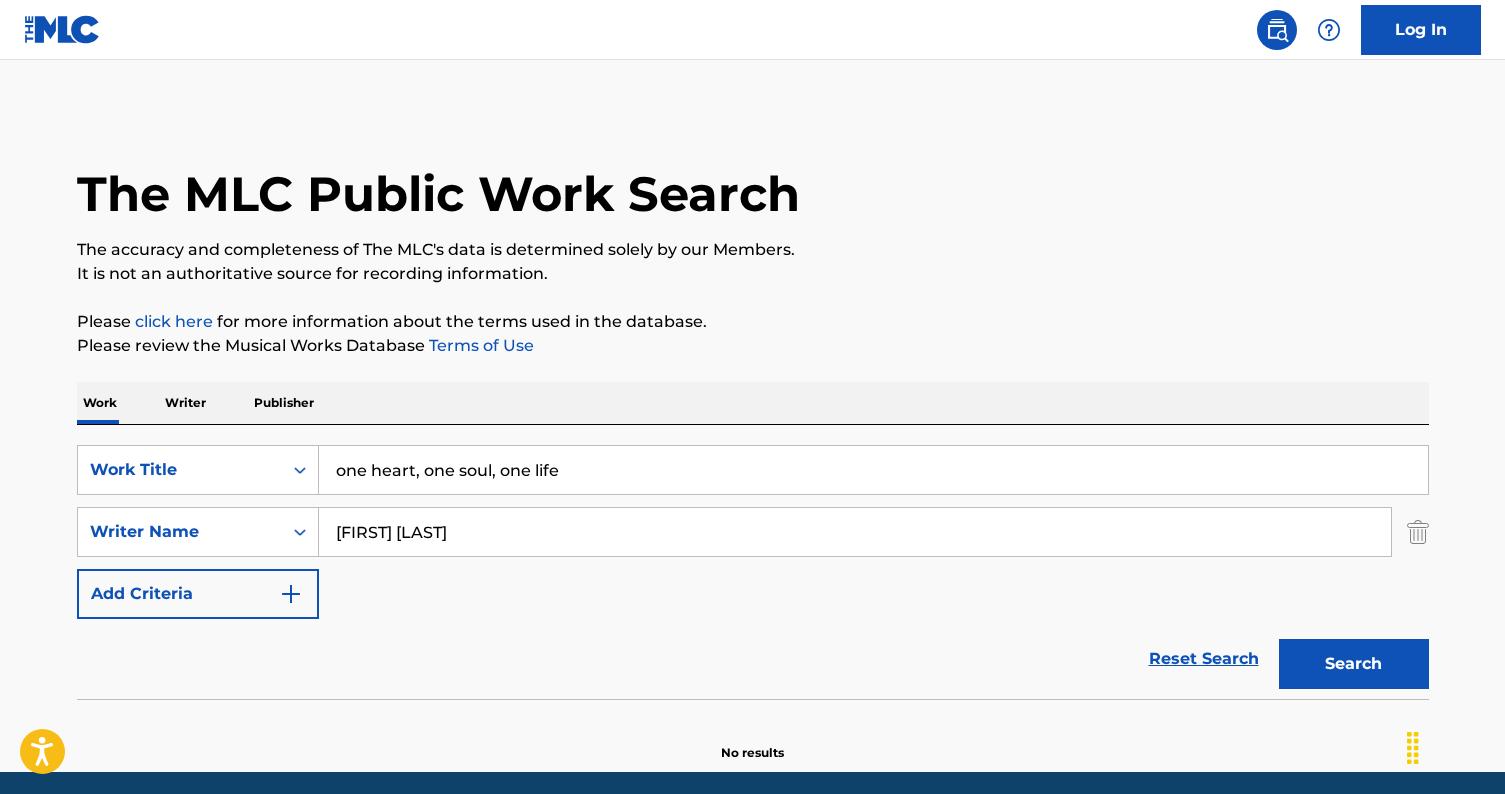 click on "one heart, one soul, one life" at bounding box center (873, 470) 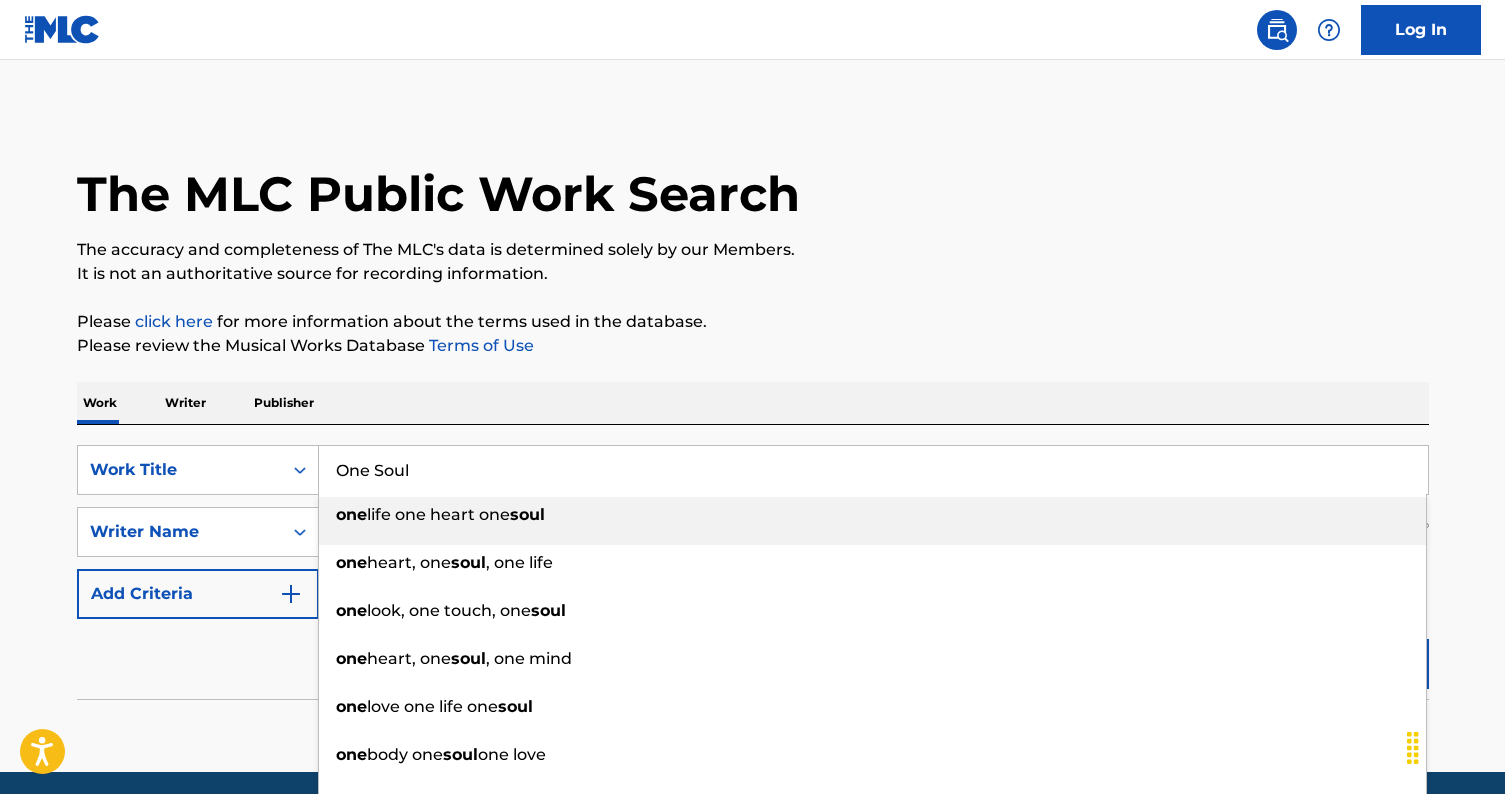 click on "Work Writer Publisher" at bounding box center [753, 403] 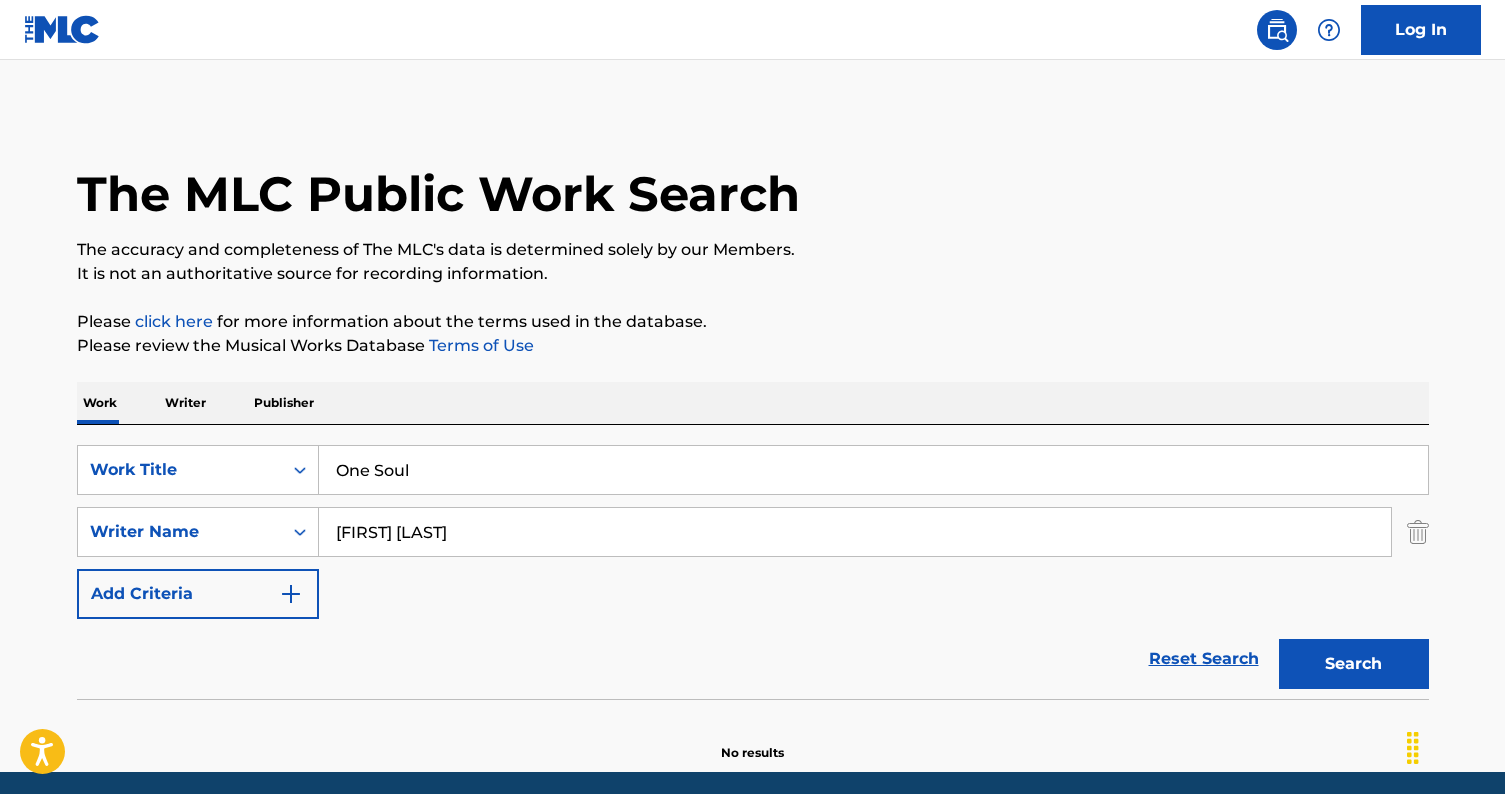 click on "Search" at bounding box center (1354, 664) 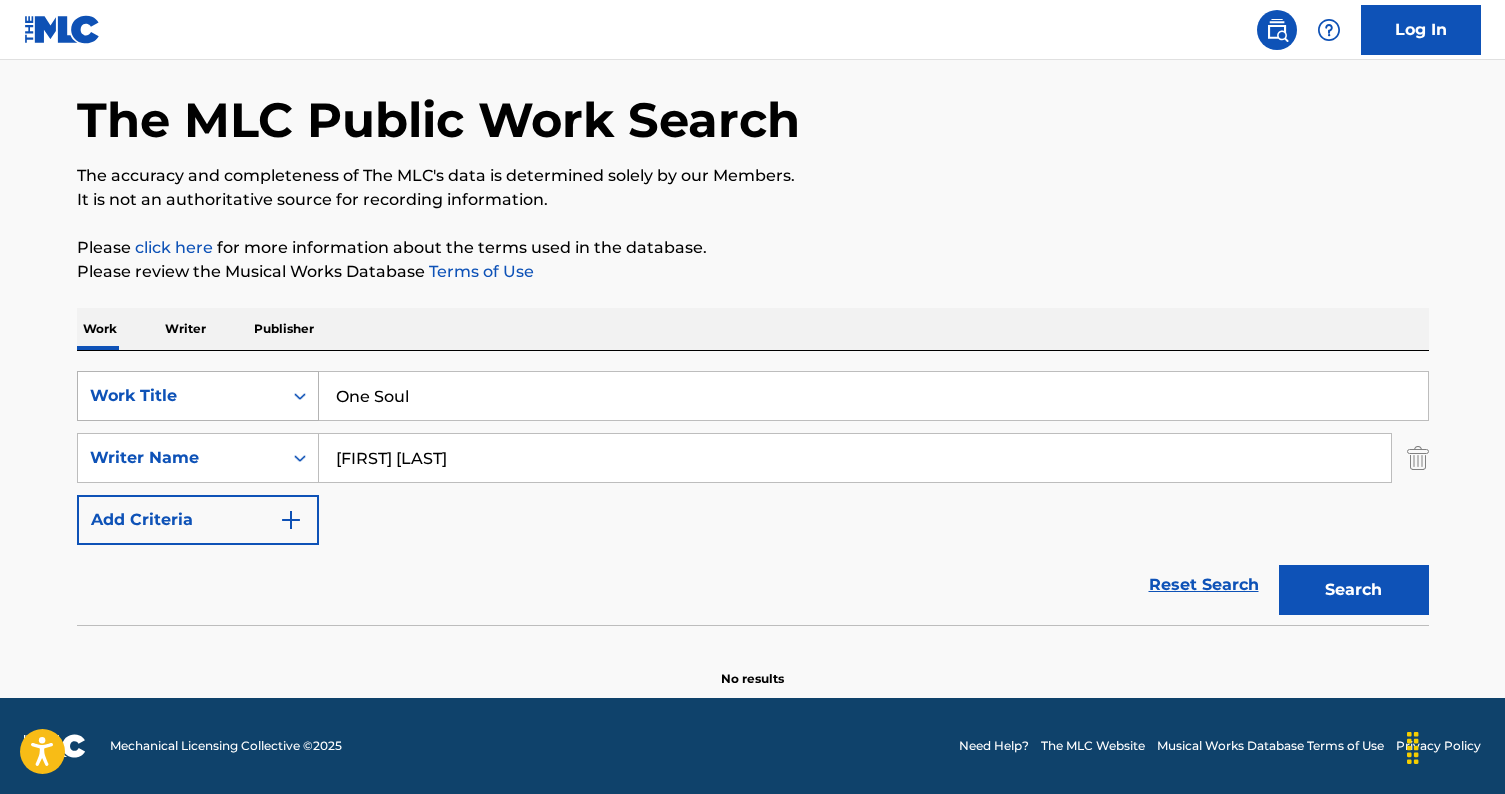 drag, startPoint x: 469, startPoint y: 405, endPoint x: 214, endPoint y: 382, distance: 256.03516 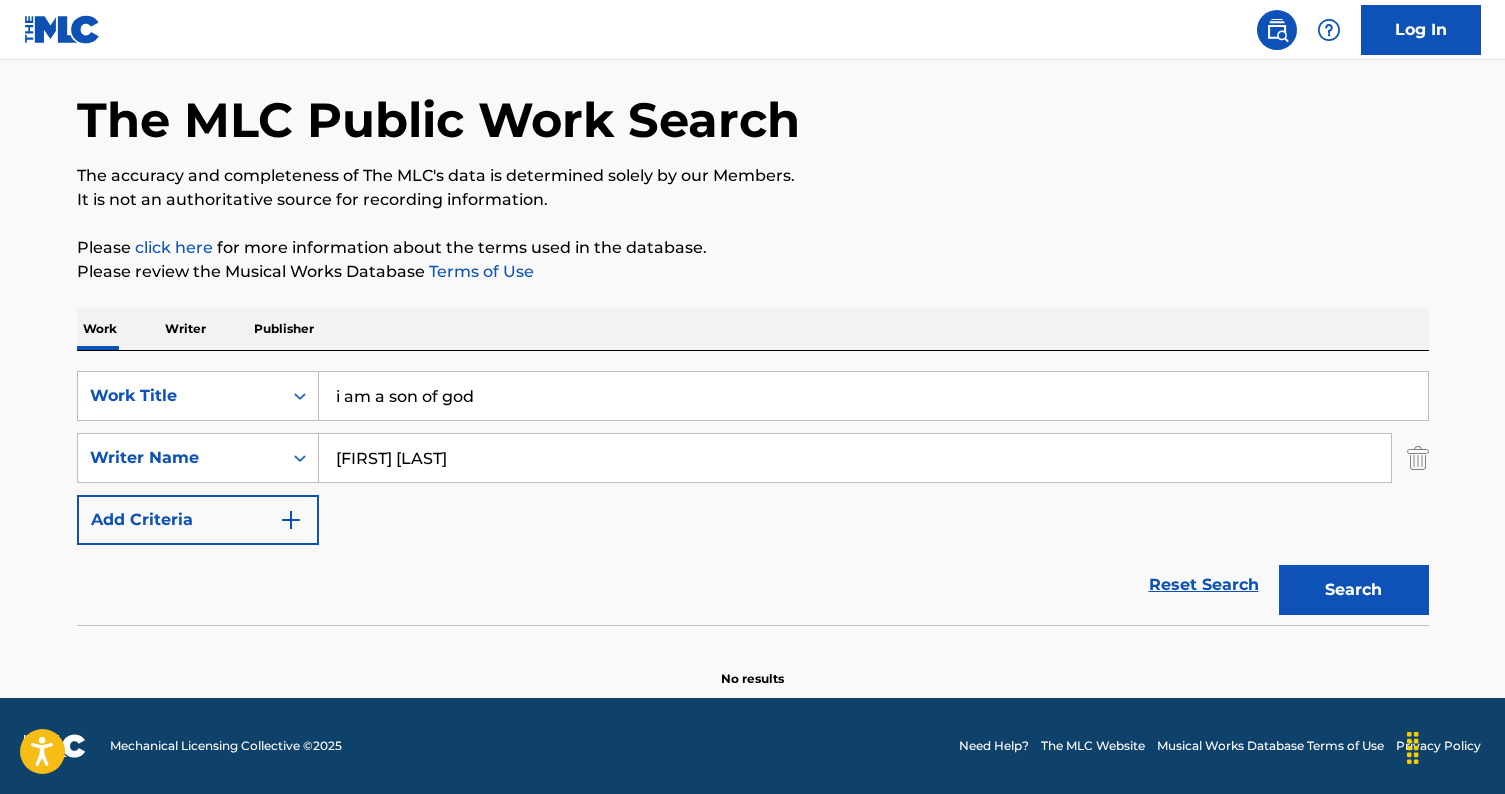 click on "Search" at bounding box center (1354, 590) 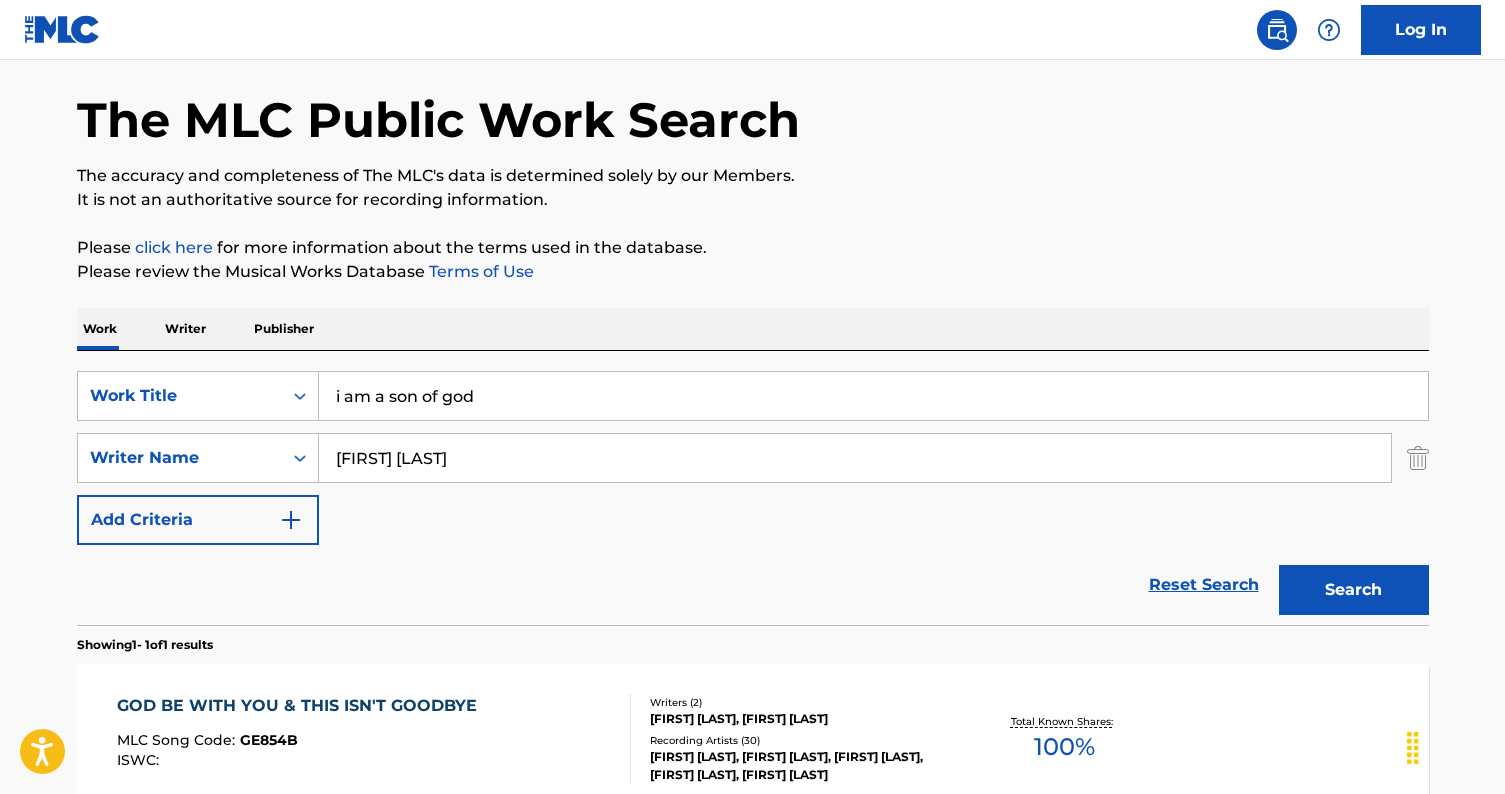click on "Reset Search Search" at bounding box center (753, 585) 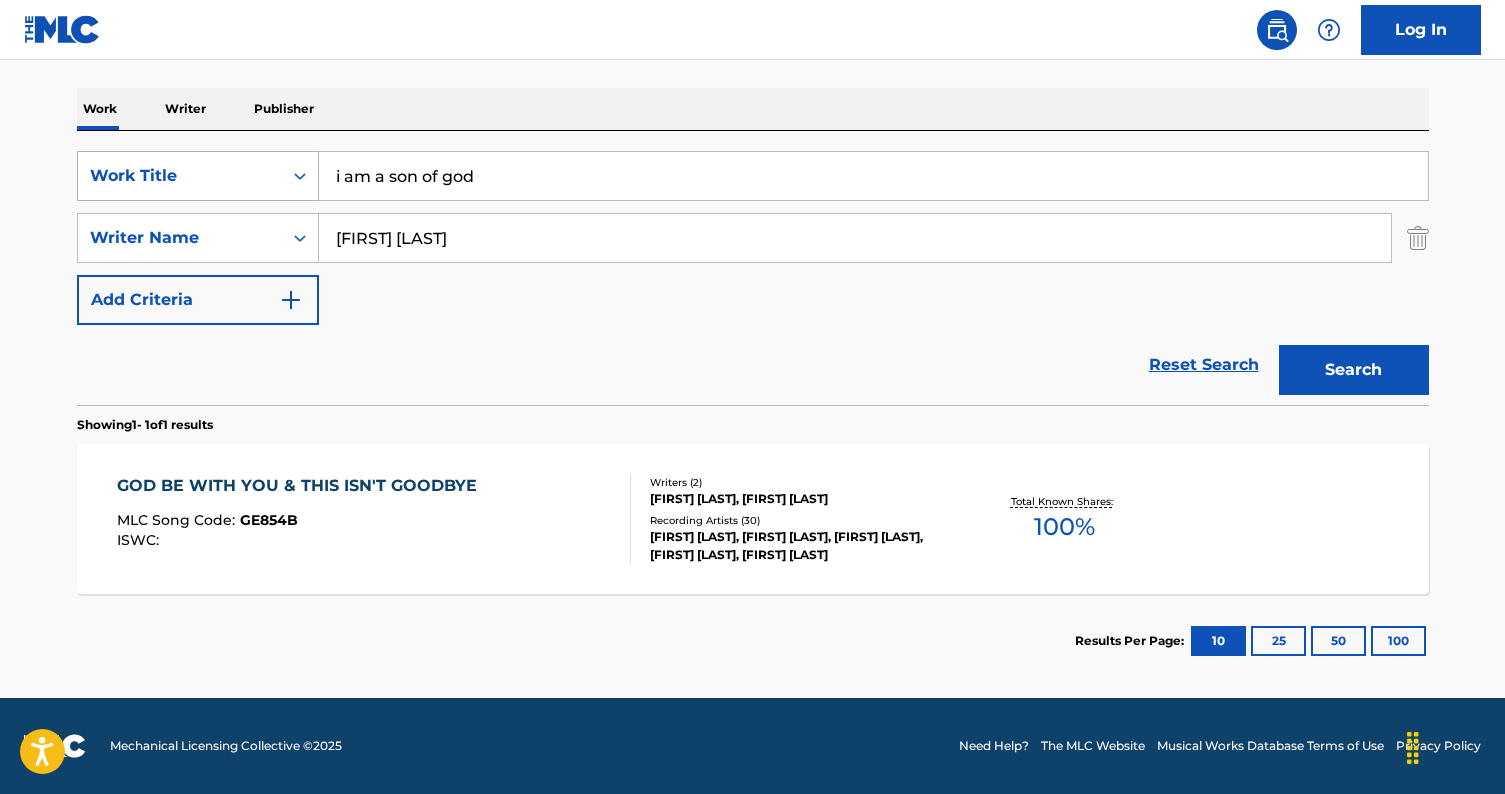 drag, startPoint x: 568, startPoint y: 160, endPoint x: 252, endPoint y: 151, distance: 316.12814 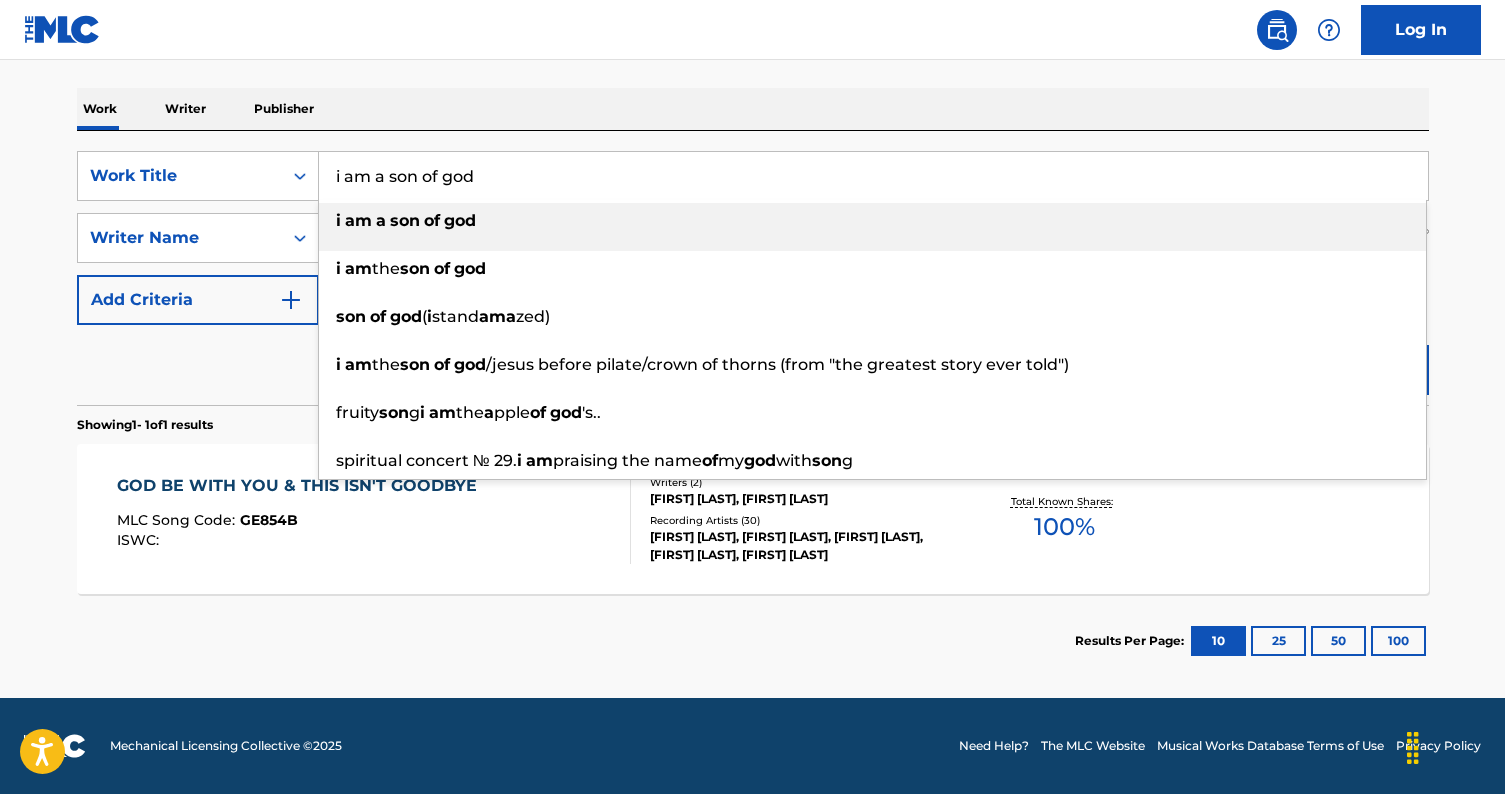 click on "i am a son of god" at bounding box center (873, 176) 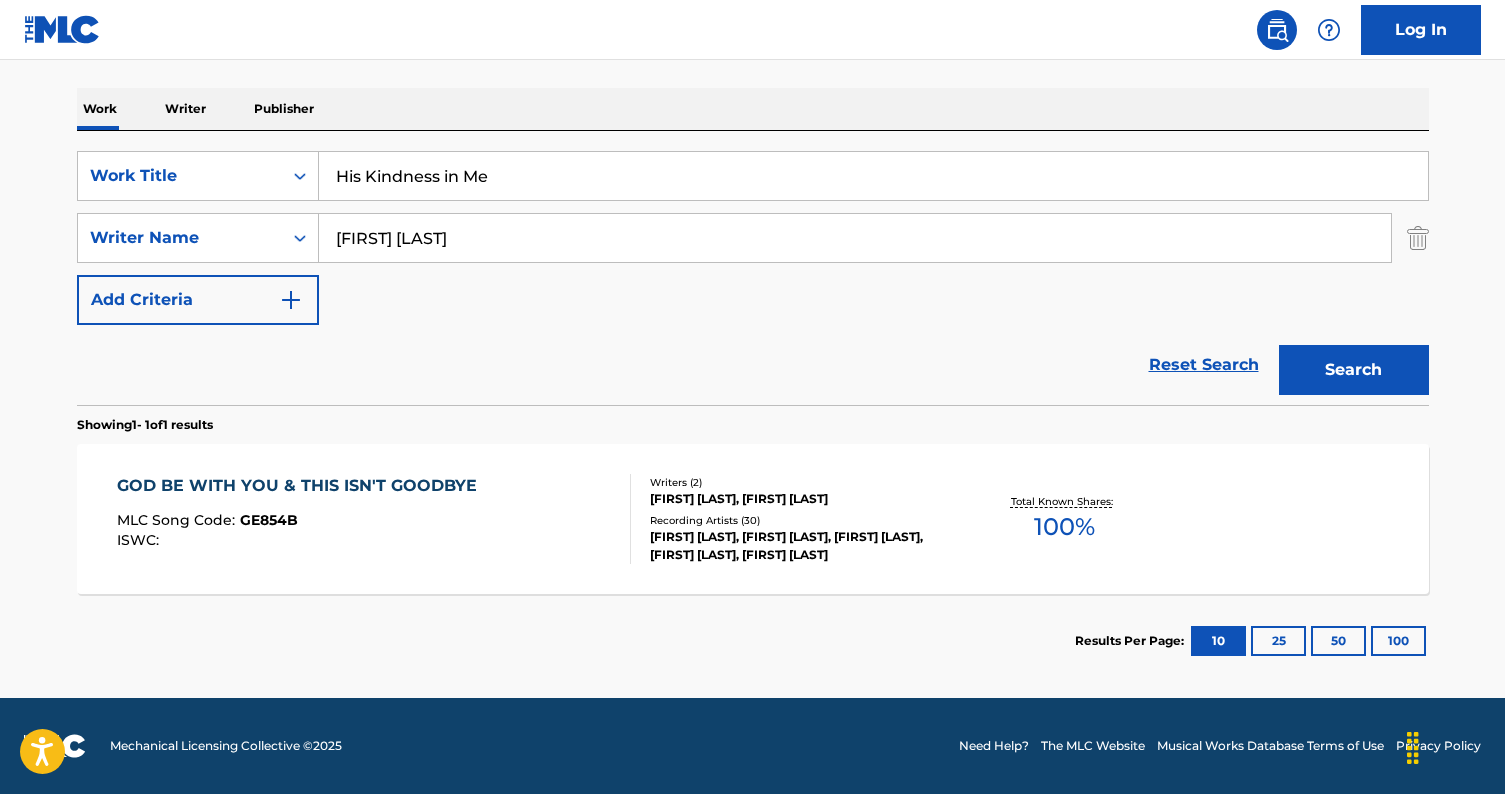 click on "Search" at bounding box center (1354, 370) 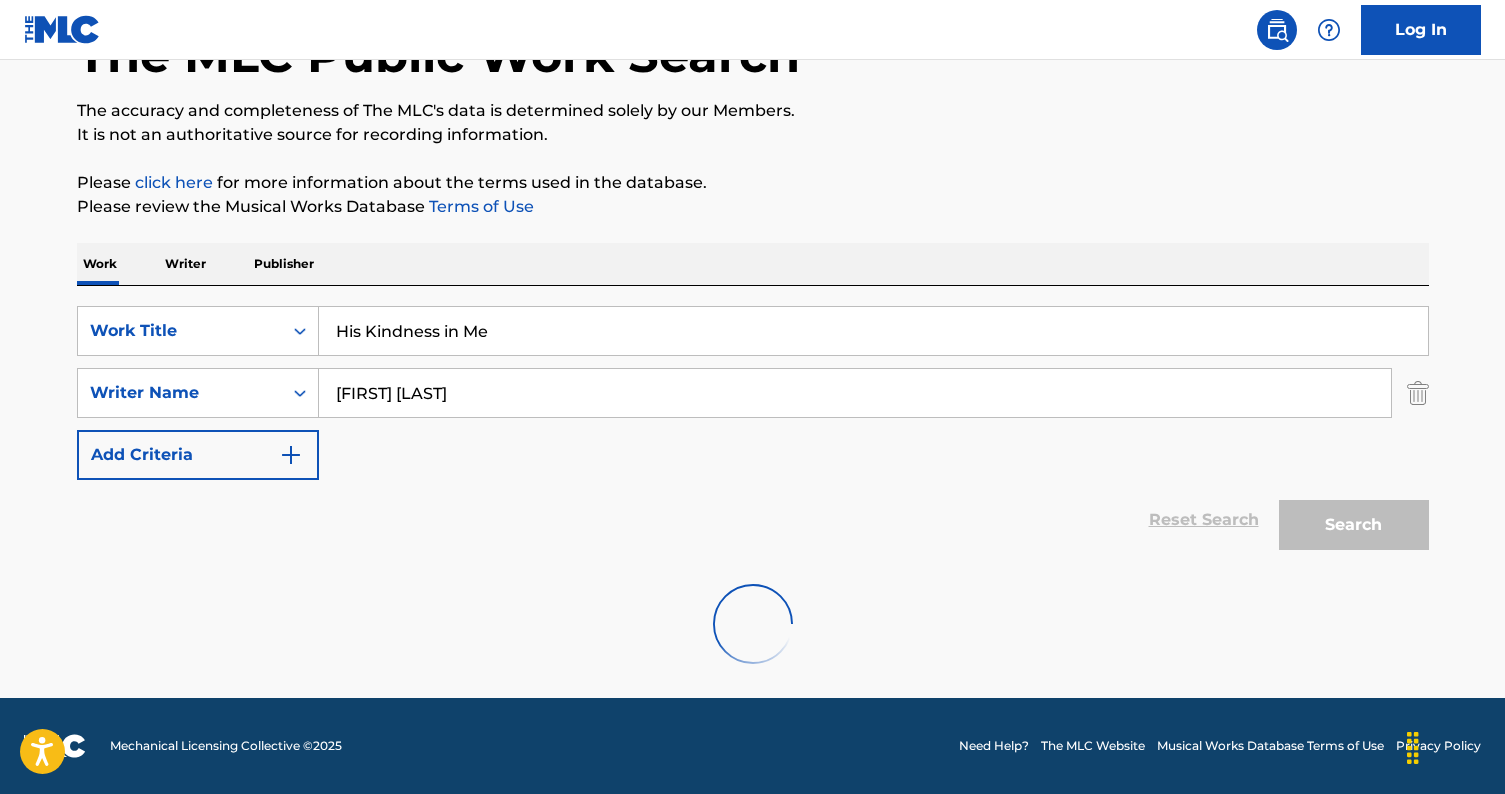 scroll, scrollTop: 74, scrollLeft: 0, axis: vertical 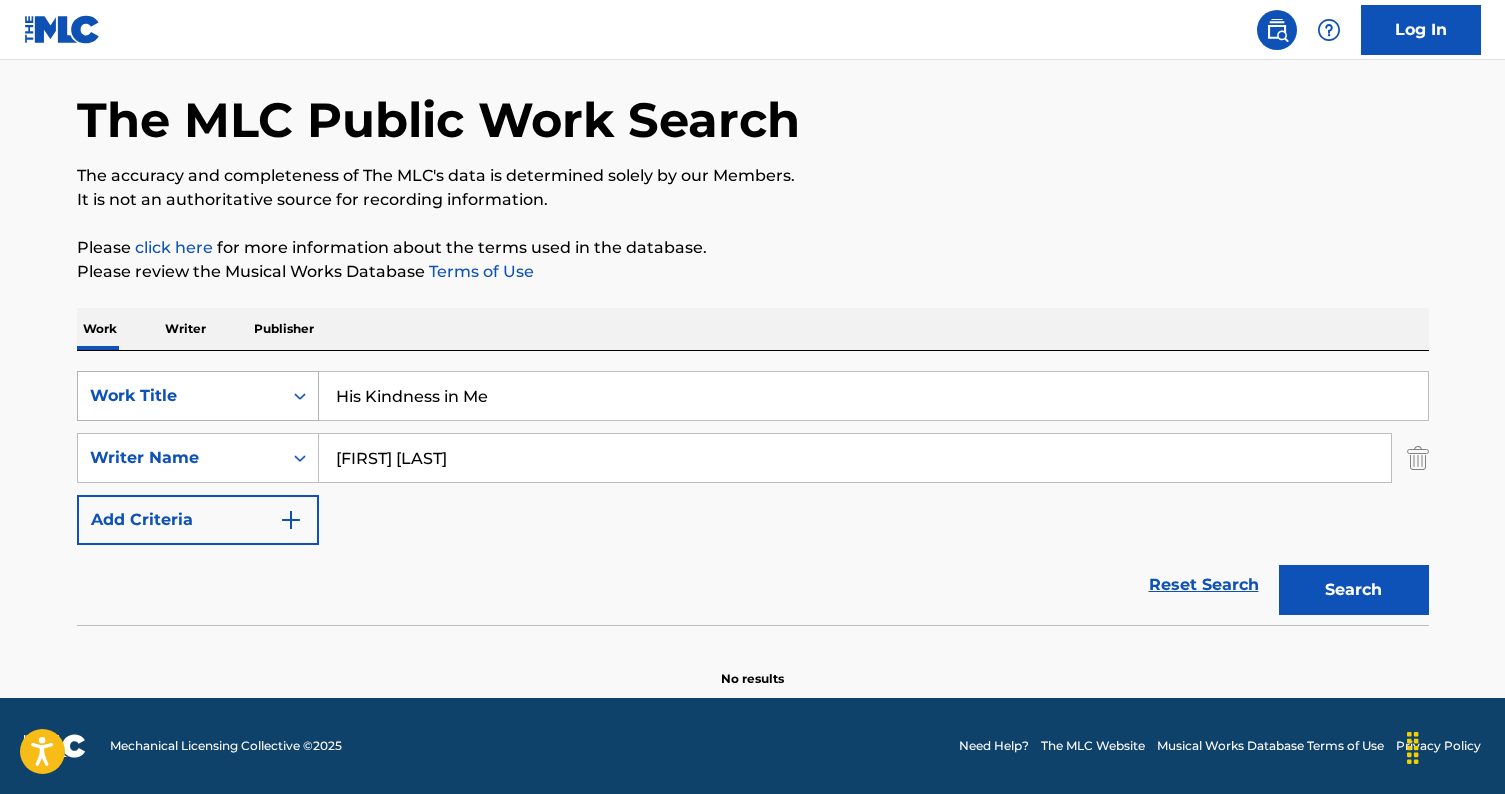 drag, startPoint x: 570, startPoint y: 393, endPoint x: 267, endPoint y: 390, distance: 303.01486 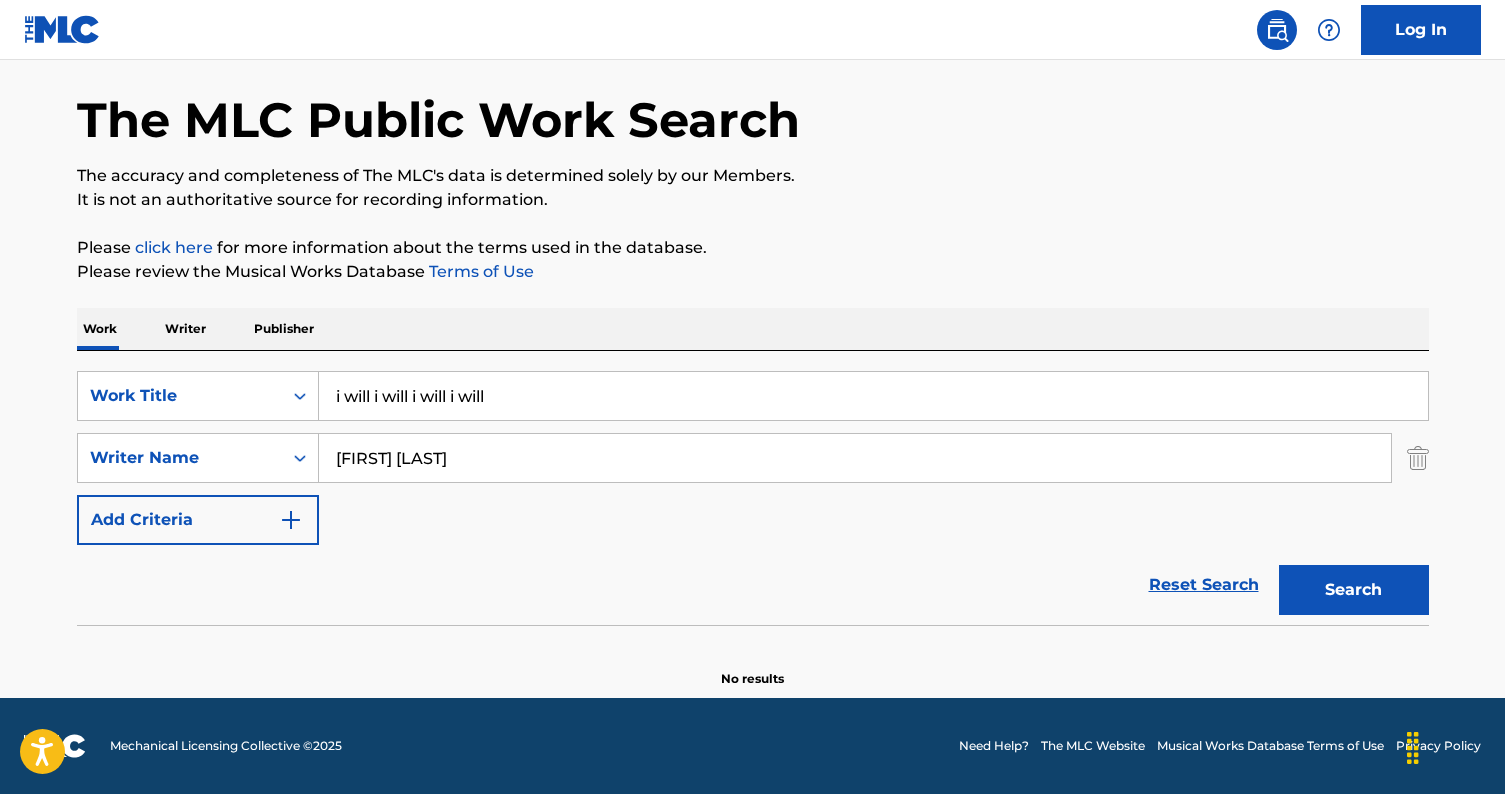 drag, startPoint x: 381, startPoint y: 403, endPoint x: 724, endPoint y: 395, distance: 343.0933 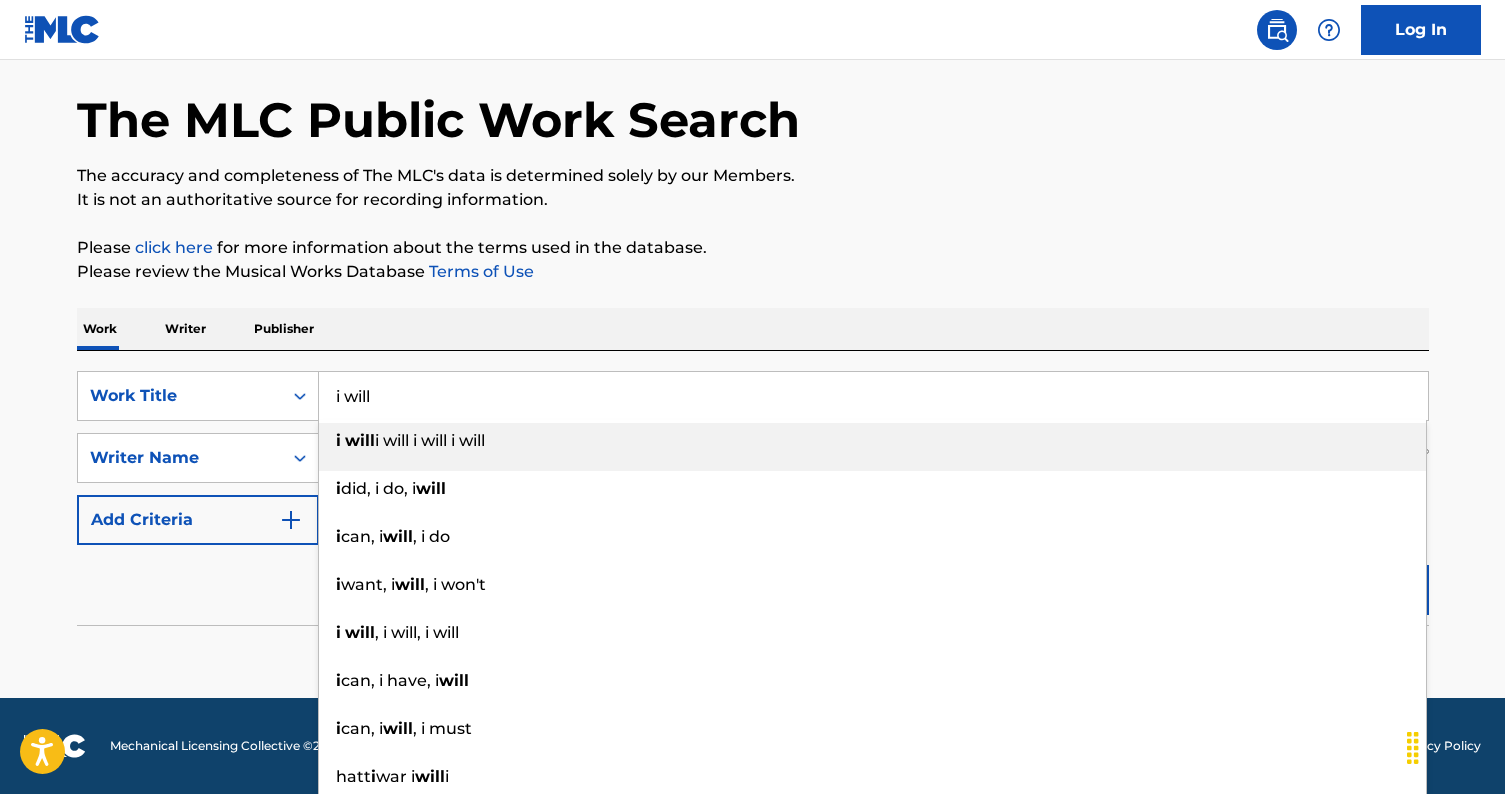 click on "Work Writer Publisher" at bounding box center (753, 329) 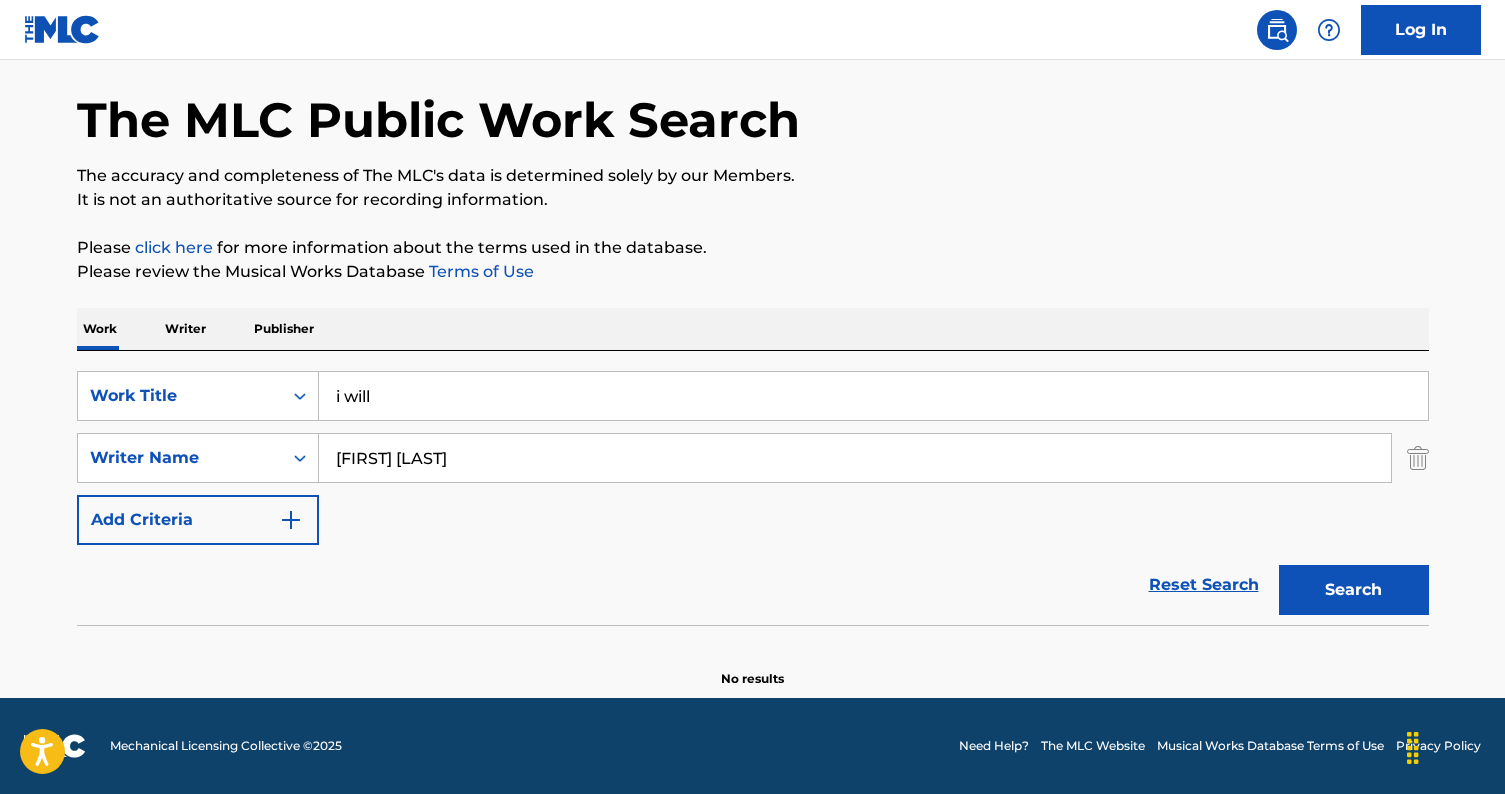 click on "Search" at bounding box center [1354, 590] 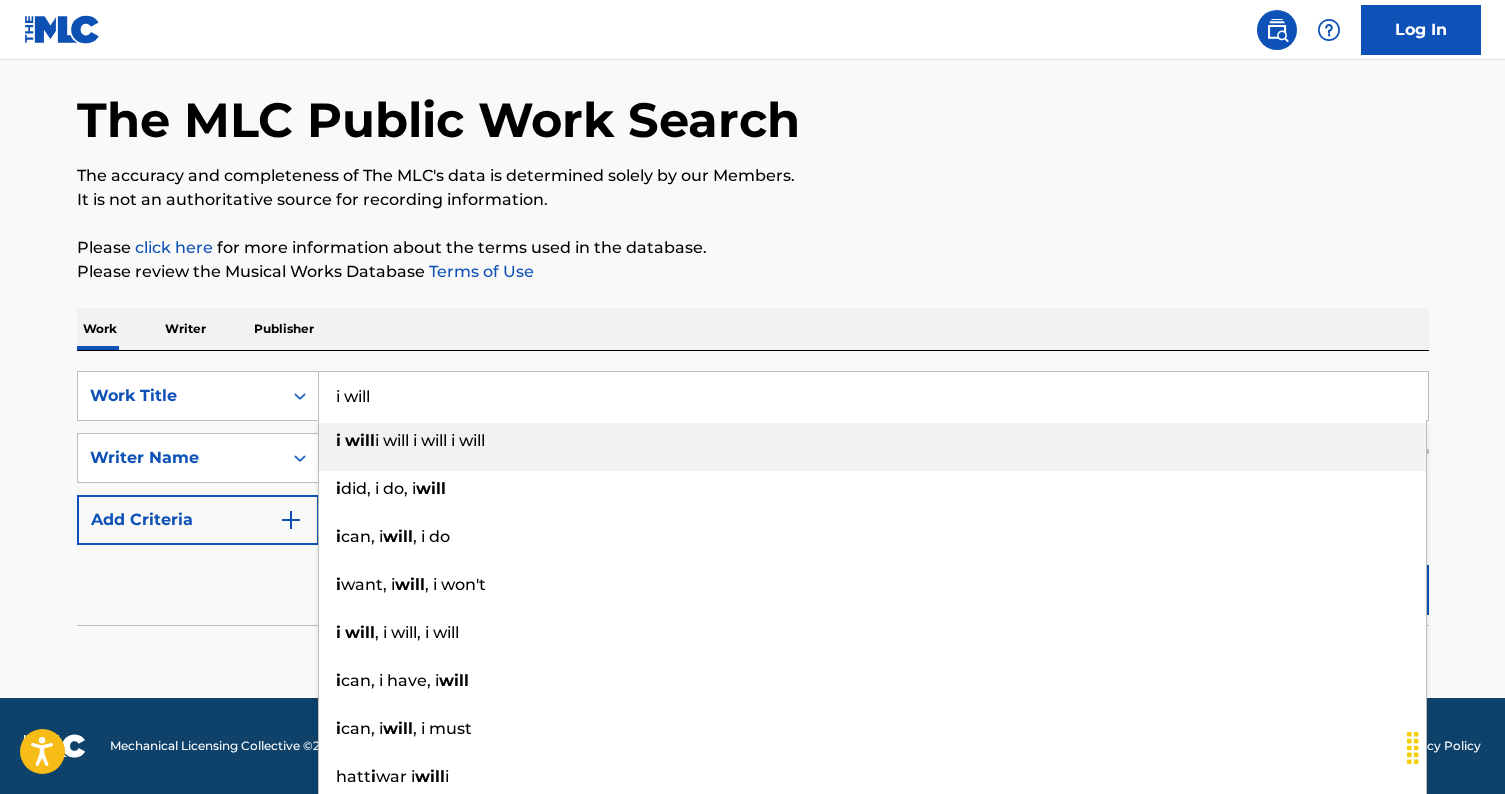 paste on "Never That Bad" 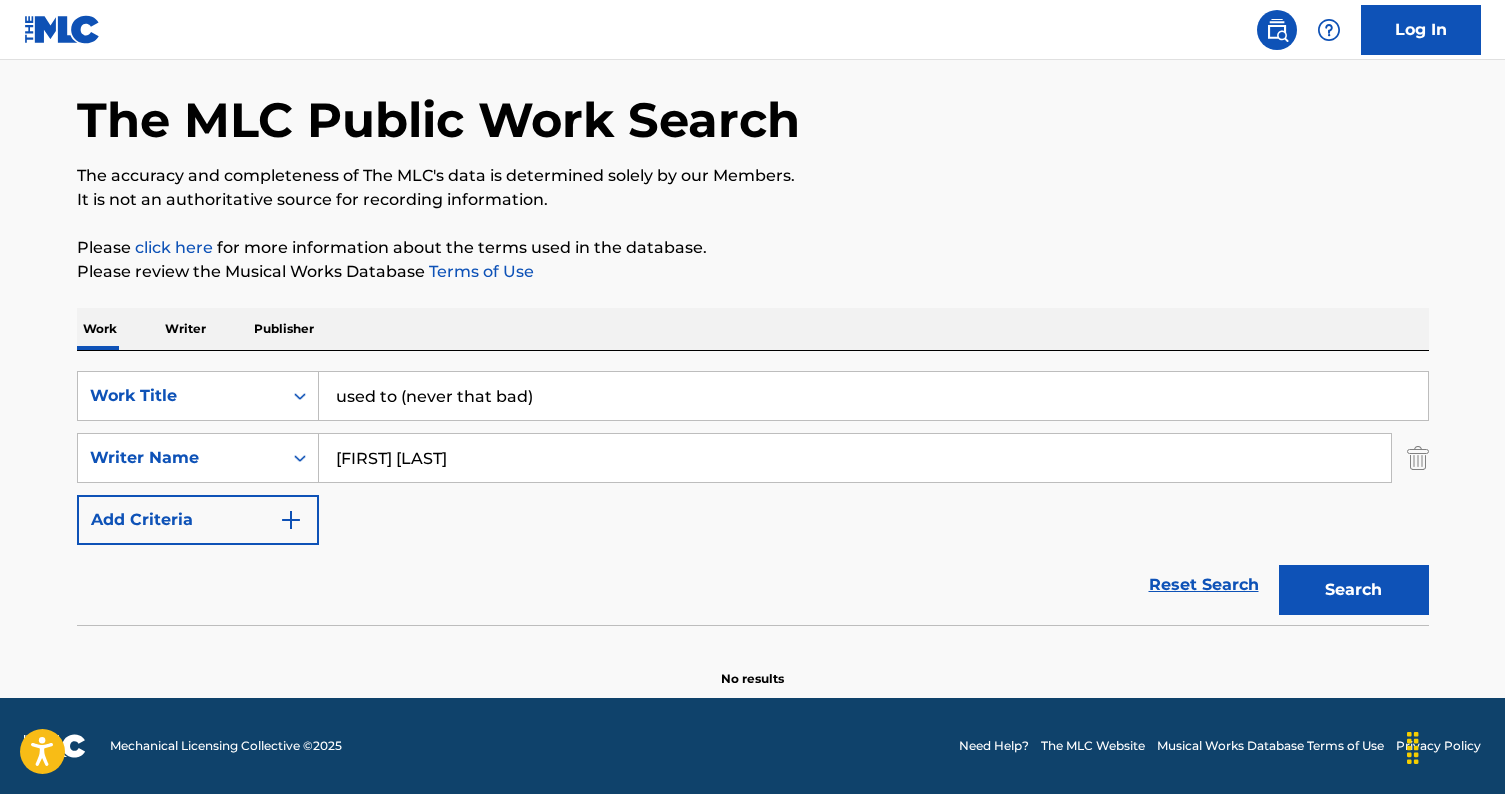 drag, startPoint x: 596, startPoint y: 403, endPoint x: 97, endPoint y: 340, distance: 502.96124 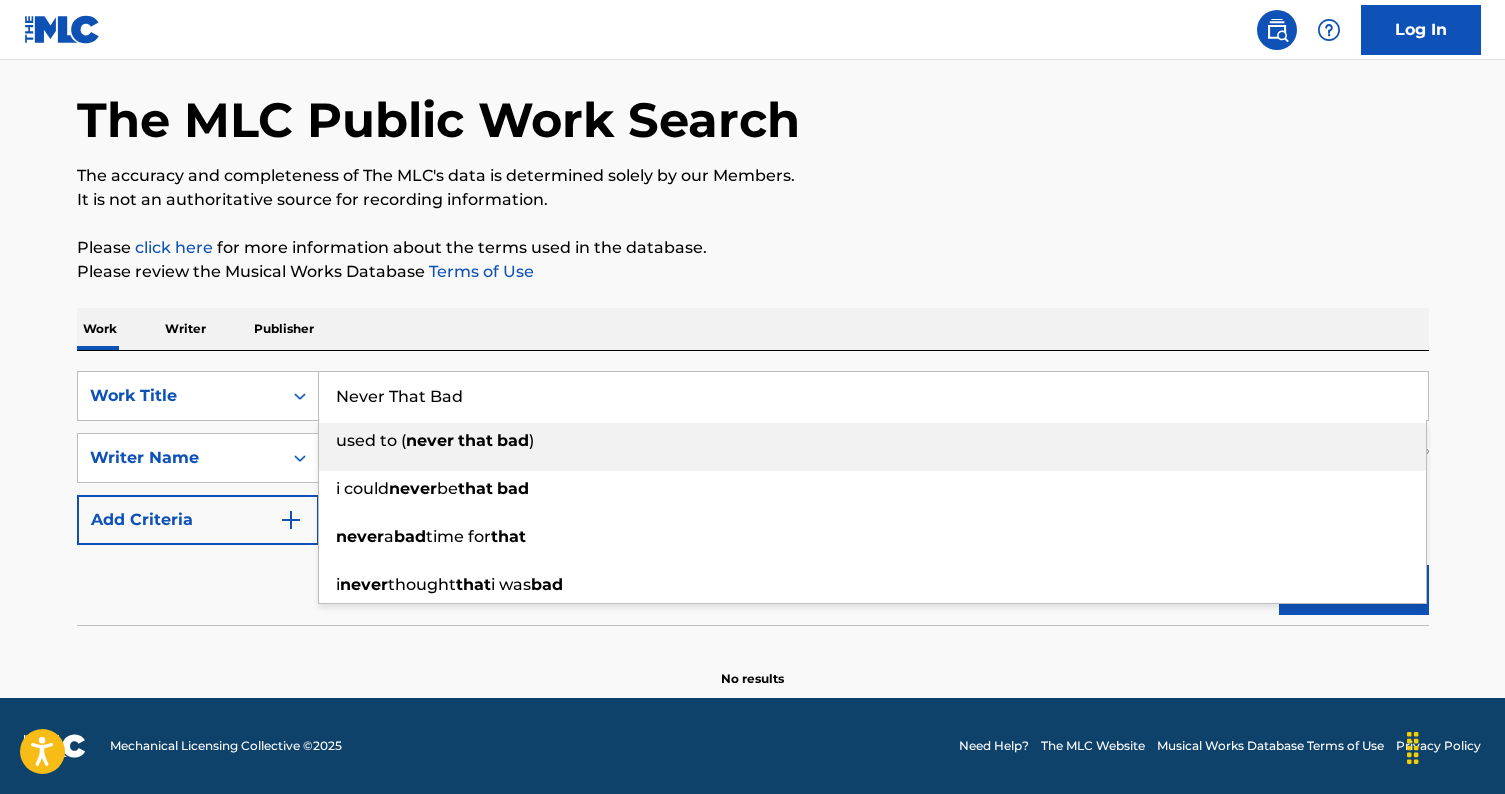click on "Work Writer Publisher" at bounding box center (753, 329) 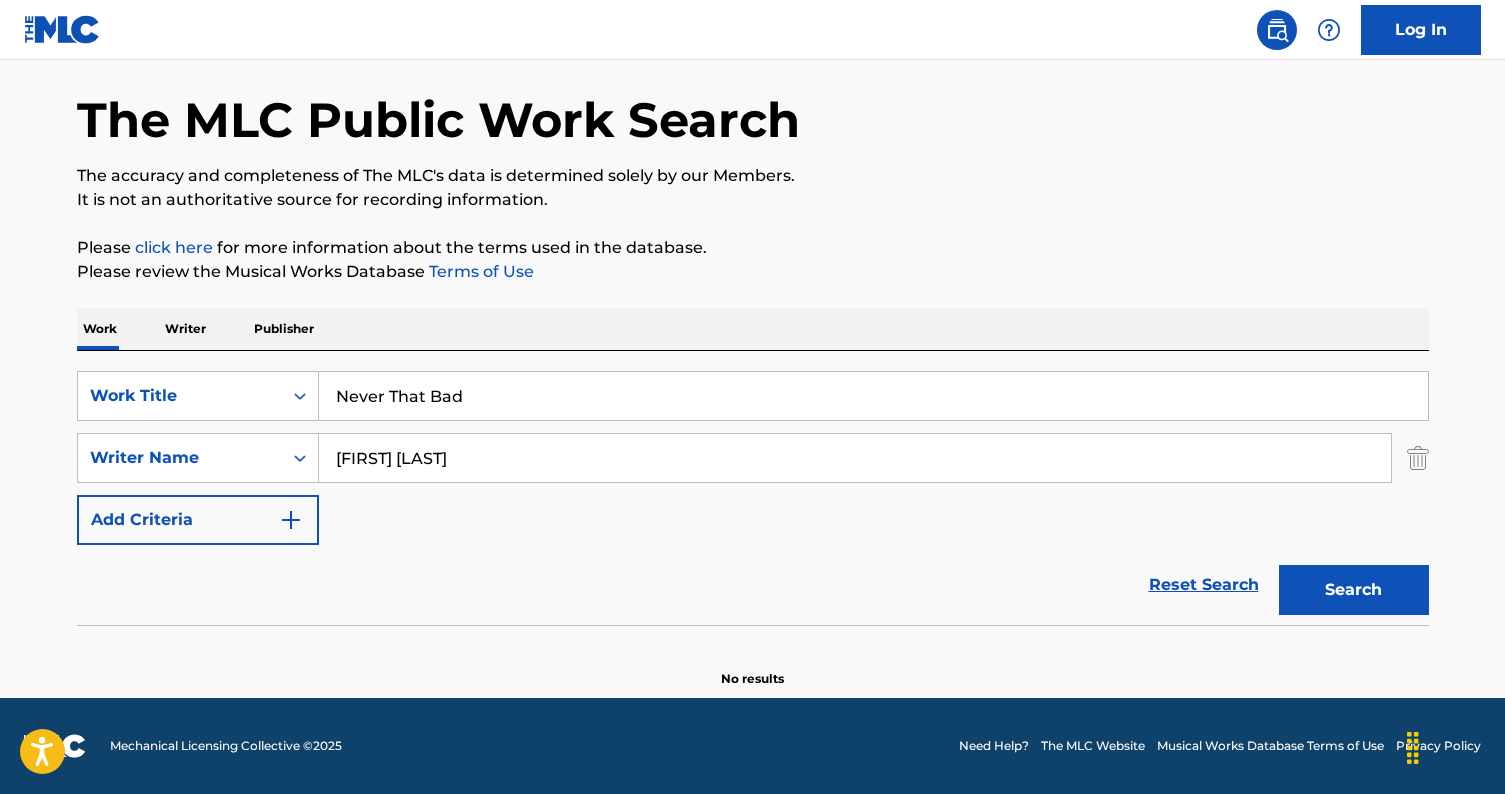 click on "Search" at bounding box center (1354, 590) 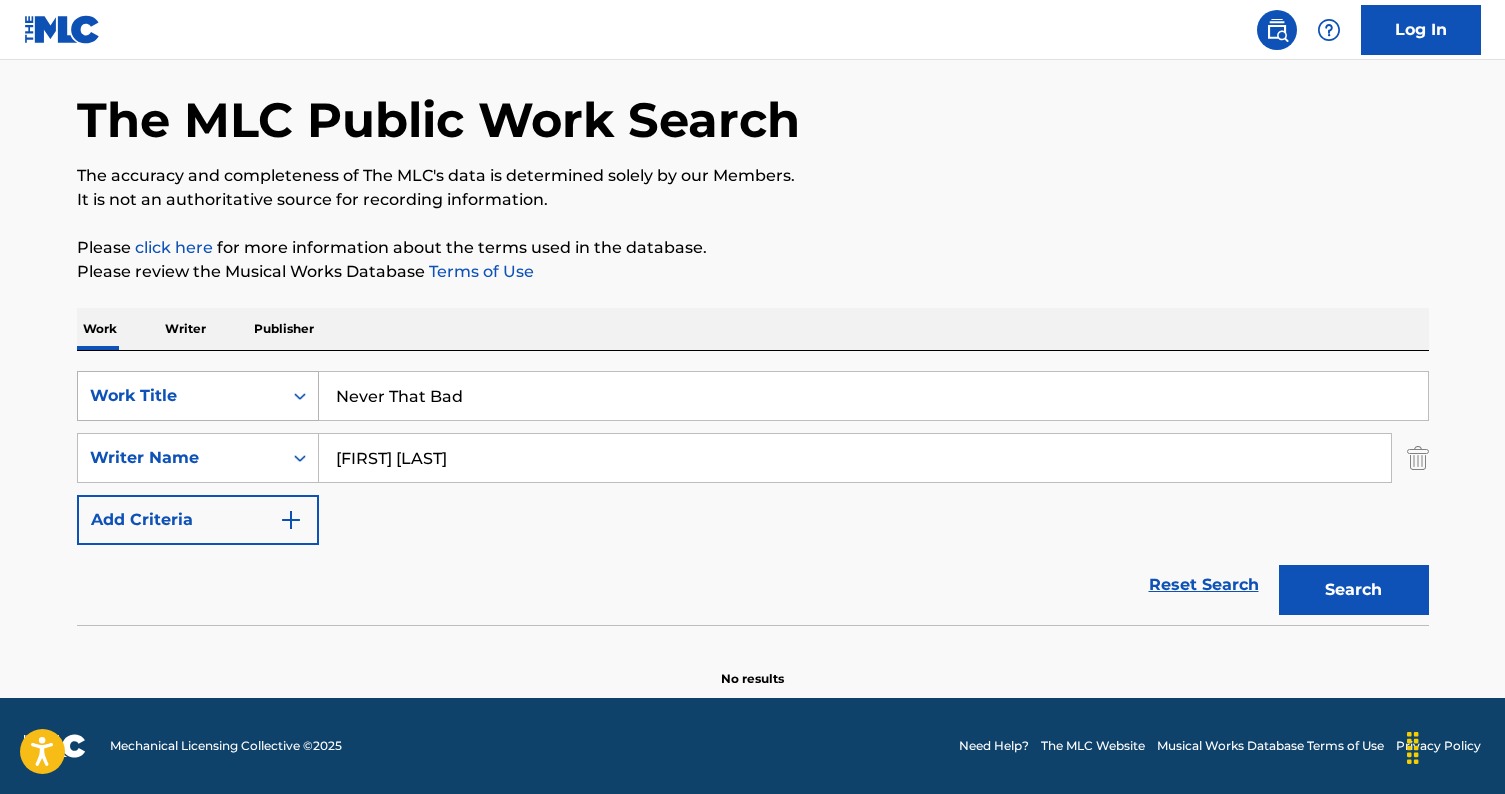 drag, startPoint x: 264, startPoint y: 385, endPoint x: 148, endPoint y: 380, distance: 116.10771 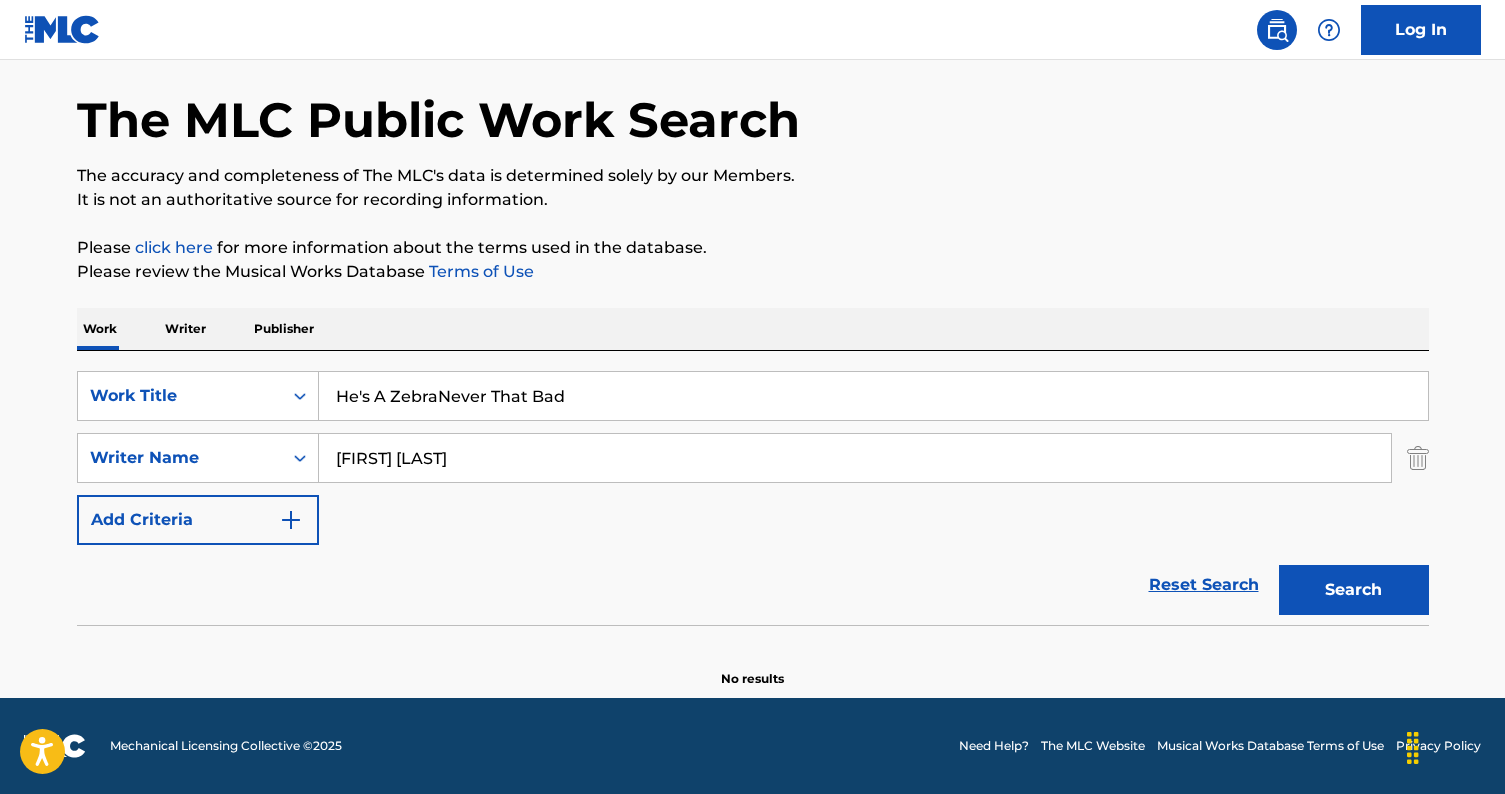 click on "SearchWithCriteriac157fb33-835f-4d52-9268-860fd7491ffc Work Title He's A ZebraNever That Bad SearchWithCriteria44b56a8e-0fac-466f-a40d-7625e0e3c2f5 Writer Name [FIRST] [LAST] Add Criteria" at bounding box center [753, 458] 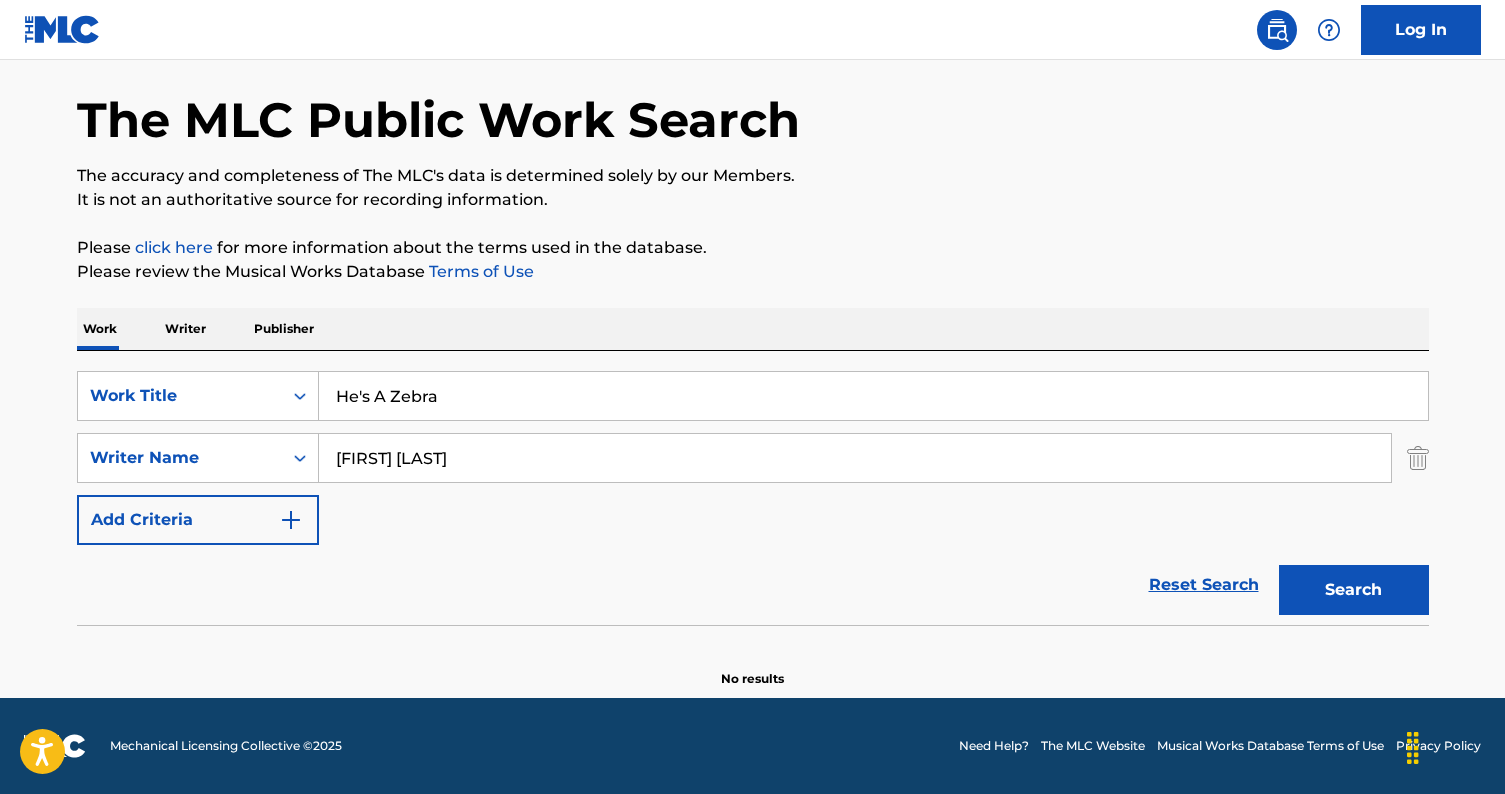type on "He's A Zebra" 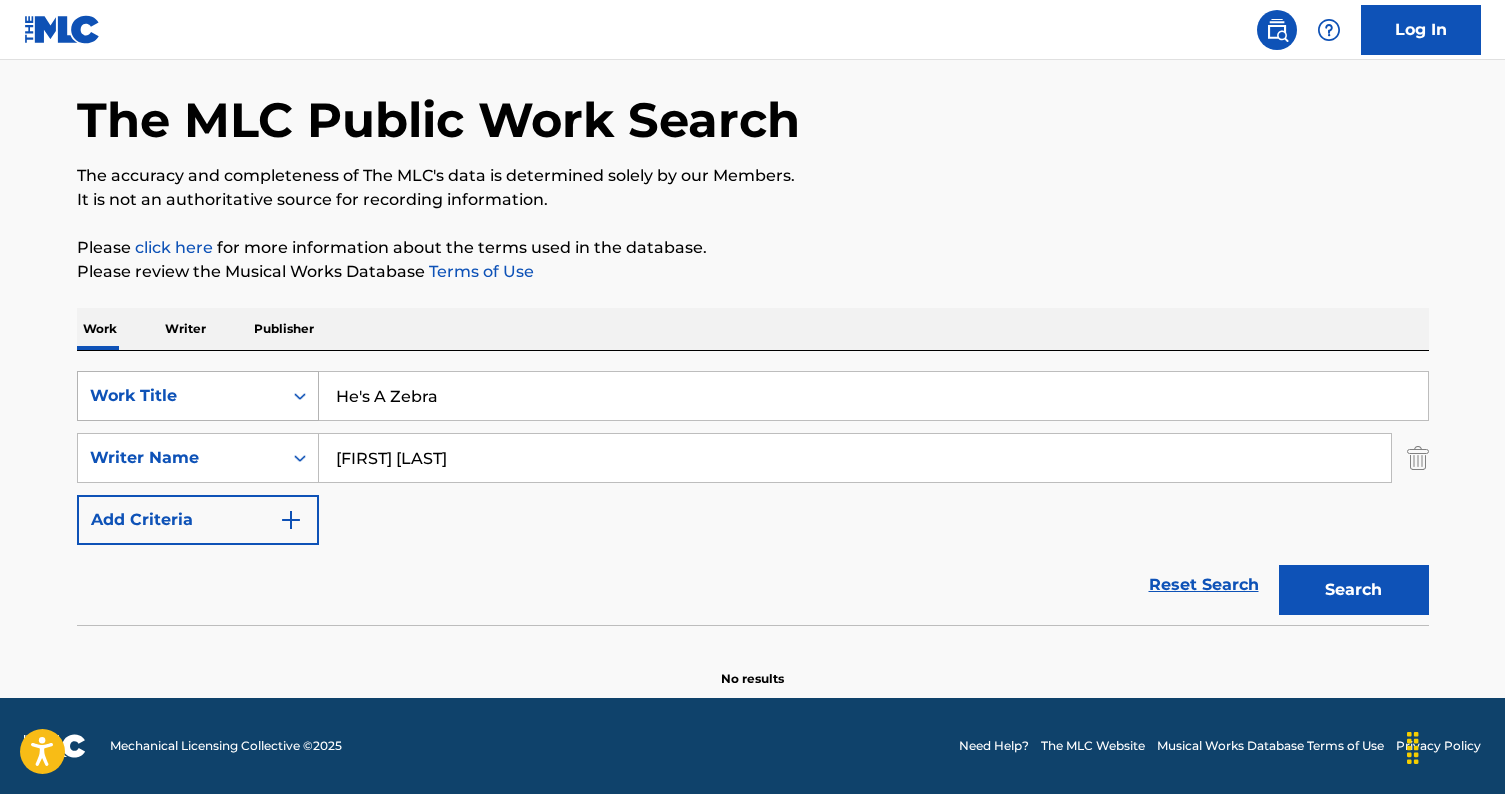 drag, startPoint x: 483, startPoint y: 470, endPoint x: 140, endPoint y: 418, distance: 346.9193 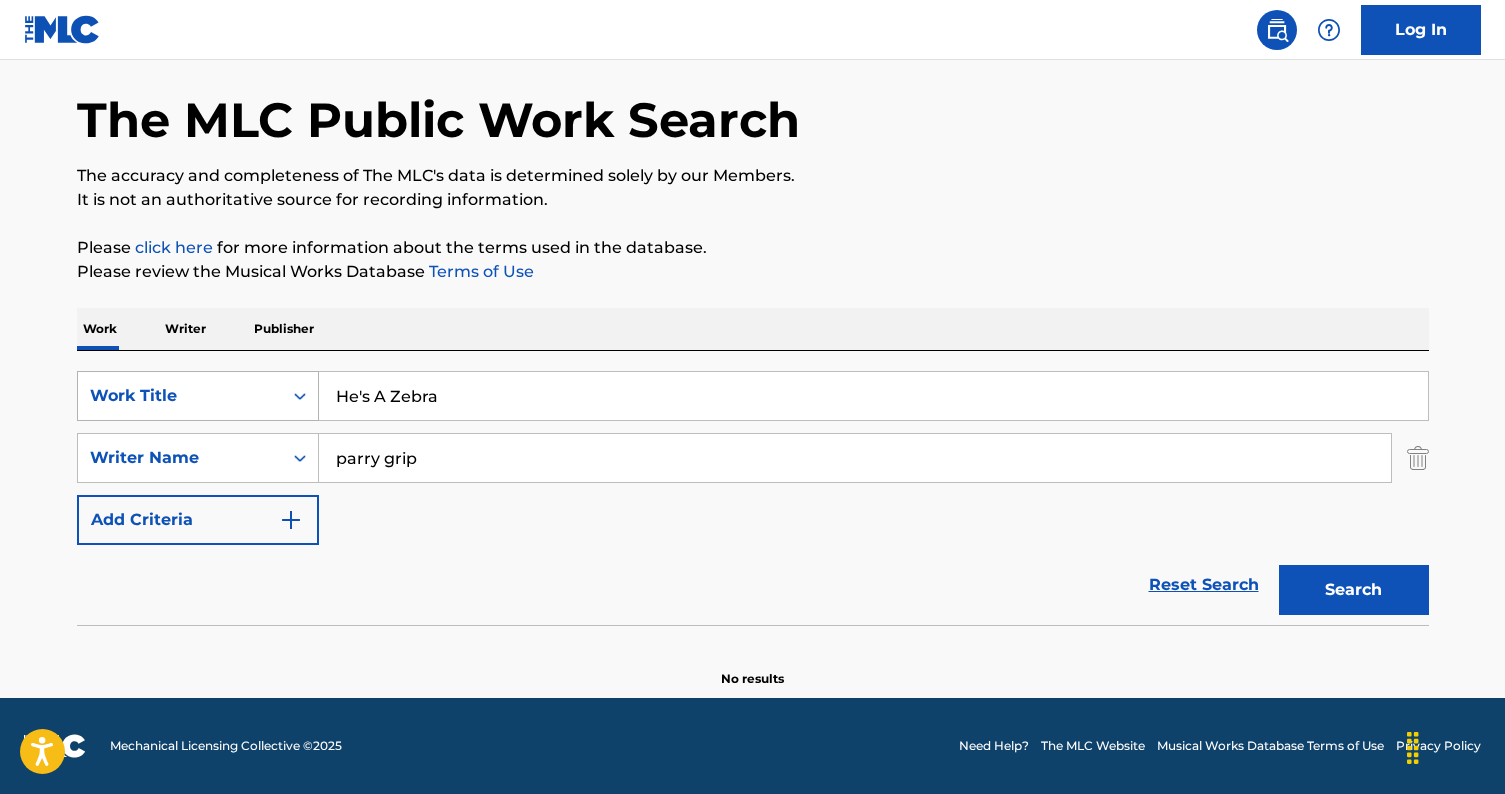 type on "parry grip" 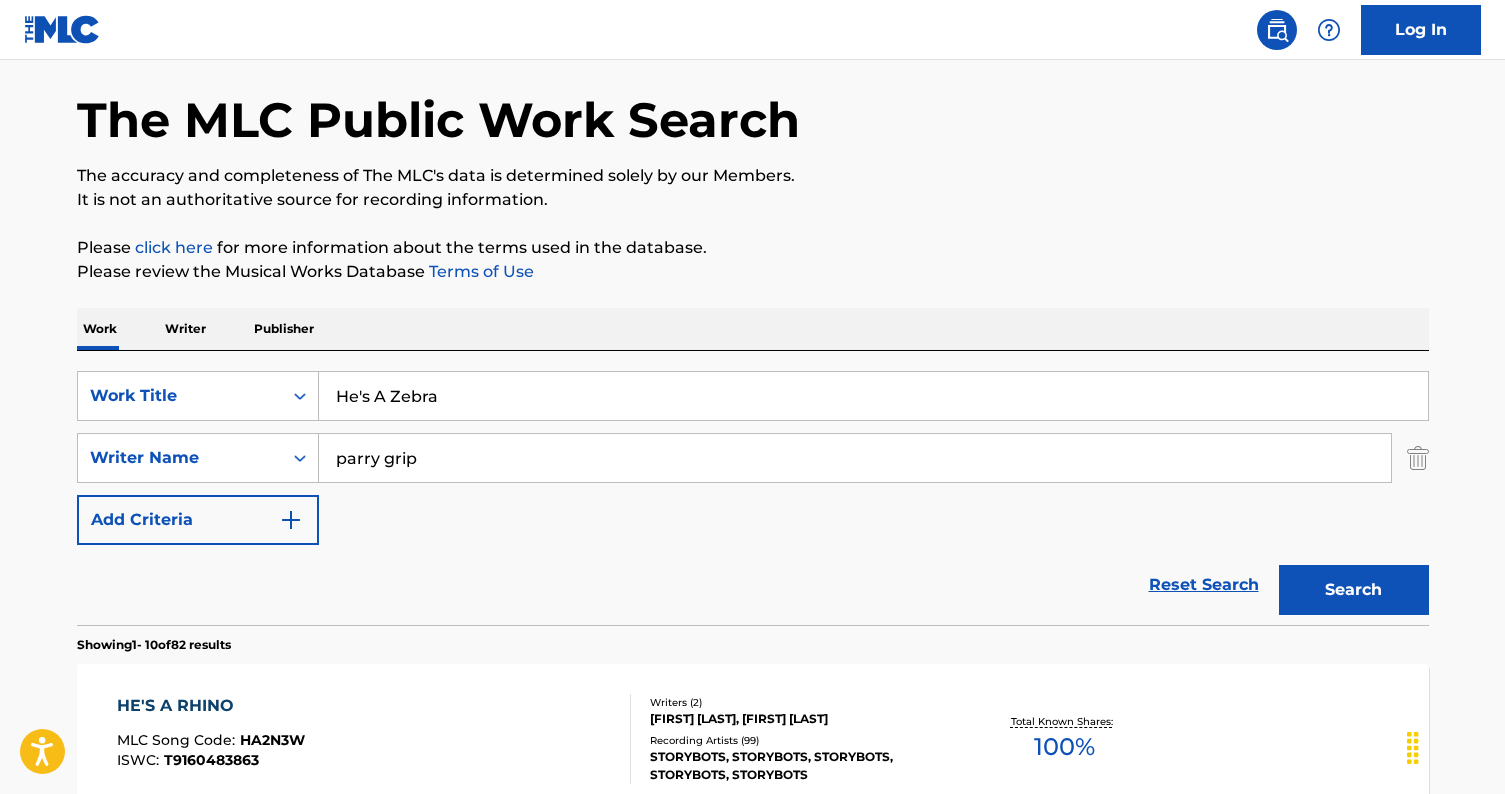 click on "SearchWithCriteriac157fb33-835f-4d52-9268-860fd7491ffc Work Title He's A Zebra SearchWithCriteria44b56a8e-0fac-466f-a40d-7625e0e3c2f5 Writer Name [FIRST] [LAST] Add Criteria" at bounding box center [753, 458] 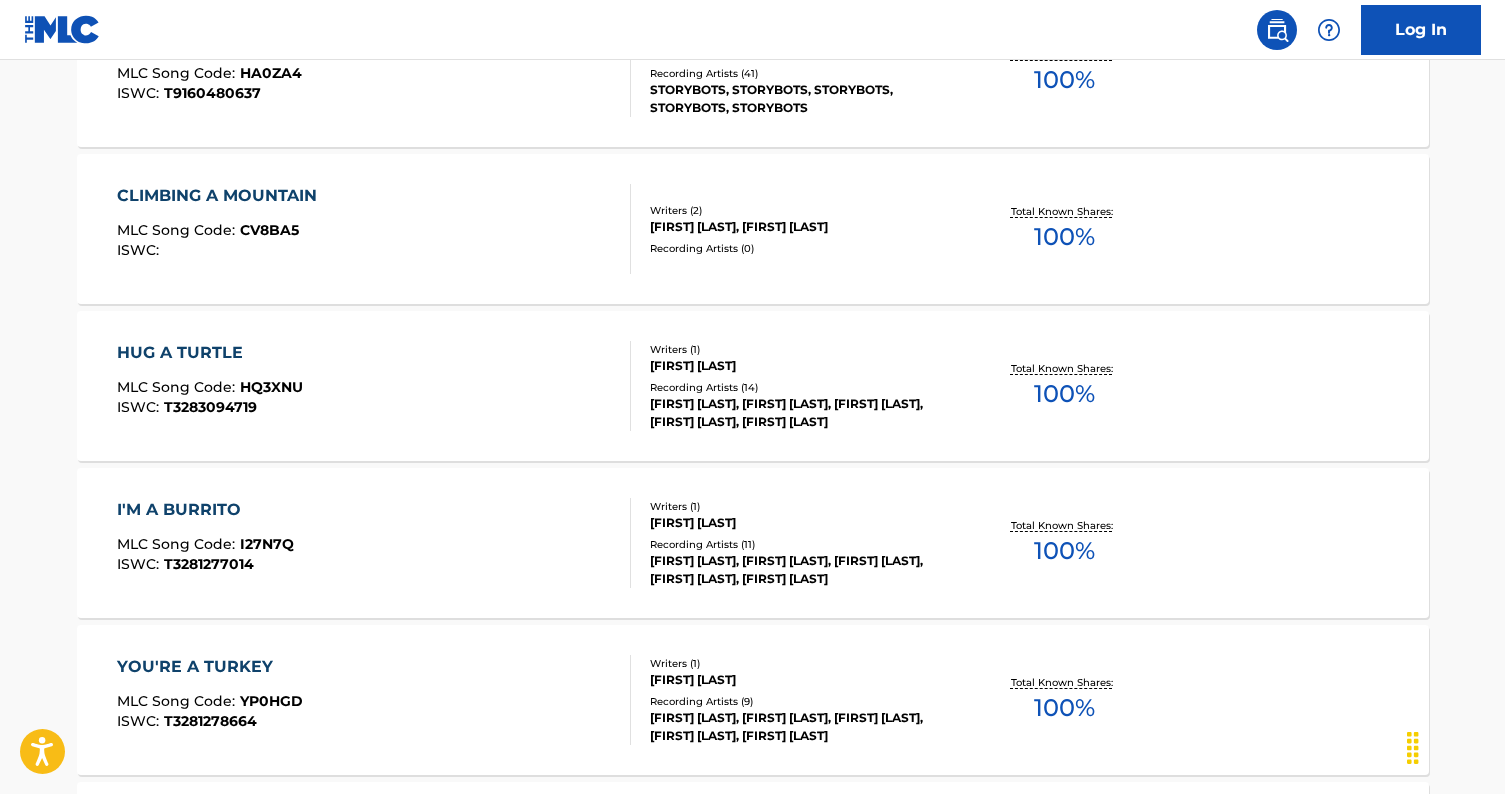 scroll, scrollTop: 1098, scrollLeft: 0, axis: vertical 